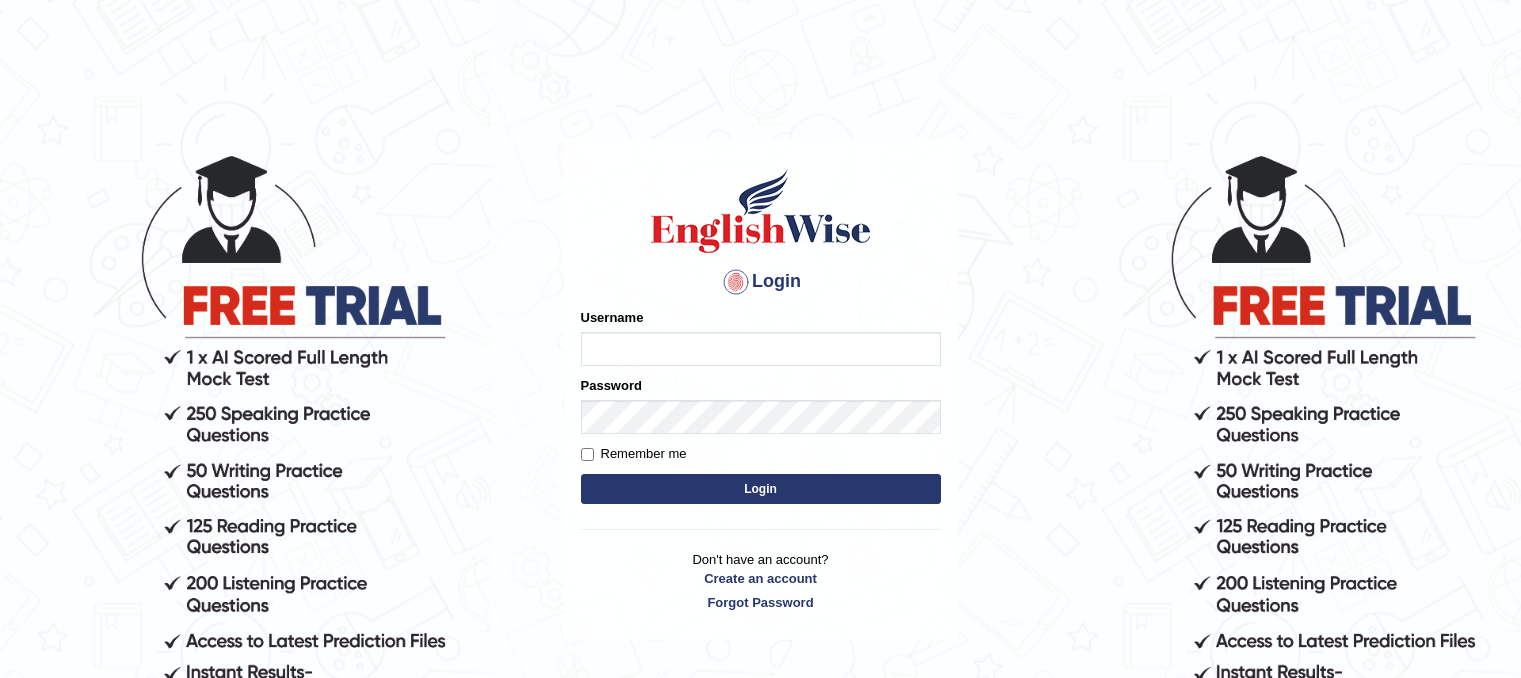 type on "Nirmal487" 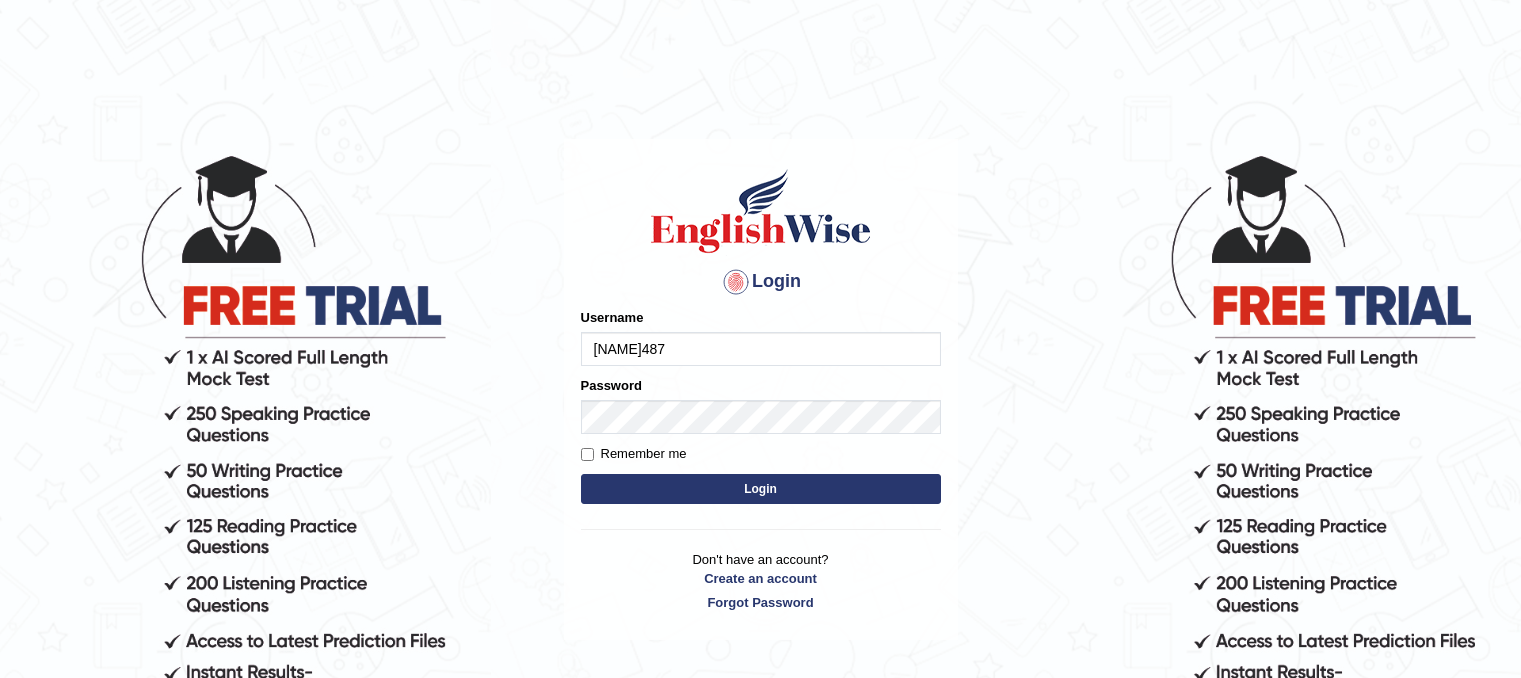 scroll, scrollTop: 0, scrollLeft: 0, axis: both 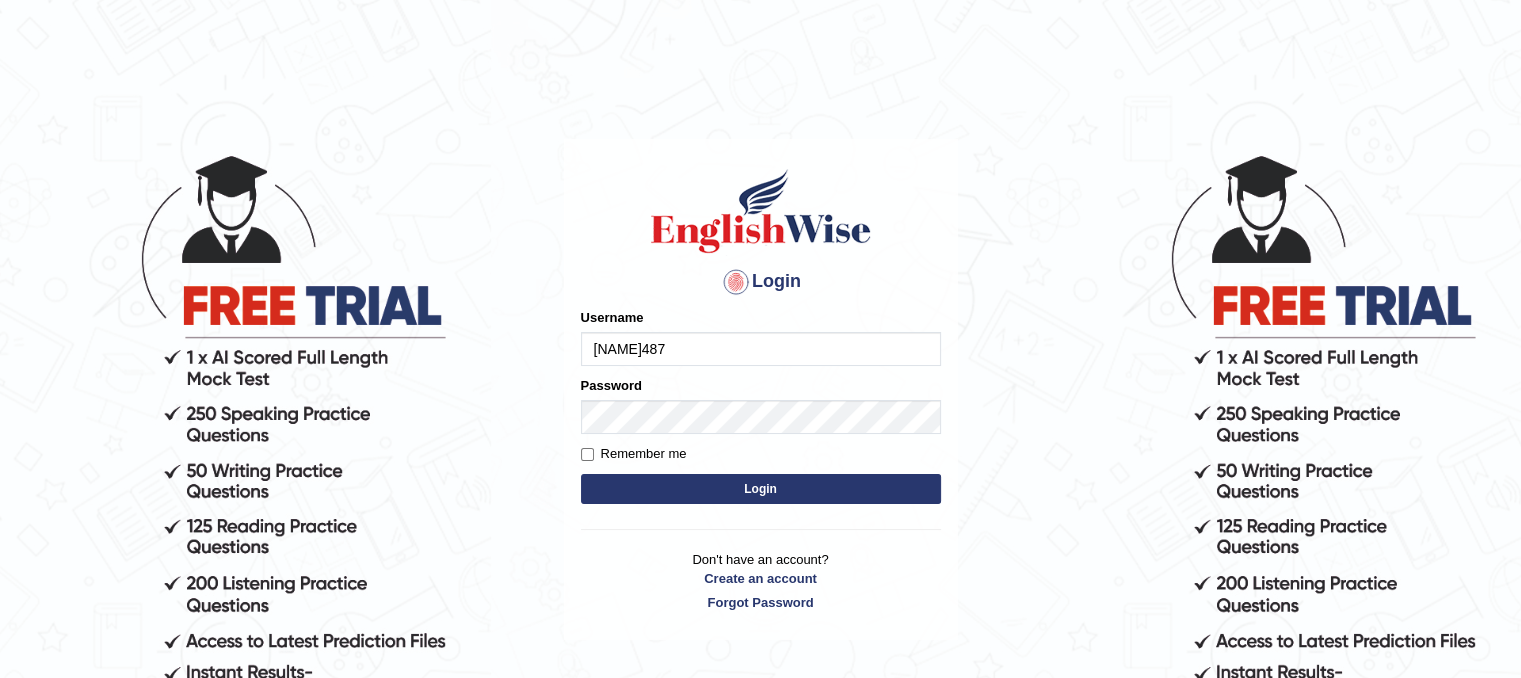 click on "Login" at bounding box center [761, 489] 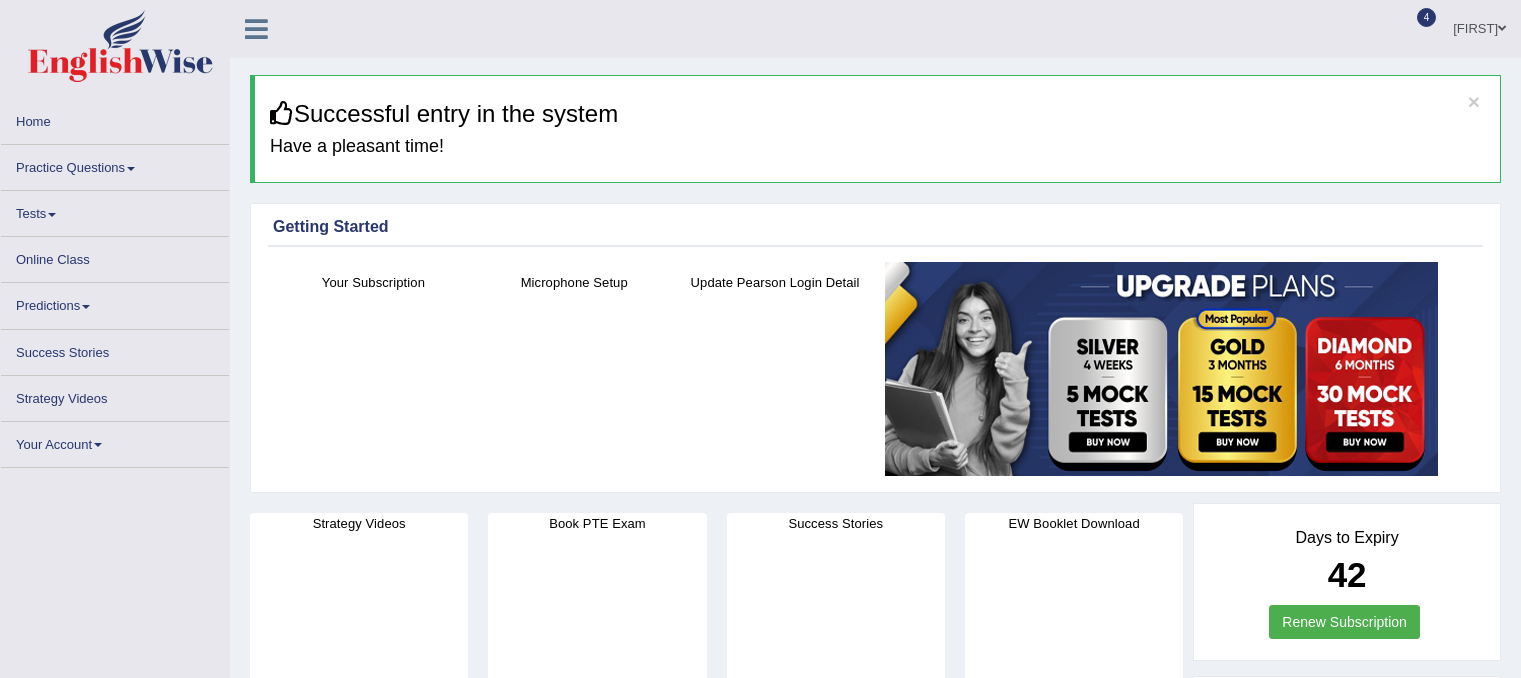 scroll, scrollTop: 0, scrollLeft: 0, axis: both 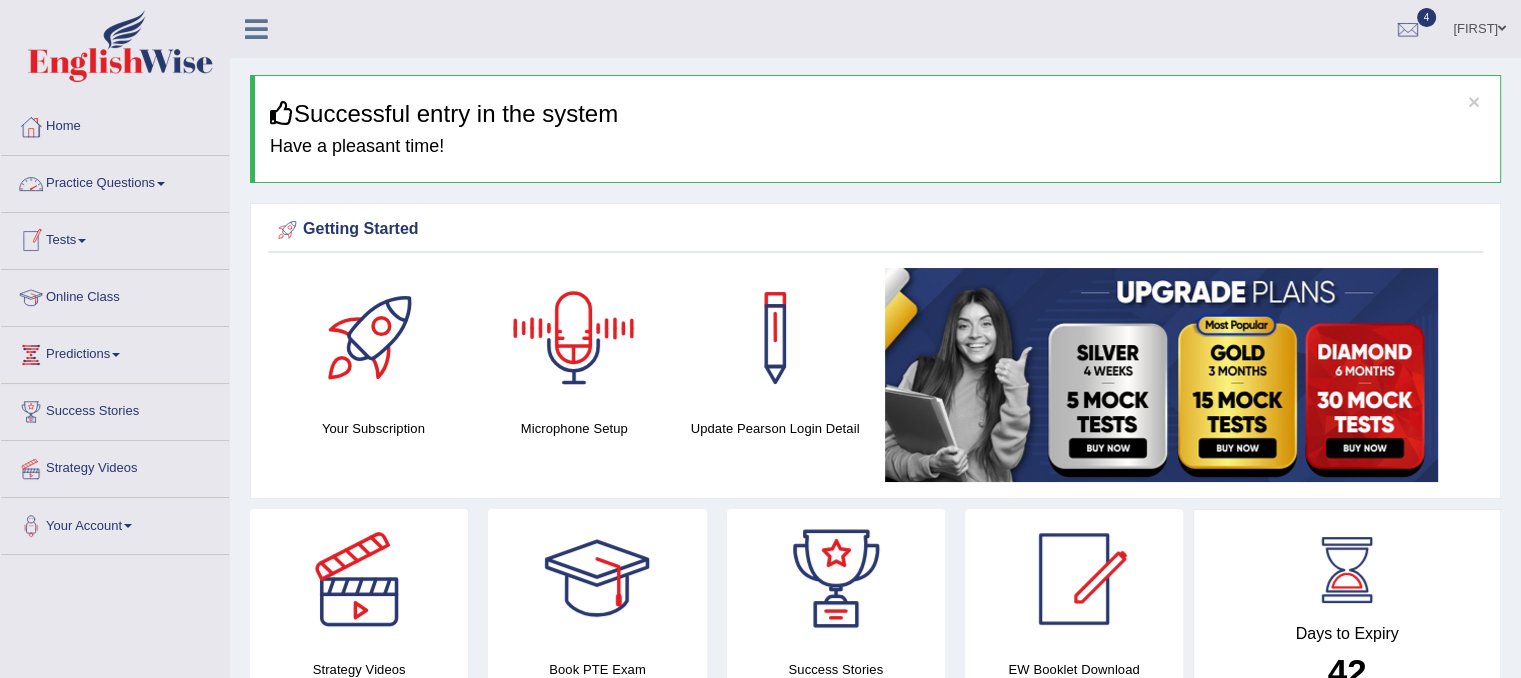 click on "Practice Questions" at bounding box center (115, 181) 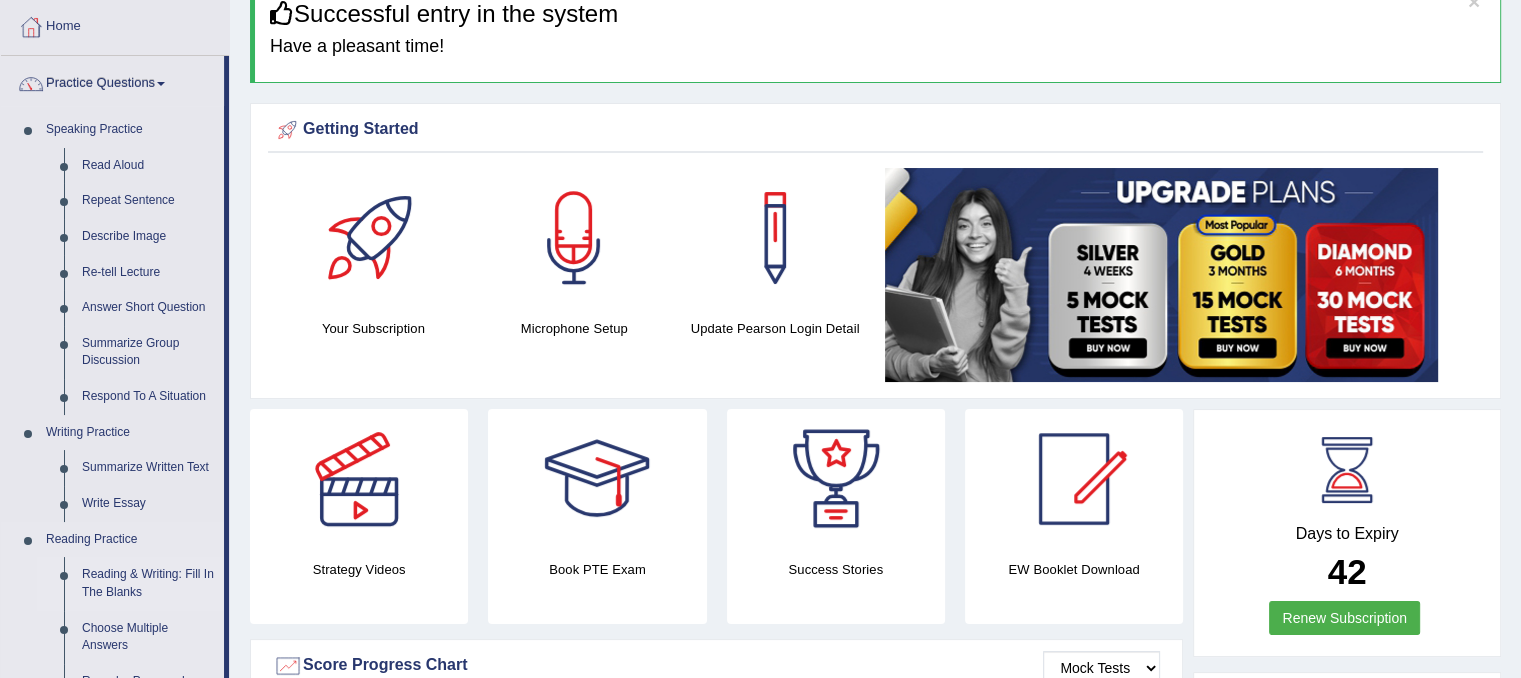 scroll, scrollTop: 200, scrollLeft: 0, axis: vertical 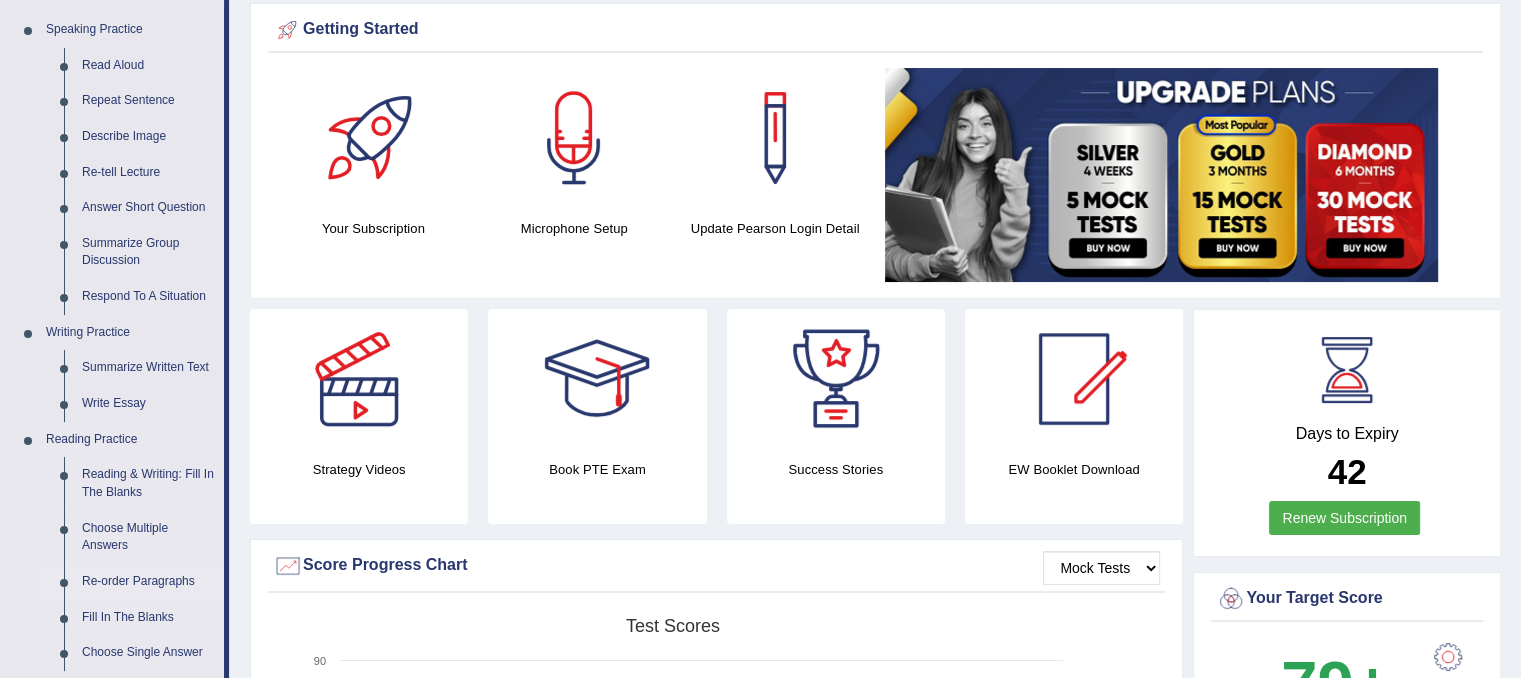 click on "Re-order Paragraphs" at bounding box center (148, 582) 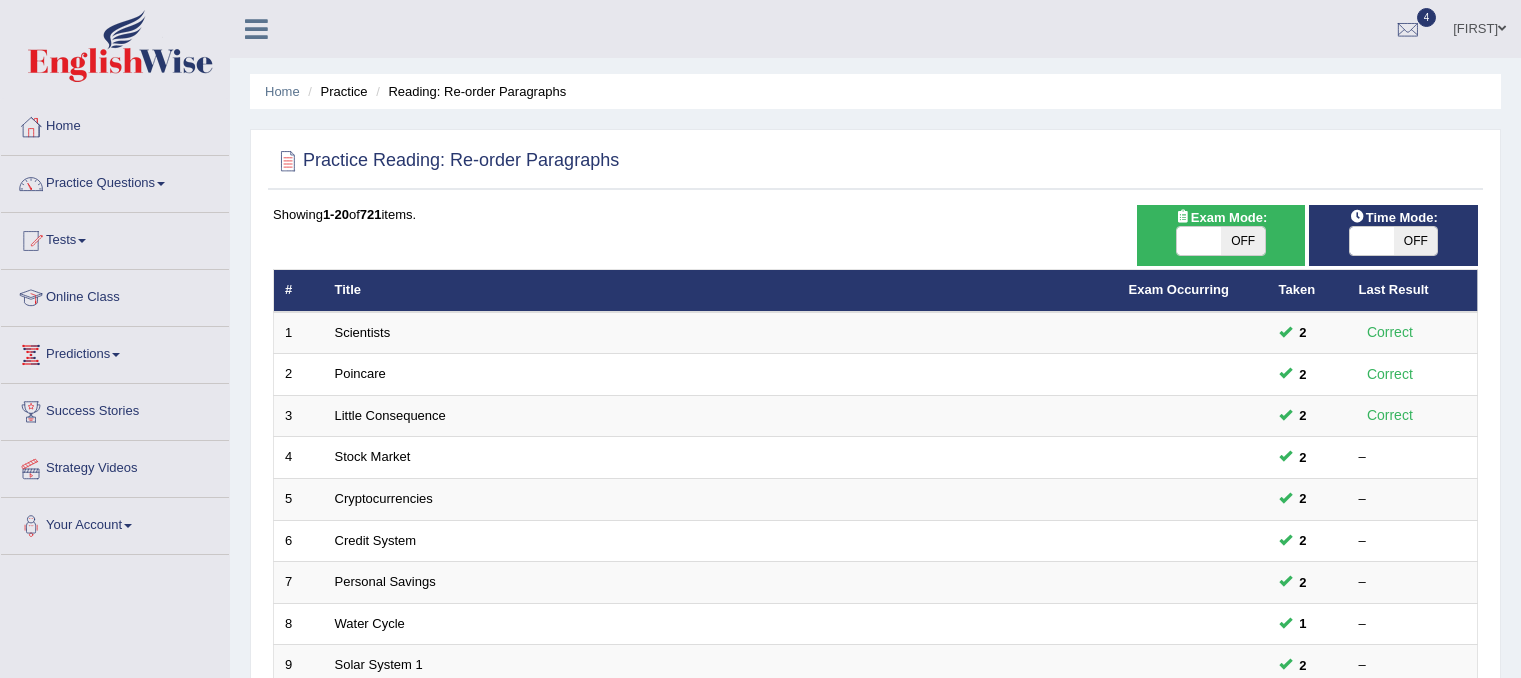 scroll, scrollTop: 0, scrollLeft: 0, axis: both 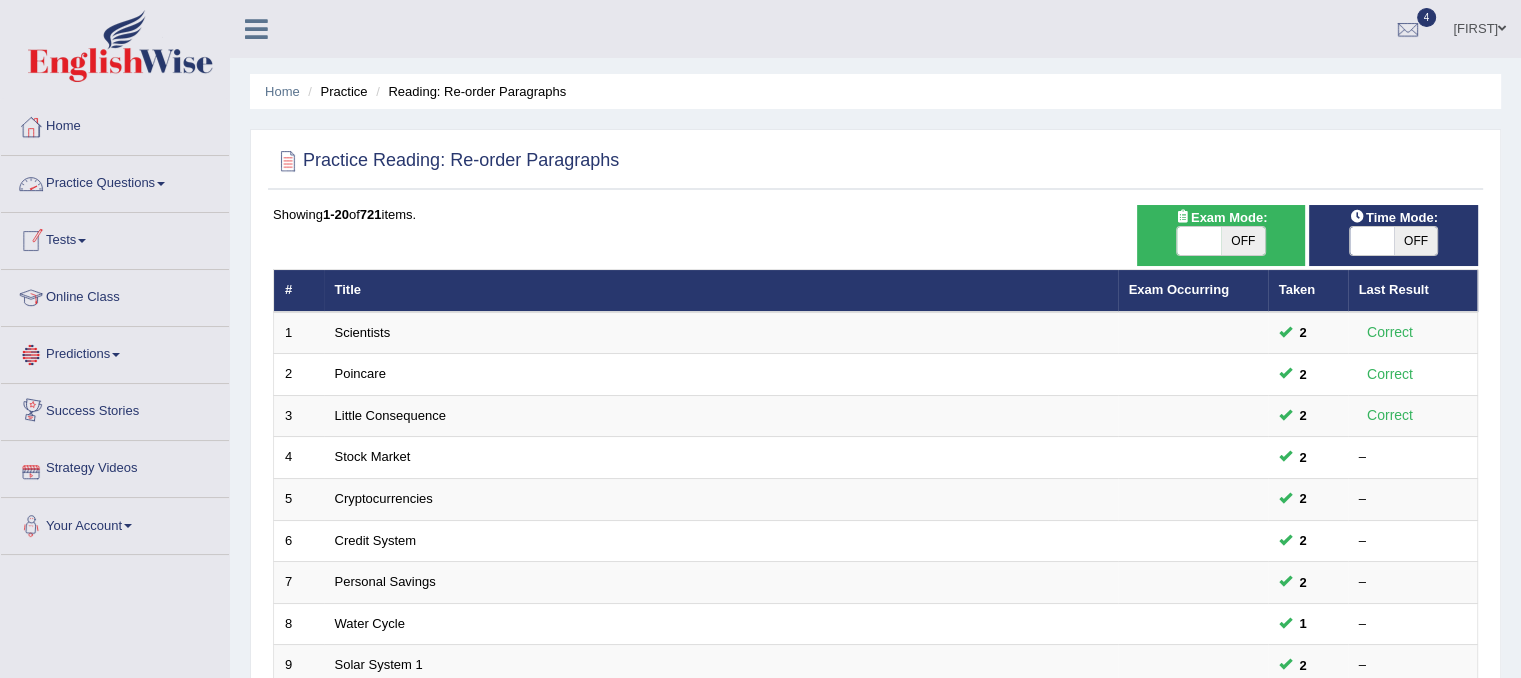click on "Practice Questions" at bounding box center [115, 181] 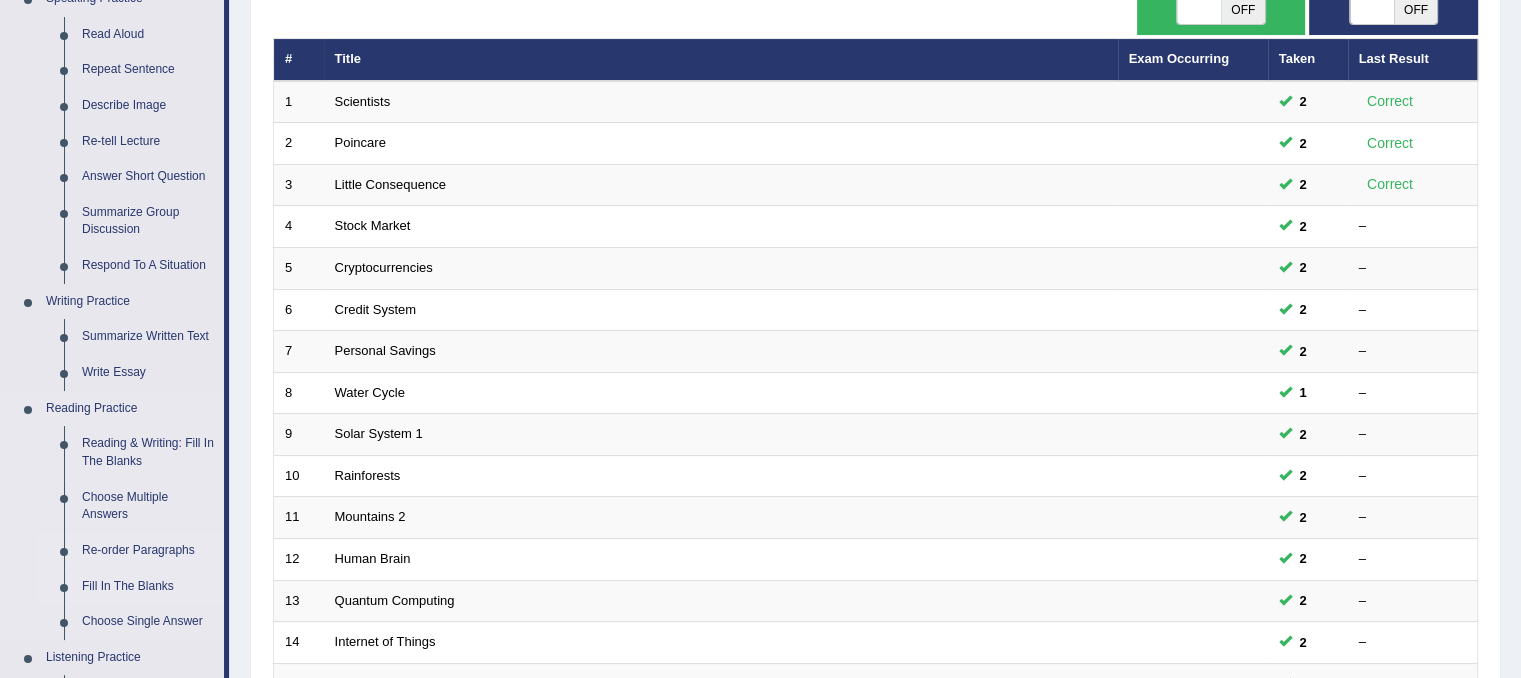 scroll, scrollTop: 200, scrollLeft: 0, axis: vertical 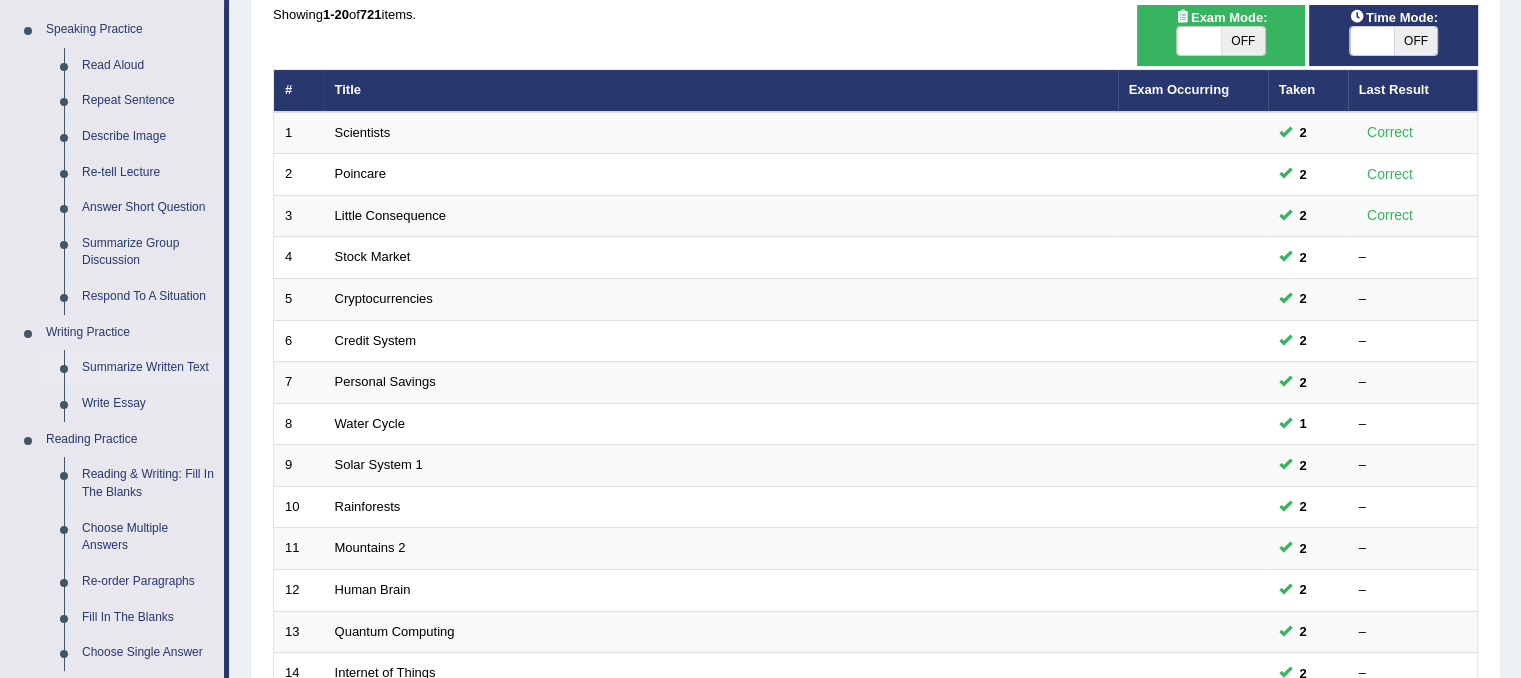 click on "Summarize Written Text" at bounding box center (148, 368) 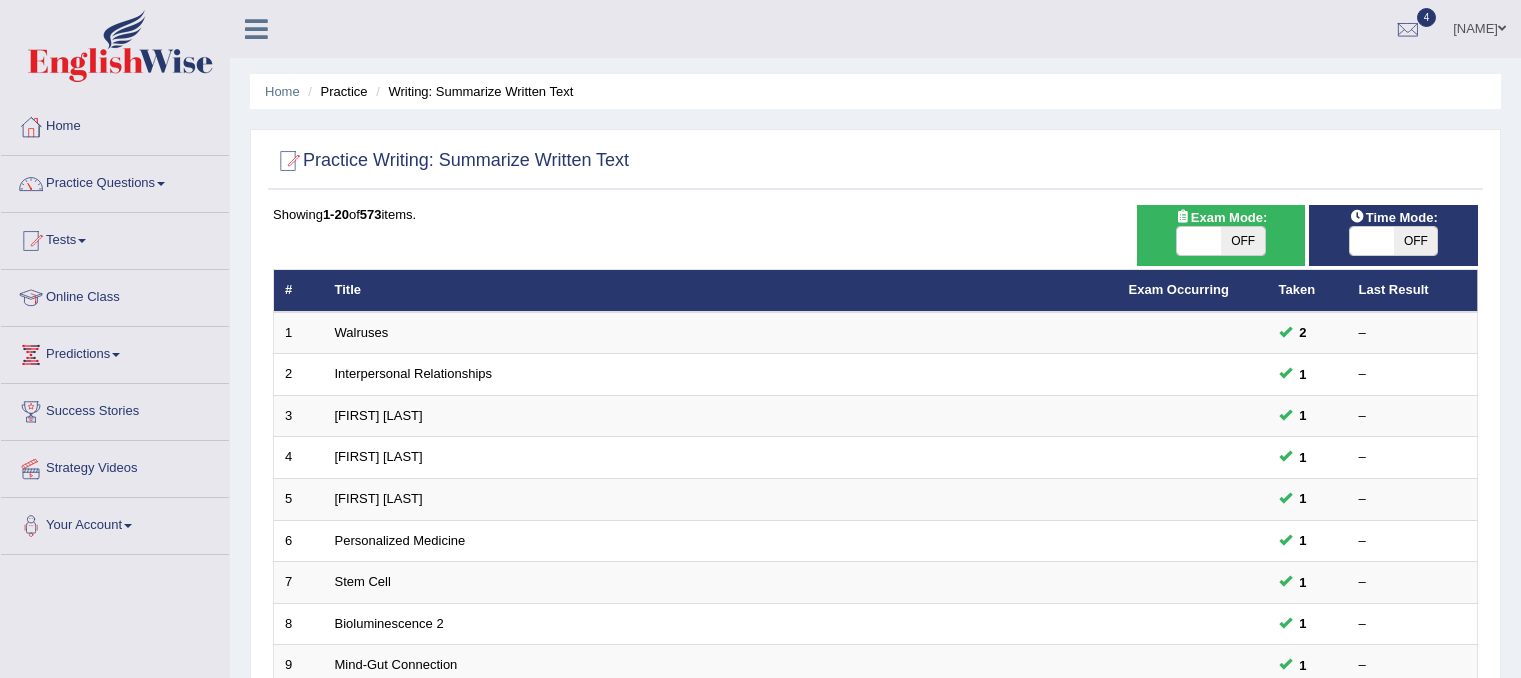 scroll, scrollTop: 0, scrollLeft: 0, axis: both 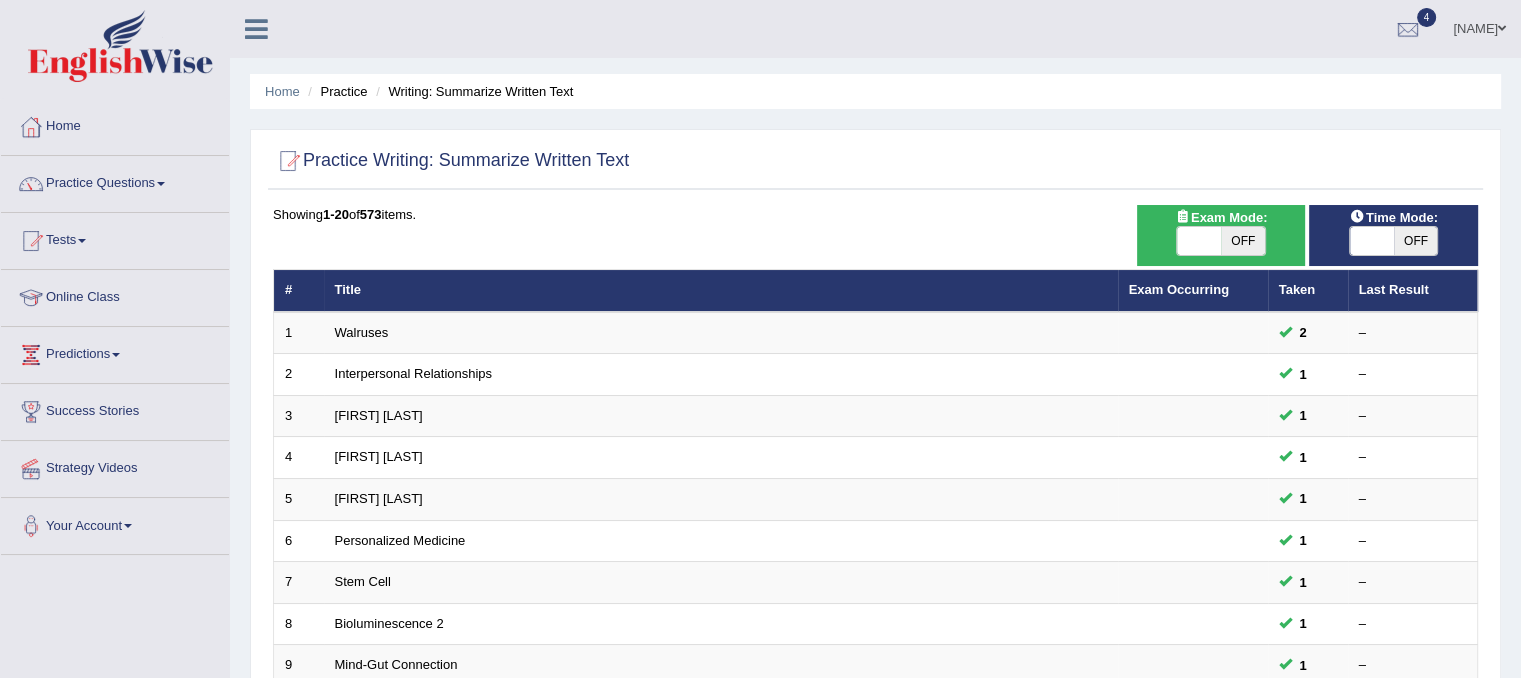 drag, startPoint x: 1410, startPoint y: 245, endPoint x: 1386, endPoint y: 223, distance: 32.55764 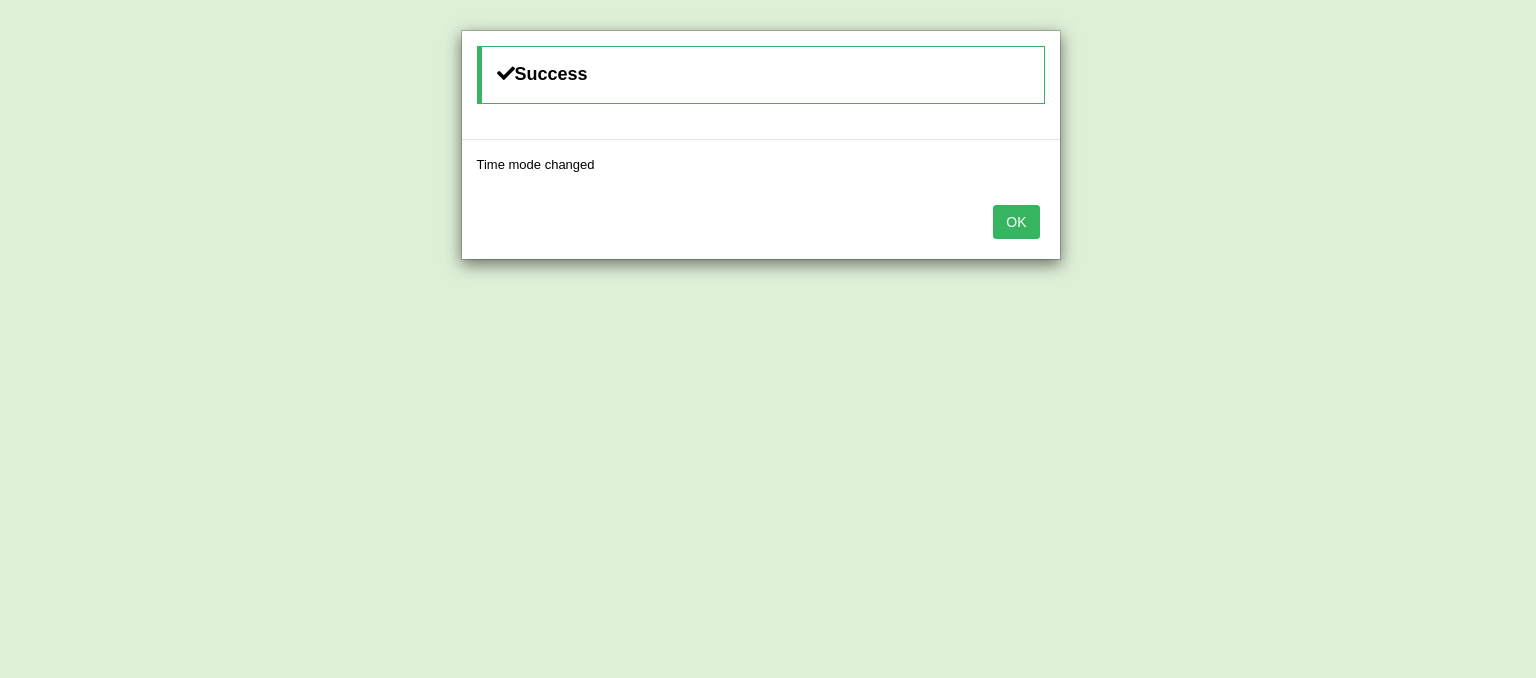 click on "OK" at bounding box center [1016, 222] 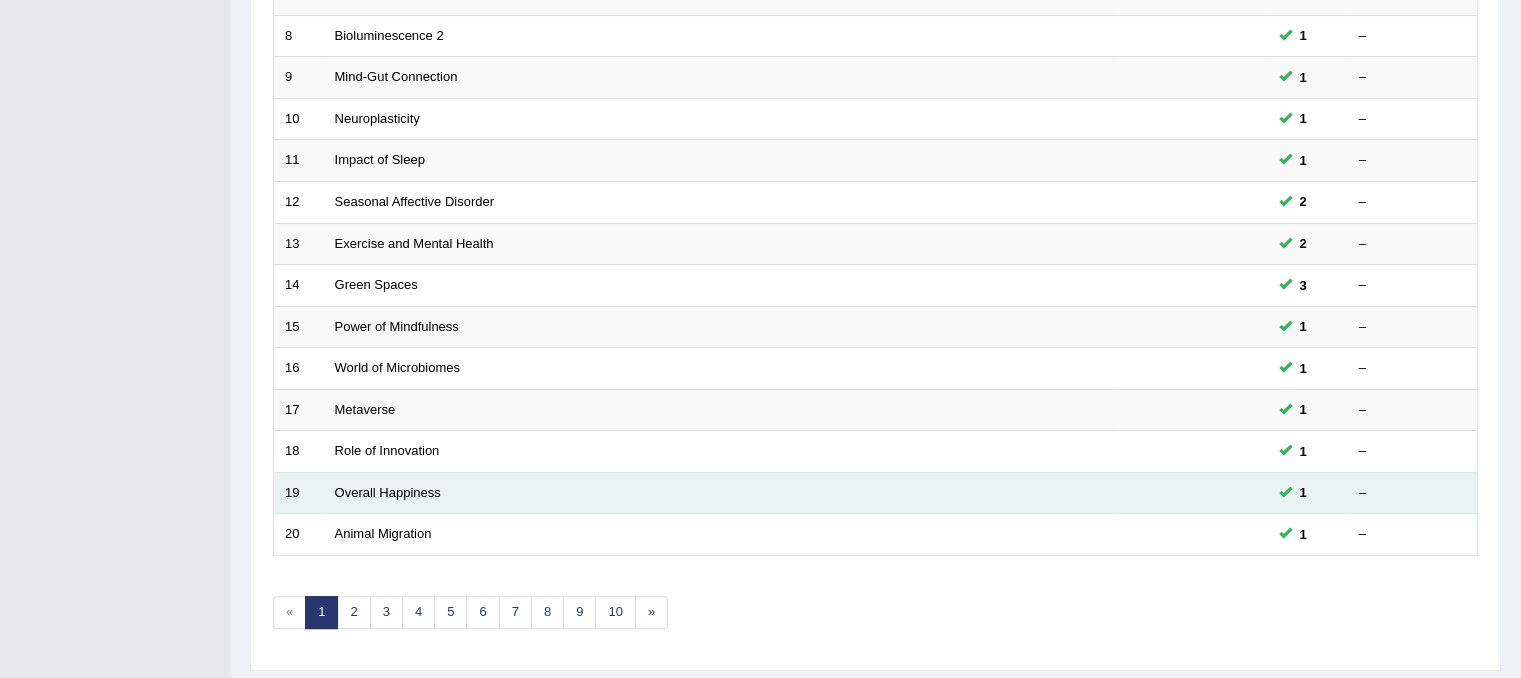 scroll, scrollTop: 640, scrollLeft: 0, axis: vertical 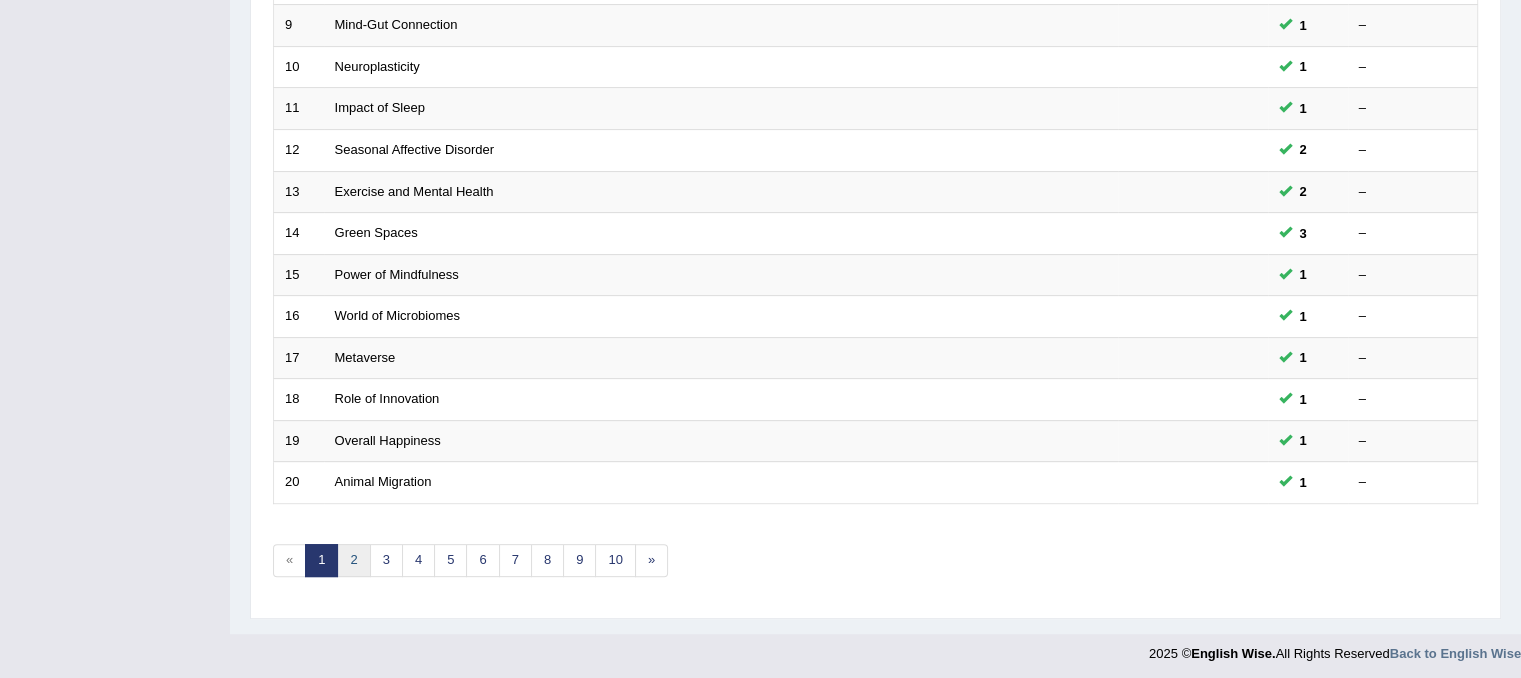 click on "2" at bounding box center (353, 560) 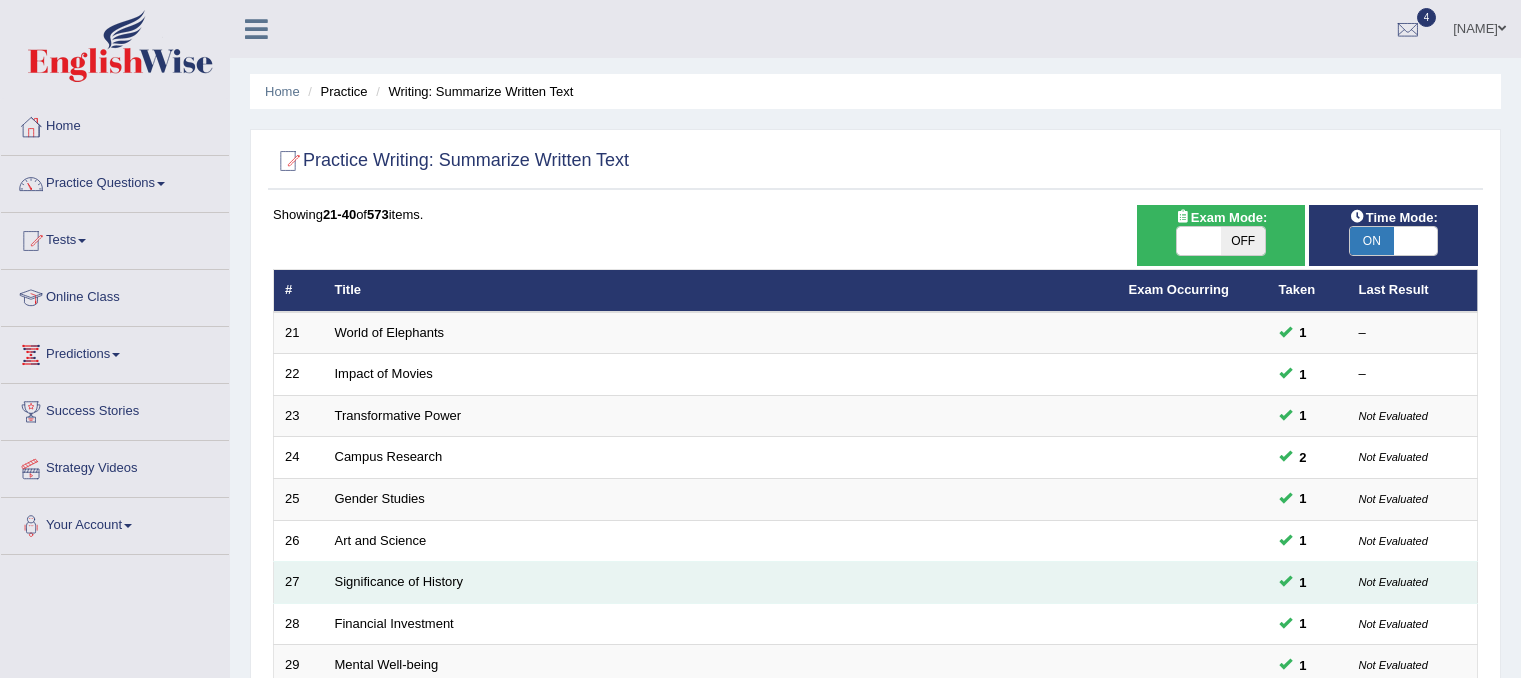 scroll, scrollTop: 0, scrollLeft: 0, axis: both 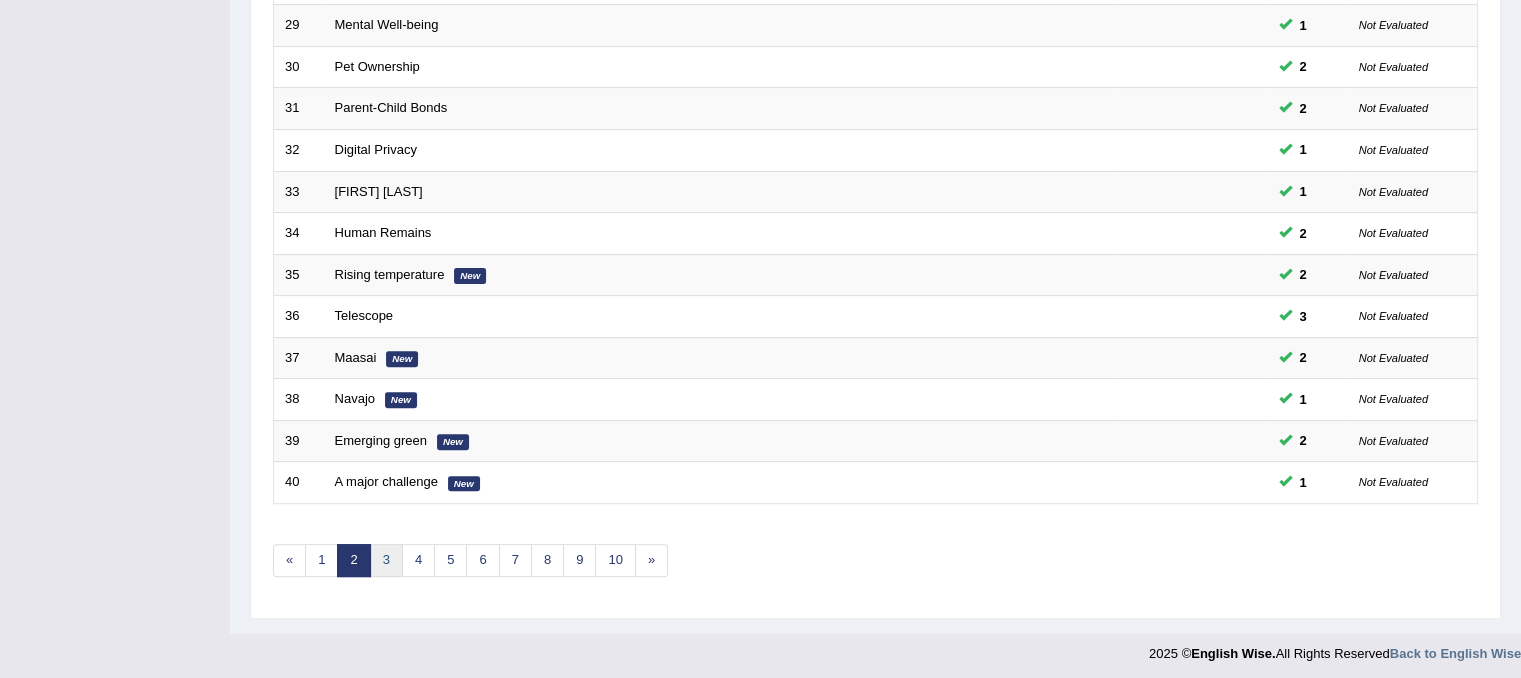 click on "3" at bounding box center (386, 560) 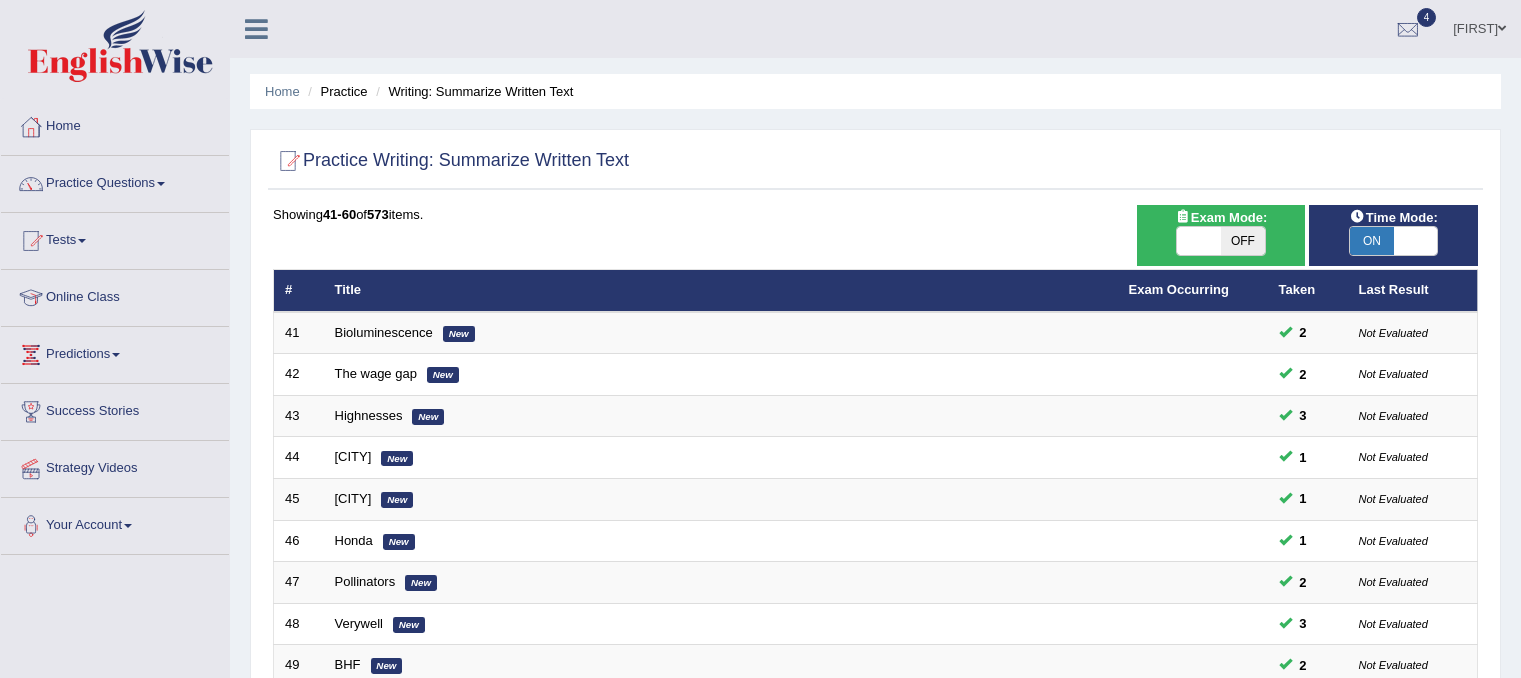 scroll, scrollTop: 497, scrollLeft: 0, axis: vertical 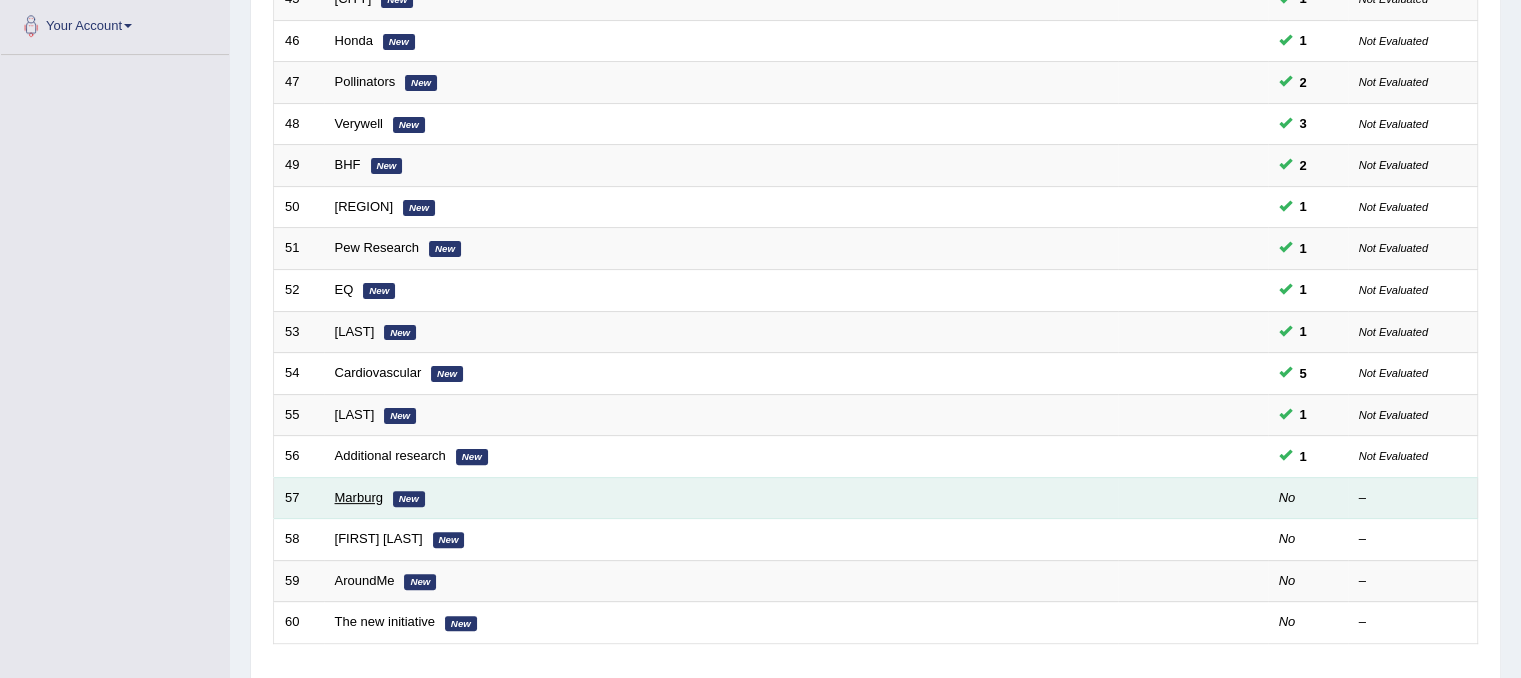 click on "Marburg" at bounding box center (359, 497) 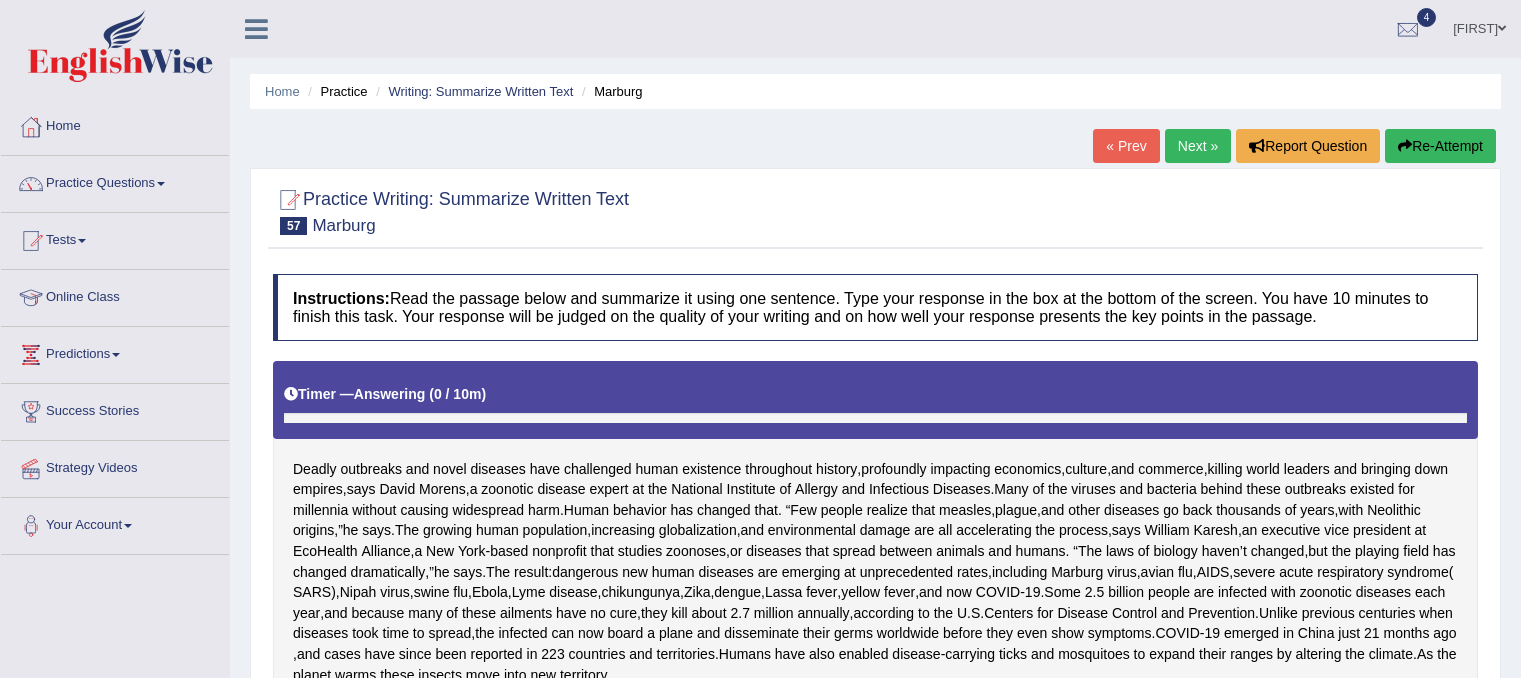 scroll, scrollTop: 236, scrollLeft: 0, axis: vertical 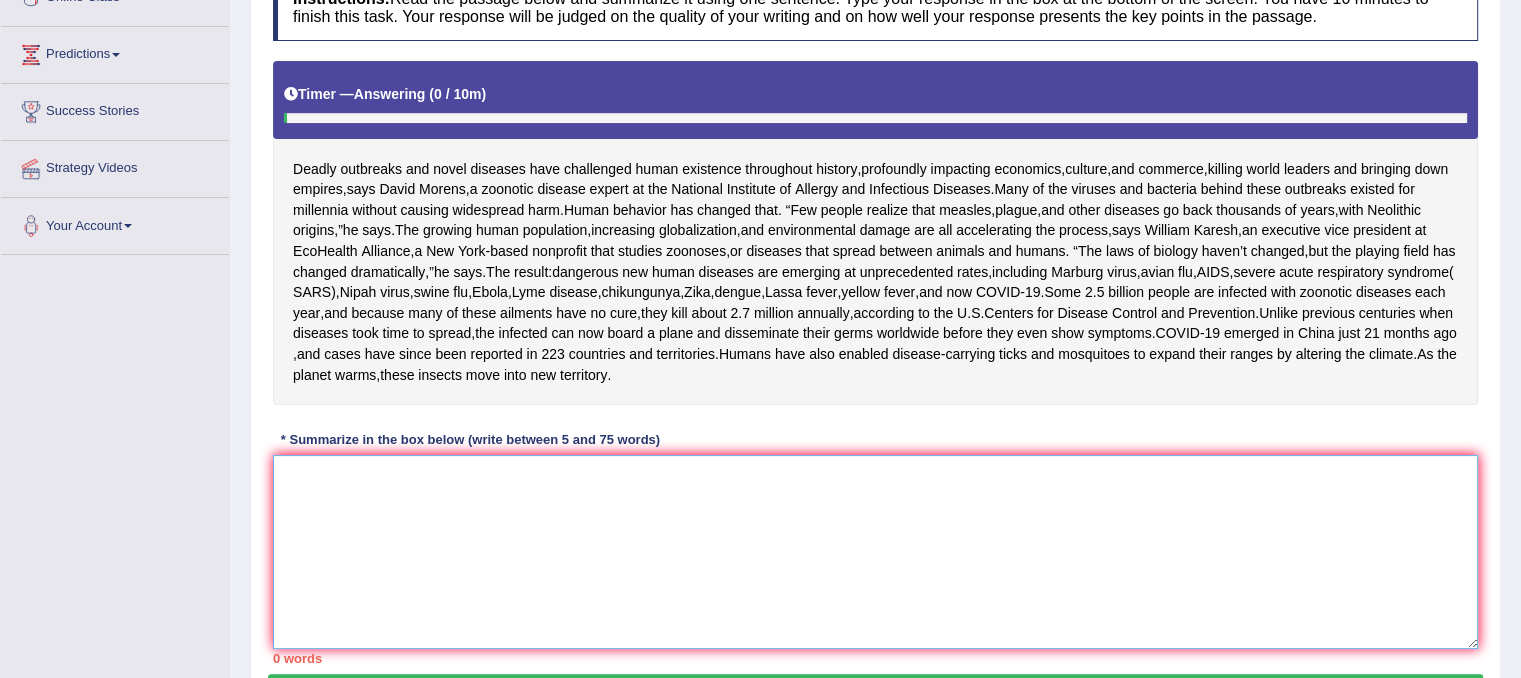 click at bounding box center (875, 552) 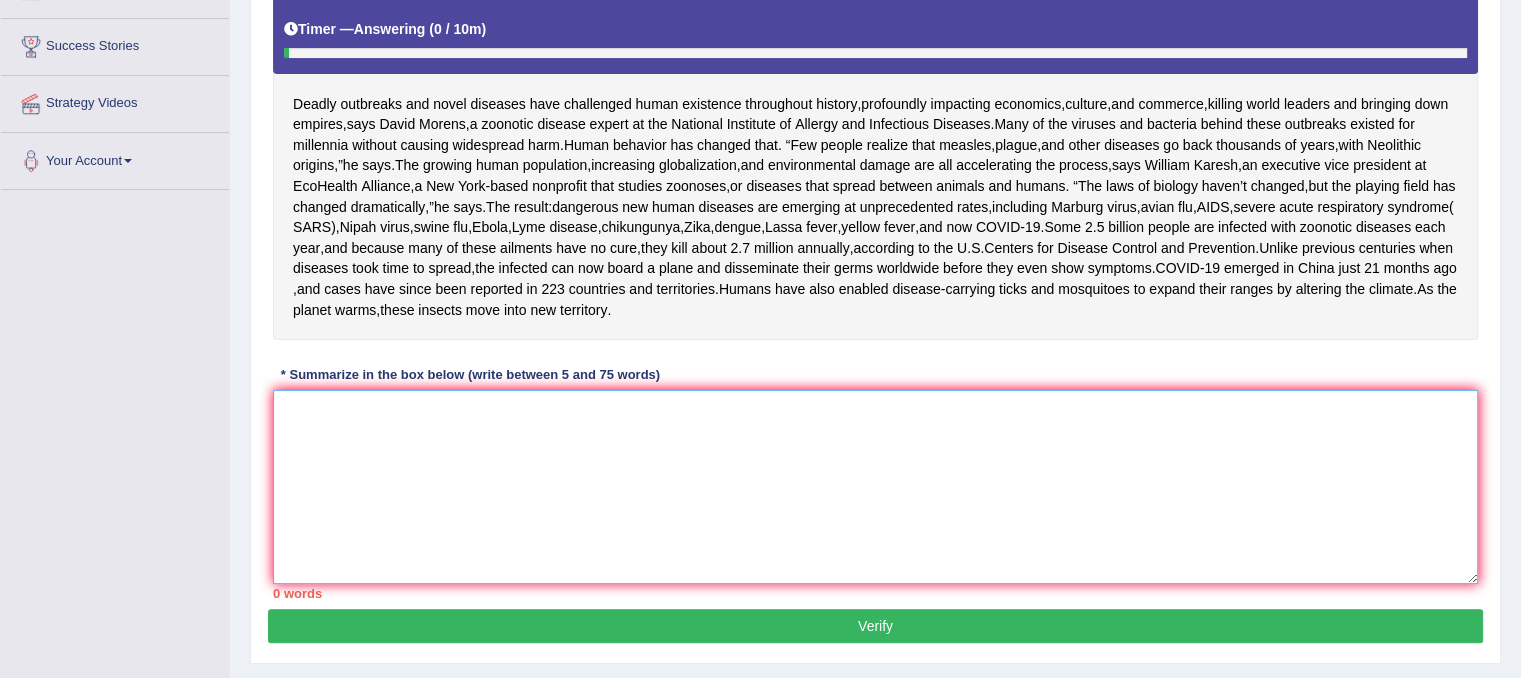 scroll, scrollTop: 400, scrollLeft: 0, axis: vertical 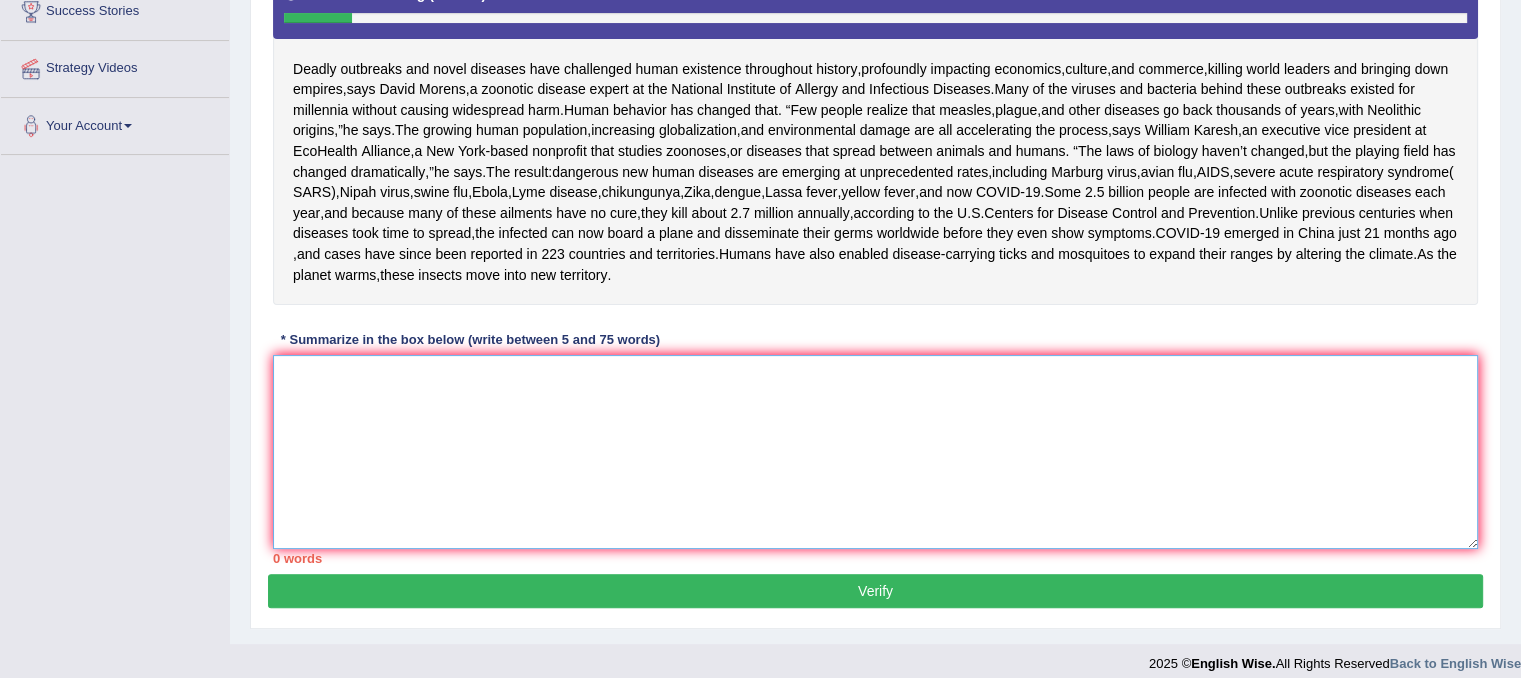 drag, startPoint x: 417, startPoint y: 517, endPoint x: 424, endPoint y: 504, distance: 14.764823 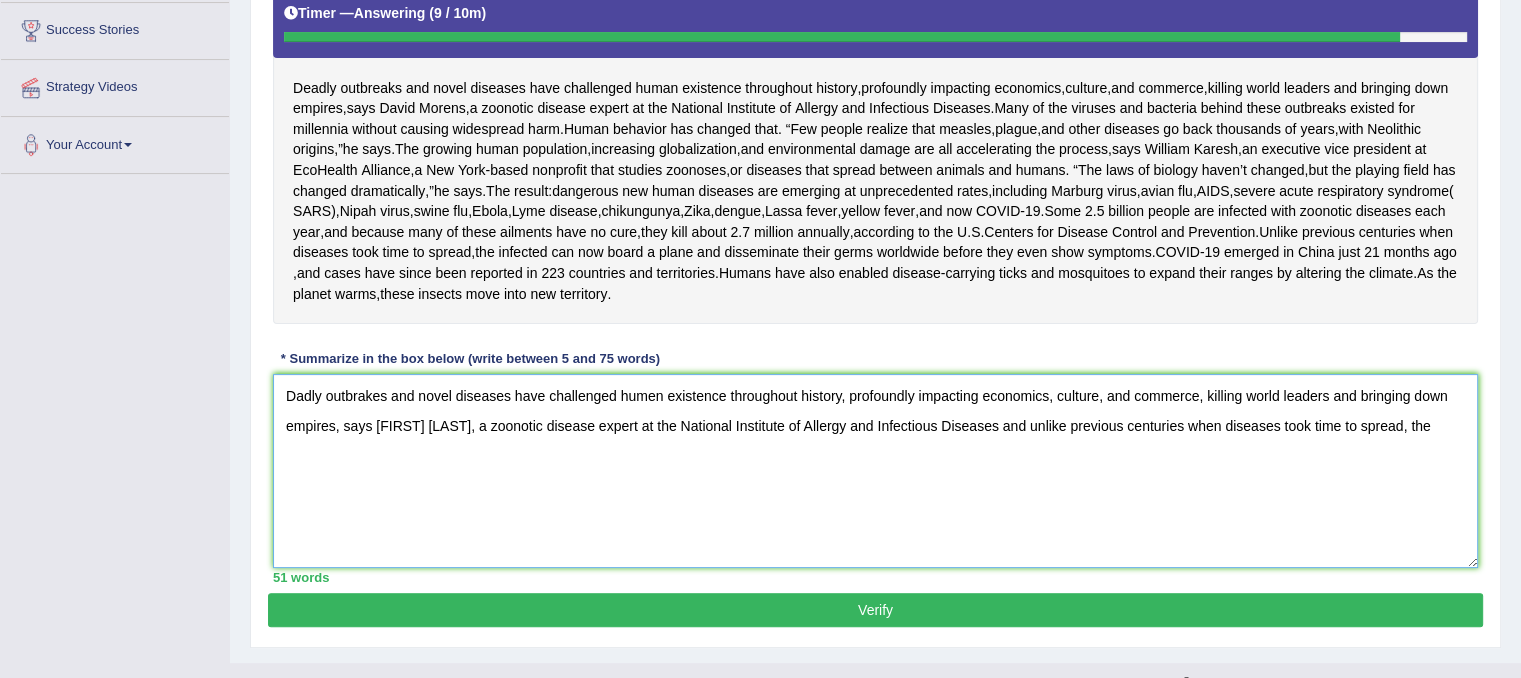 scroll, scrollTop: 516, scrollLeft: 0, axis: vertical 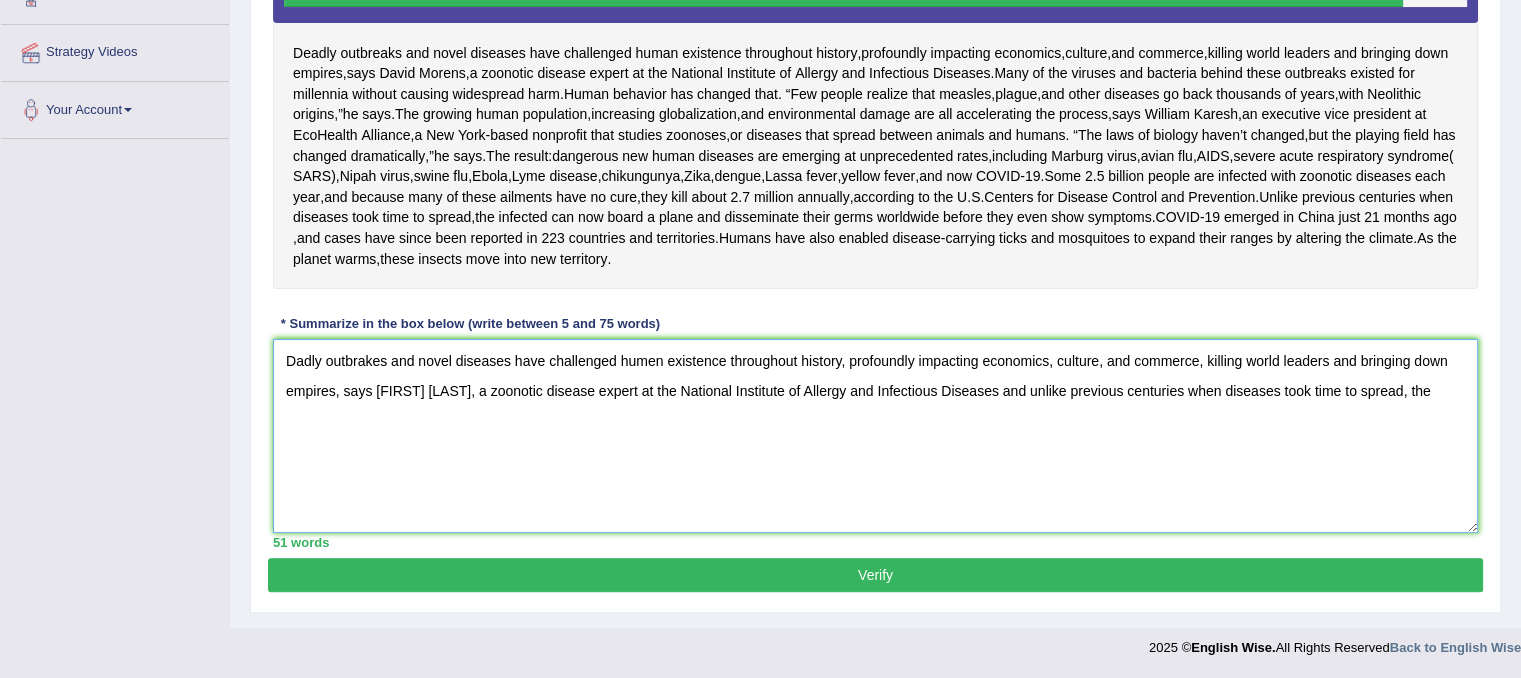 drag, startPoint x: 1450, startPoint y: 401, endPoint x: 151, endPoint y: 277, distance: 1304.905 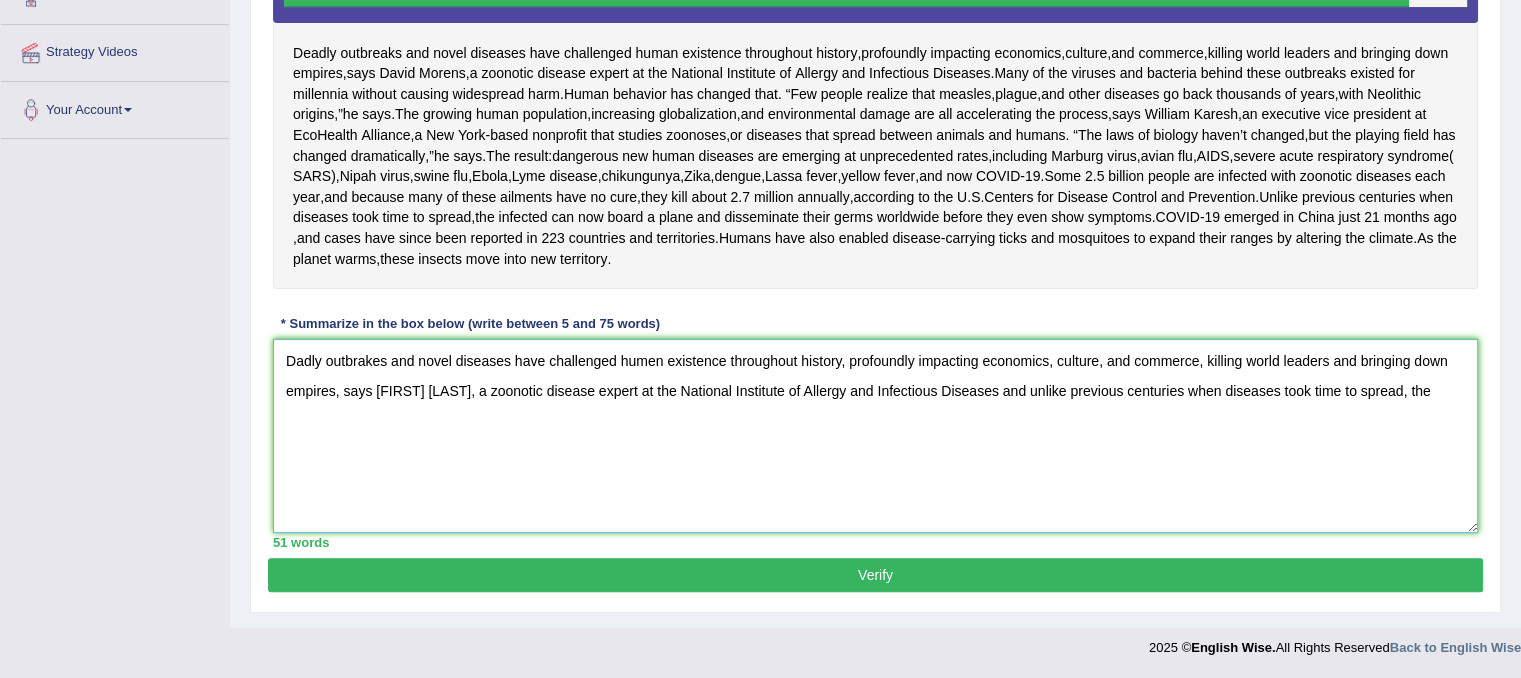 drag, startPoint x: 929, startPoint y: 497, endPoint x: 972, endPoint y: 470, distance: 50.77401 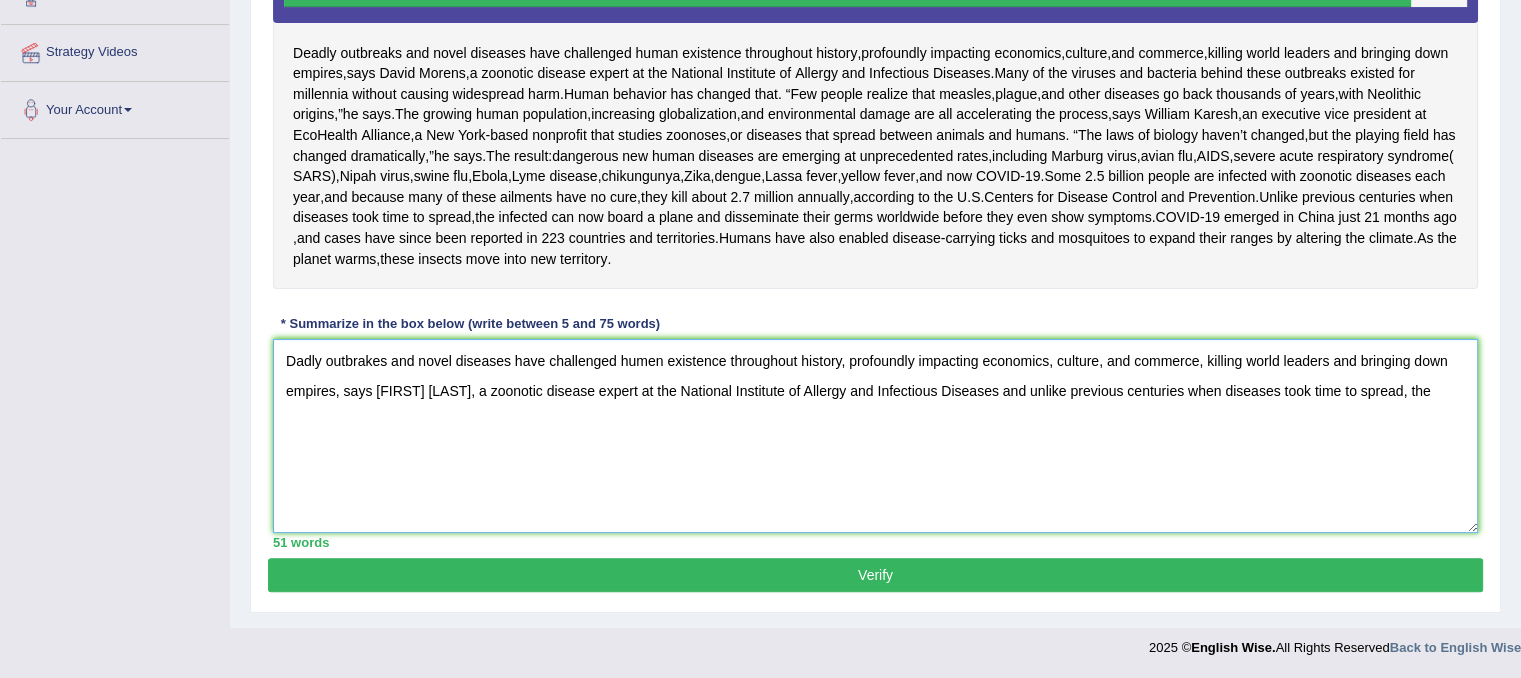 click on "Dadly outbrakes and novel diseases have challenged humen existence throughout history, profoundly impacting economics, culture, and commerce, killing world leaders and bringing down empires, says [FIRST] [LAST], a zoonotic disease expert at the National Institute of Allergy and Infectious Diseases and unlike previous centuries when diseases took time to spread, the" at bounding box center [875, 436] 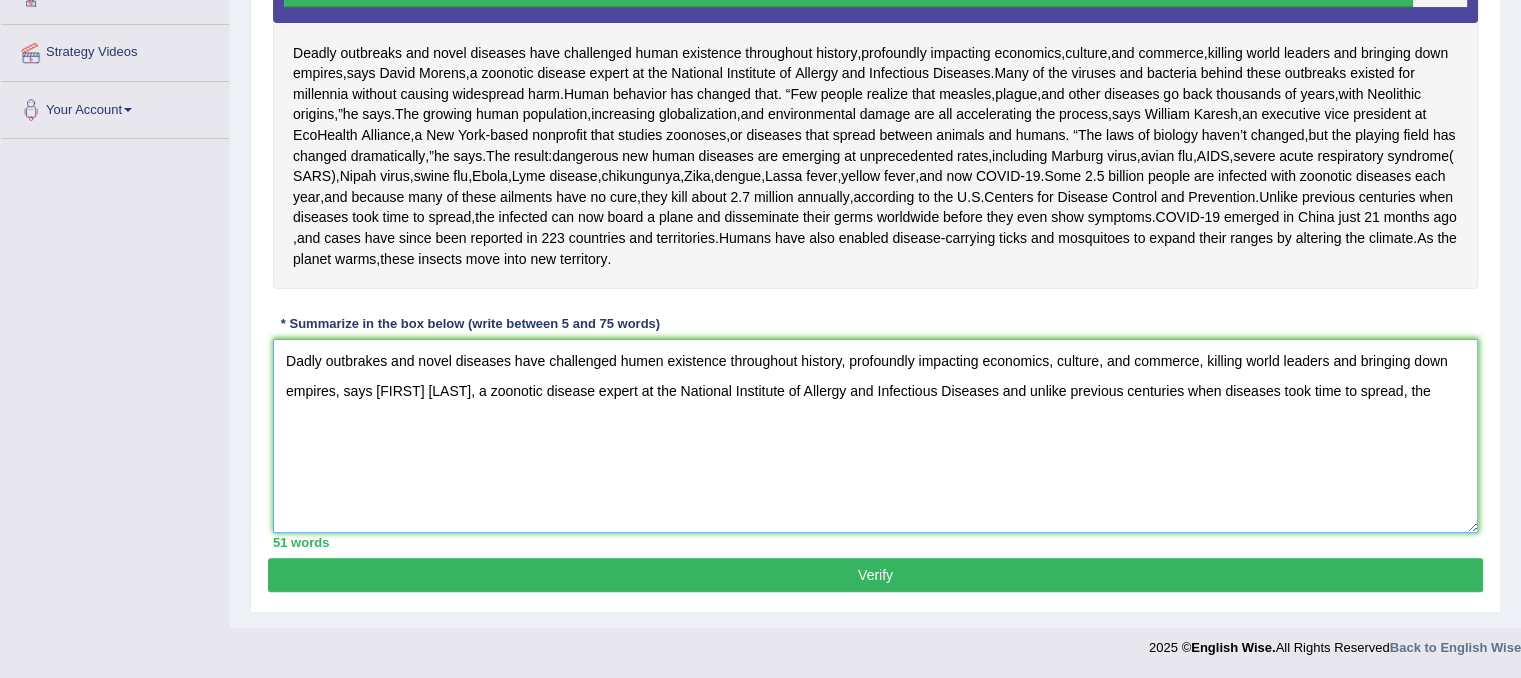 click on "Dadly outbrakes and novel diseases have challenged humen existence throughout history, profoundly impacting economics, culture, and commerce, killing world leaders and bringing down empires, says [FIRST] [LAST], a zoonotic disease expert at the National Institute of Allergy and Infectious Diseases and unlike previous centuries when diseases took time to spread, the" at bounding box center (875, 436) 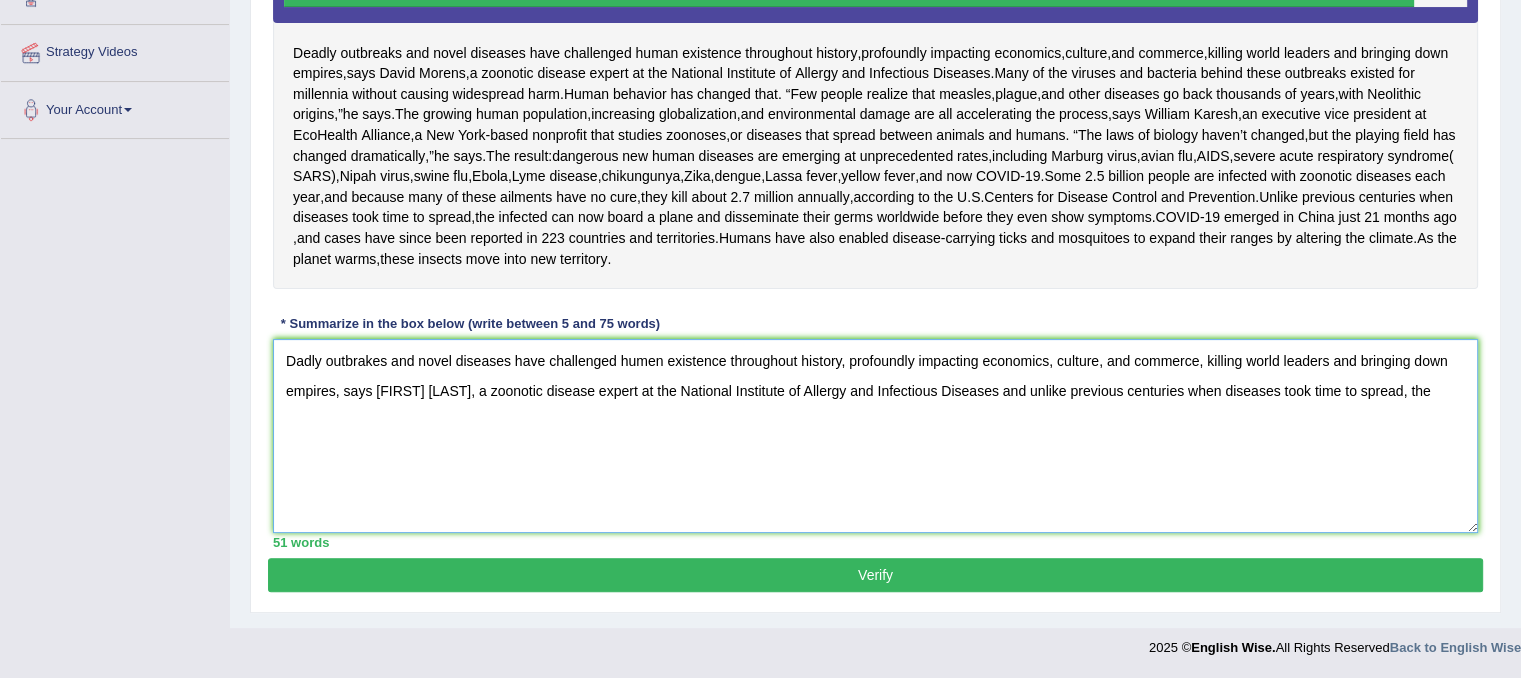 click on "Dadly outbrakes and novel diseases have challenged humen existence throughout history, profoundly impacting economics, culture, and commerce, killing world leaders and bringing down empires, says [FIRST] [LAST], a zoonotic disease expert at the National Institute of Allergy and Infectious Diseases and unlike previous centuries when diseases took time to spread, the" at bounding box center (875, 436) 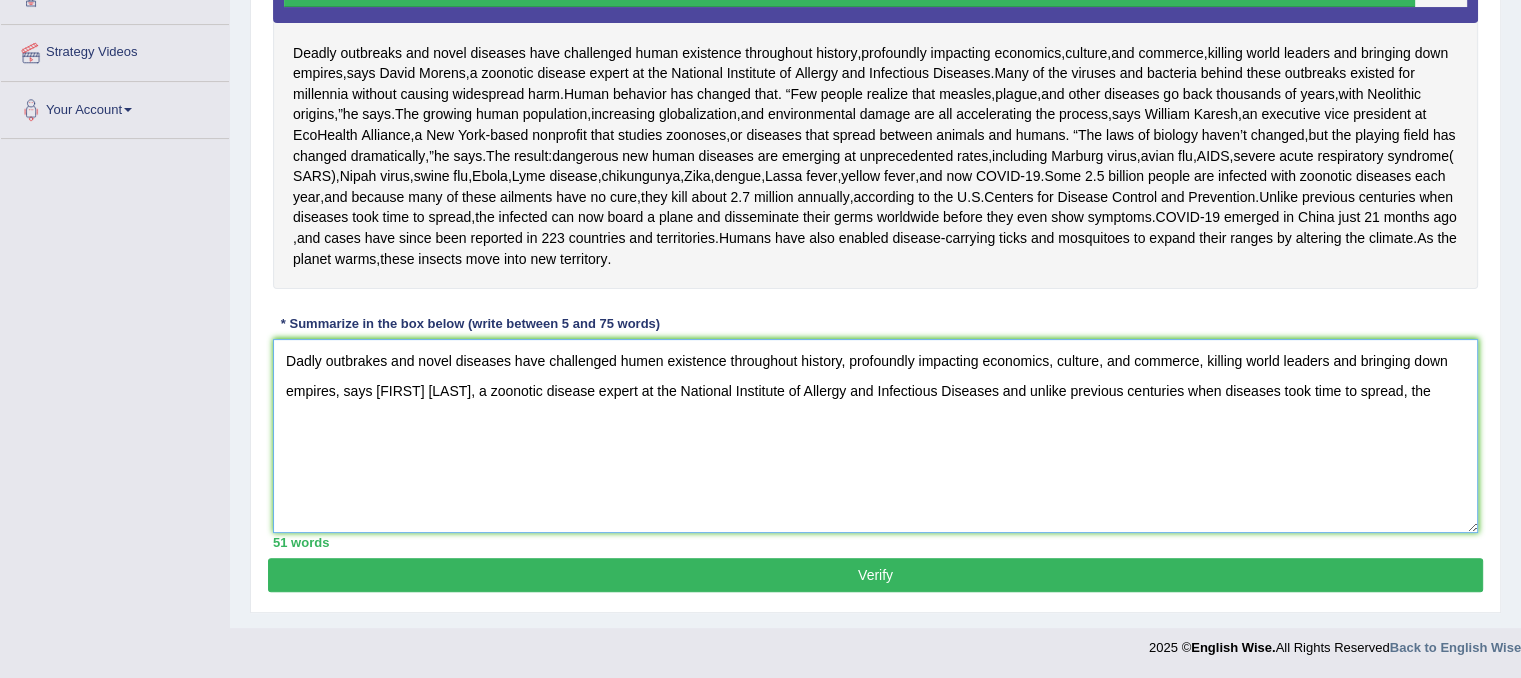 click on "Dadly outbrakes and novel diseases have challenged humen existence throughout history, profoundly impacting economics, culture, and commerce, killing world leaders and bringing down empires, says [FIRST] [LAST], a zoonotic disease expert at the National Institute of Allergy and Infectious Diseases and unlike previous centuries when diseases took time to spread, the" at bounding box center (875, 436) 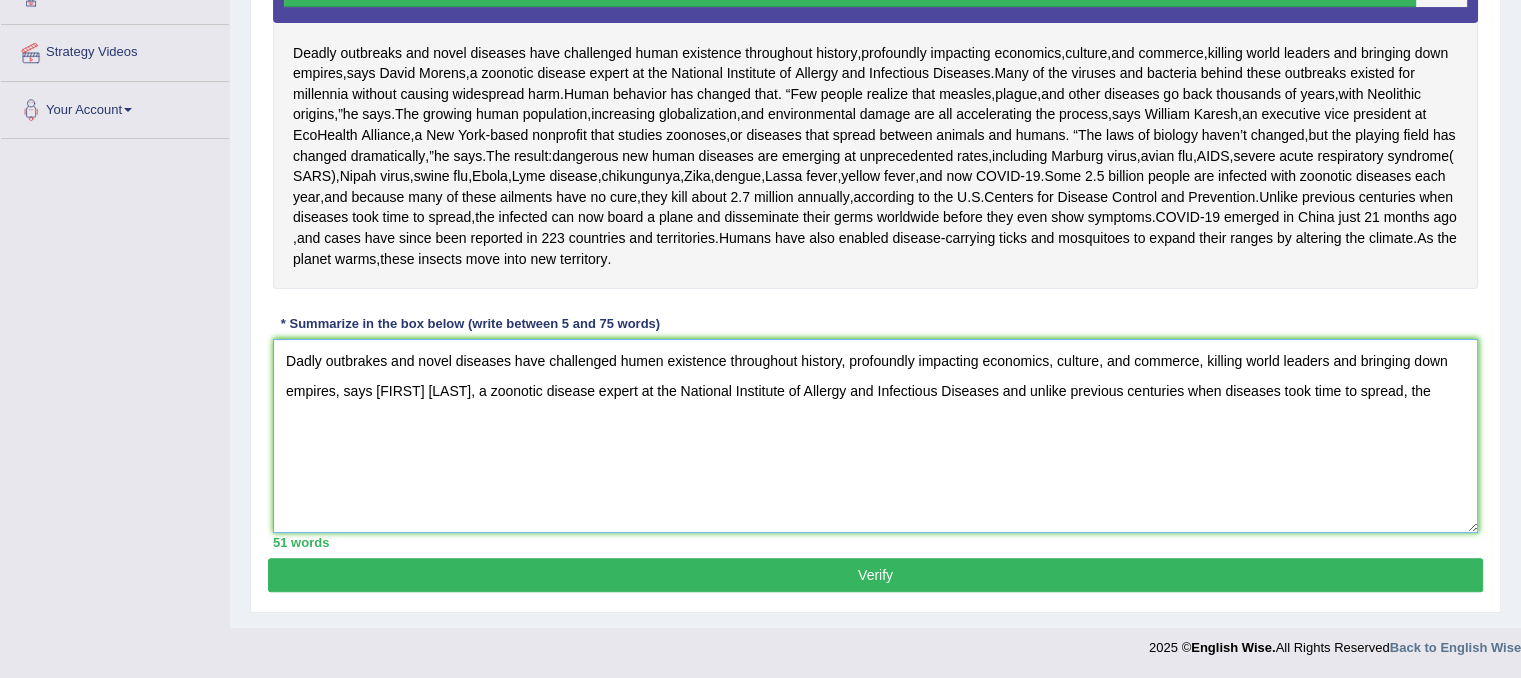 click on "Dadly outbrakes and novel diseases have challenged humen existence throughout history, profoundly impacting economics, culture, and commerce, killing world leaders and bringing down empires, says [FIRST] [LAST], a zoonotic disease expert at the National Institute of Allergy and Infectious Diseases and unlike previous centuries when diseases took time to spread, the" at bounding box center [875, 436] 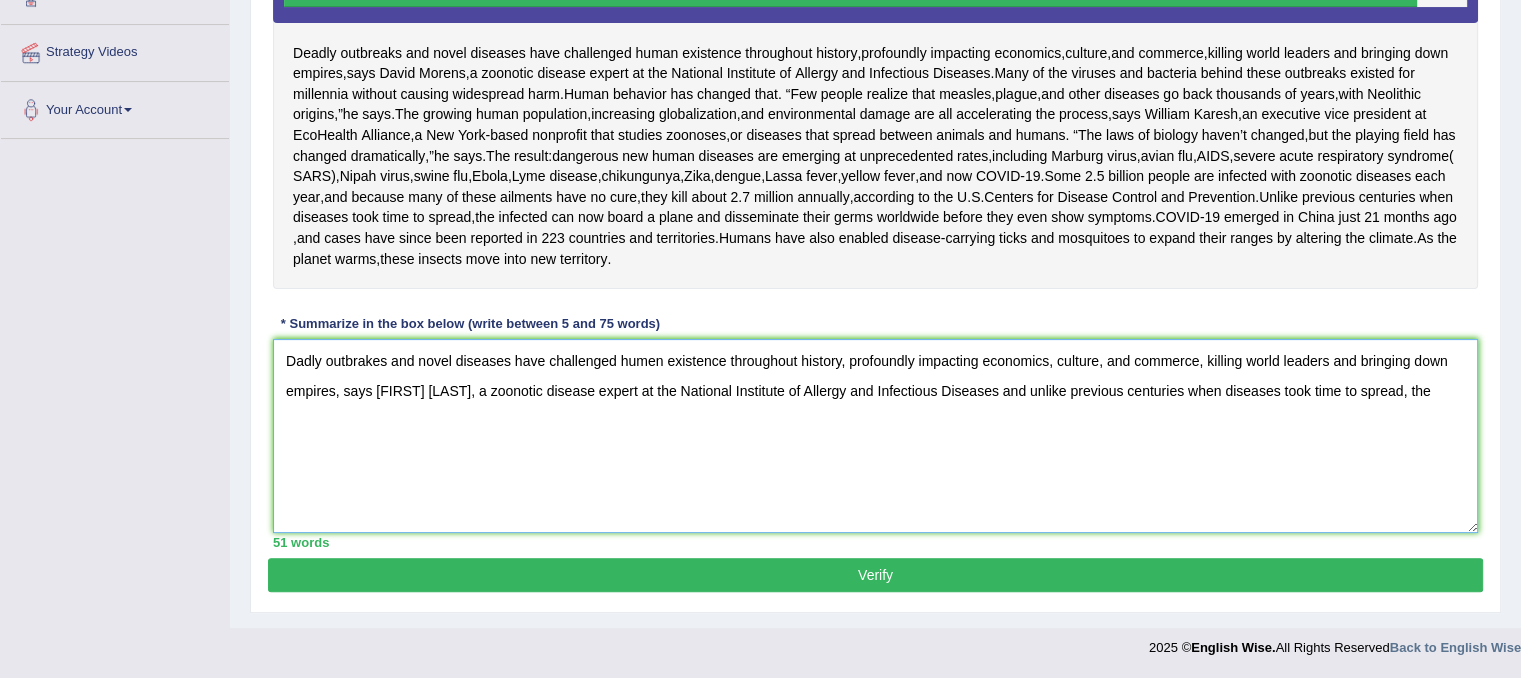 click on "Dadly outbrakes and novel diseases have challenged humen existence throughout history, profoundly impacting economics, culture, and commerce, killing world leaders and bringing down empires, says [FIRST] [LAST], a zoonotic disease expert at the National Institute of Allergy and Infectious Diseases and unlike previous centuries when diseases took time to spread, the" at bounding box center [875, 436] 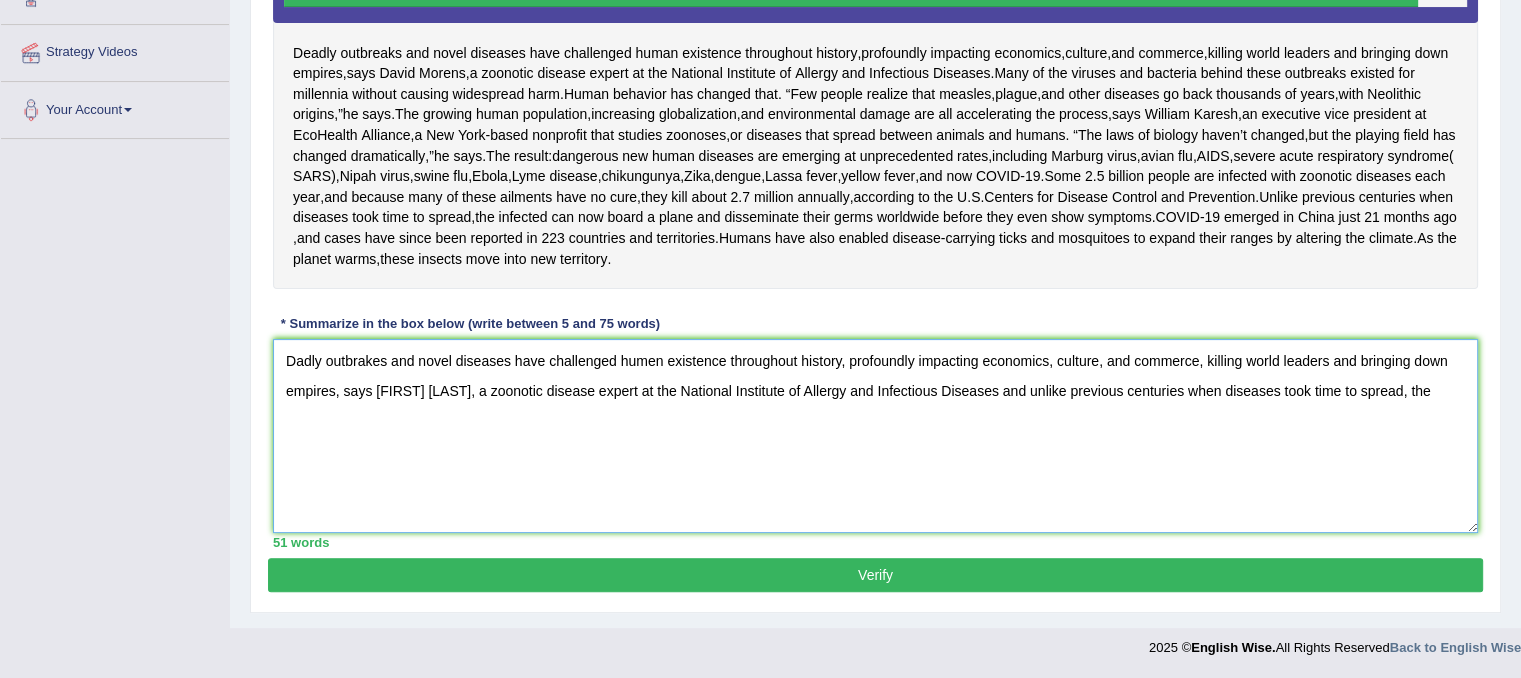 click on "Dadly outbrakes and novel diseases have challenged humen existence throughout history, profoundly impacting economics, culture, and commerce, killing world leaders and bringing down empires, says [FIRST] [LAST], a zoonotic disease expert at the National Institute of Allergy and Infectious Diseases and unlike previous centuries when diseases took time to spread, the" at bounding box center [875, 436] 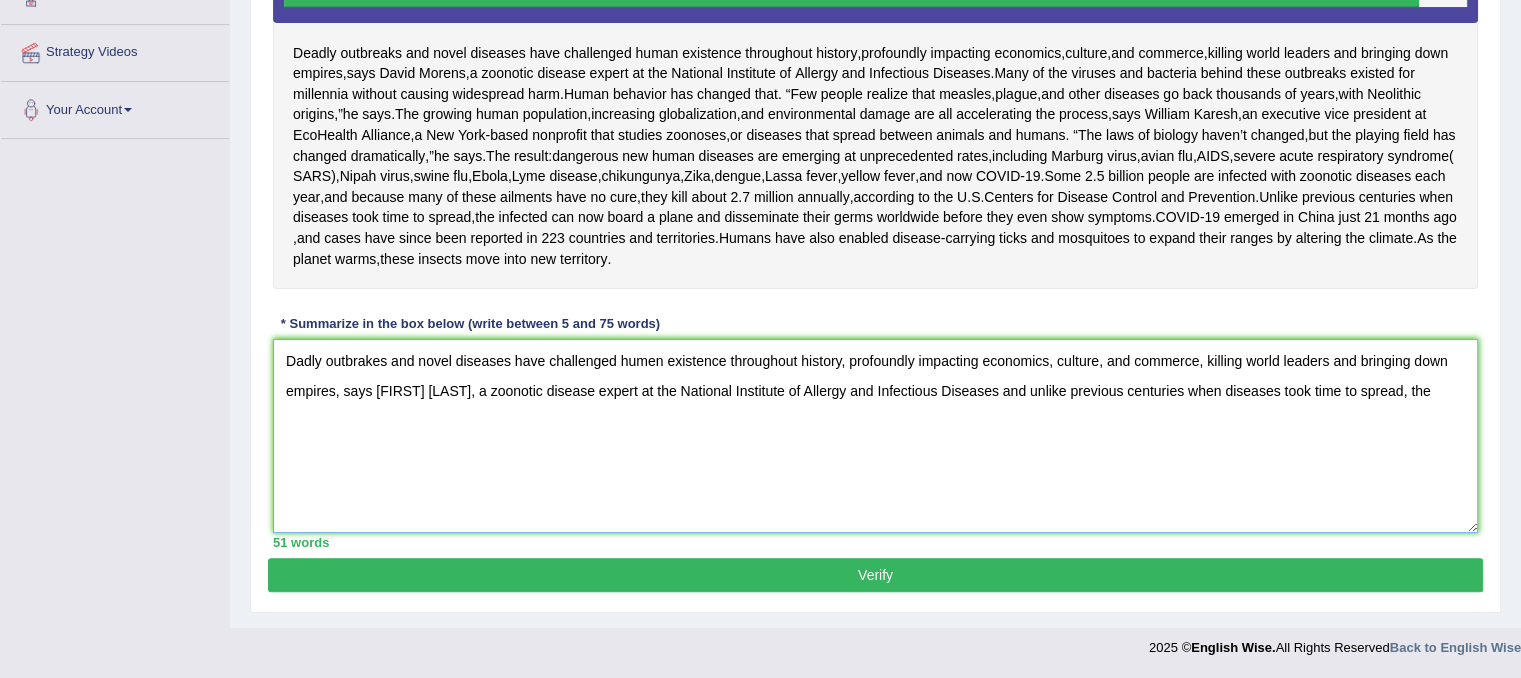 drag, startPoint x: 1435, startPoint y: 391, endPoint x: 1309, endPoint y: 402, distance: 126.47925 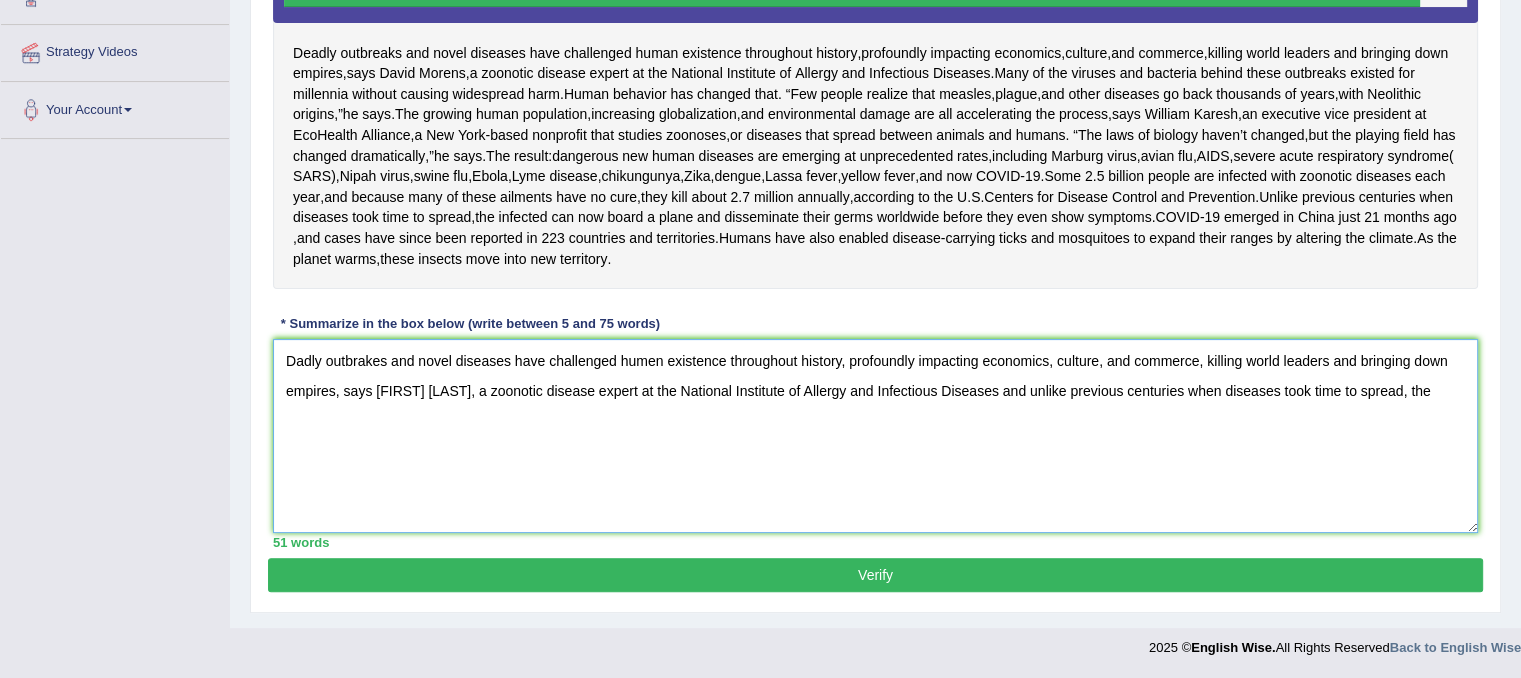 click on "Dadly outbrakes and novel diseases have challenged humen existence throughout history, profoundly impacting economics, culture, and commerce, killing world leaders and bringing down empires, says [FIRST] [LAST], a zoonotic disease expert at the National Institute of Allergy and Infectious Diseases and unlike previous centuries when diseases took time to spread, the" at bounding box center [875, 436] 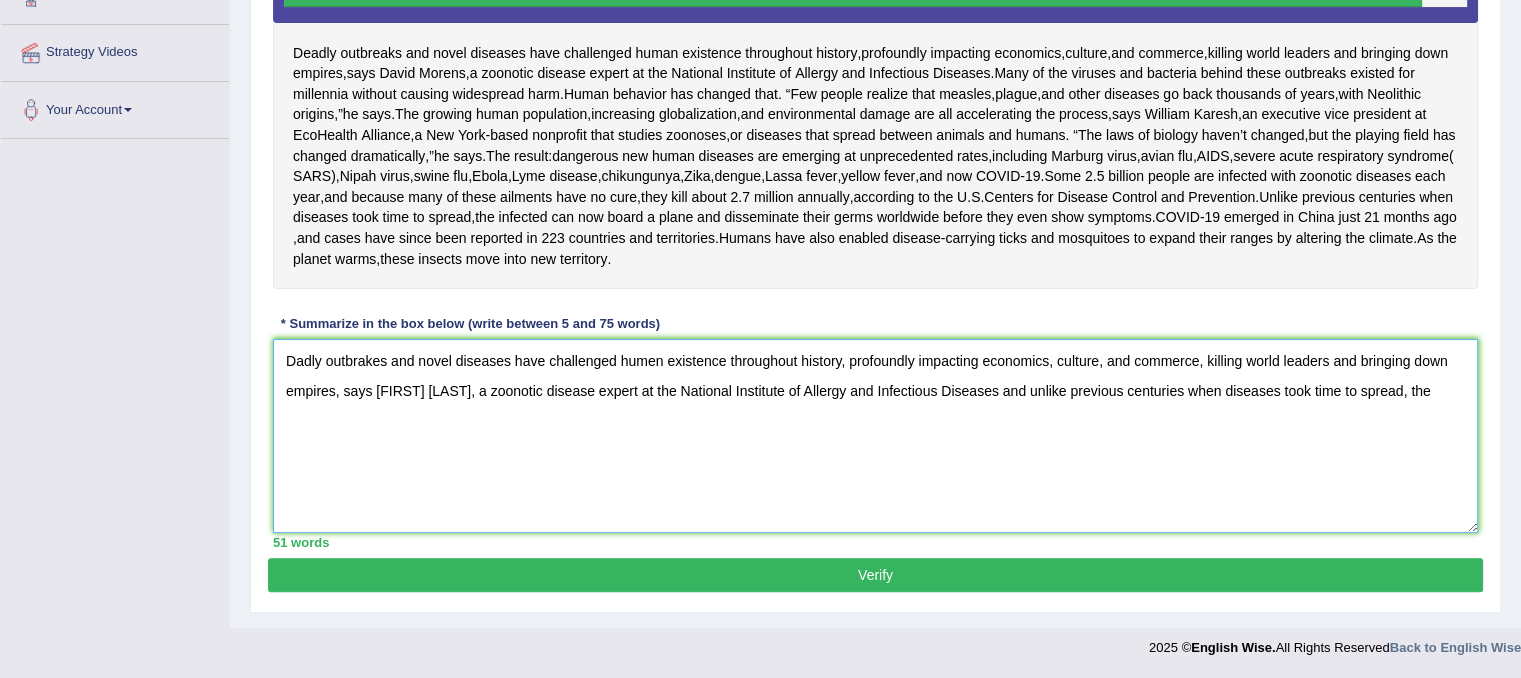 click on "Dadly outbrakes and novel diseases have challenged humen existence throughout history, profoundly impacting economics, culture, and commerce, killing world leaders and bringing down empires, says [FIRST] [LAST], a zoonotic disease expert at the National Institute of Allergy and Infectious Diseases and unlike previous centuries when diseases took time to spread, the" at bounding box center (875, 436) 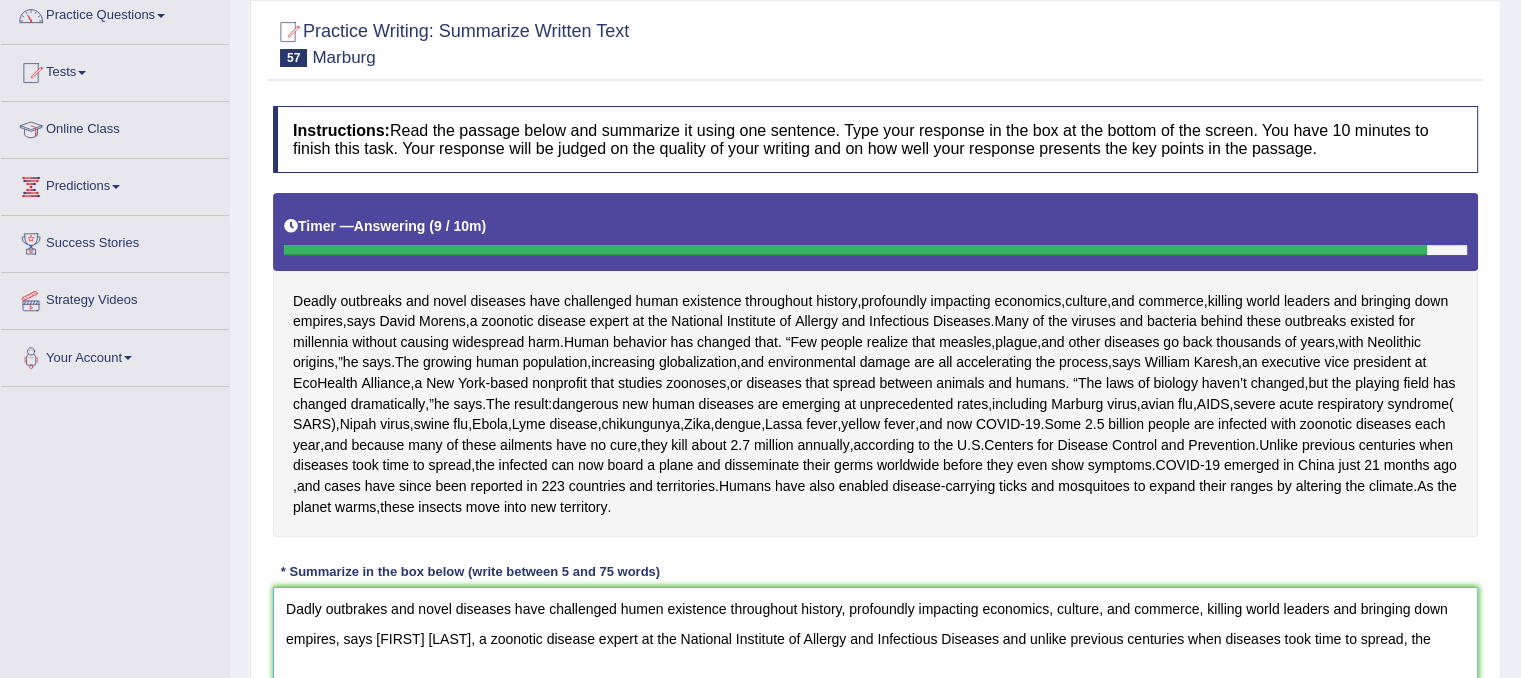 scroll, scrollTop: 0, scrollLeft: 0, axis: both 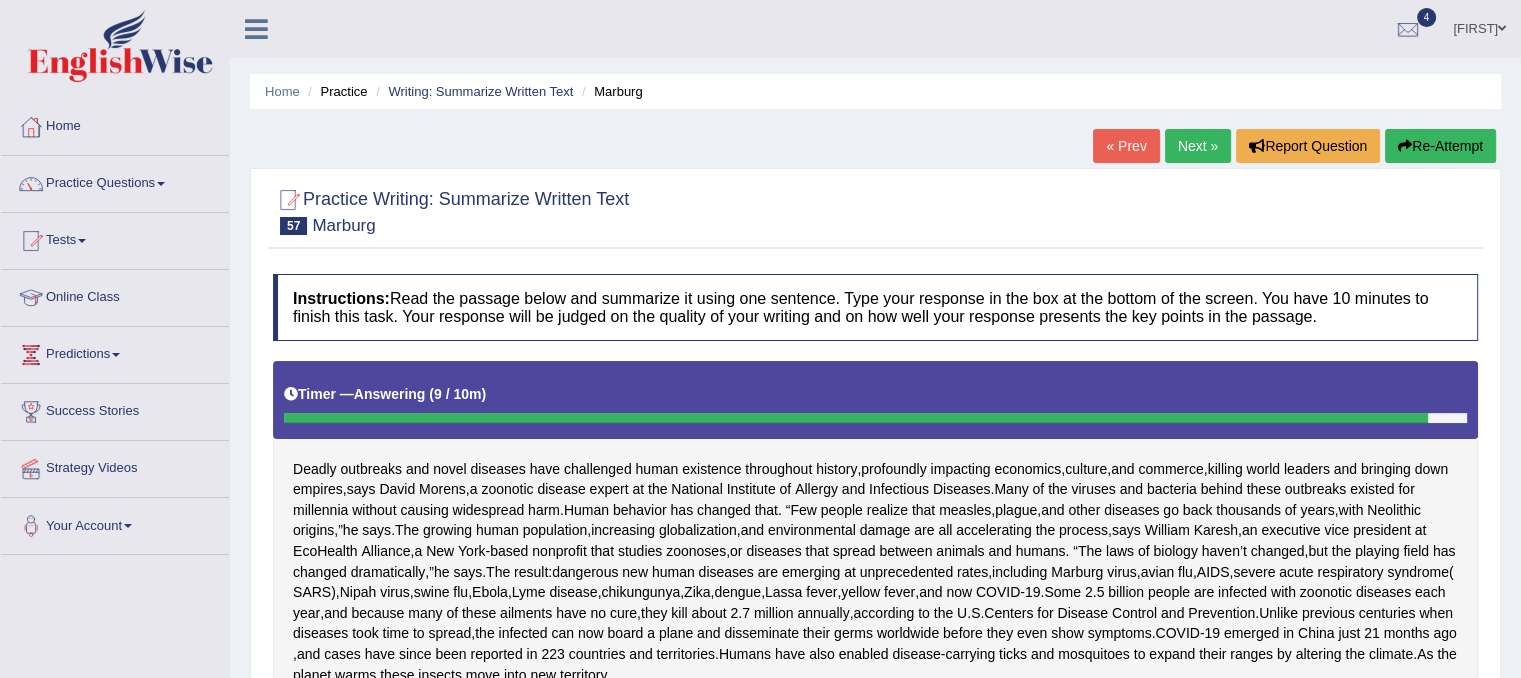 type on "Dadly outbrakes and novel diseases have challenged humen existence throughout history, profoundly impacting economics, culture, and commerce, killing world leaders and bringing down empires, says [FIRST] [LAST], a zoonotic disease expert at the National Institute of Allergy and Infectious Diseases and unlike previous centuries when diseases took time to spread, the" 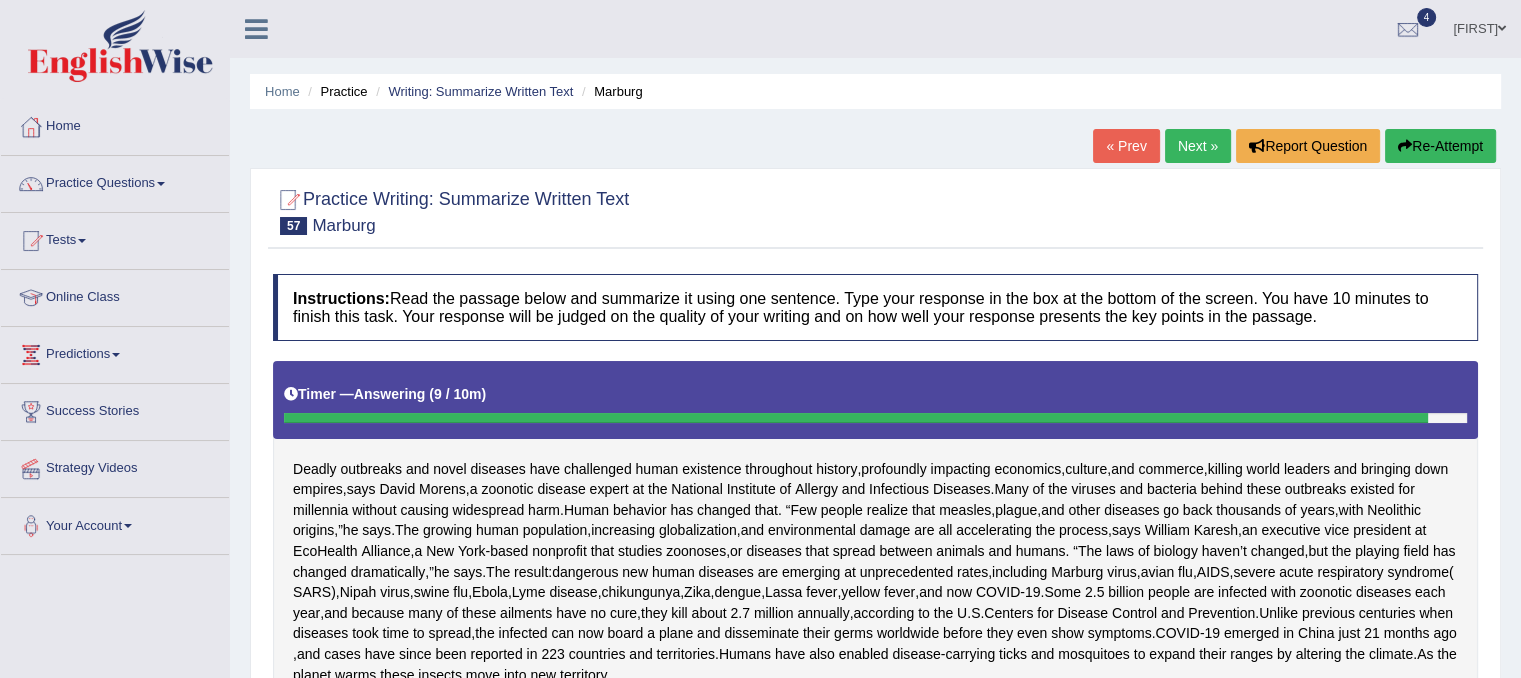 click on "Re-Attempt" at bounding box center (1440, 146) 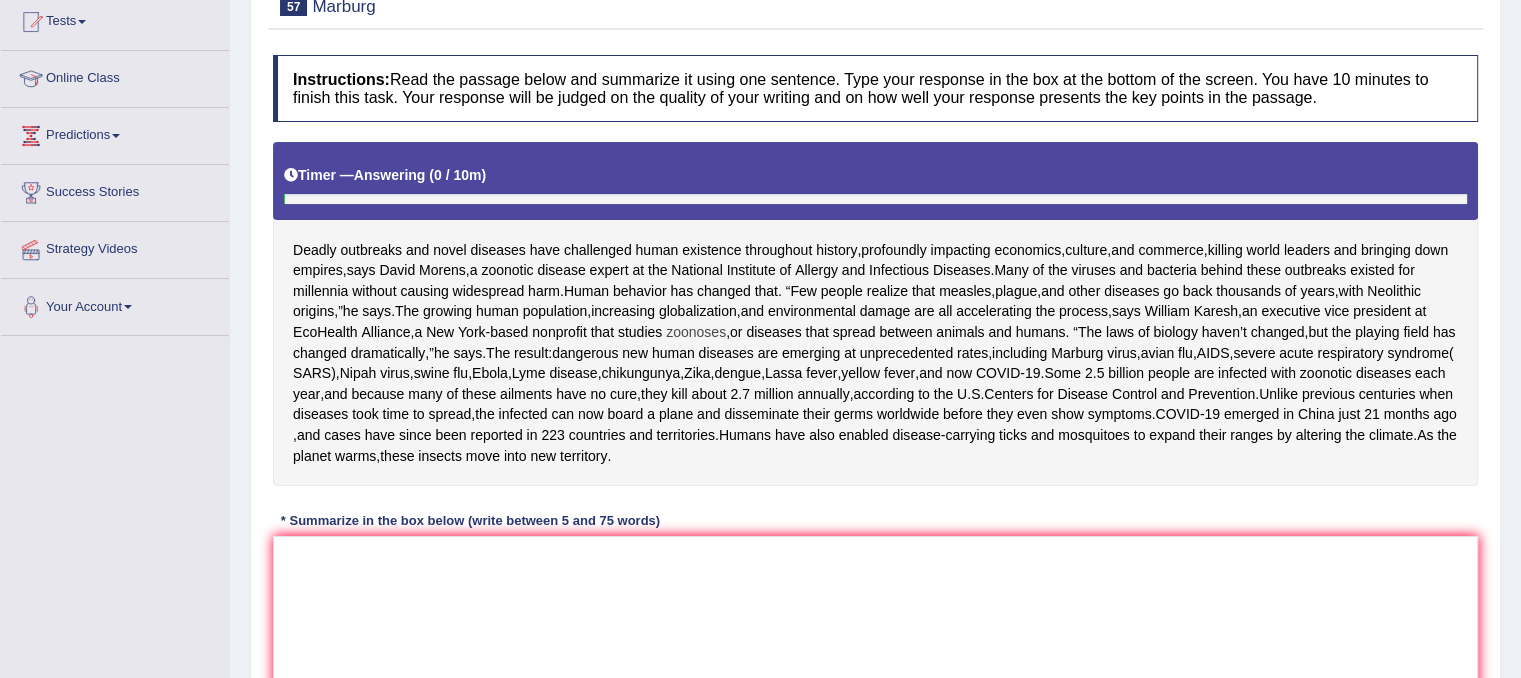 scroll, scrollTop: 0, scrollLeft: 0, axis: both 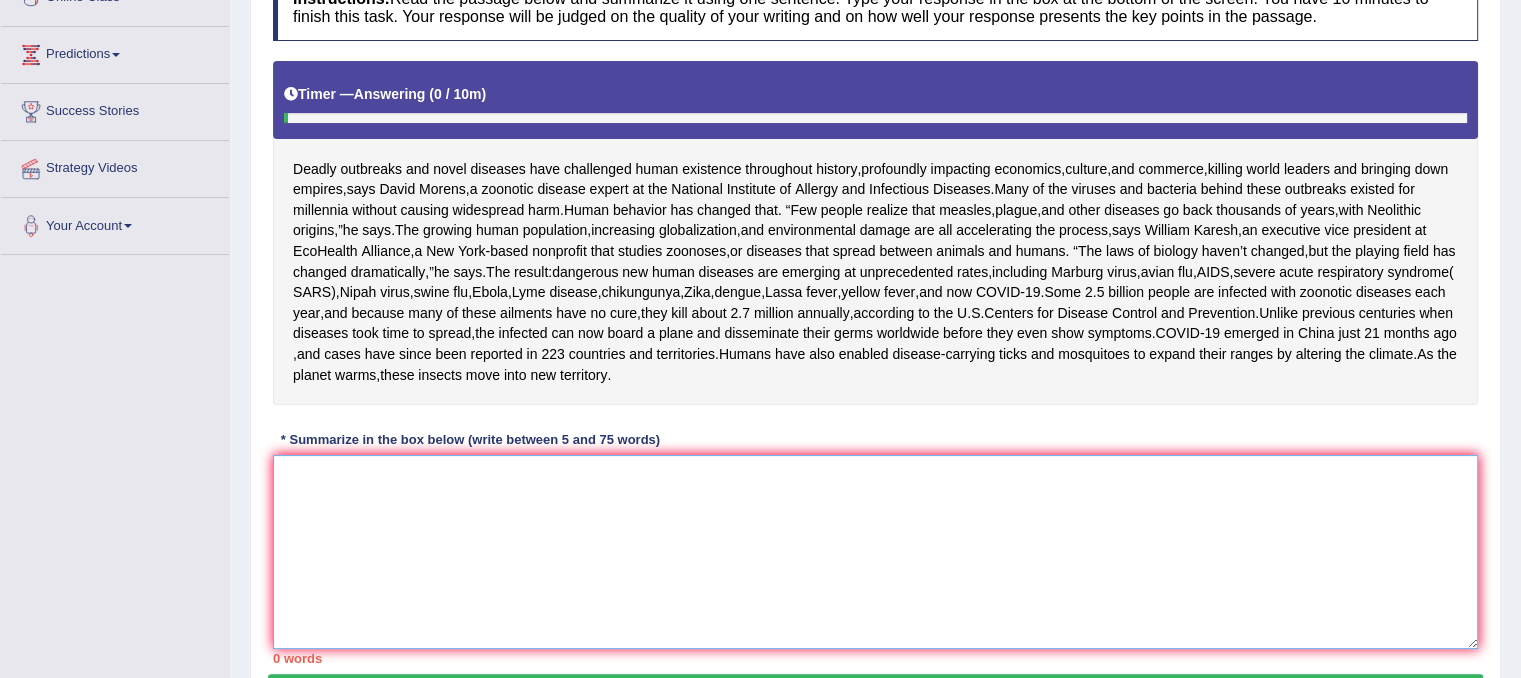 paste on "Dadly outbrakes and novel diseases have challenged humen existence throughout history, profoundly impacting economics, culture, and commerce, killing world leaders and bringing down empires, says [FIRST] [LAST], a zoonotic disease expert at the National Institute of Allergy and Infectious Diseases and unlike previous centuries when diseases took time to spread, the" 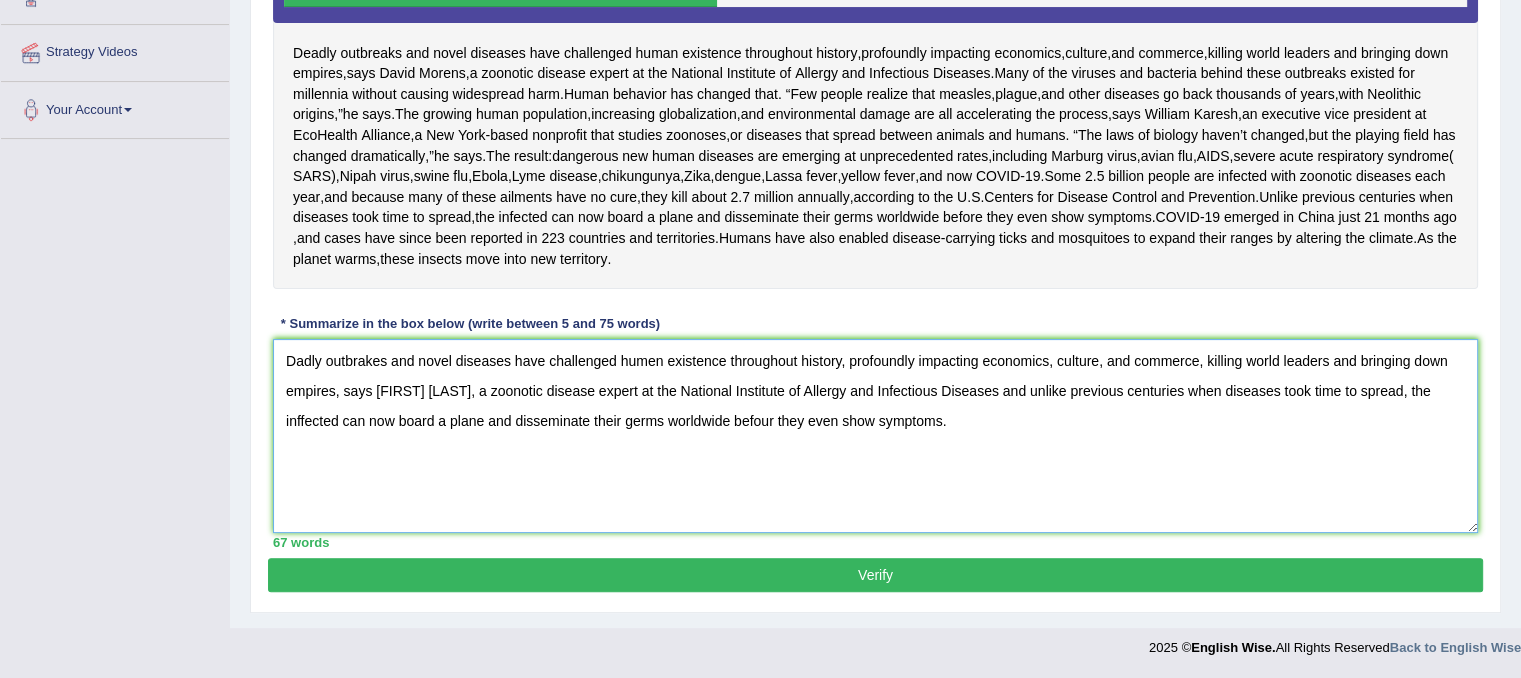 scroll, scrollTop: 516, scrollLeft: 0, axis: vertical 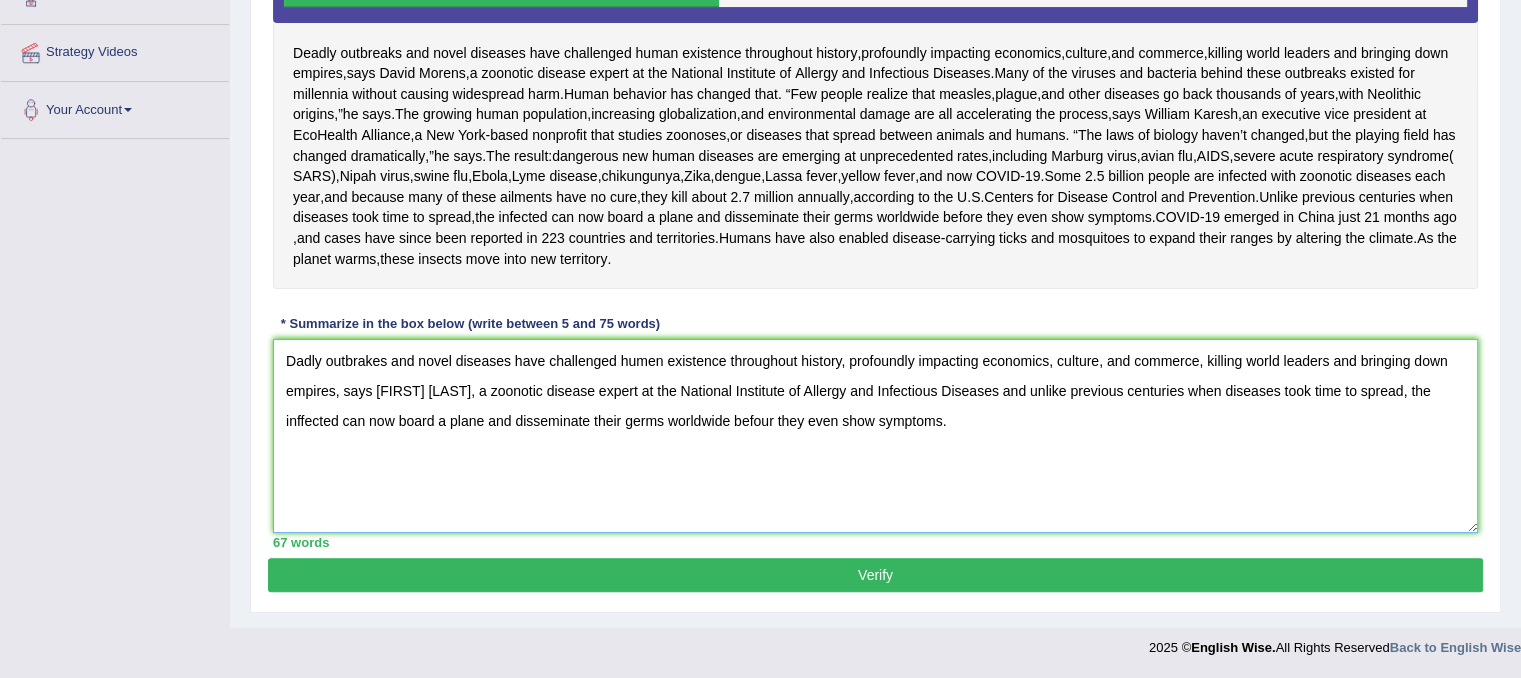 type on "Dadly outbrakes and novel diseases have challenged humen existence throughout history, profoundly impacting economics, culture, and commerce, killing world leaders and bringing down empires, says David Morens, a zoonotic disease expert at the National Institute of Allergy and Infectious Diseases and unlike previous centuries when diseases took time to spread, the inffected can now board a plane and disseminate their germs worldwide befour they even show symptoms." 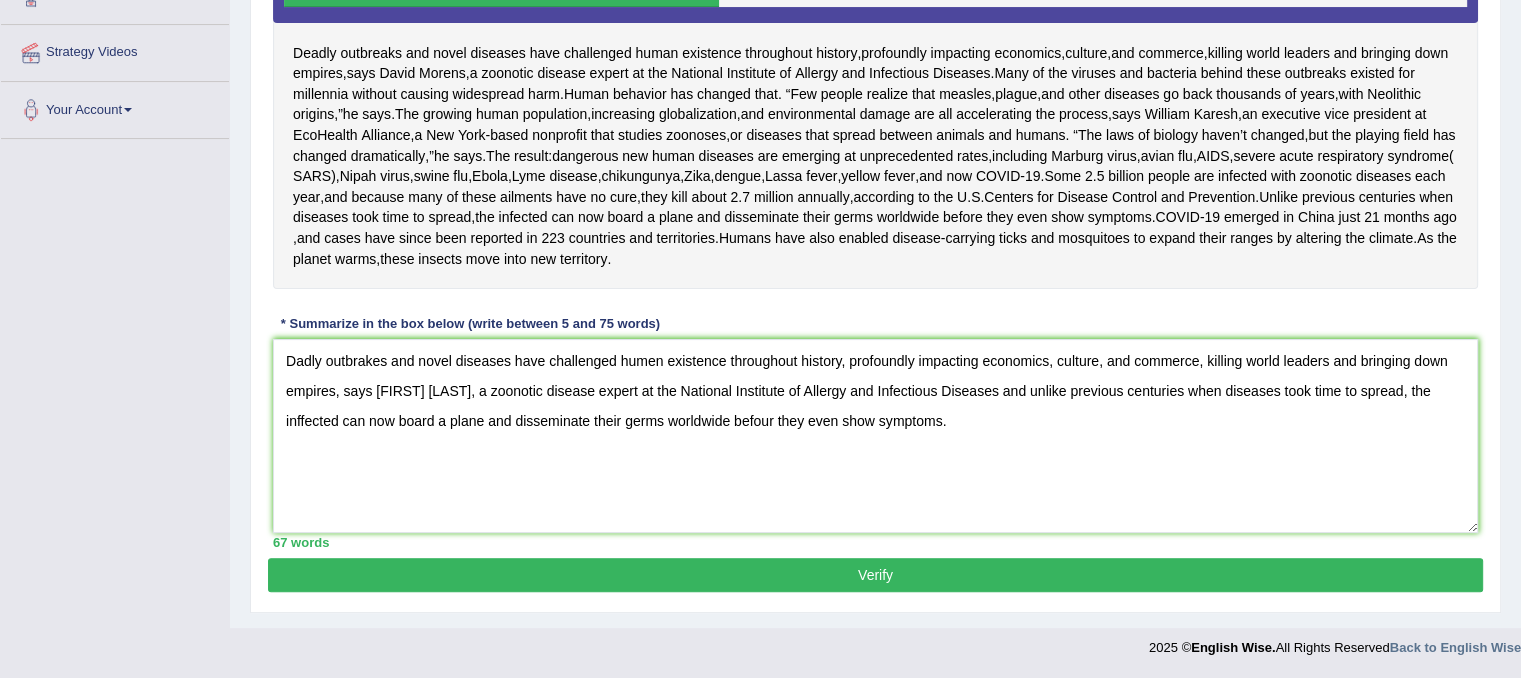 click on "Verify" at bounding box center (875, 575) 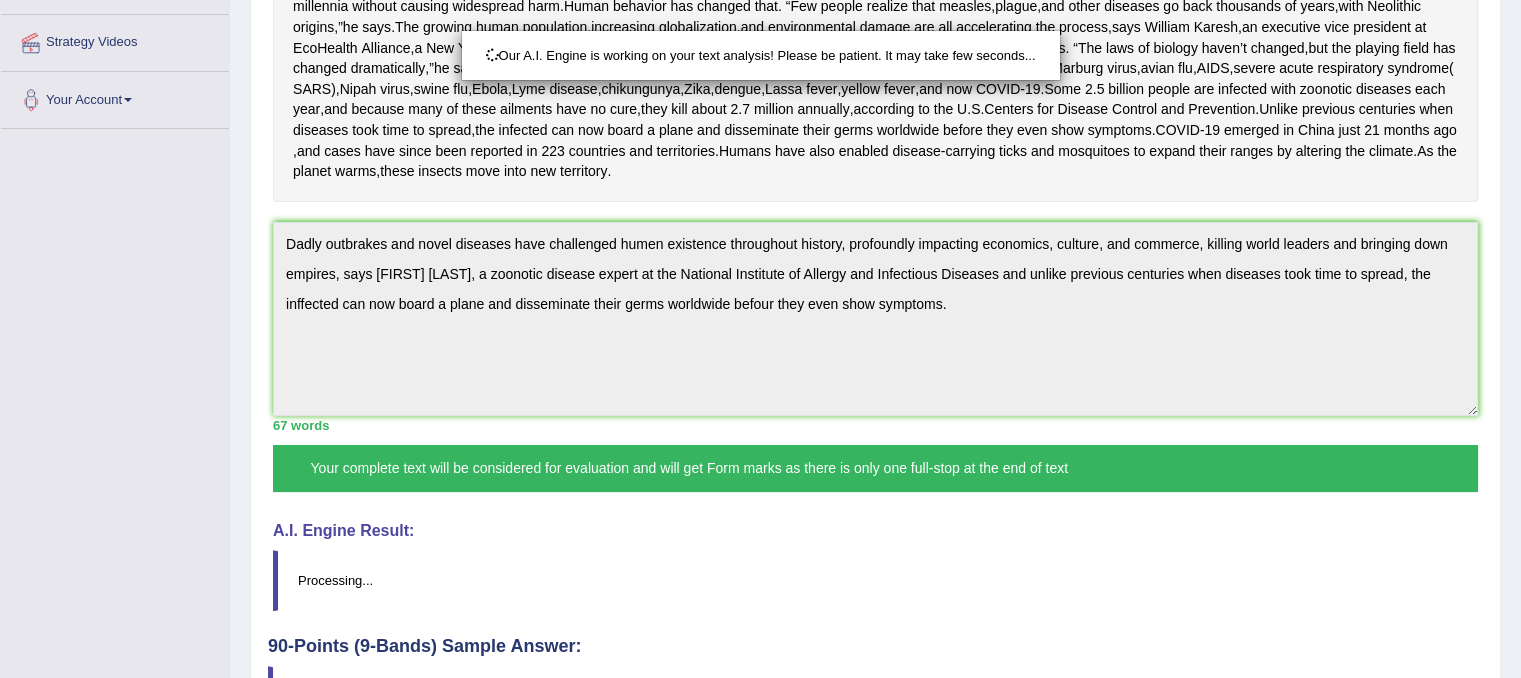 scroll, scrollTop: 328, scrollLeft: 0, axis: vertical 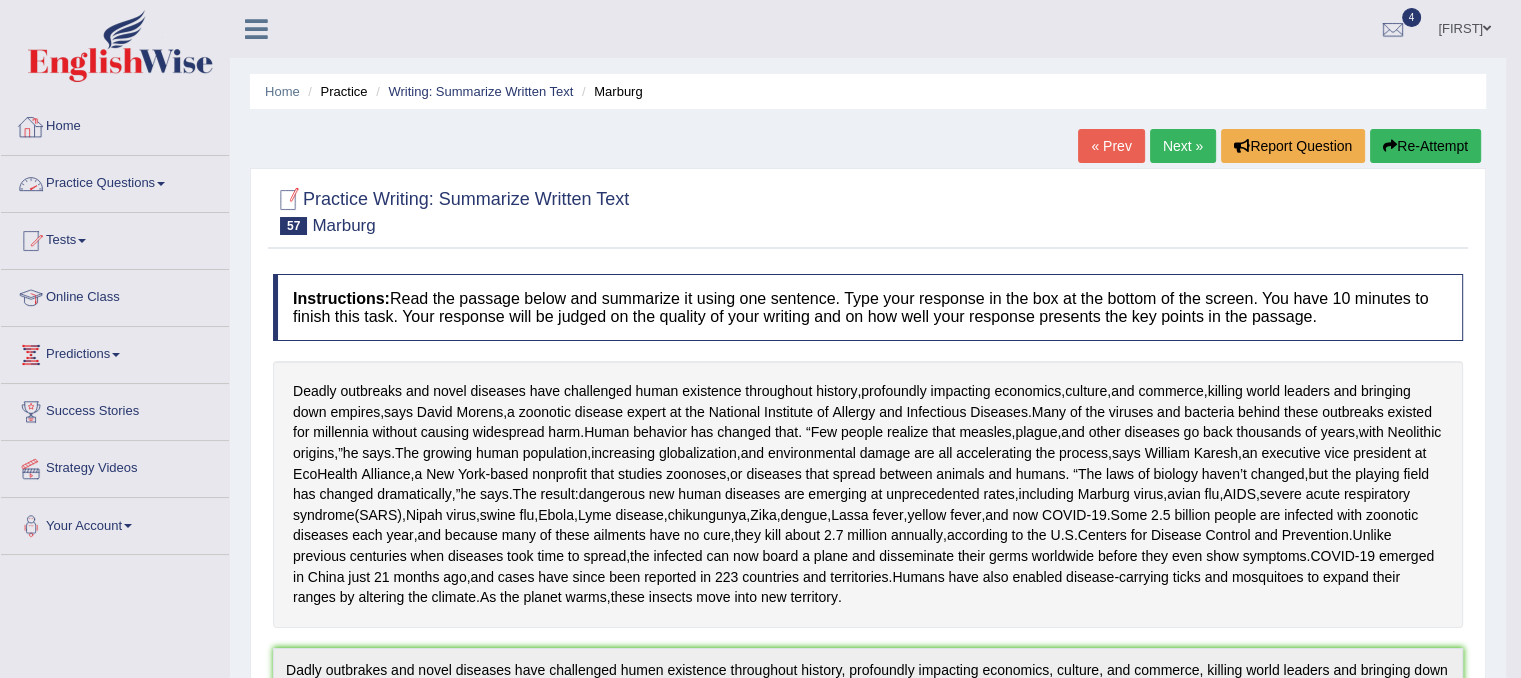 click on "Practice Questions" at bounding box center [115, 181] 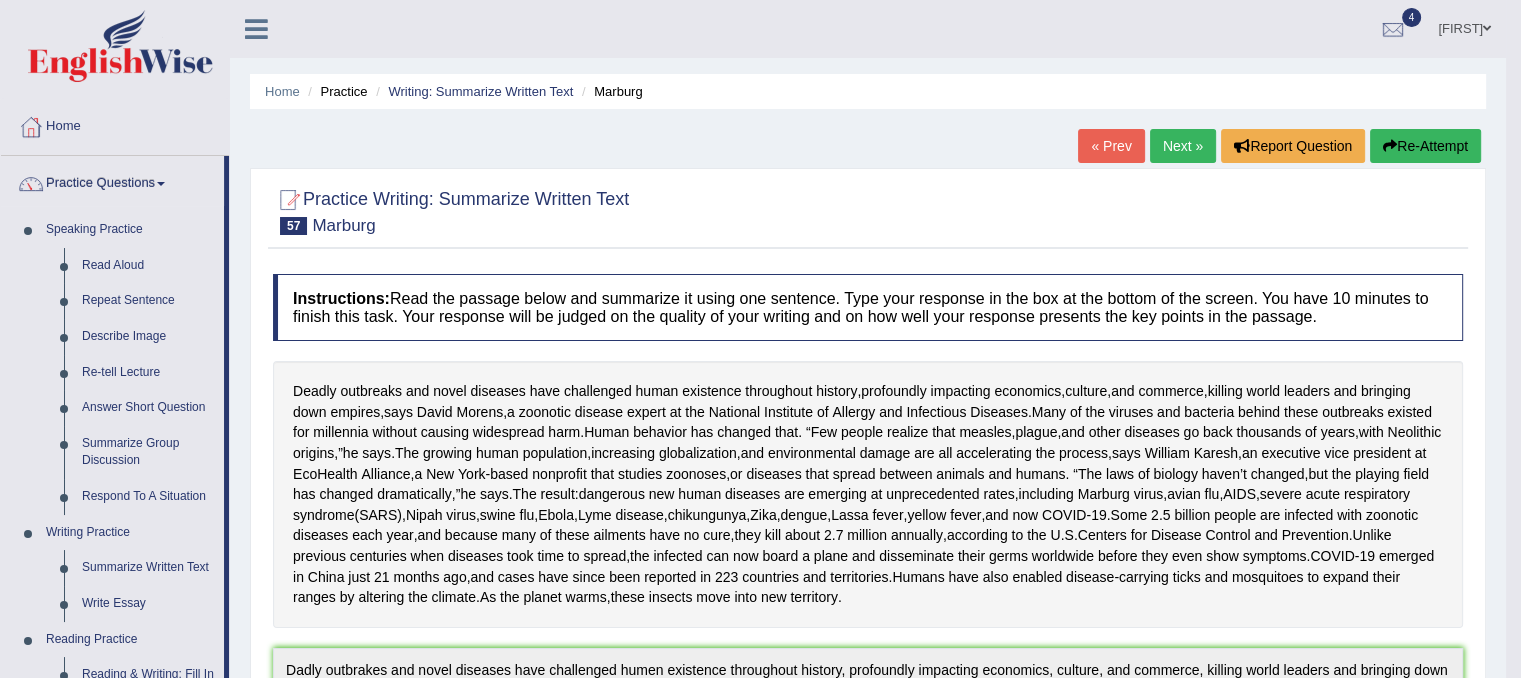 click on "Next »" at bounding box center (1183, 146) 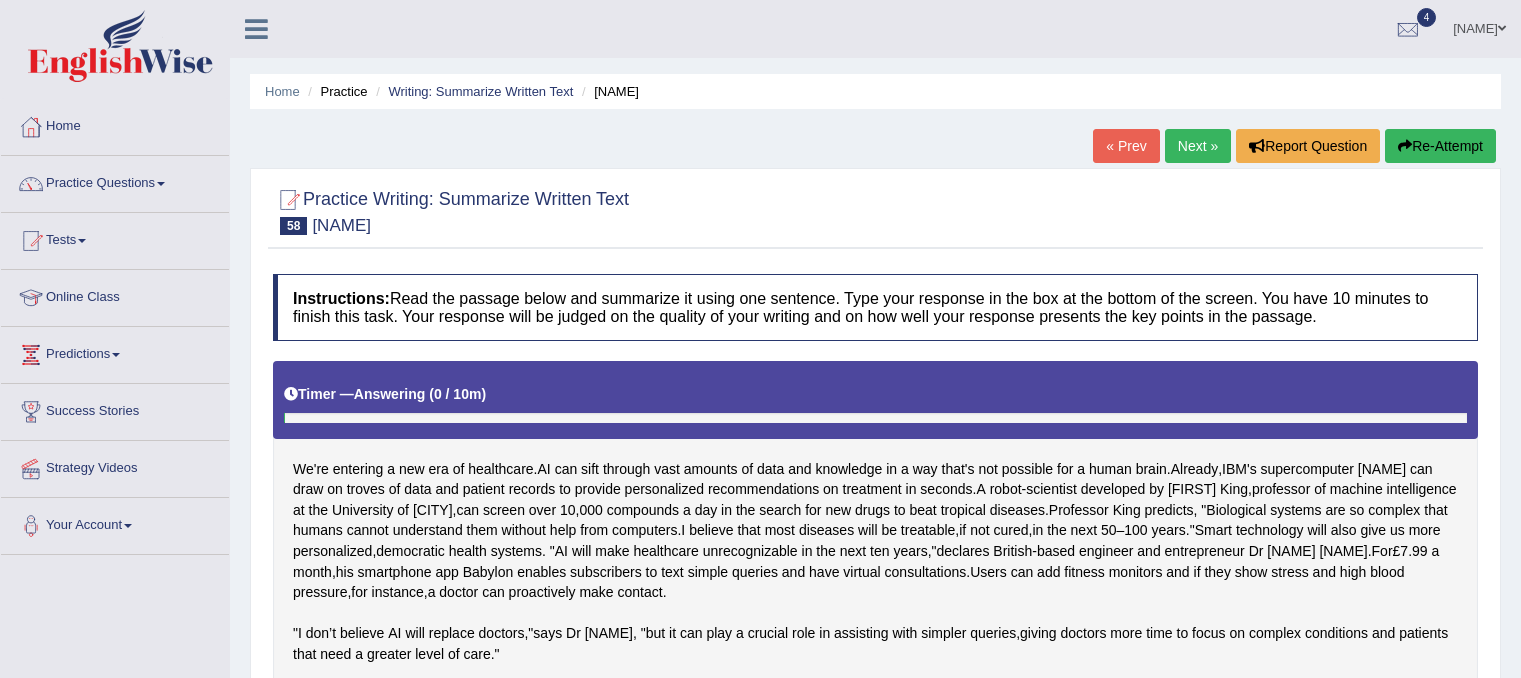 scroll, scrollTop: 400, scrollLeft: 0, axis: vertical 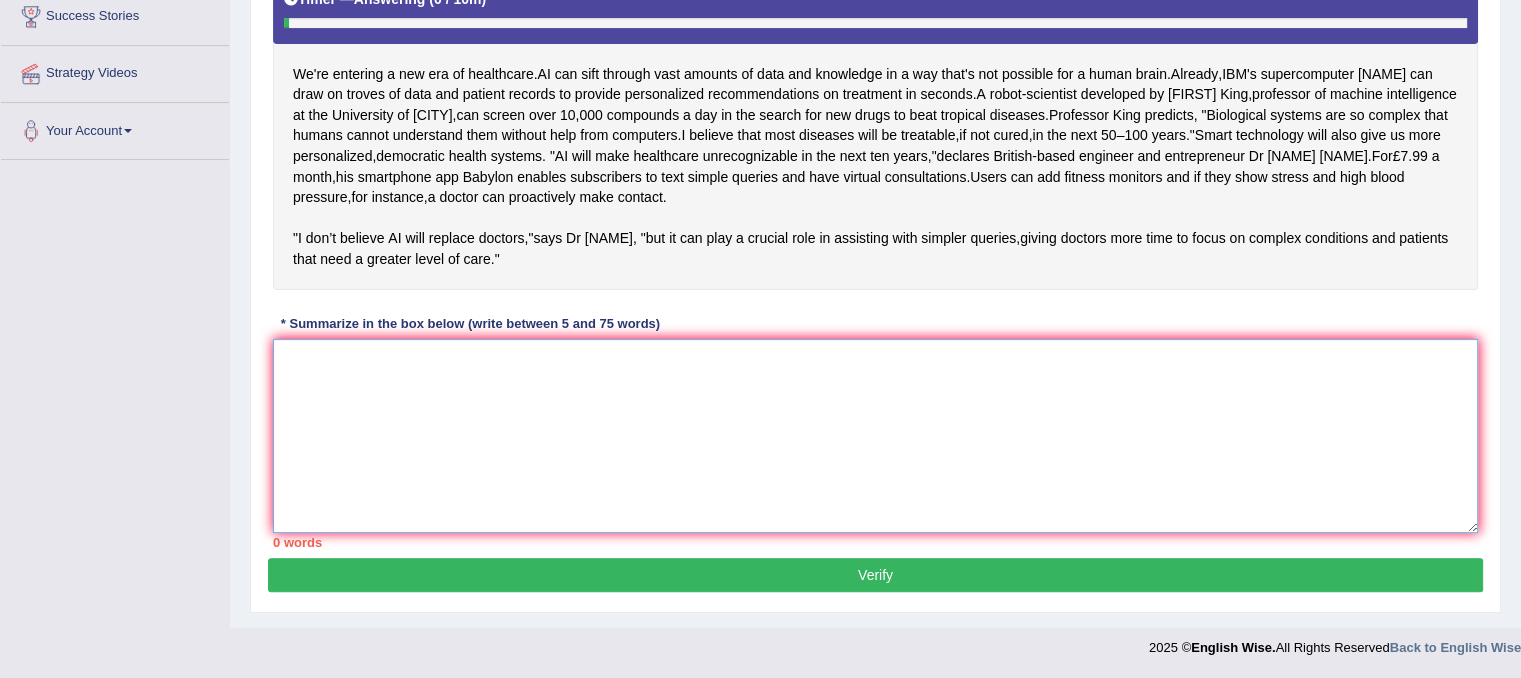 click at bounding box center [875, 436] 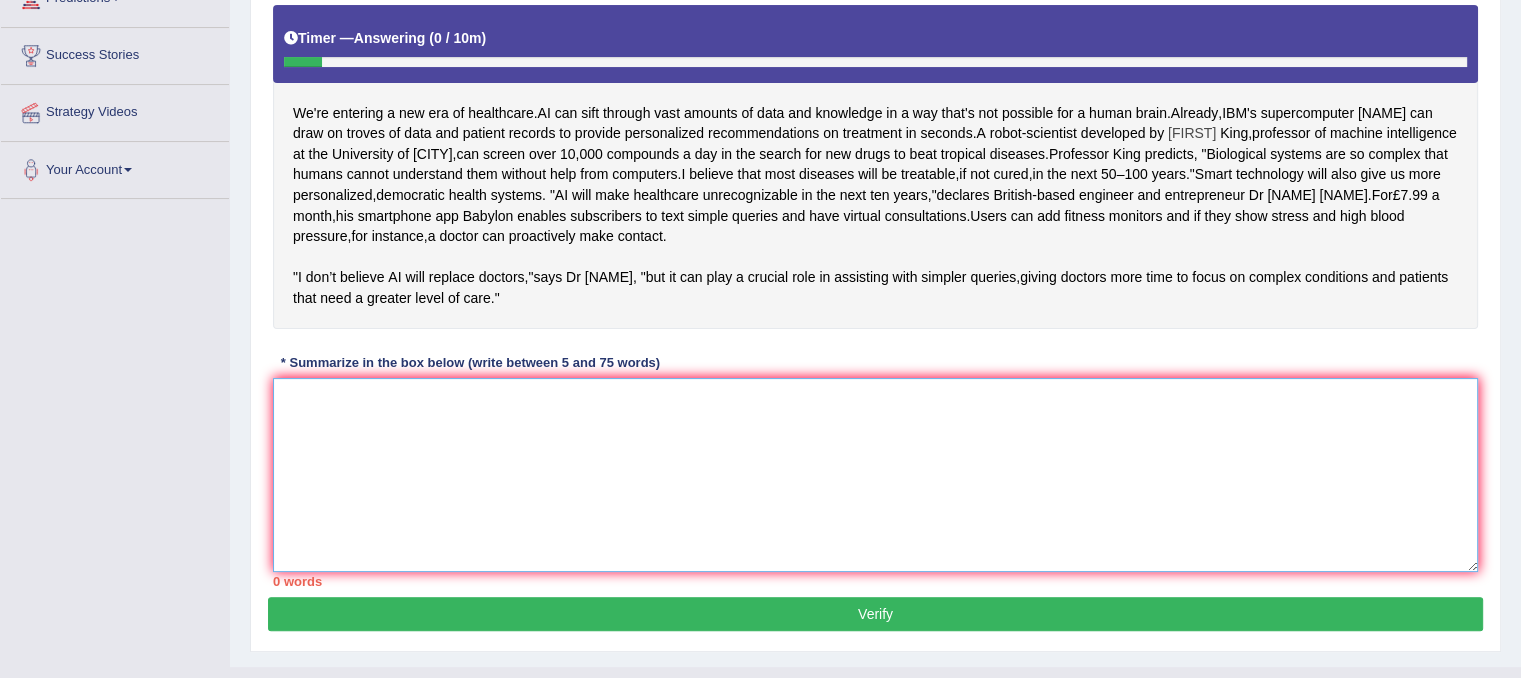 scroll, scrollTop: 400, scrollLeft: 0, axis: vertical 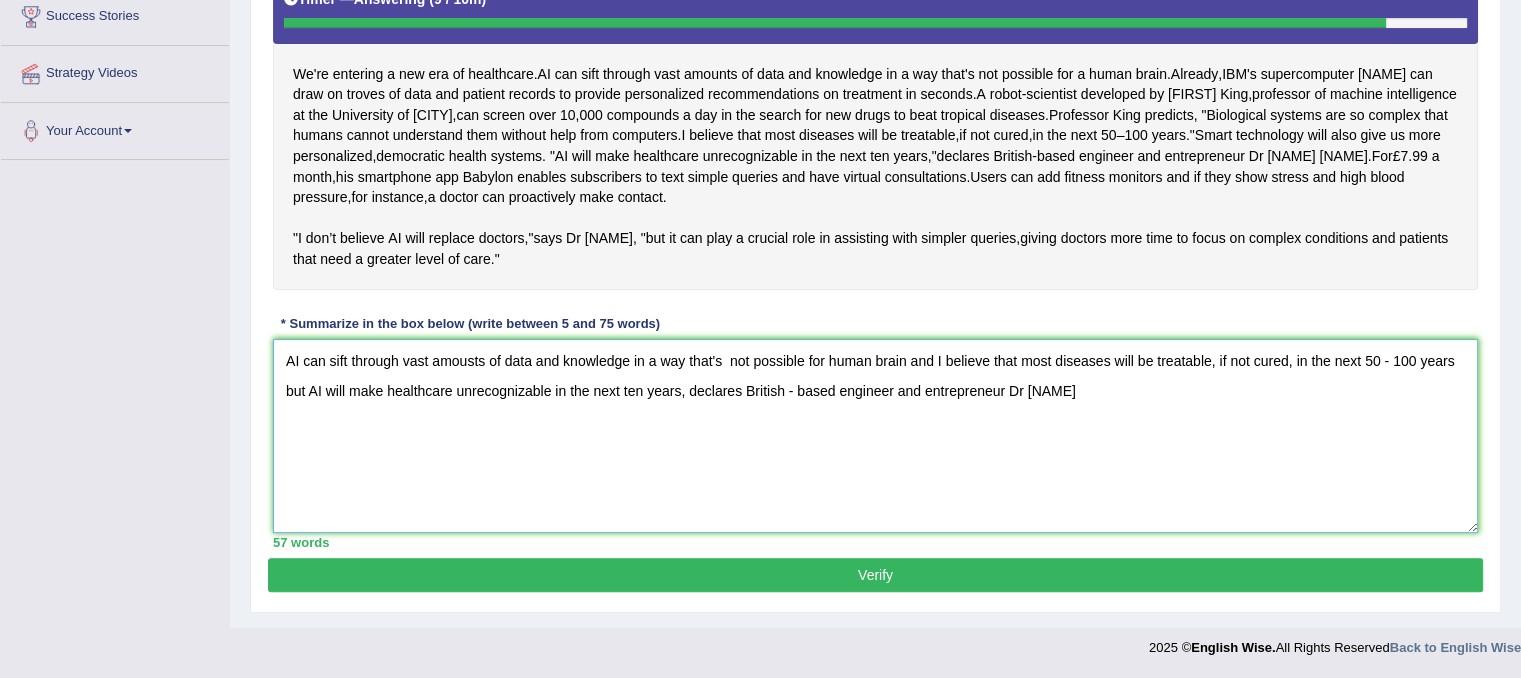 type on "AI can sift through vast amousts of data and knowledge in a way that's  not possible for human brain and I believe that most diseases will be treatable, if not cured, in the next 50 - 100 years but AI will make healthcare unrecognizable in the next ten years, declares British - based engineer and entrepreneur Dr Ali Parsa." 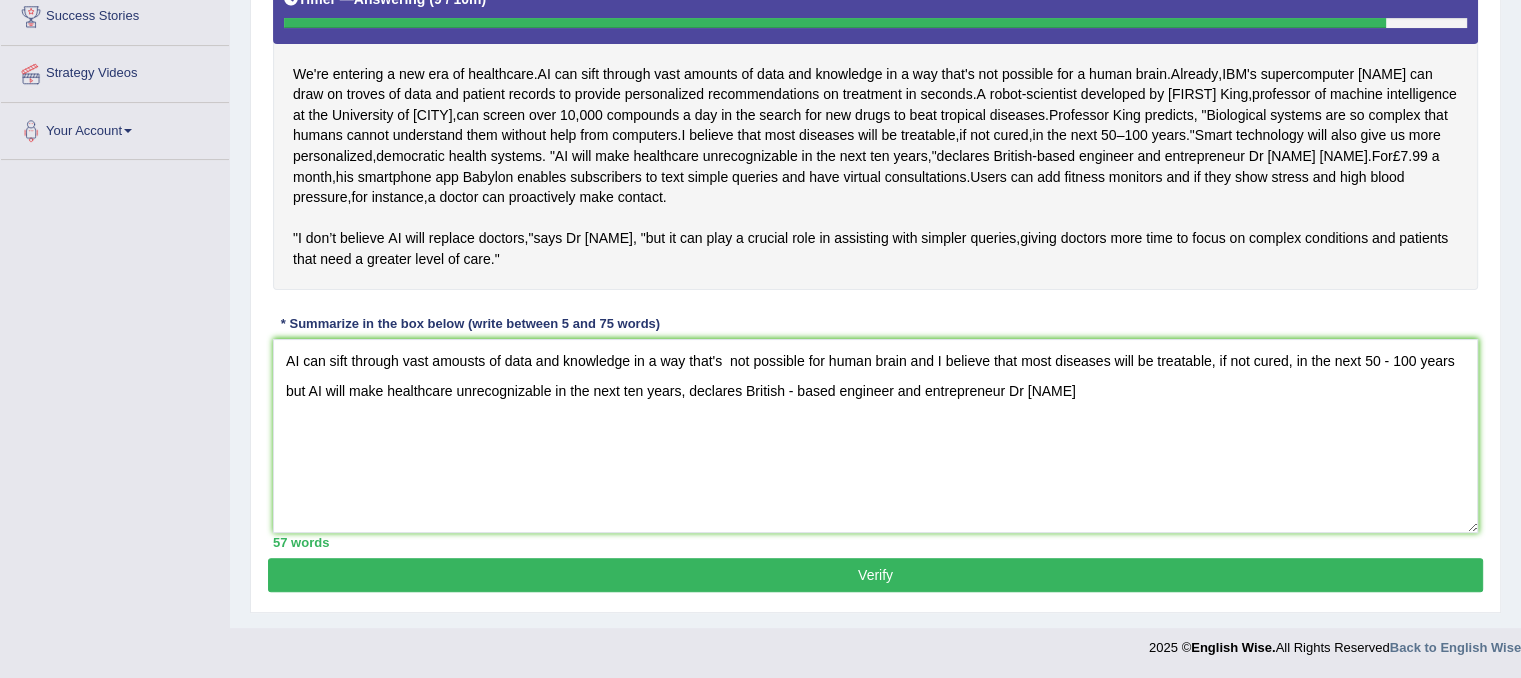 click on "Verify" at bounding box center [875, 575] 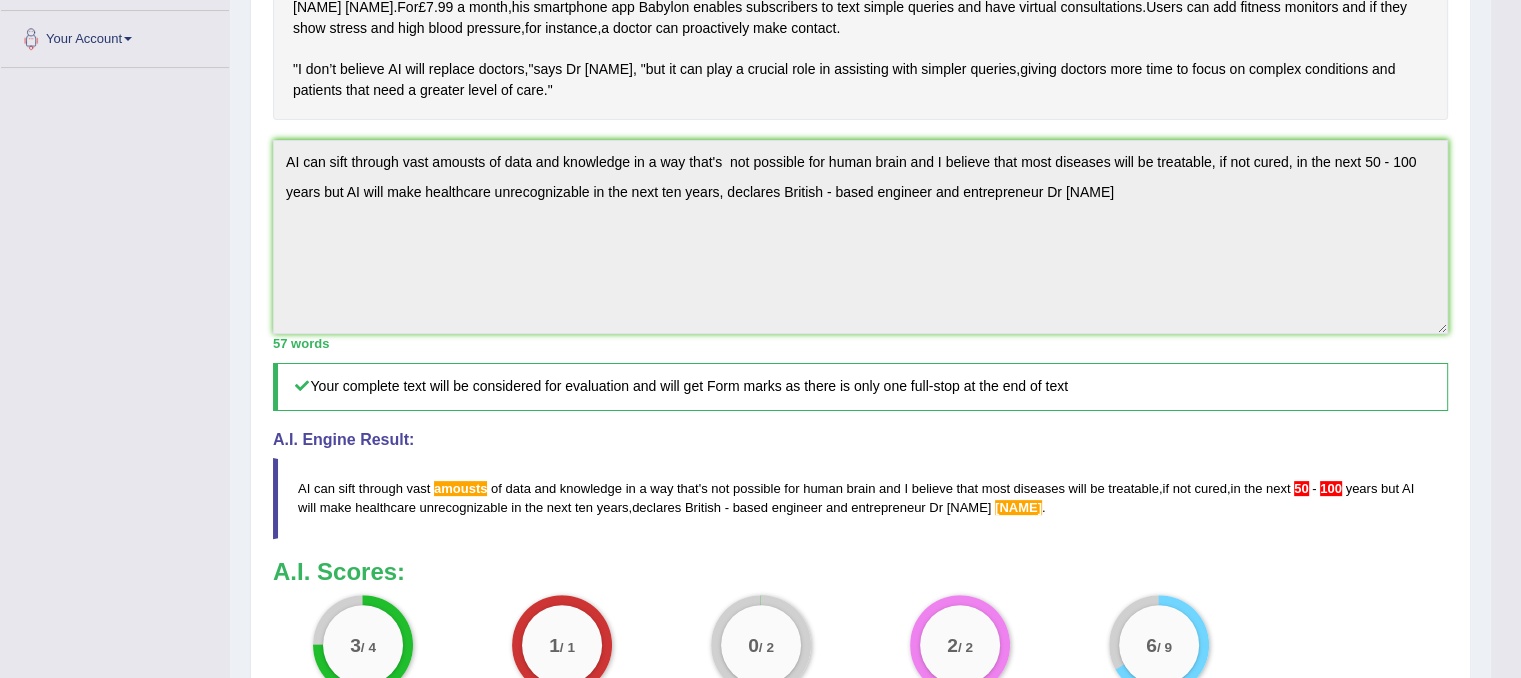 scroll, scrollTop: 0, scrollLeft: 0, axis: both 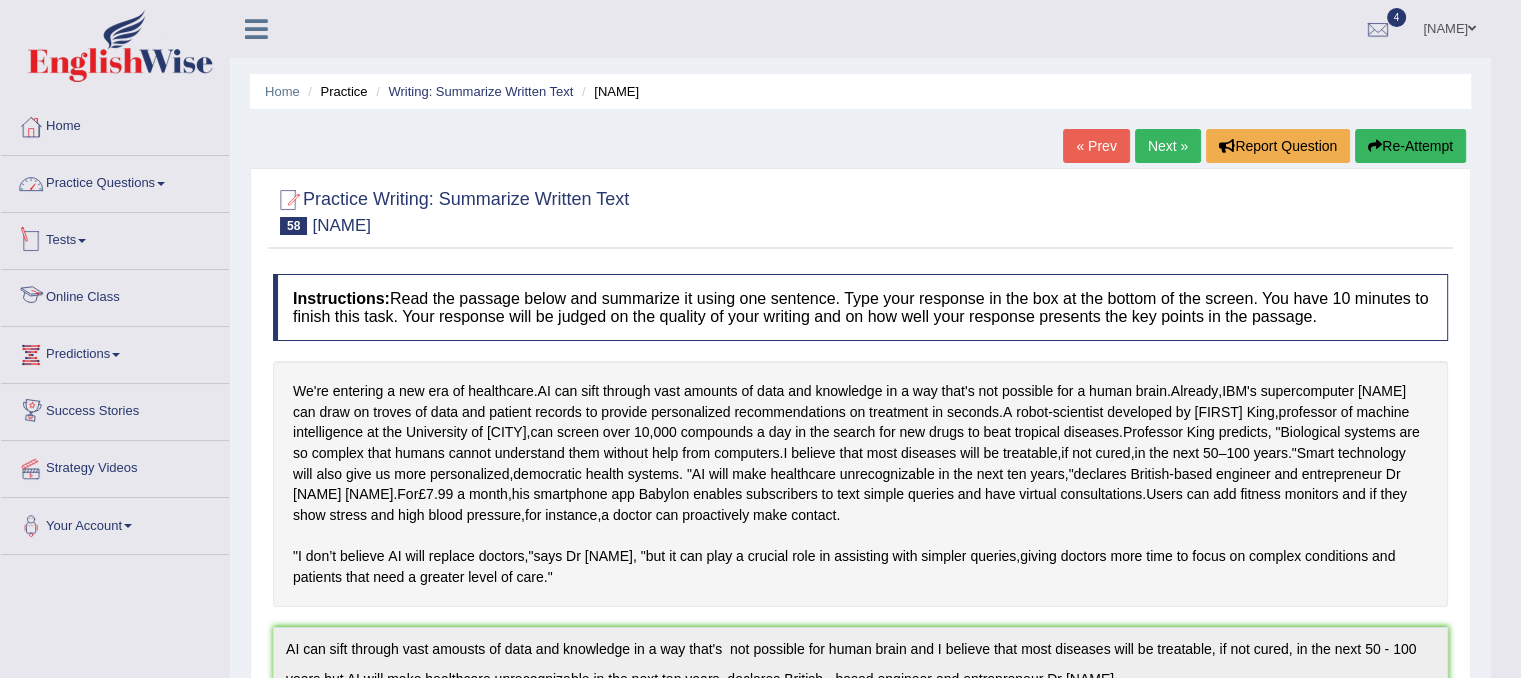click on "Practice Questions" at bounding box center (115, 181) 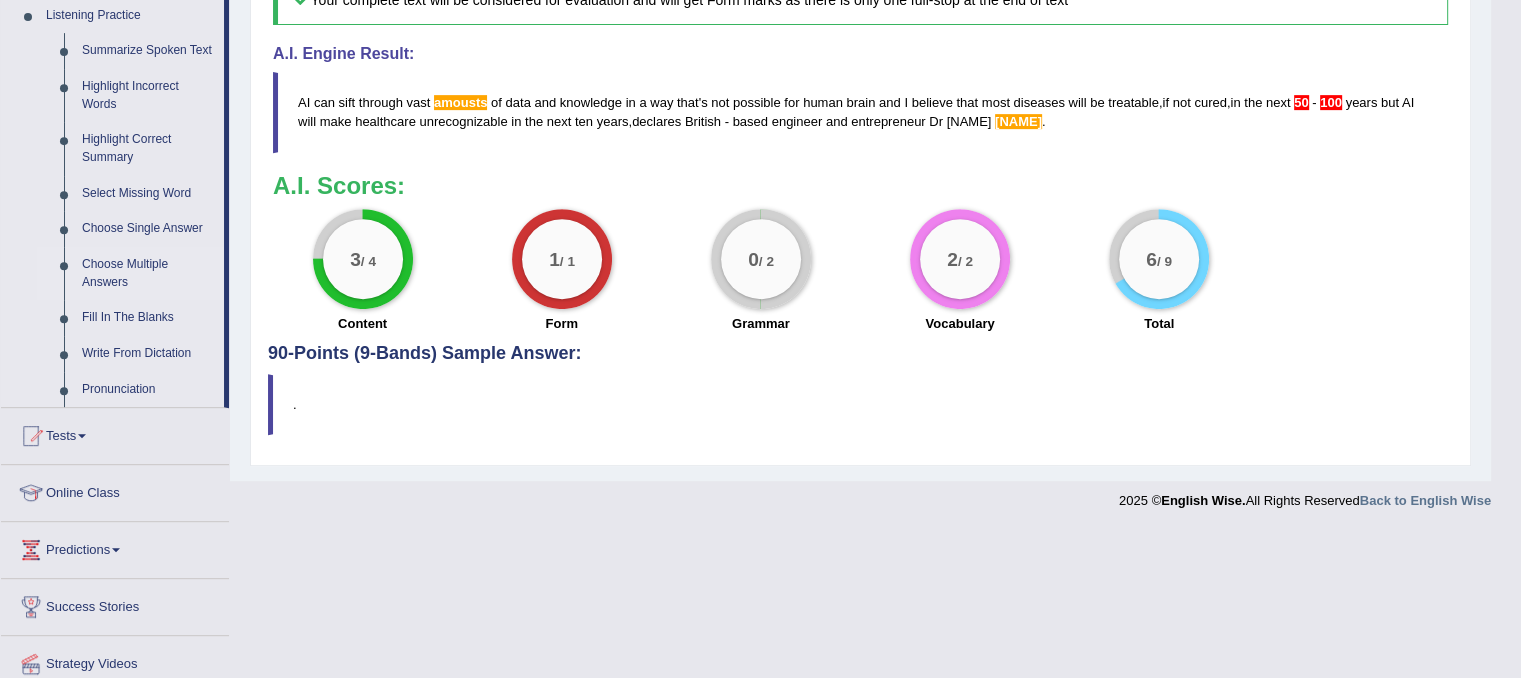scroll, scrollTop: 844, scrollLeft: 0, axis: vertical 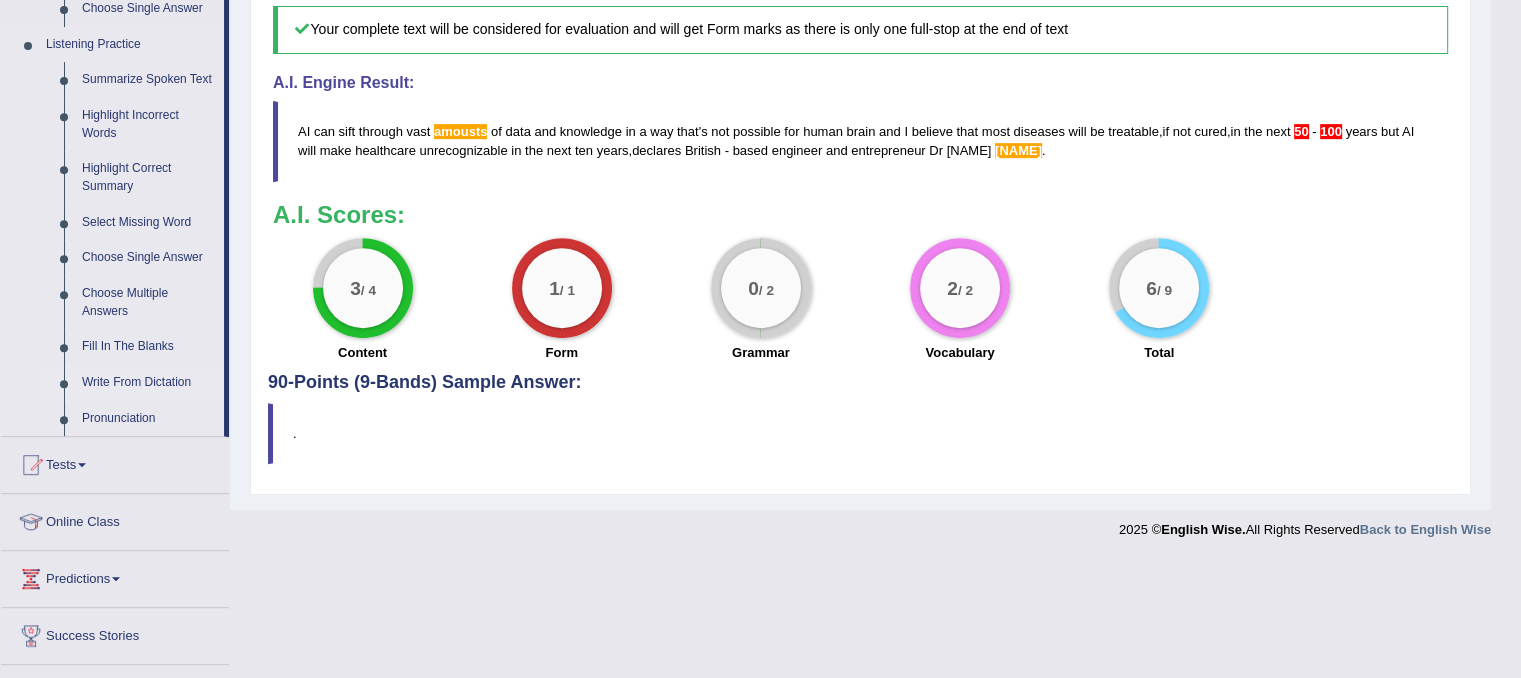 click on "Write From Dictation" at bounding box center (148, 383) 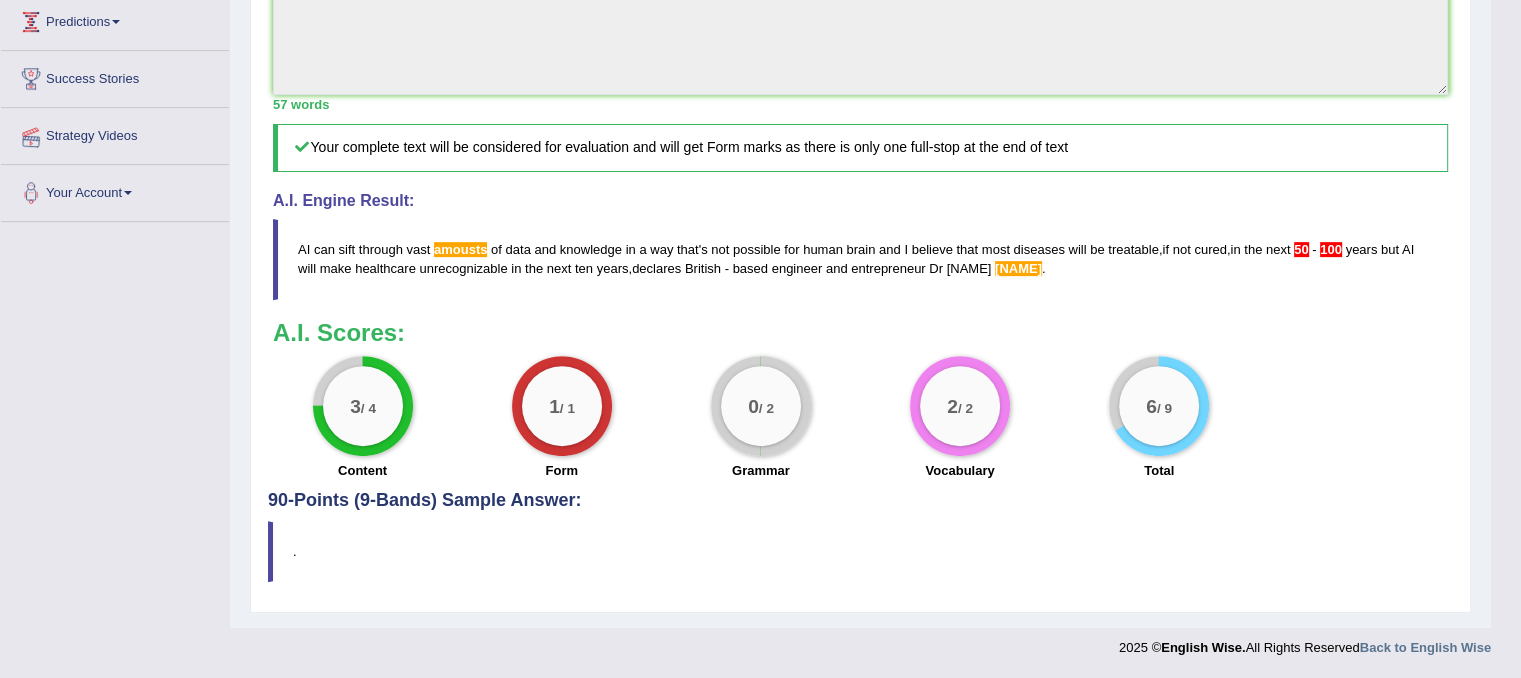 scroll, scrollTop: 596, scrollLeft: 0, axis: vertical 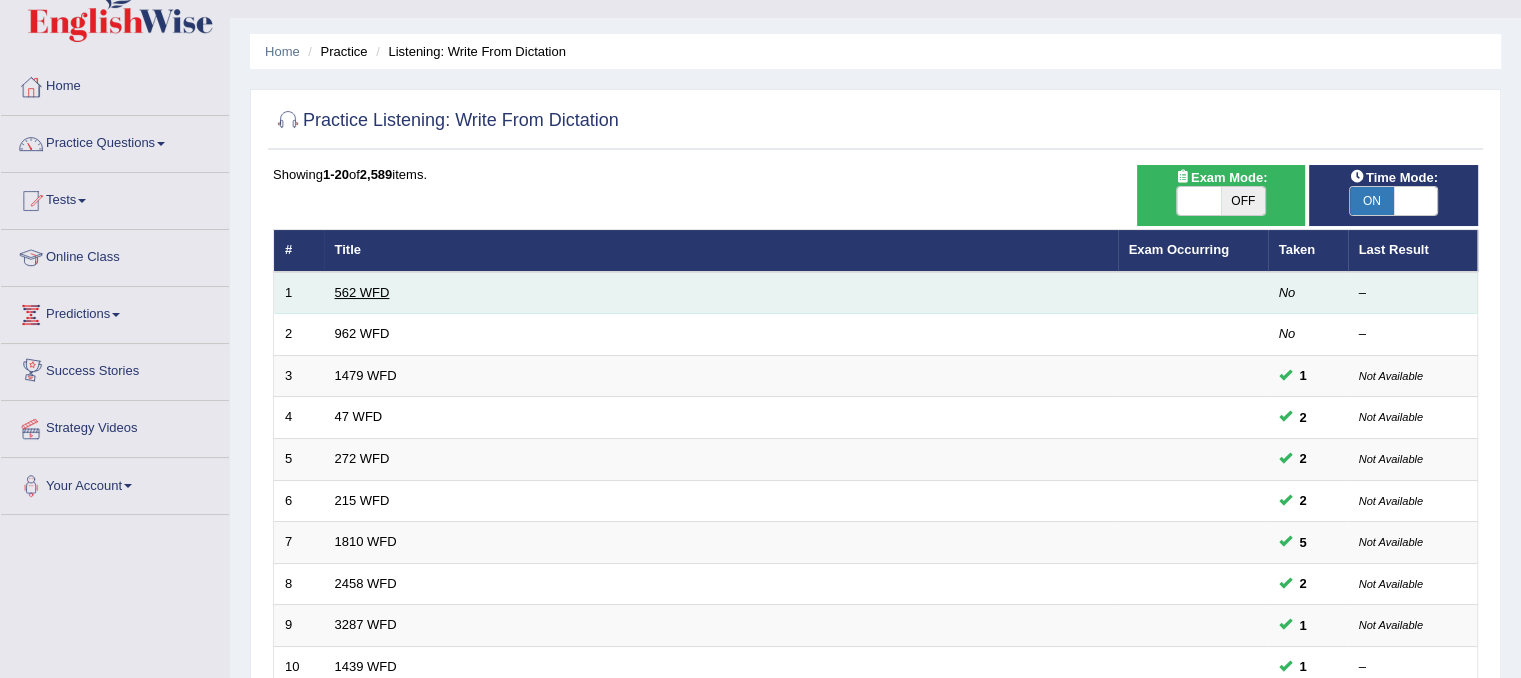 click on "562 WFD" at bounding box center (362, 292) 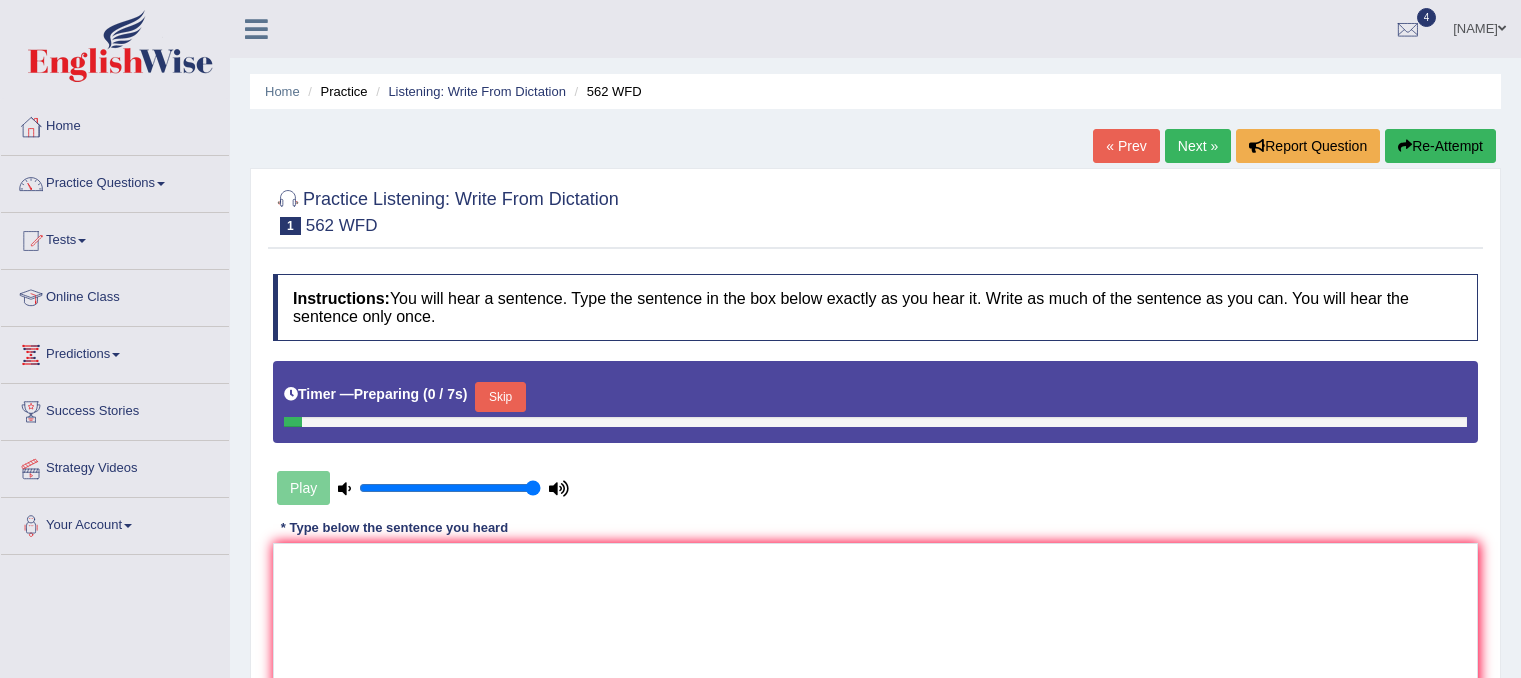 scroll, scrollTop: 0, scrollLeft: 0, axis: both 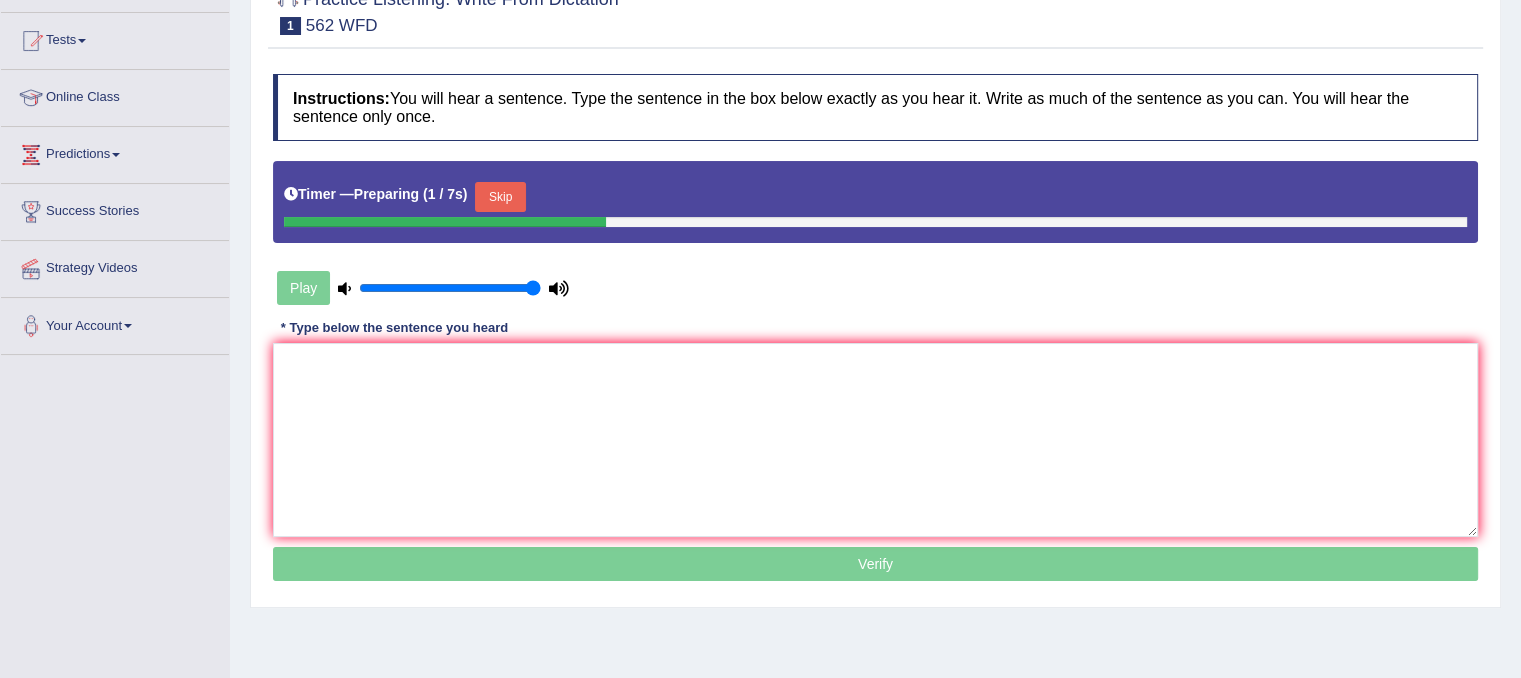 click on "Skip" at bounding box center [500, 197] 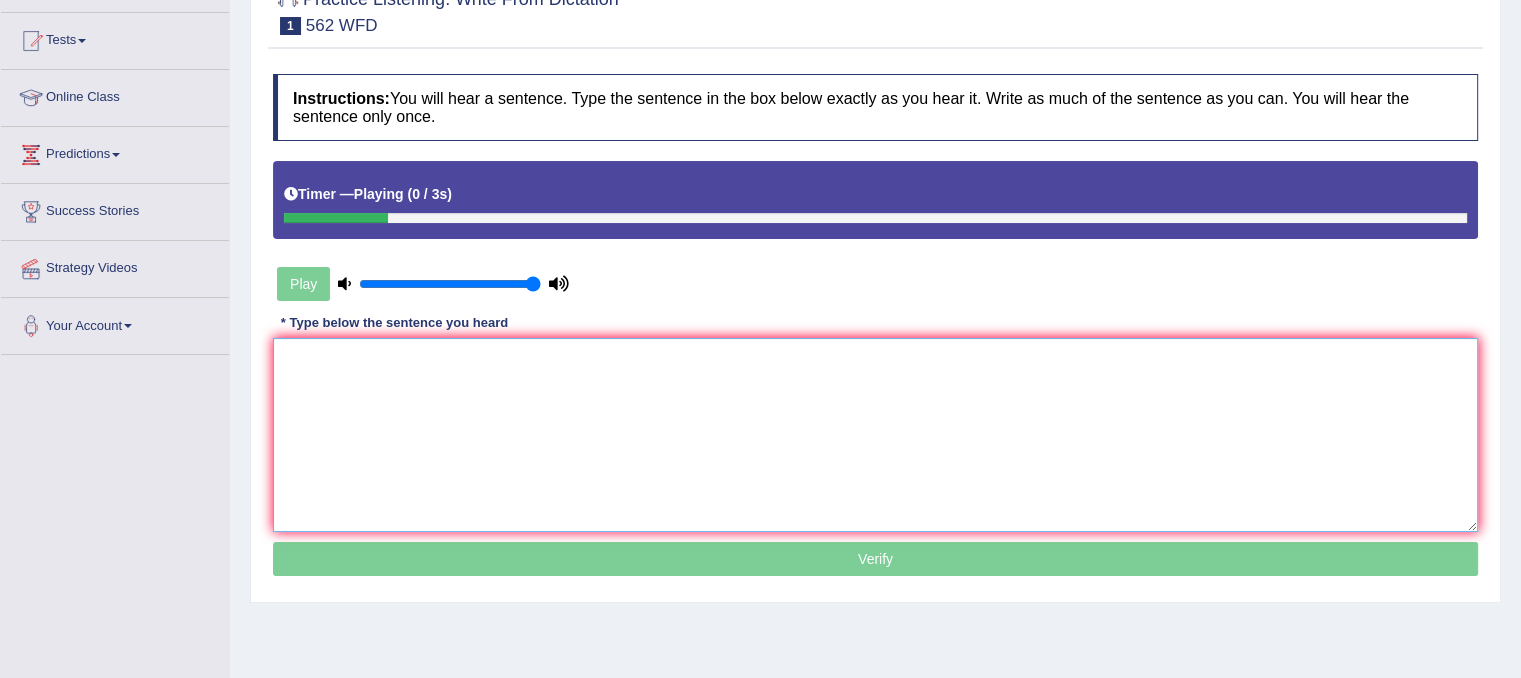 click at bounding box center [875, 435] 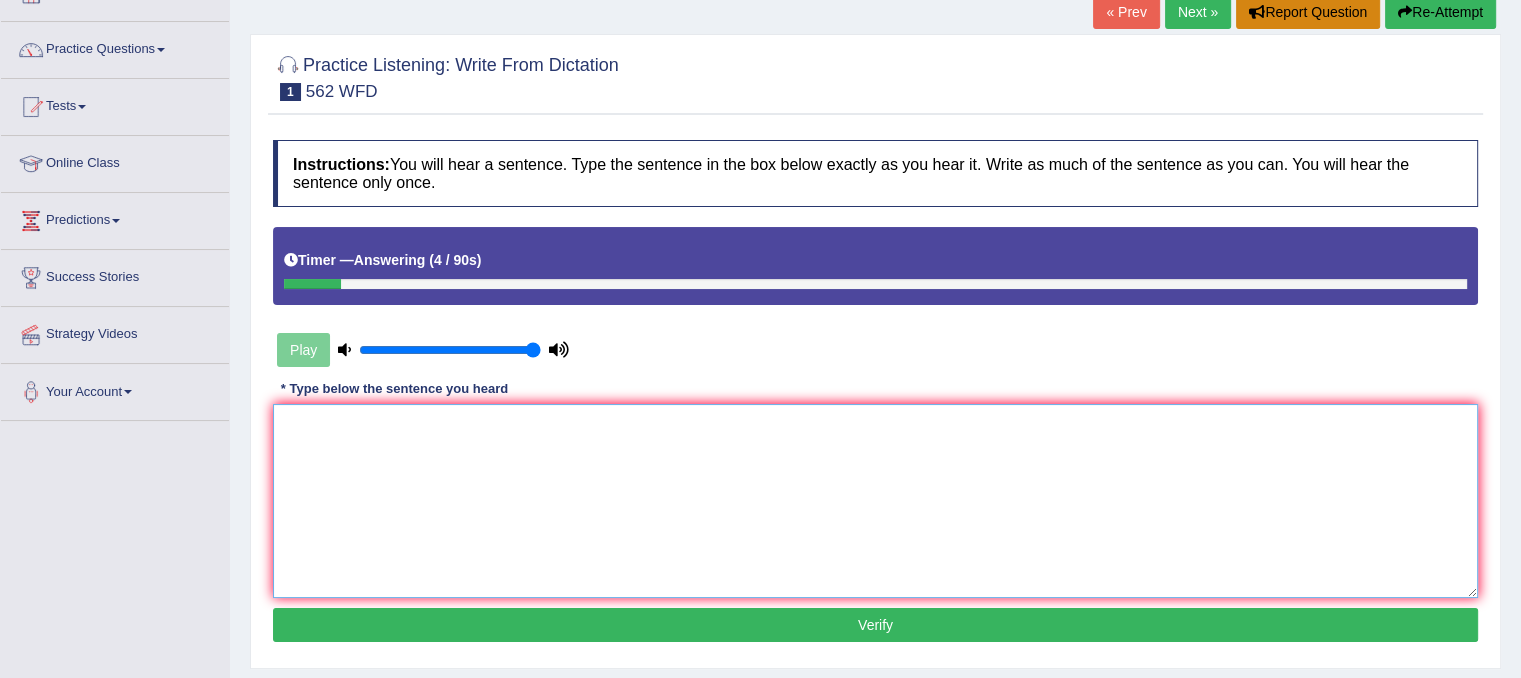 scroll, scrollTop: 100, scrollLeft: 0, axis: vertical 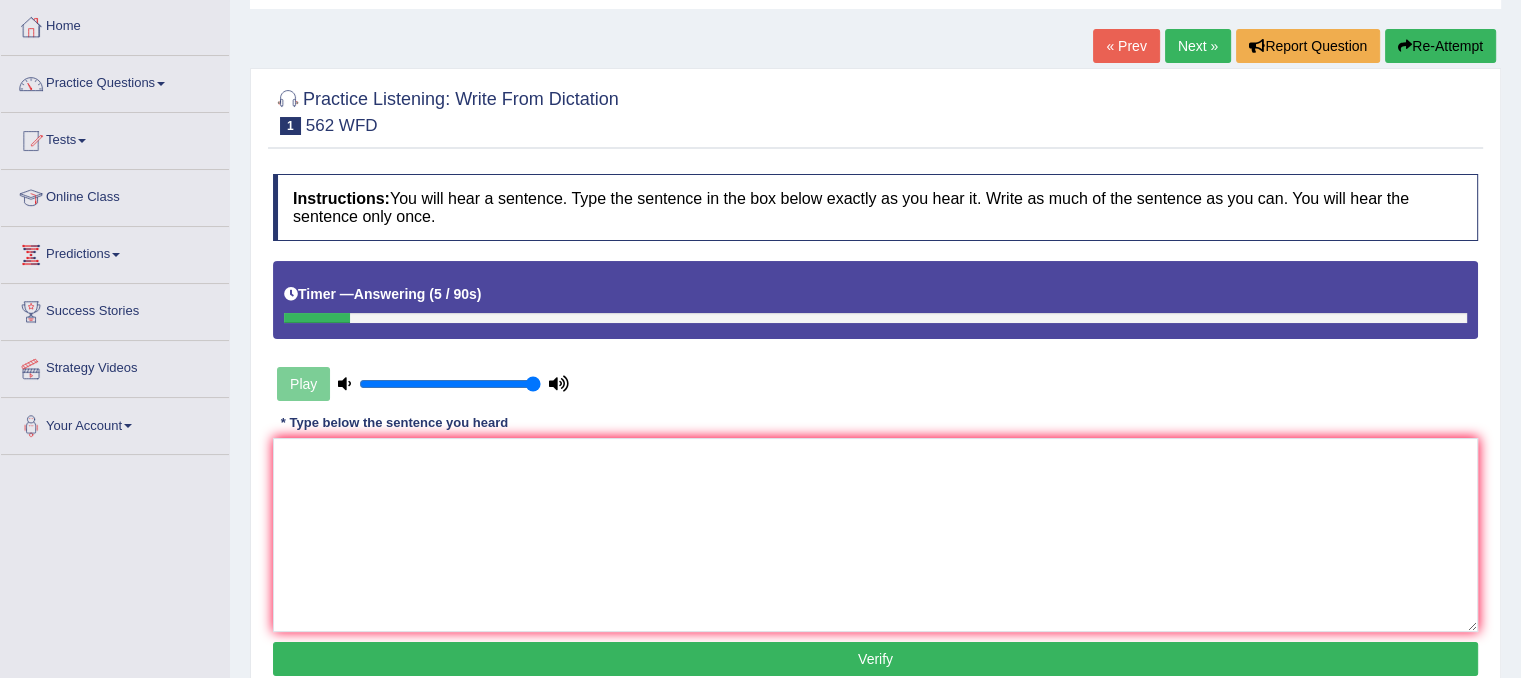 click on "Re-Attempt" at bounding box center (1440, 46) 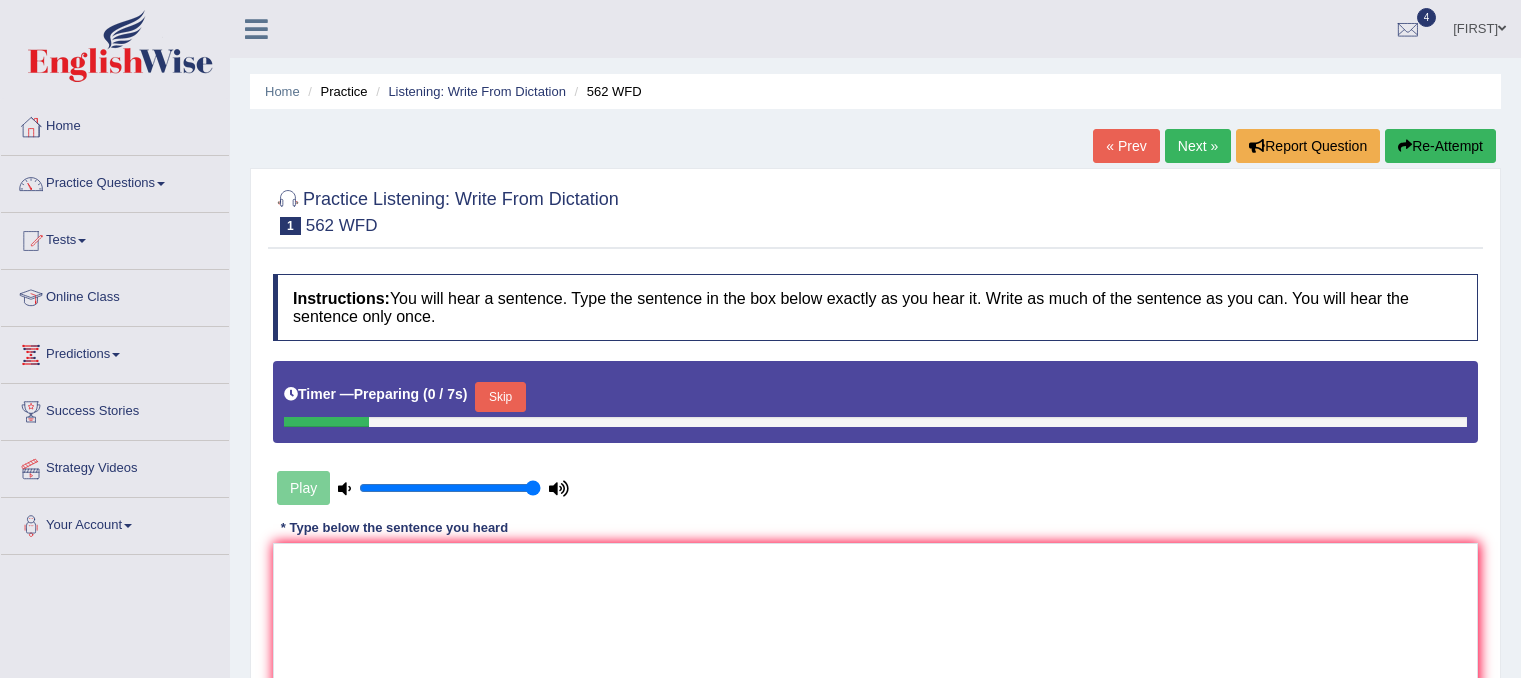 scroll, scrollTop: 300, scrollLeft: 0, axis: vertical 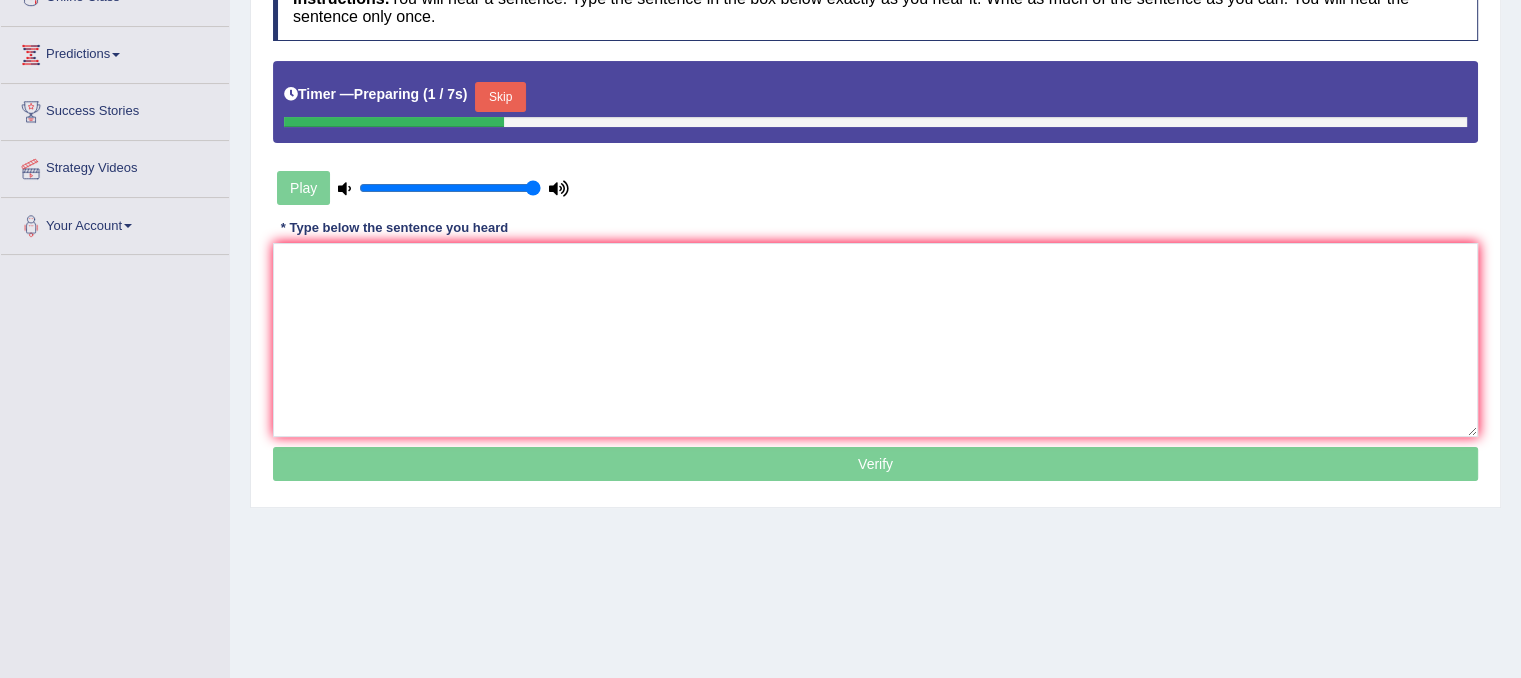 drag, startPoint x: 491, startPoint y: 101, endPoint x: 484, endPoint y: 140, distance: 39.623226 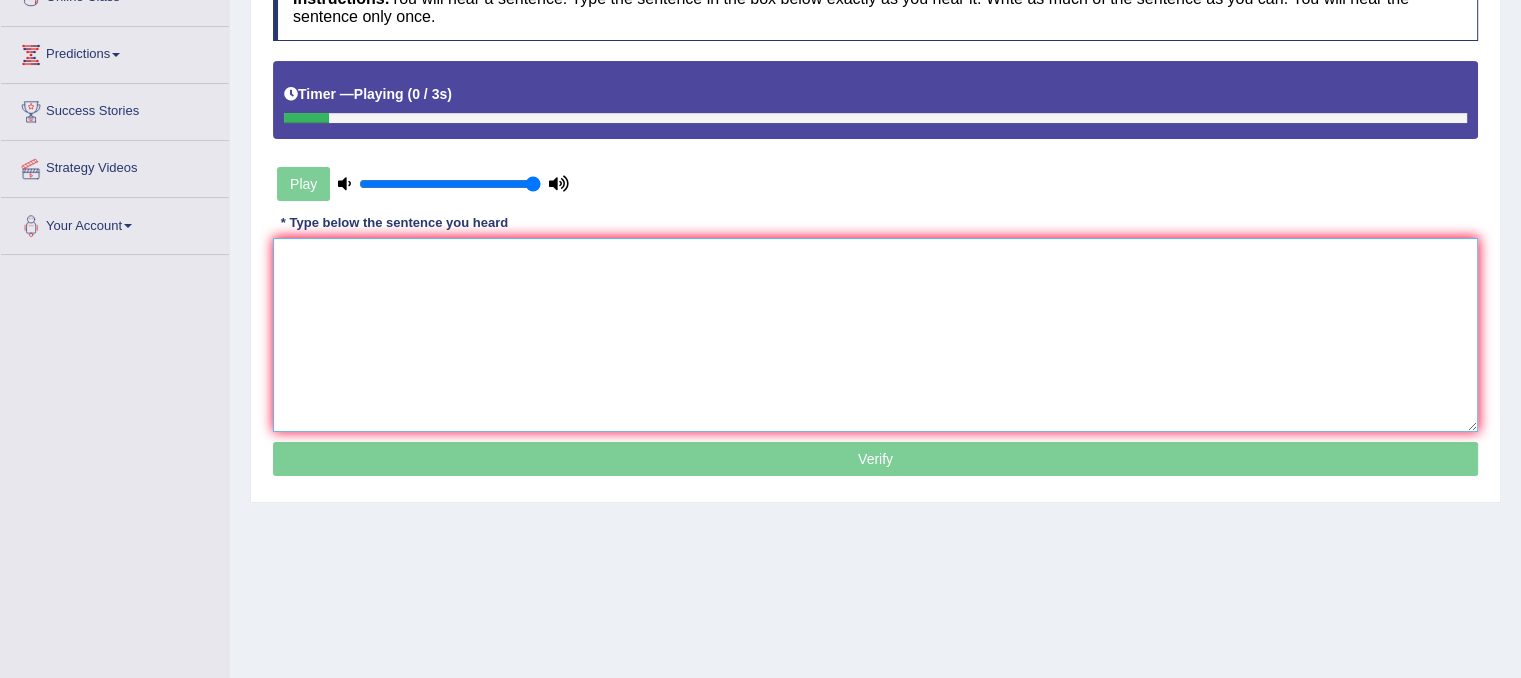 click at bounding box center (875, 335) 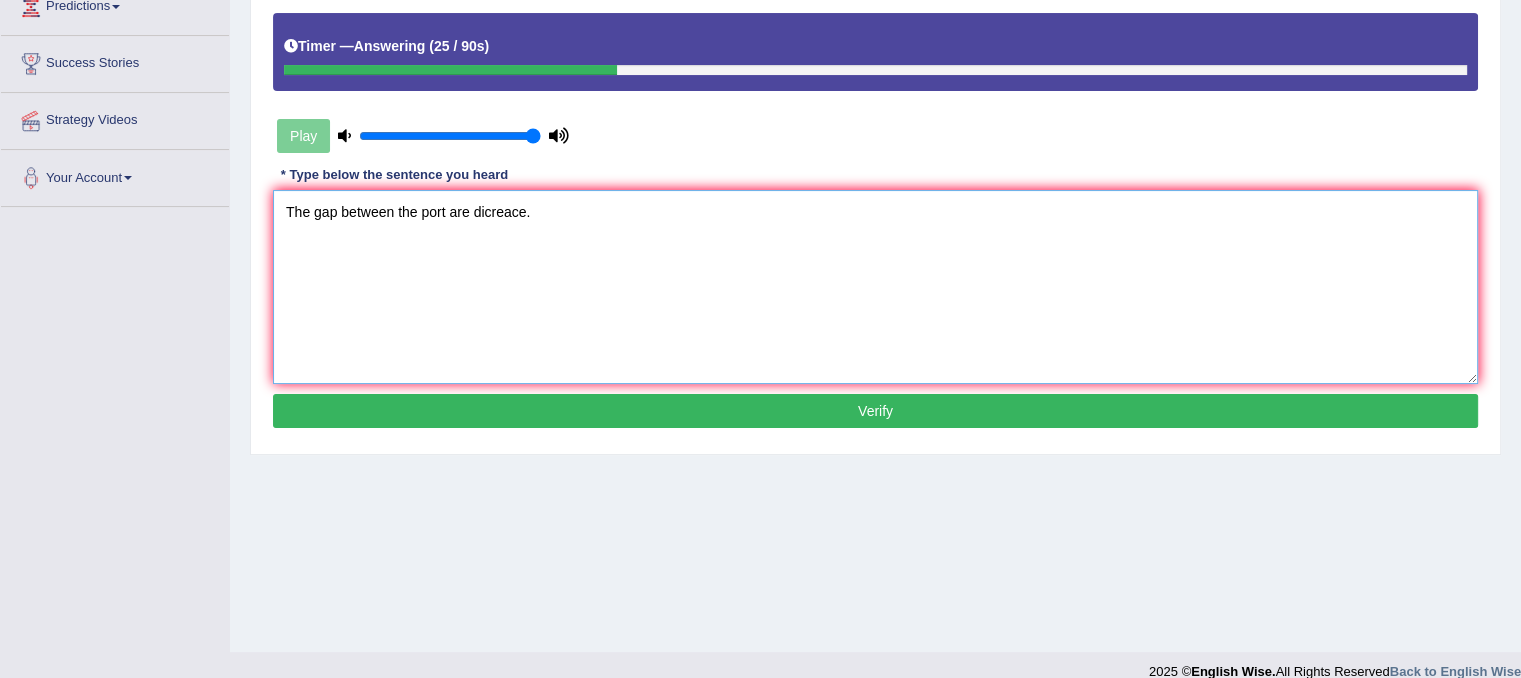 scroll, scrollTop: 372, scrollLeft: 0, axis: vertical 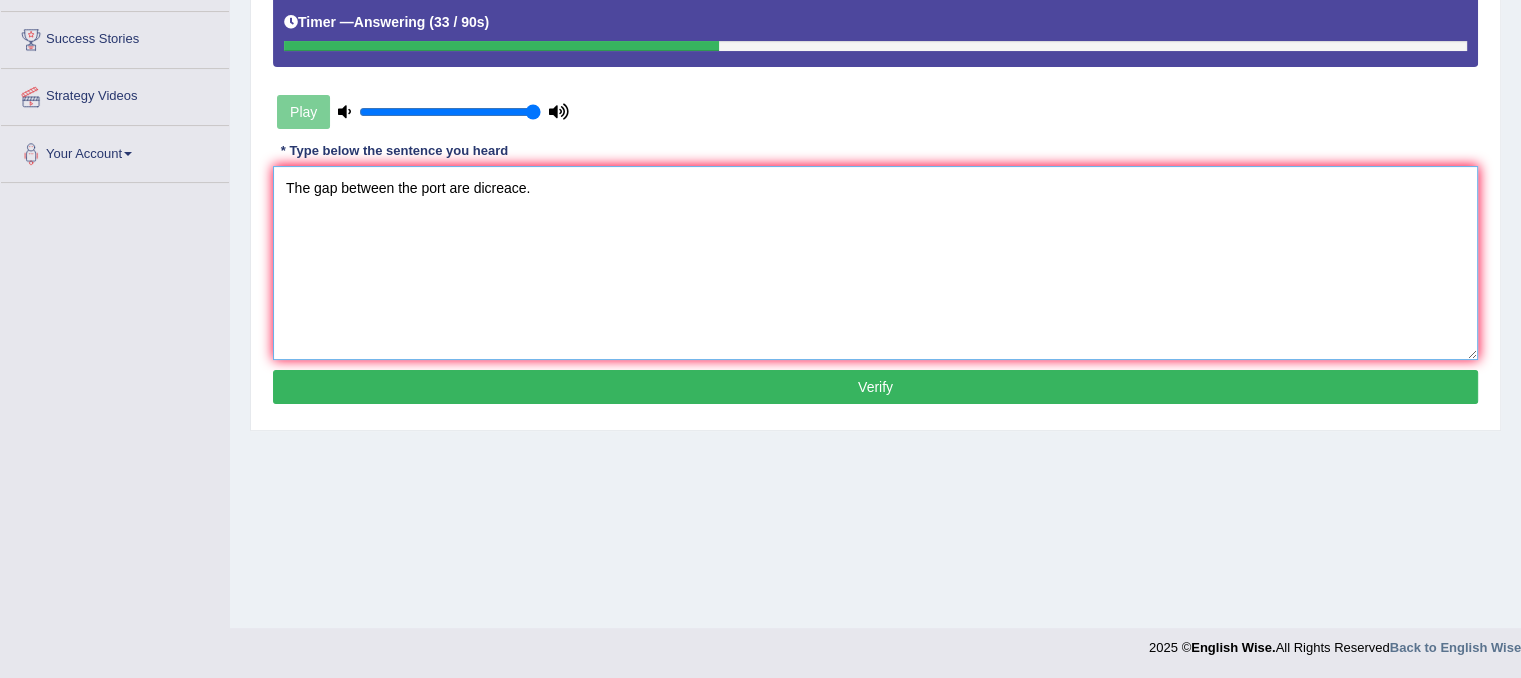 click on "The gap between the port are dicreace." at bounding box center [875, 263] 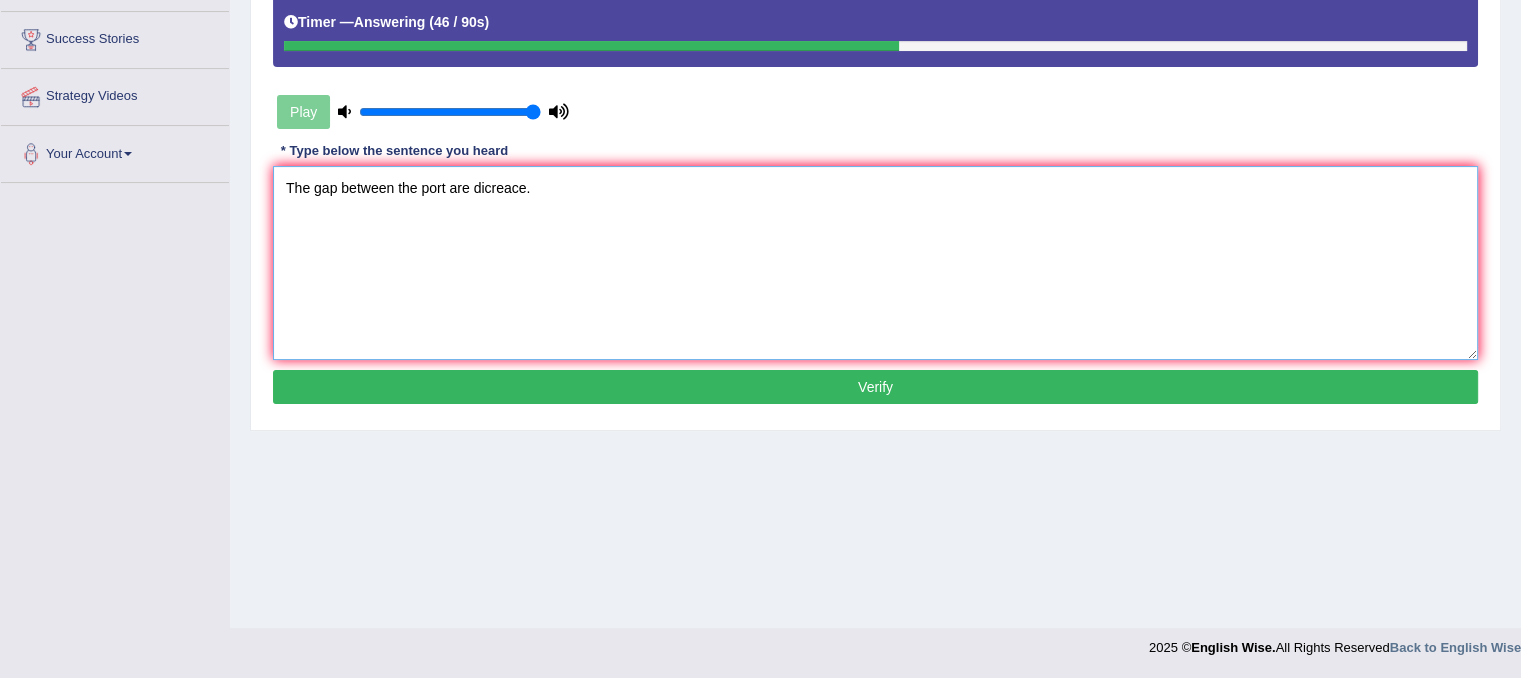 click on "The gap between the port are dicreace." at bounding box center (875, 263) 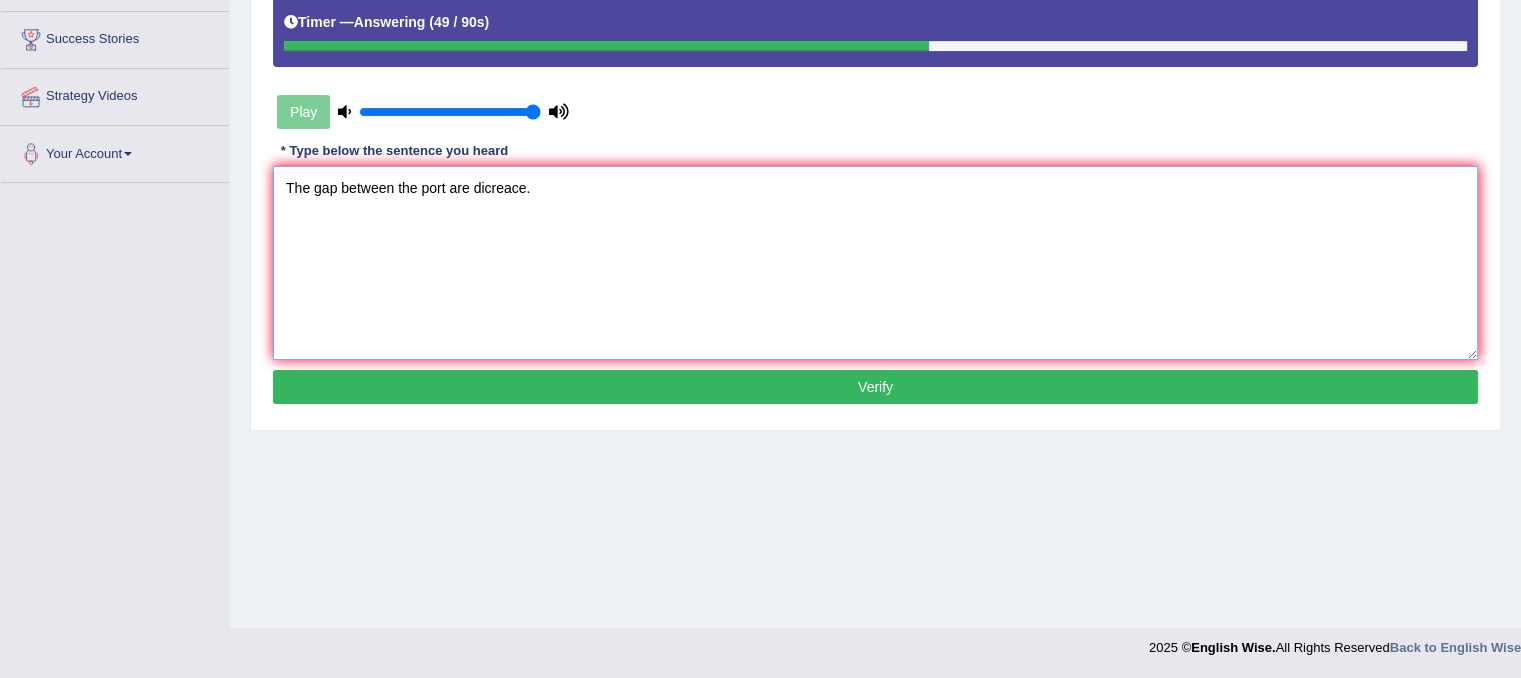 type on "The gap between the port are dicreace." 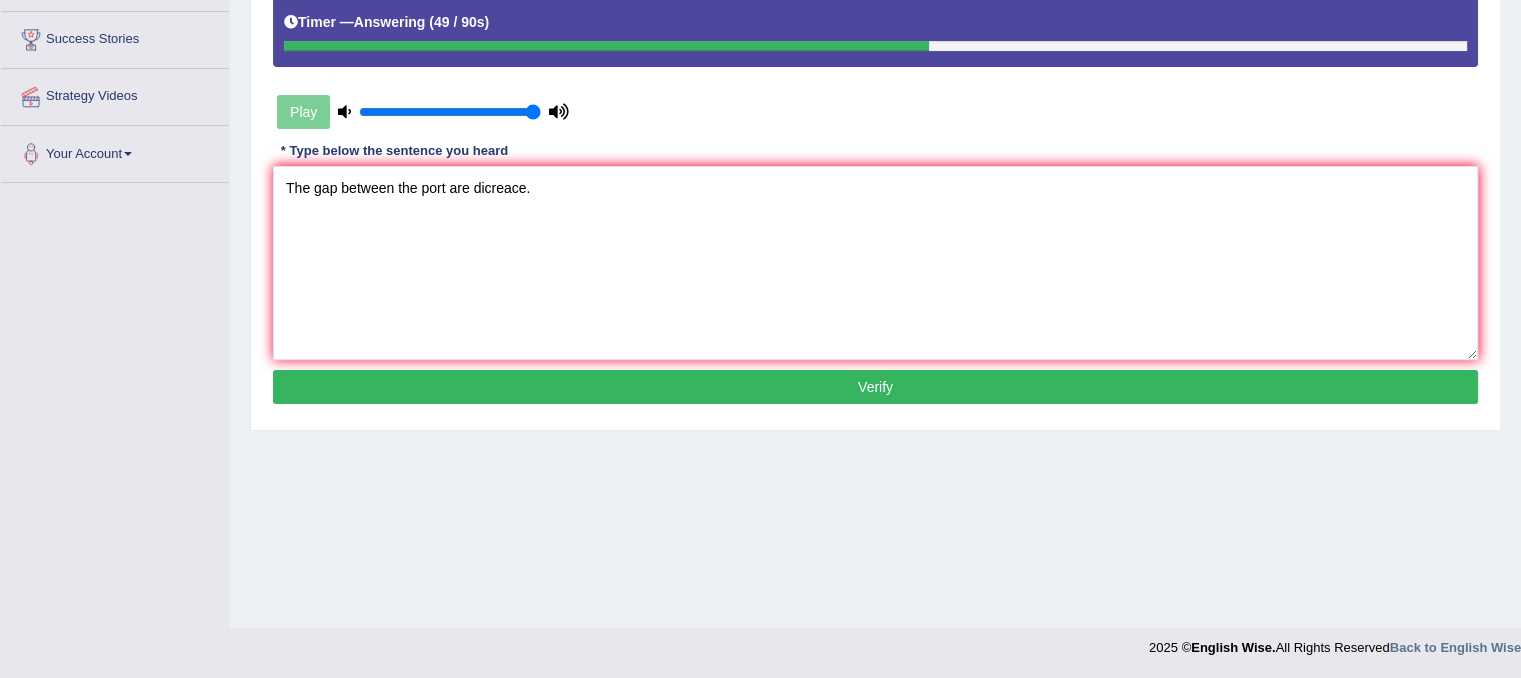 click on "Verify" at bounding box center [875, 387] 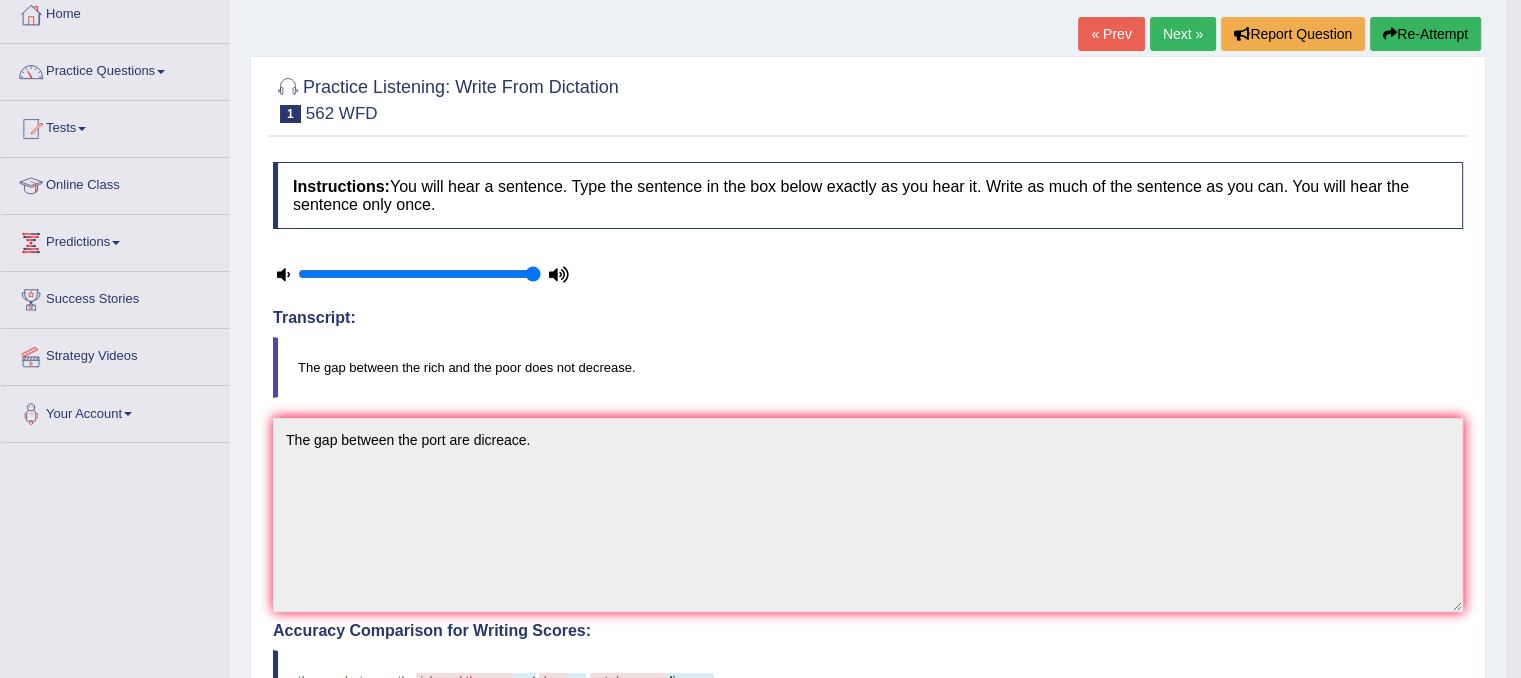 scroll, scrollTop: 0, scrollLeft: 0, axis: both 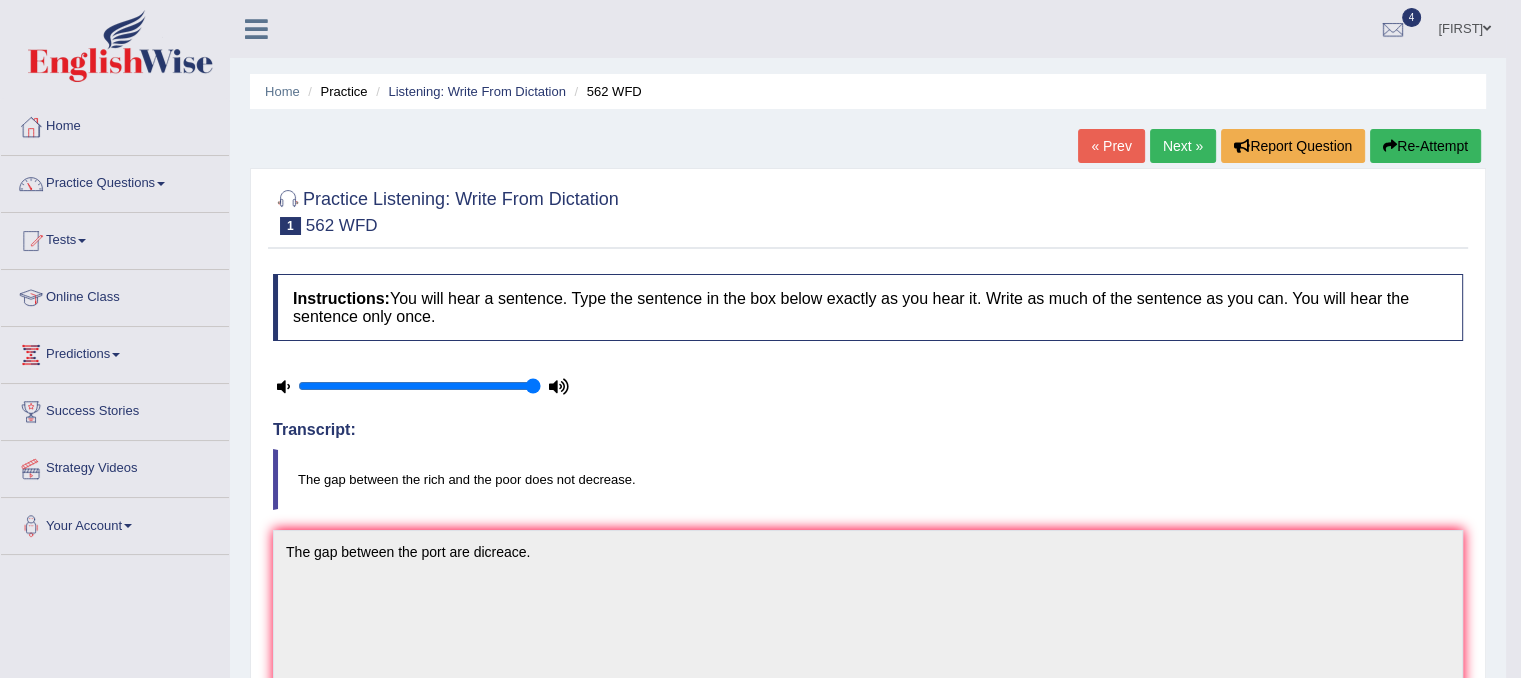 click on "Next »" at bounding box center (1183, 146) 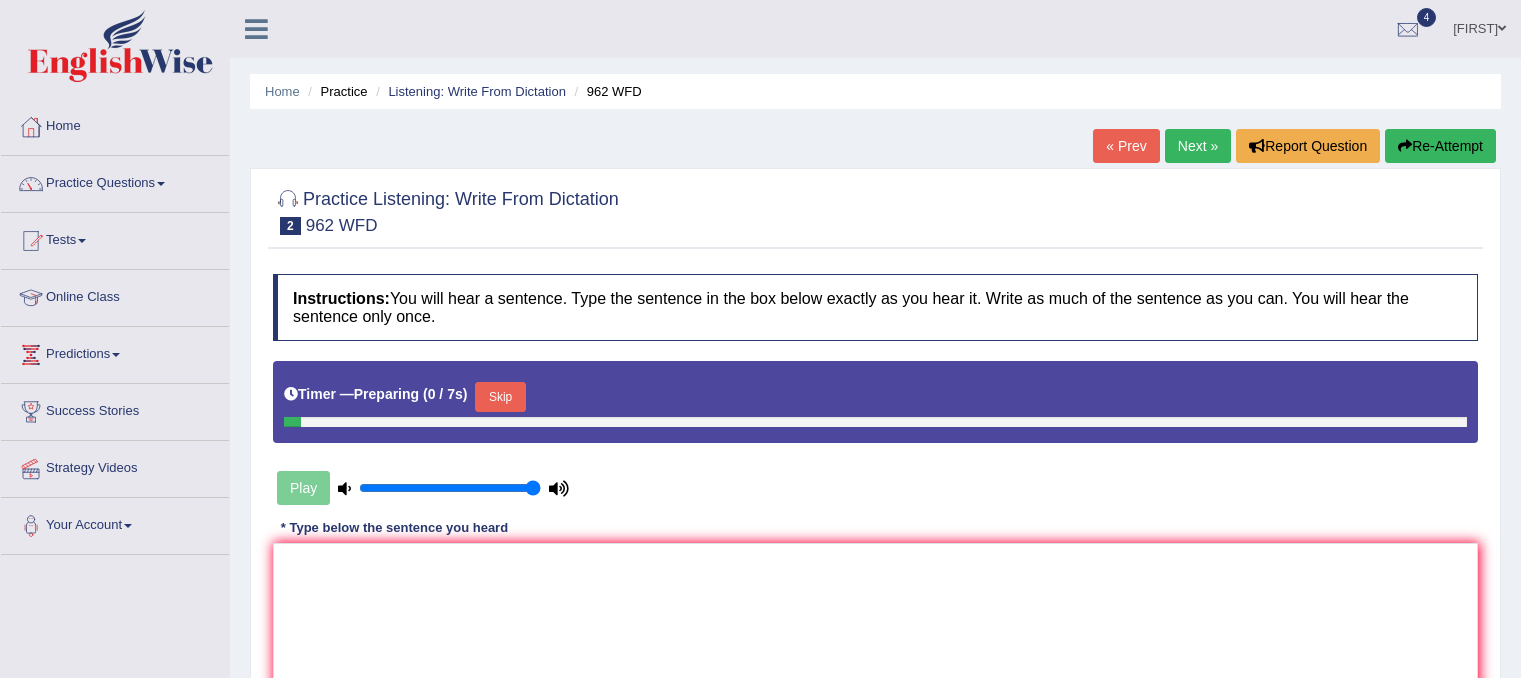 scroll, scrollTop: 0, scrollLeft: 0, axis: both 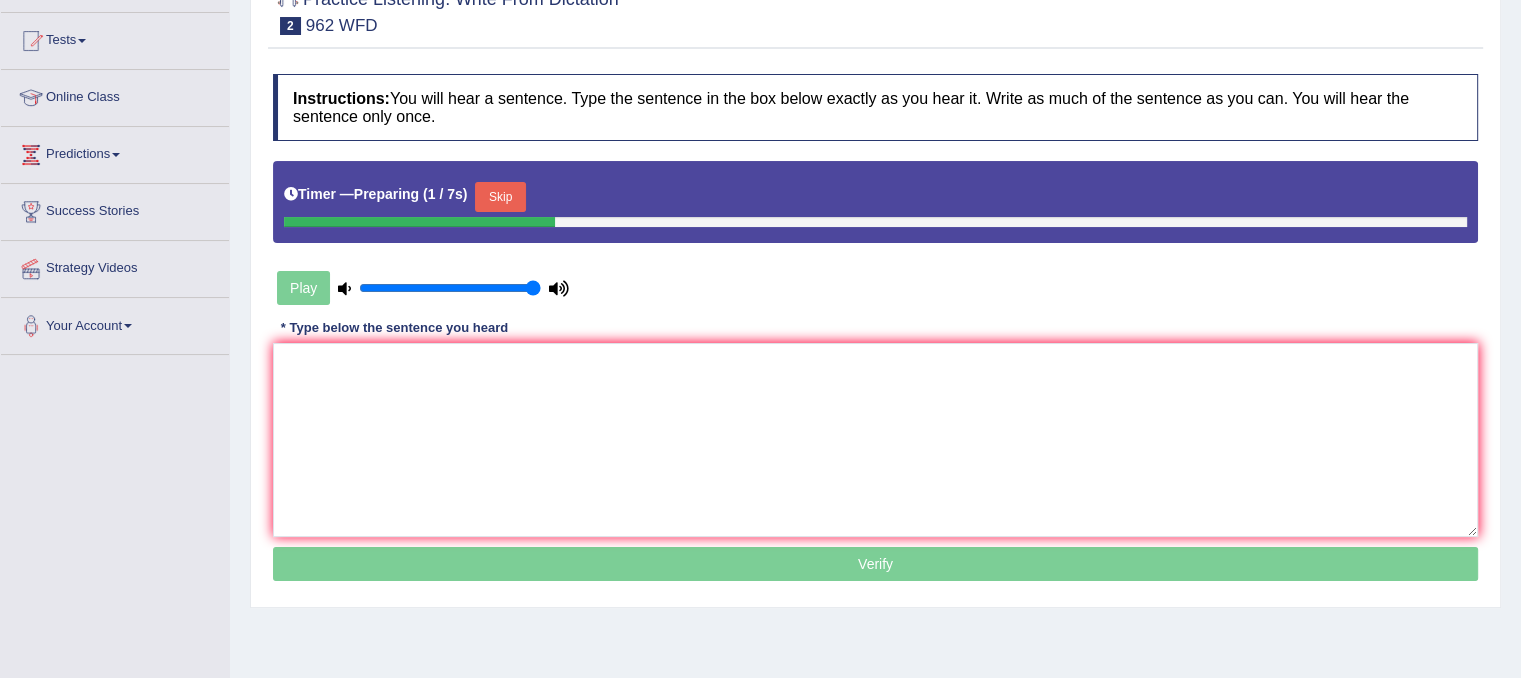 click on "Skip" at bounding box center [500, 197] 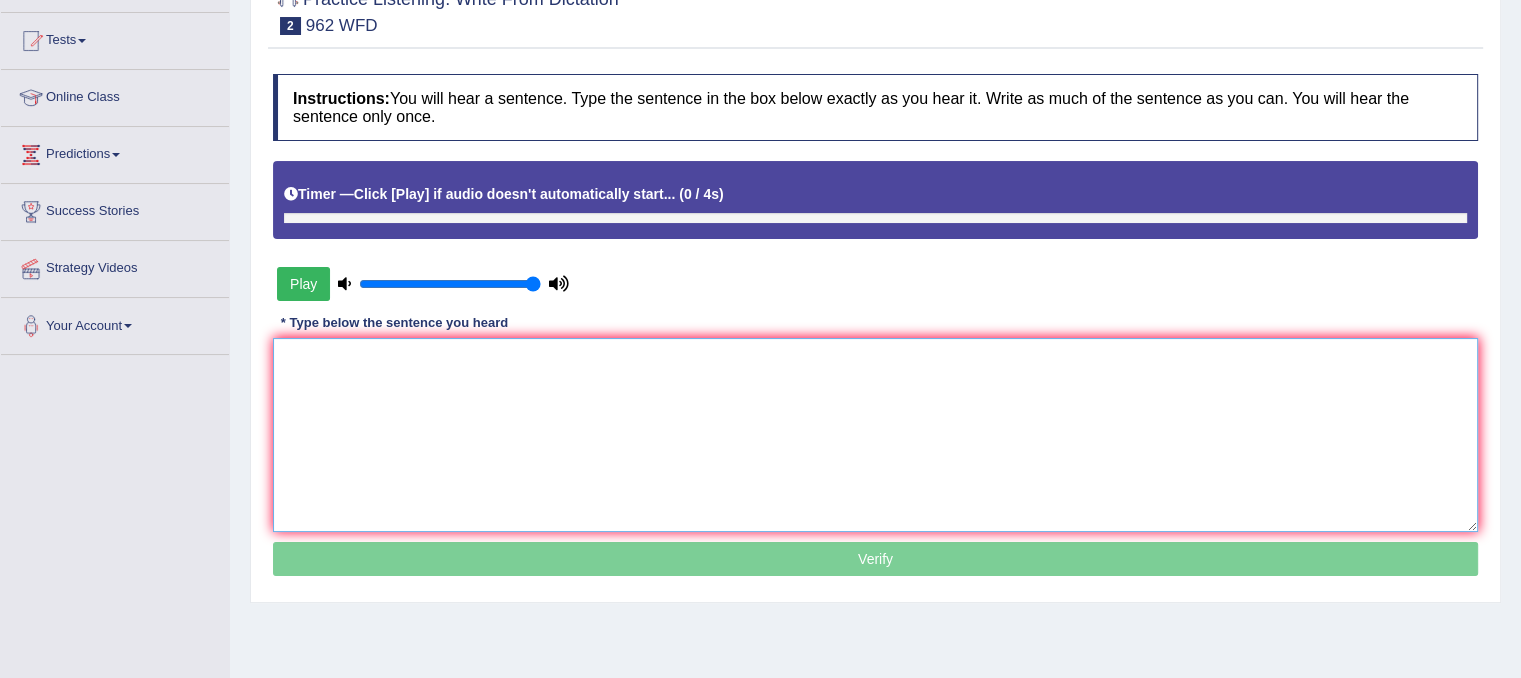 click at bounding box center [875, 435] 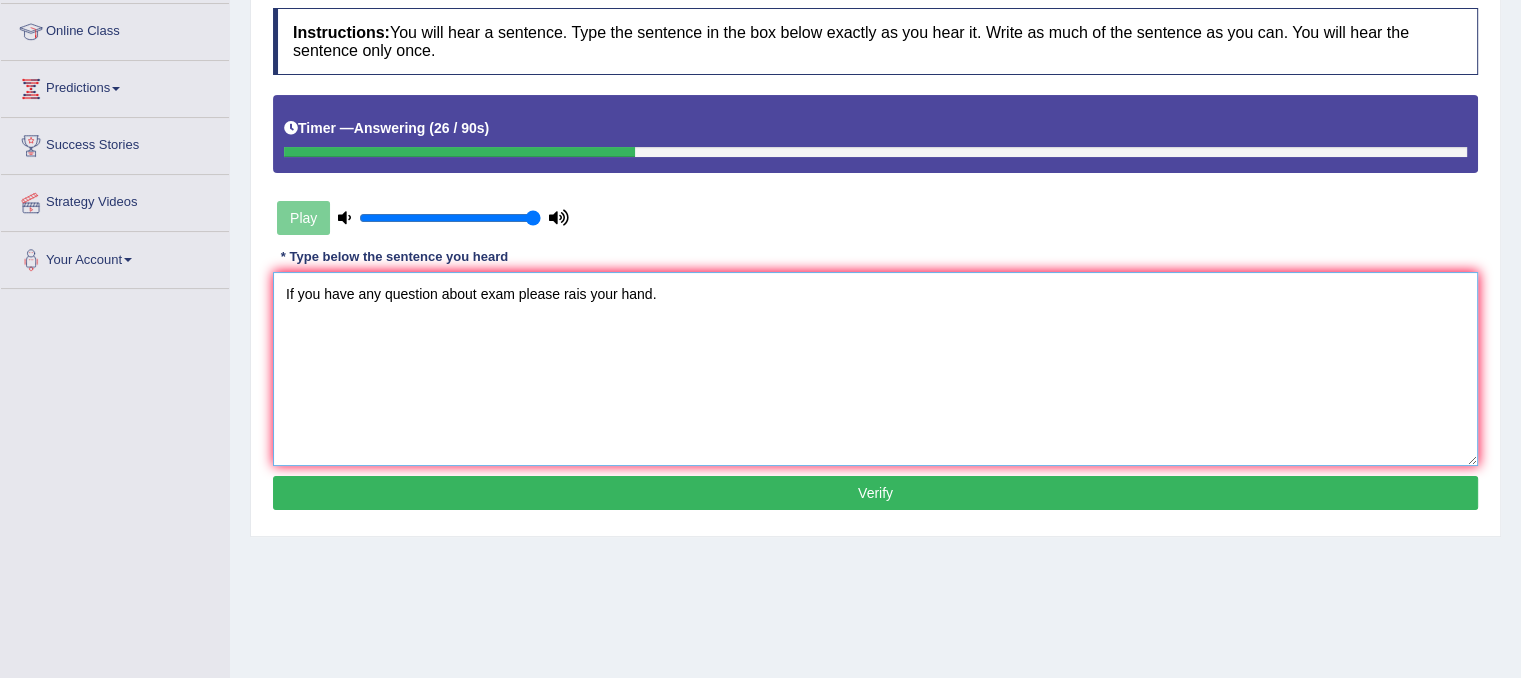 scroll, scrollTop: 300, scrollLeft: 0, axis: vertical 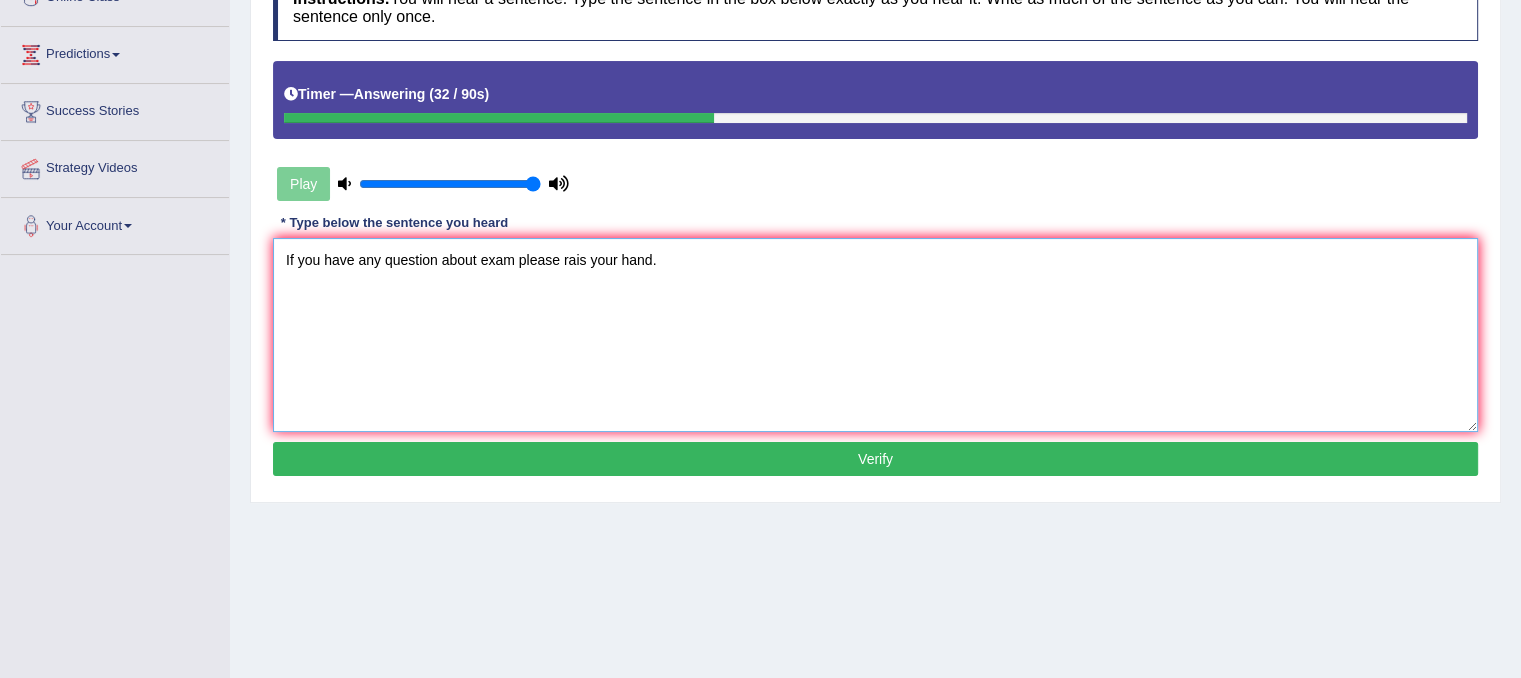 click on "If you have any question about exam please rais your hand." at bounding box center (875, 335) 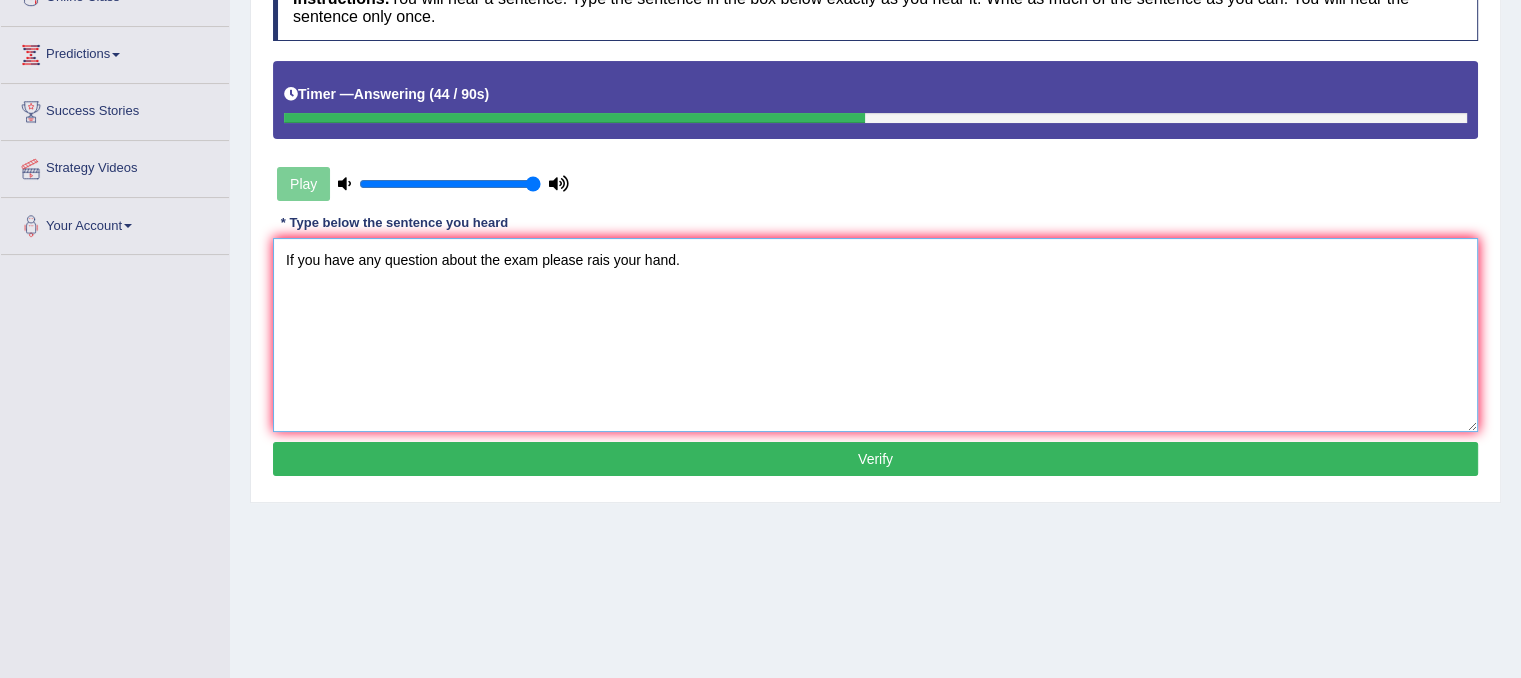 type on "If you have any question about the exam please rais your hand." 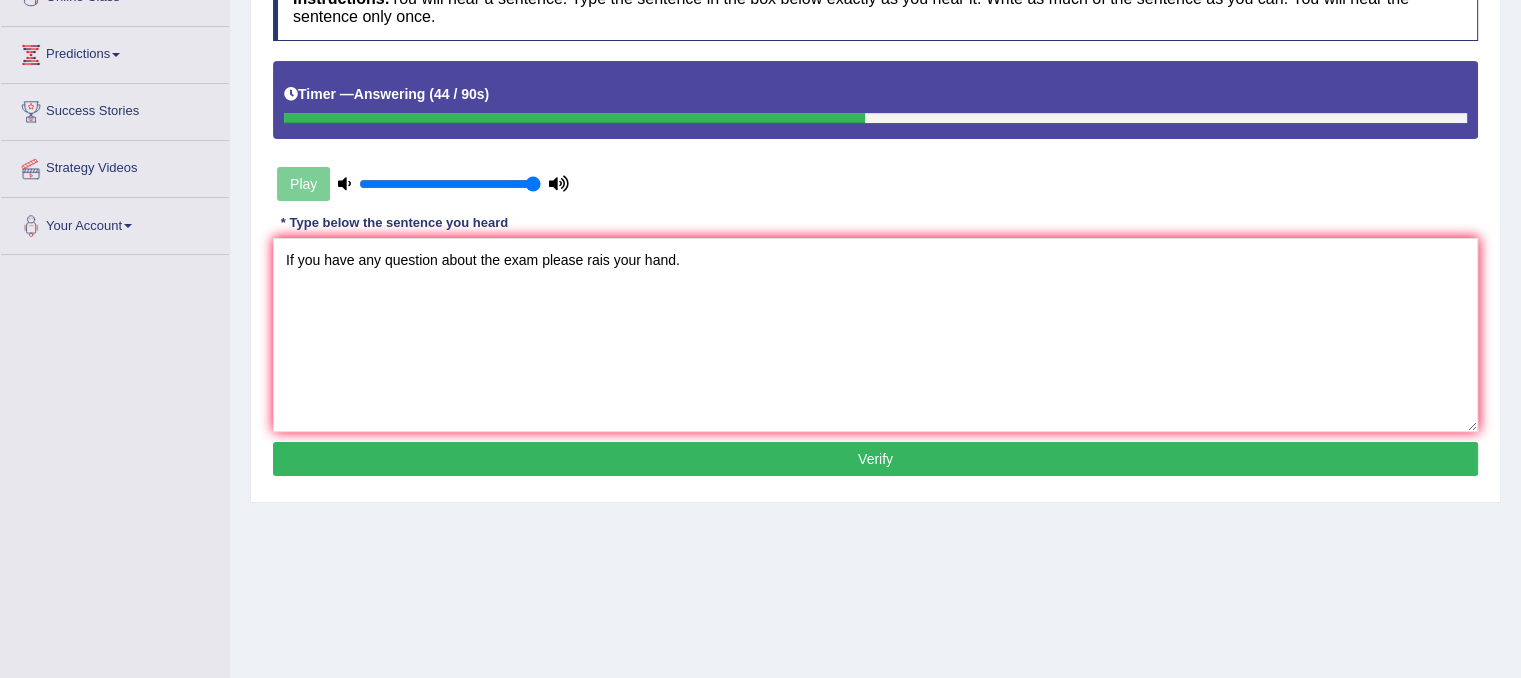 click on "Verify" at bounding box center (875, 459) 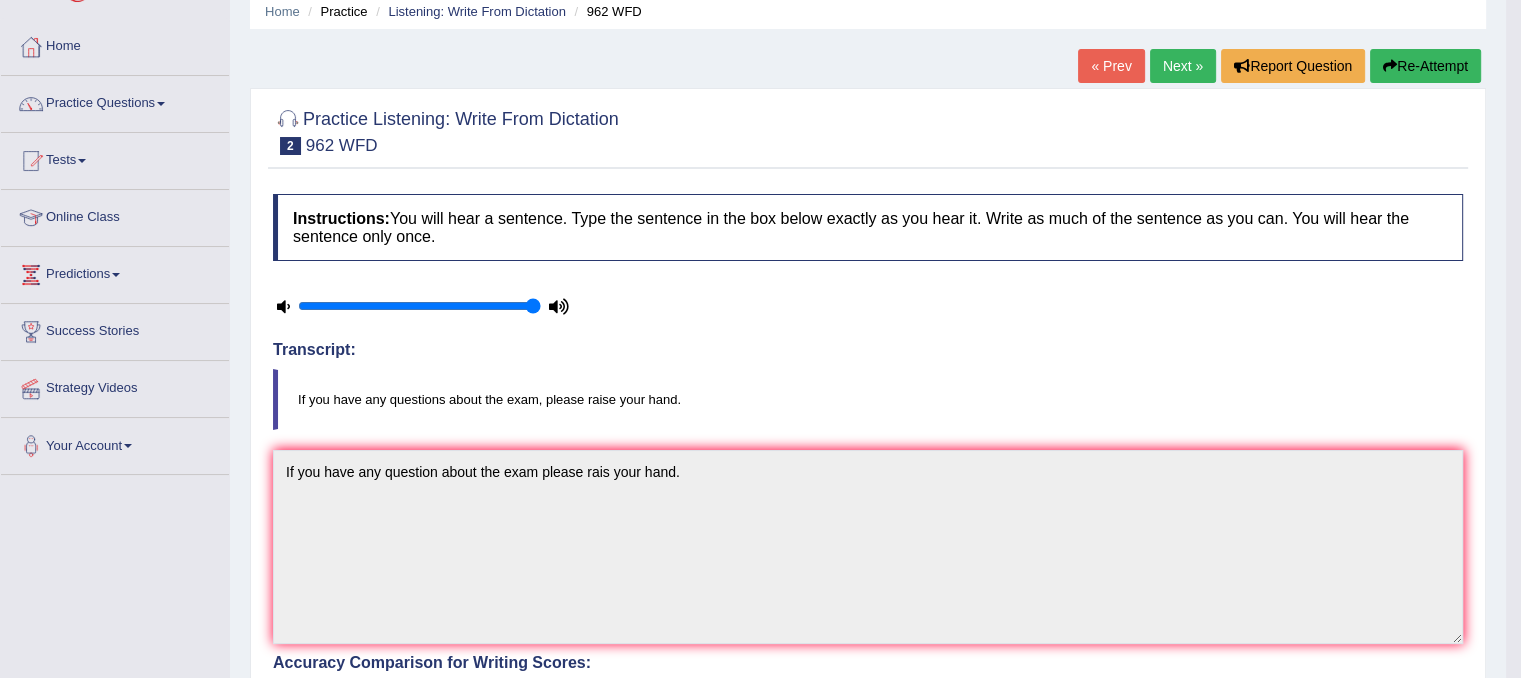 scroll, scrollTop: 0, scrollLeft: 0, axis: both 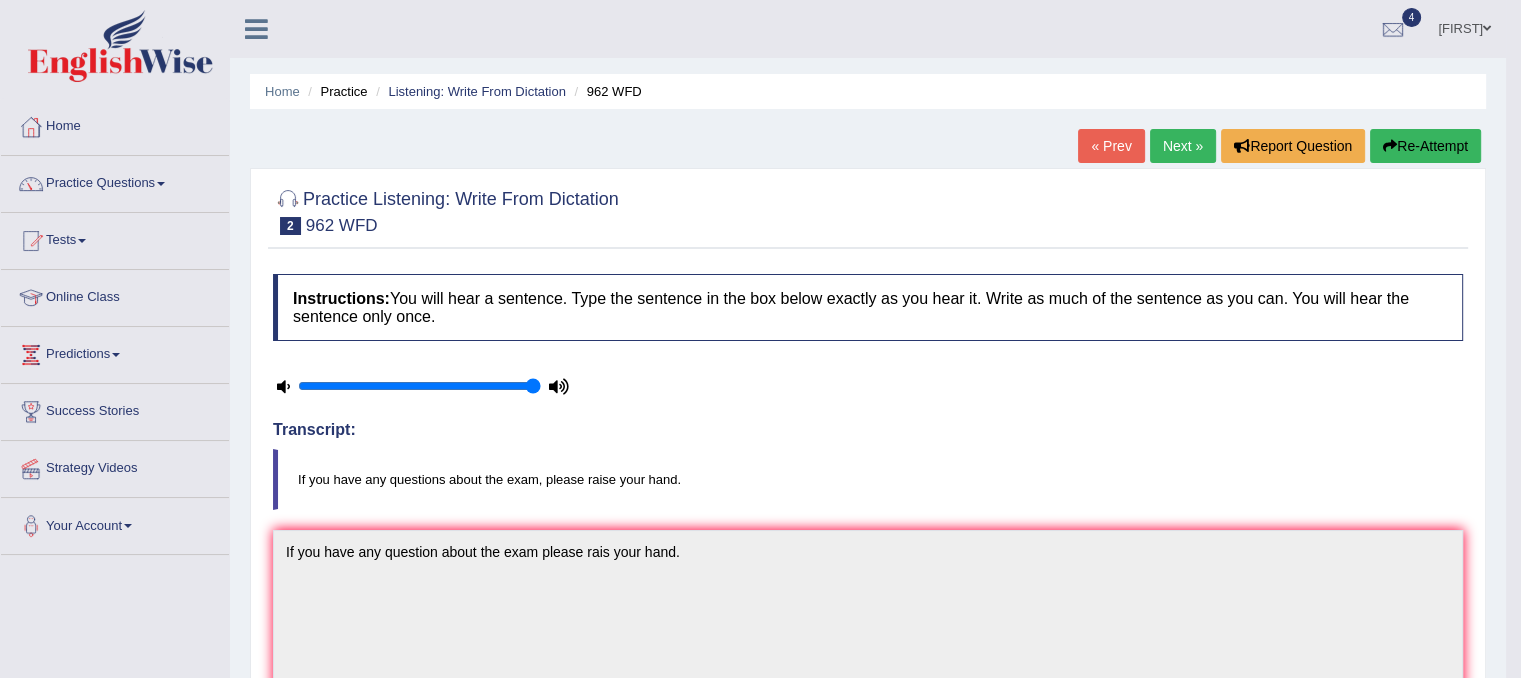 drag, startPoint x: 453, startPoint y: 92, endPoint x: 474, endPoint y: 100, distance: 22.472204 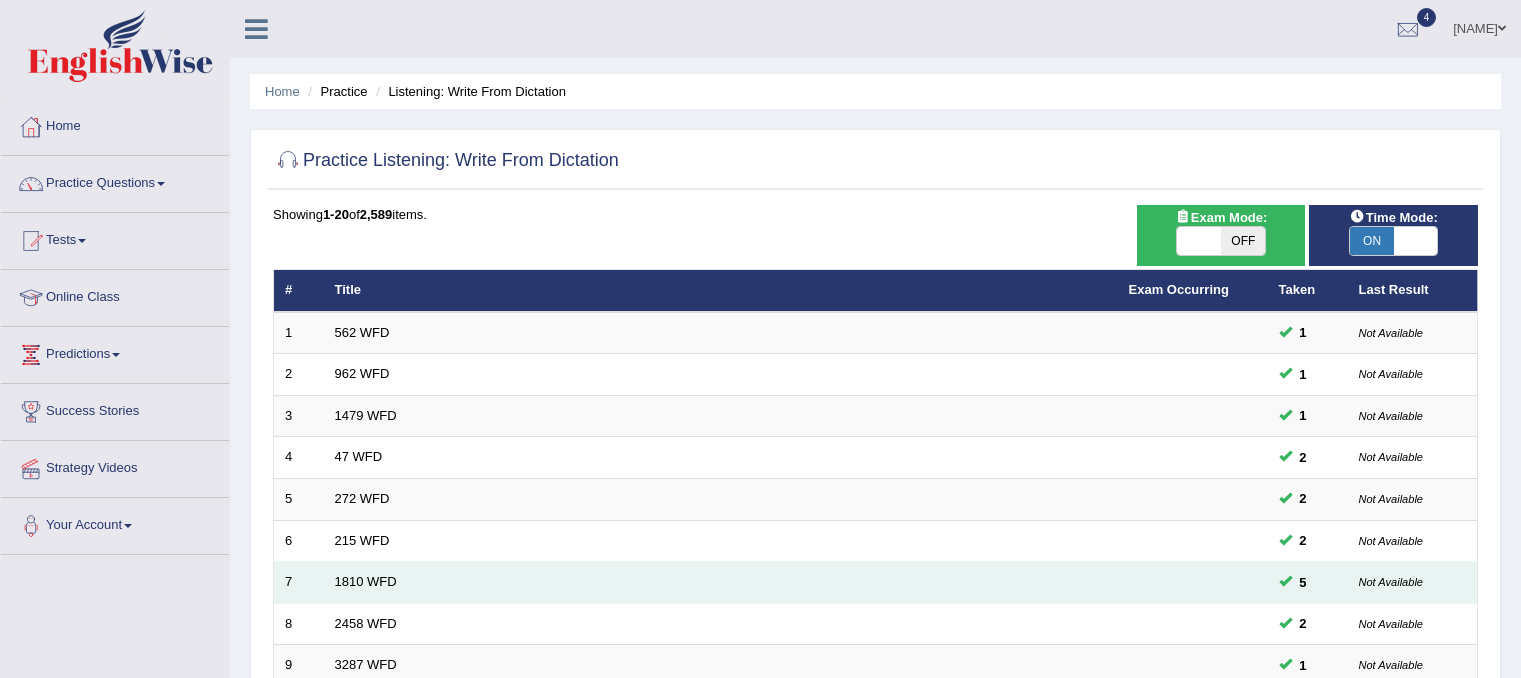 scroll, scrollTop: 429, scrollLeft: 0, axis: vertical 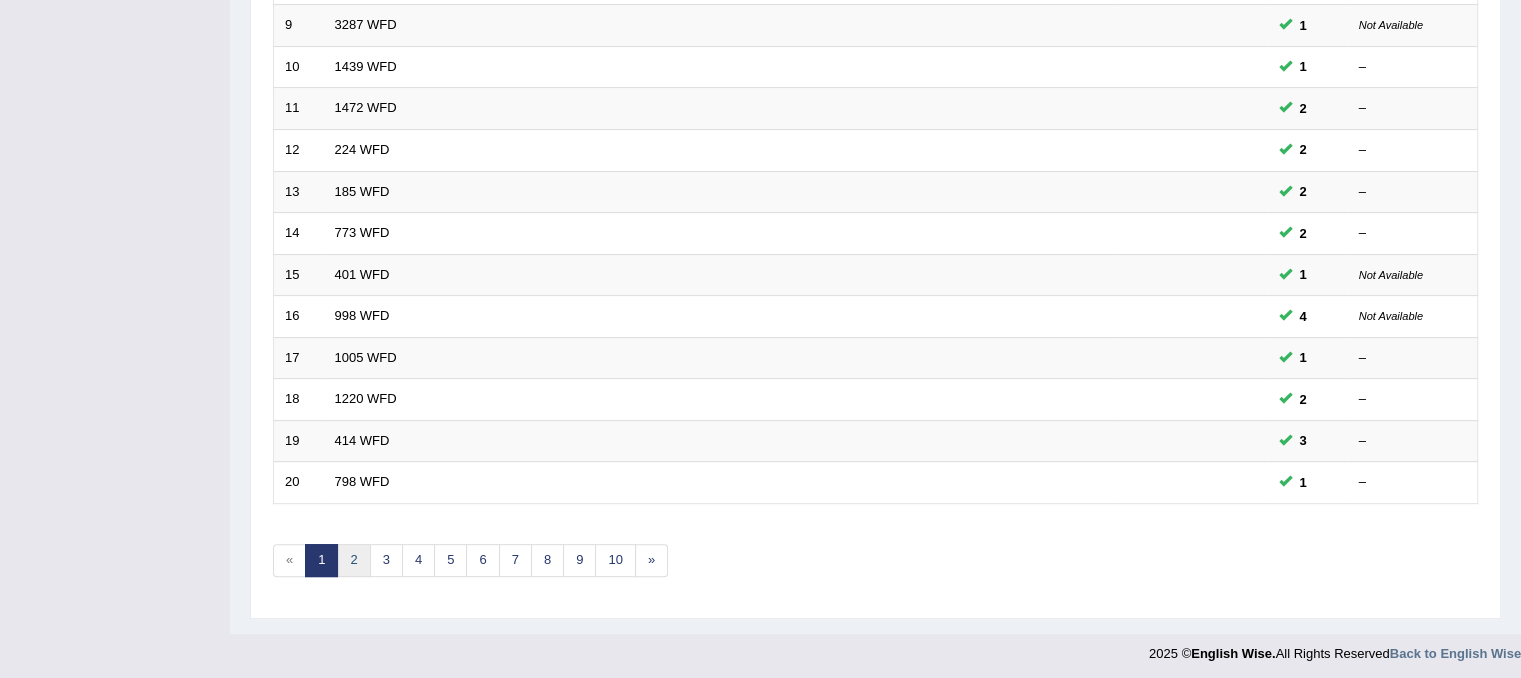 click on "2" at bounding box center [353, 560] 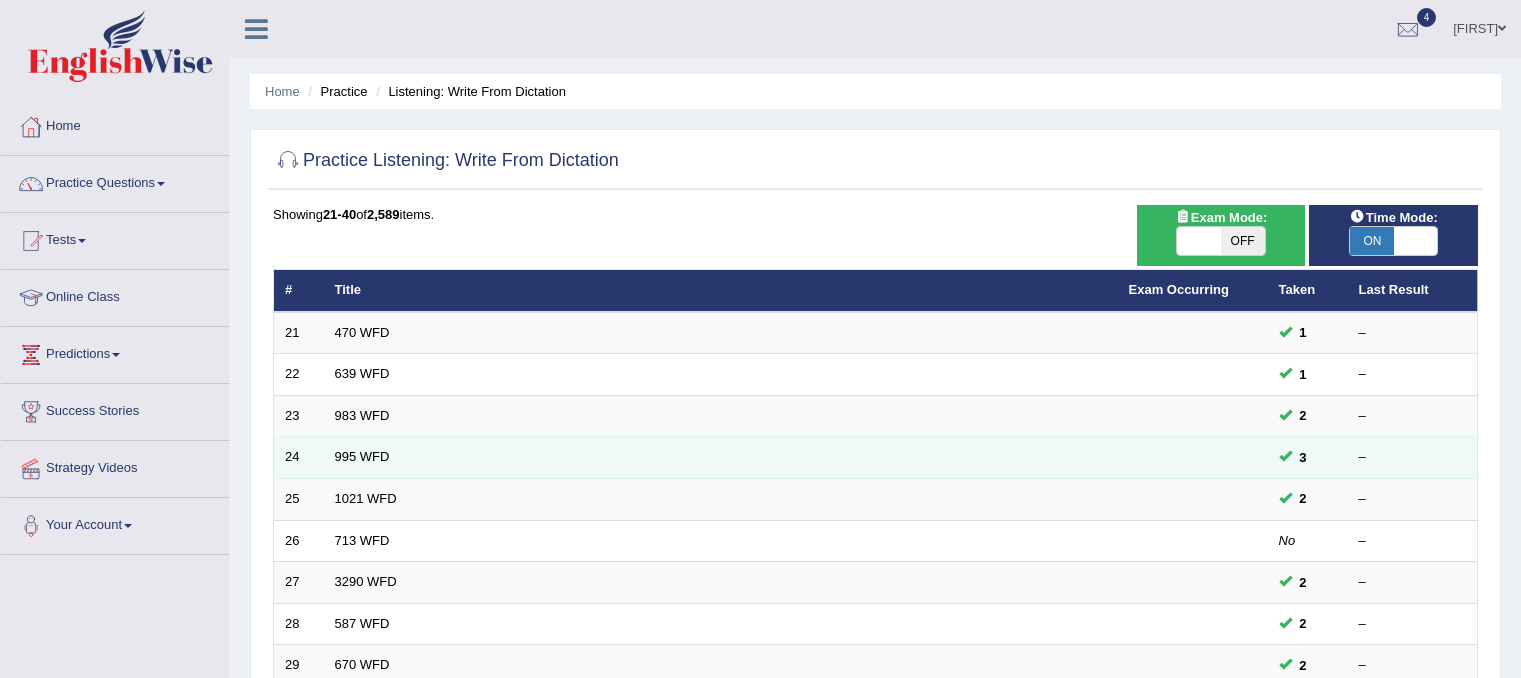 scroll, scrollTop: 0, scrollLeft: 0, axis: both 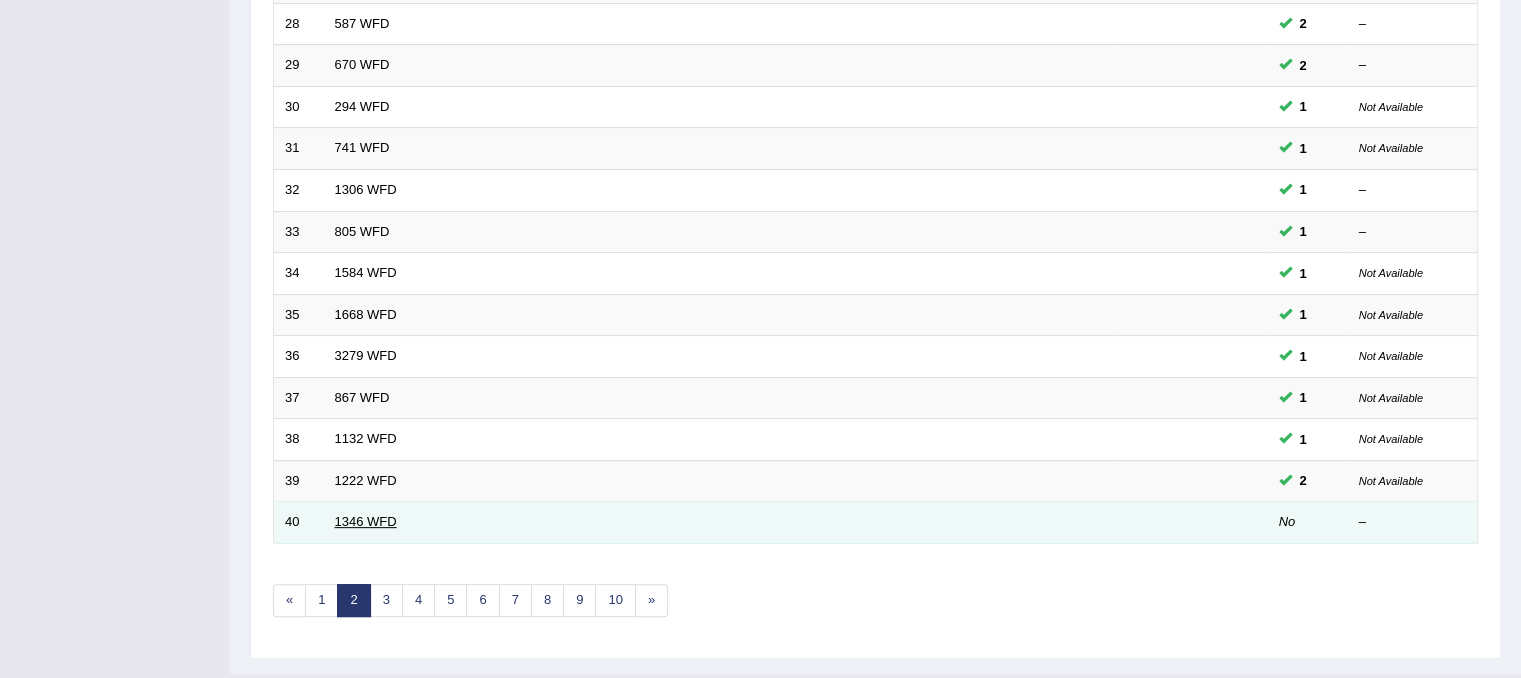 click on "1346 WFD" at bounding box center [366, 521] 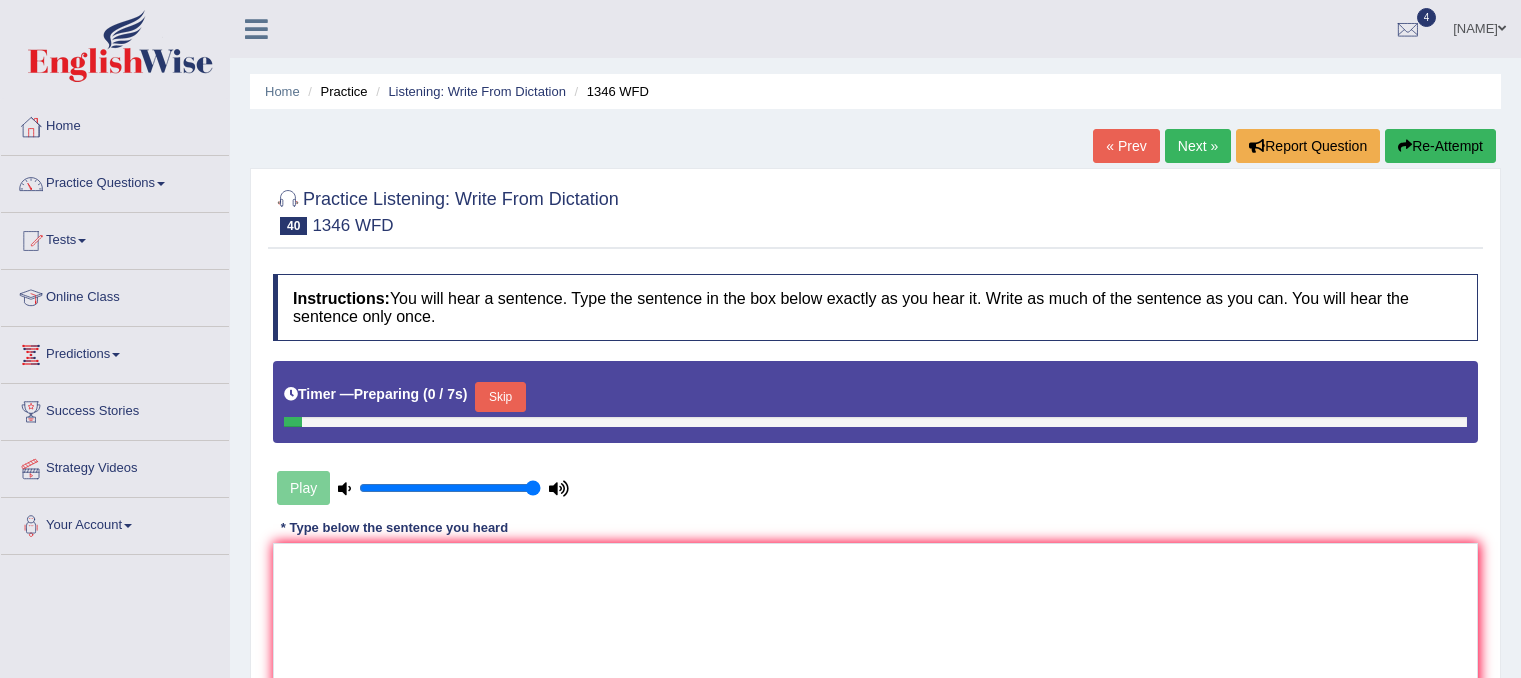 scroll, scrollTop: 0, scrollLeft: 0, axis: both 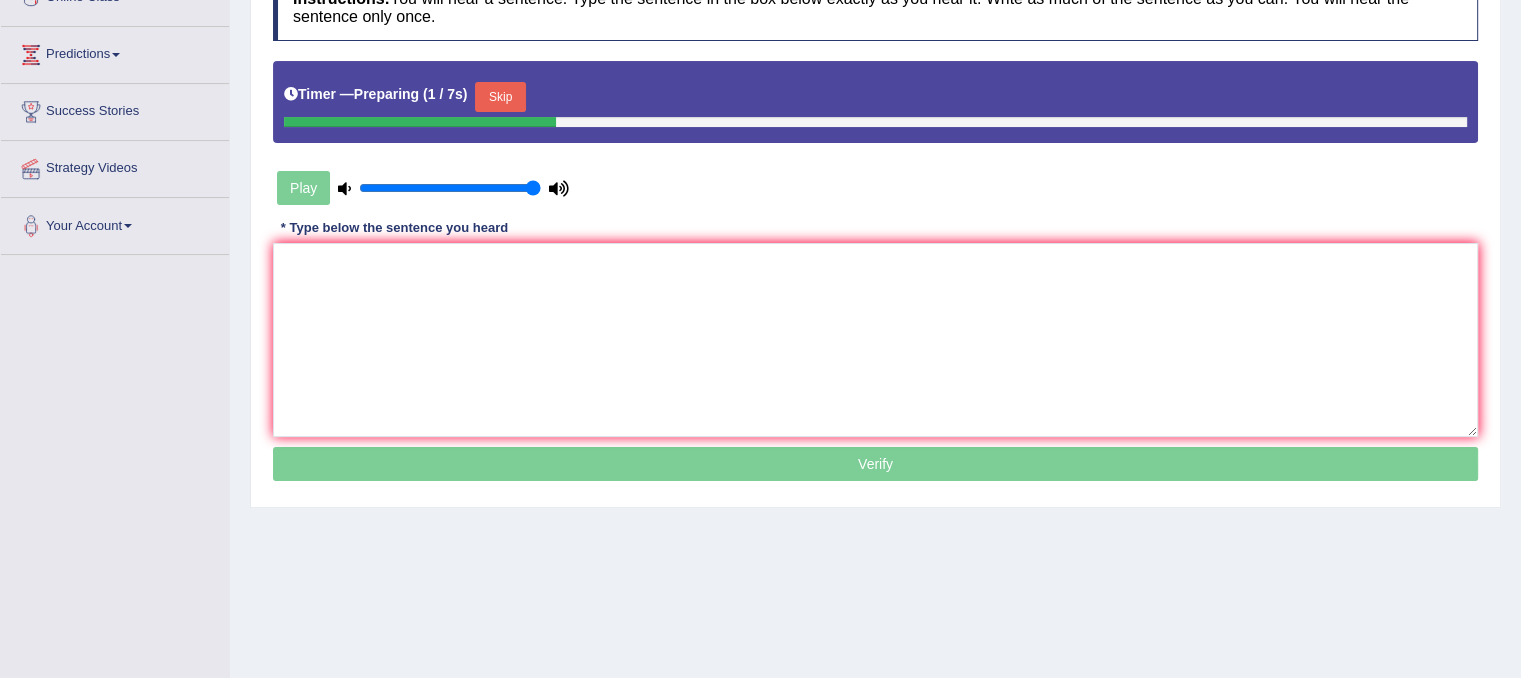 click on "Skip" at bounding box center [500, 97] 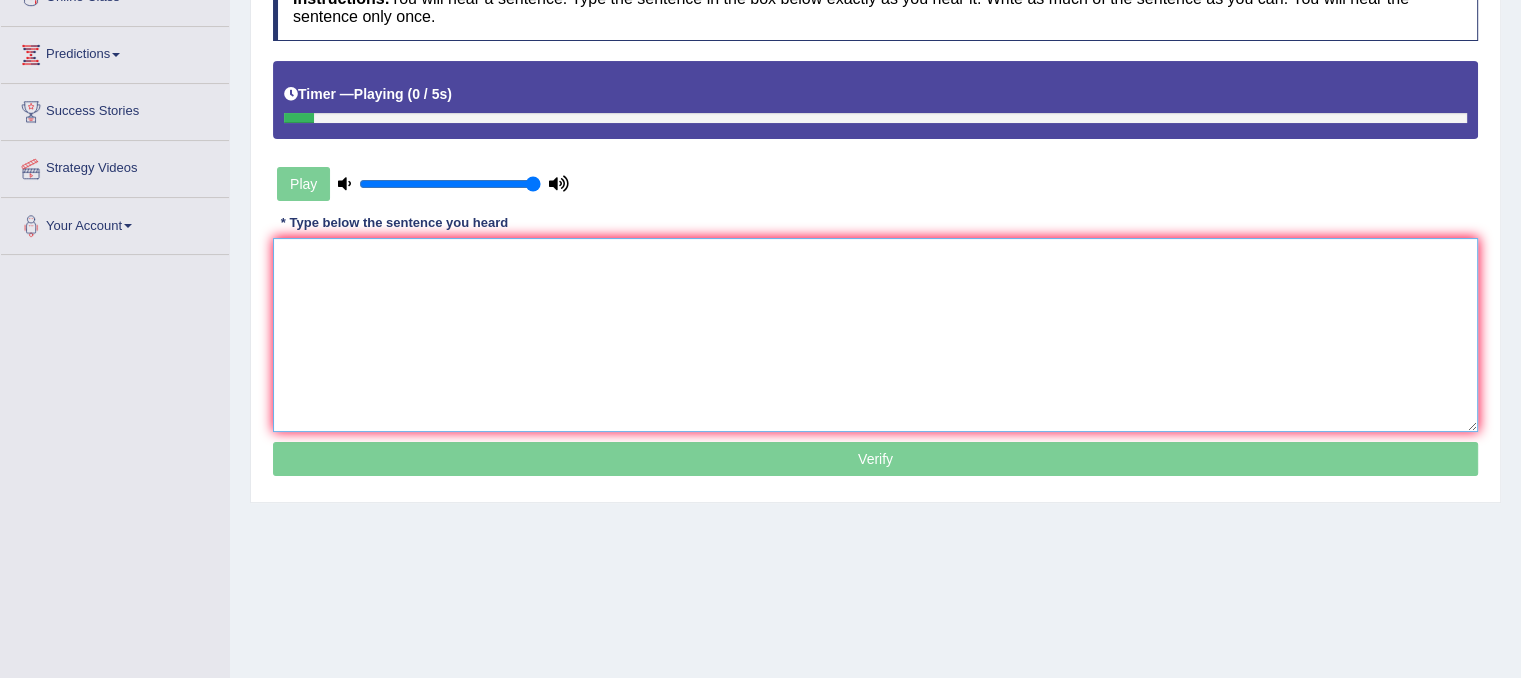 click at bounding box center (875, 335) 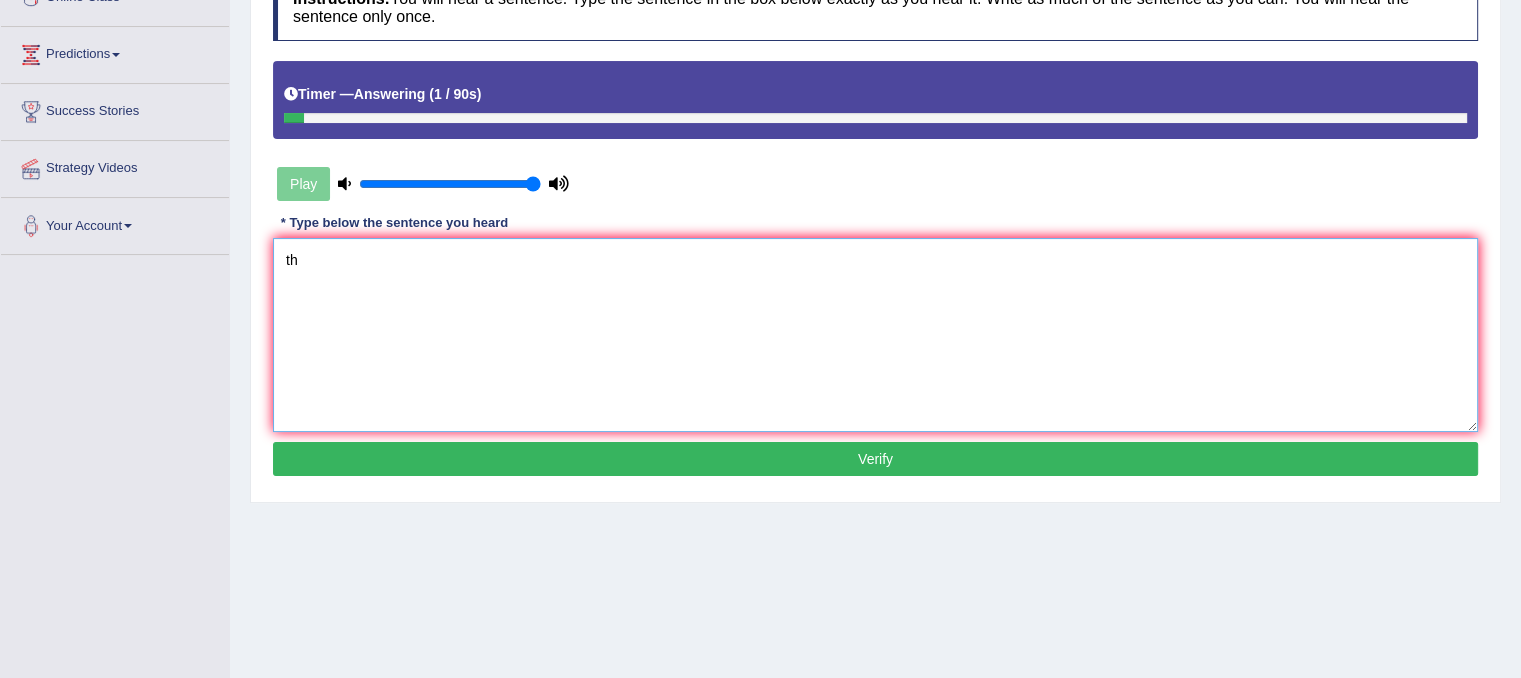 type on "t" 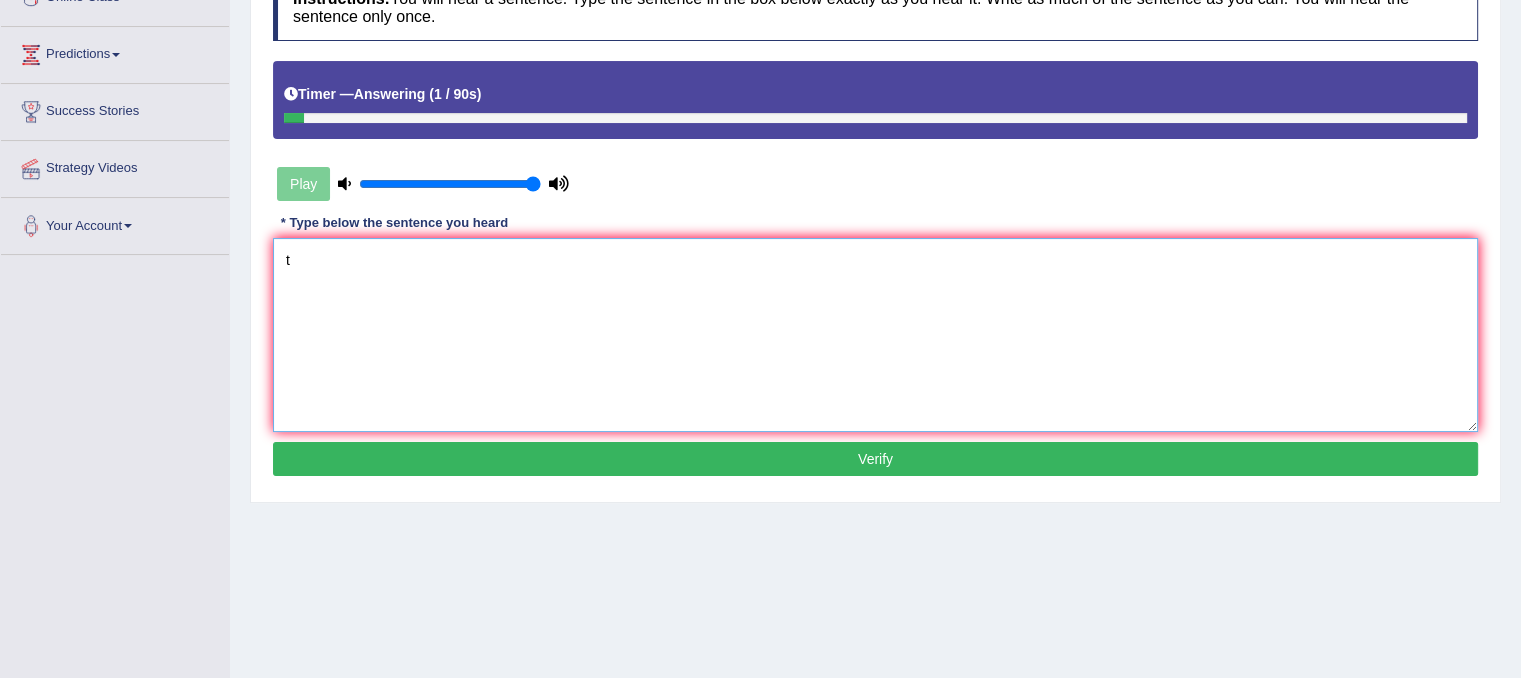 type 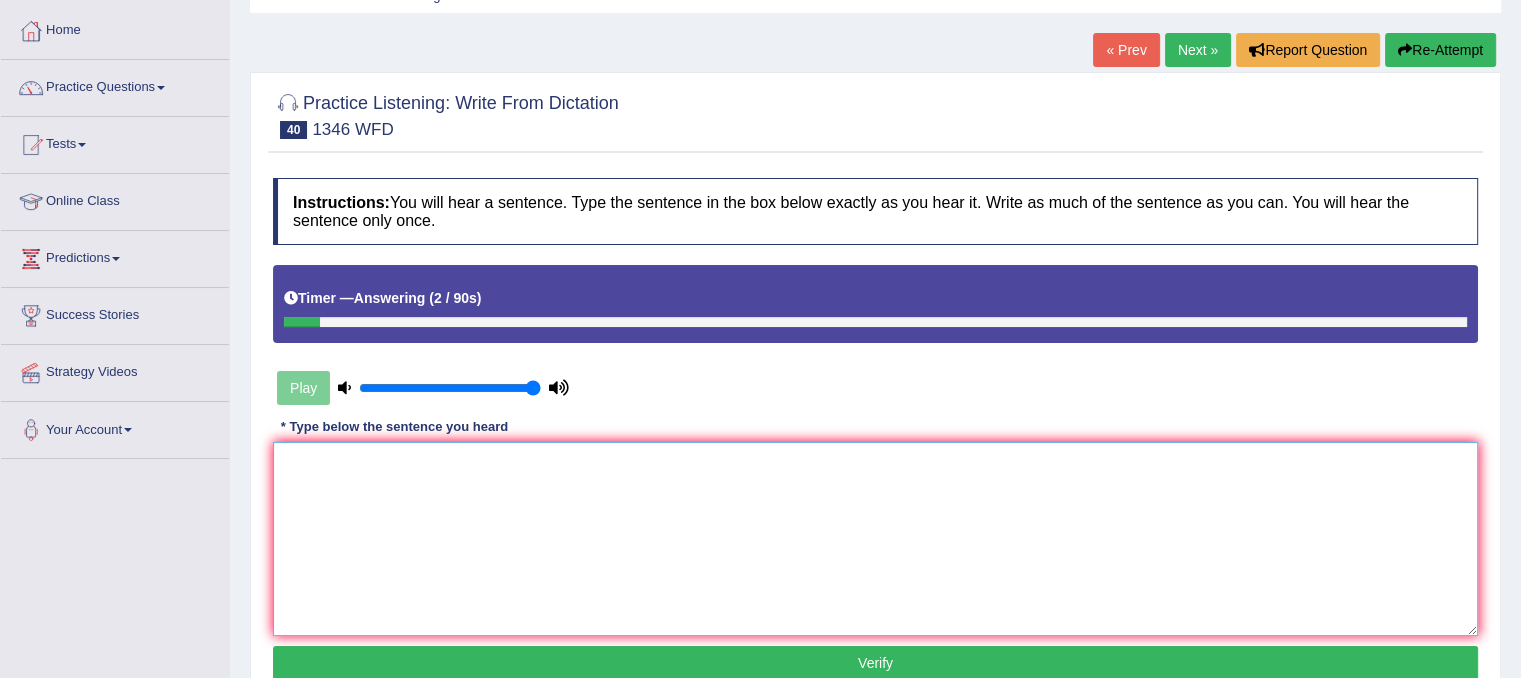 scroll, scrollTop: 0, scrollLeft: 0, axis: both 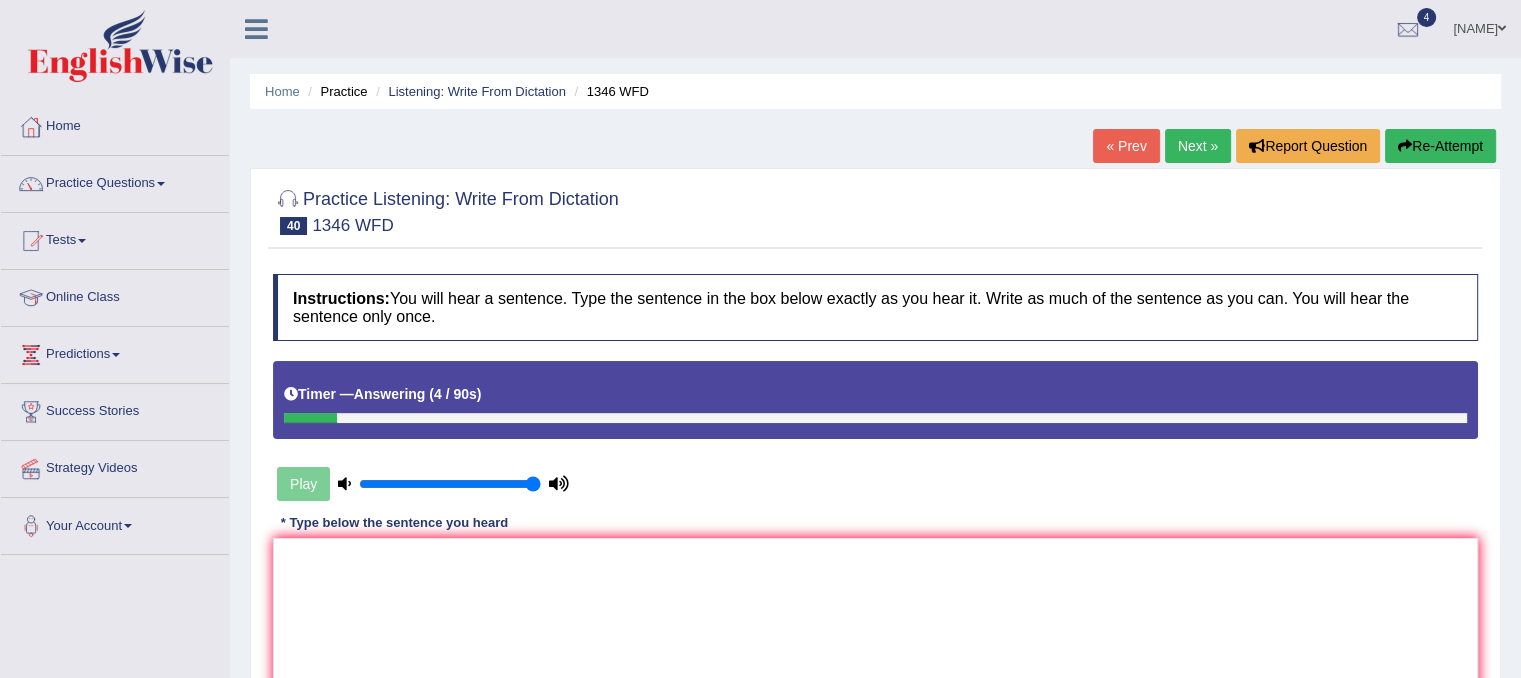 click on "Re-Attempt" at bounding box center (1440, 146) 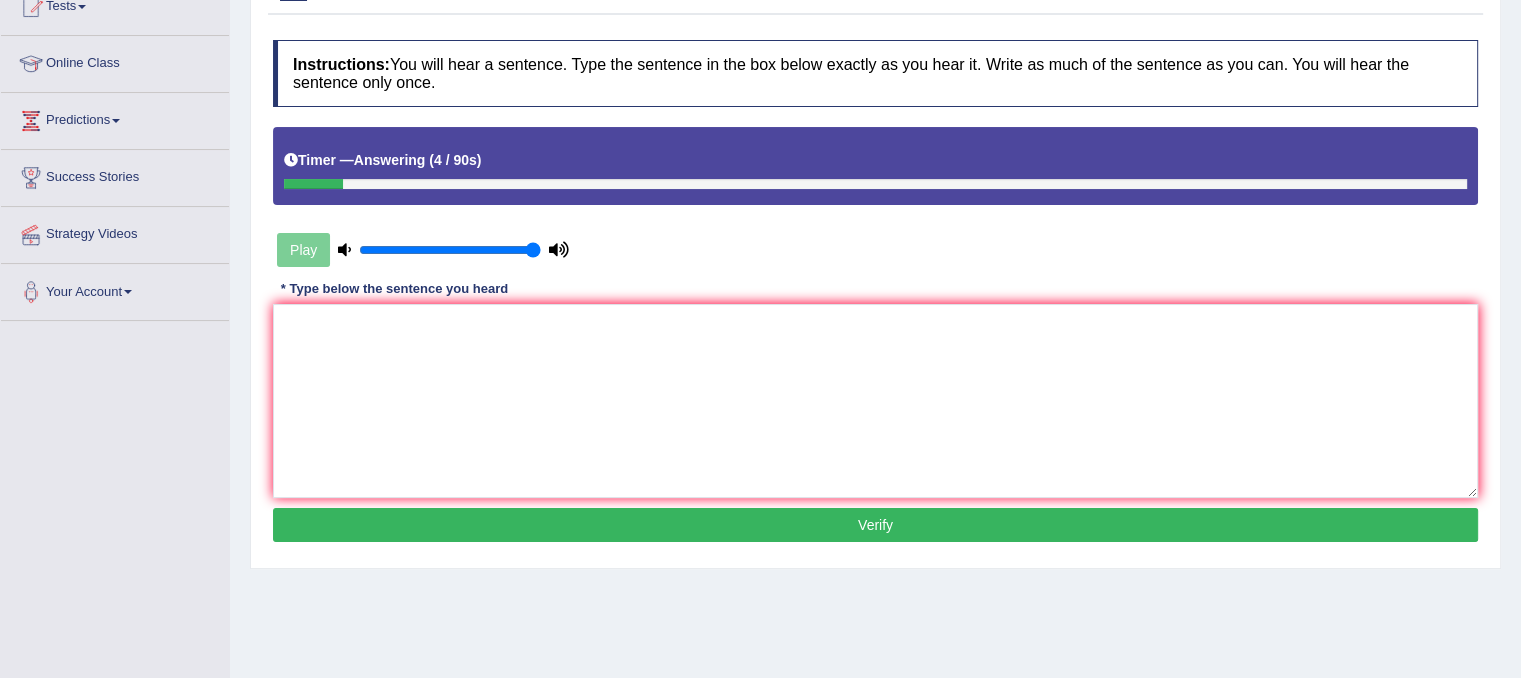scroll, scrollTop: 300, scrollLeft: 0, axis: vertical 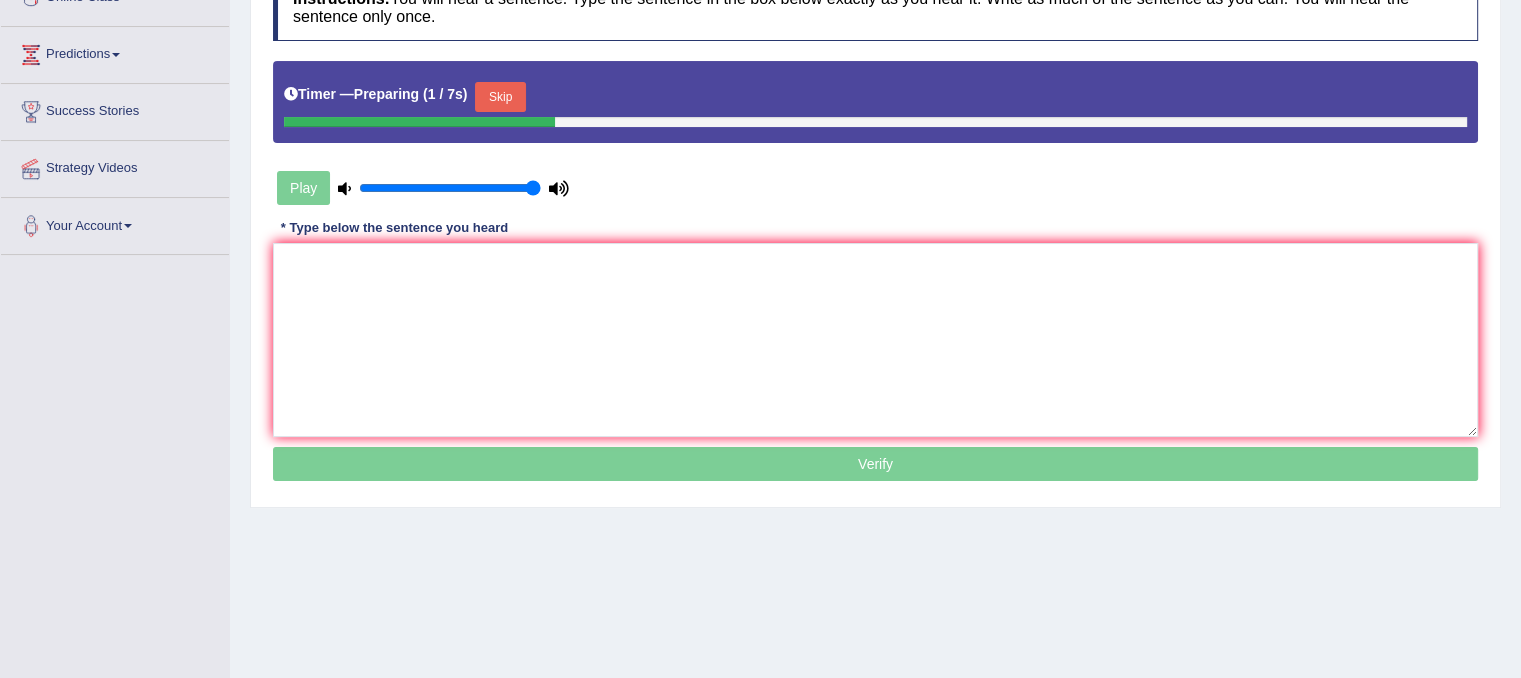 drag, startPoint x: 513, startPoint y: 102, endPoint x: 499, endPoint y: 147, distance: 47.127487 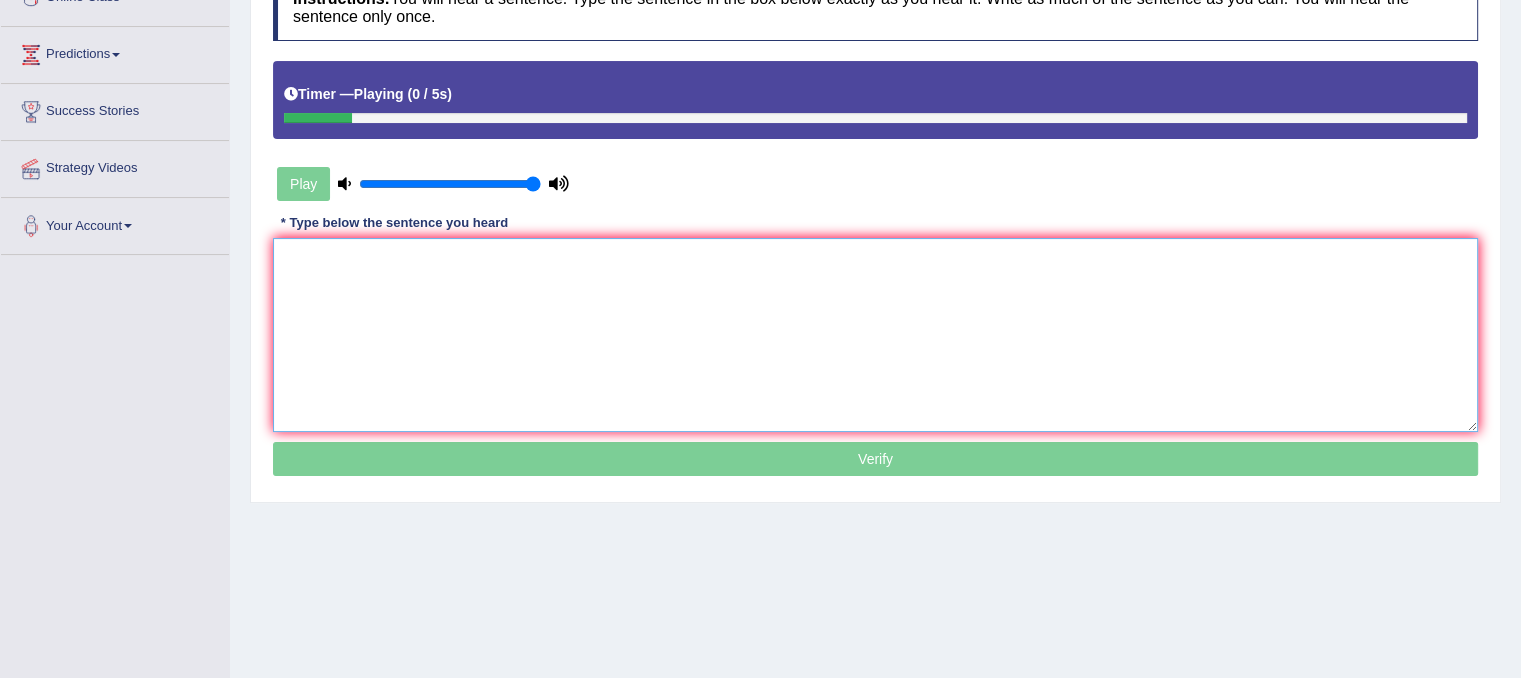 click at bounding box center (875, 335) 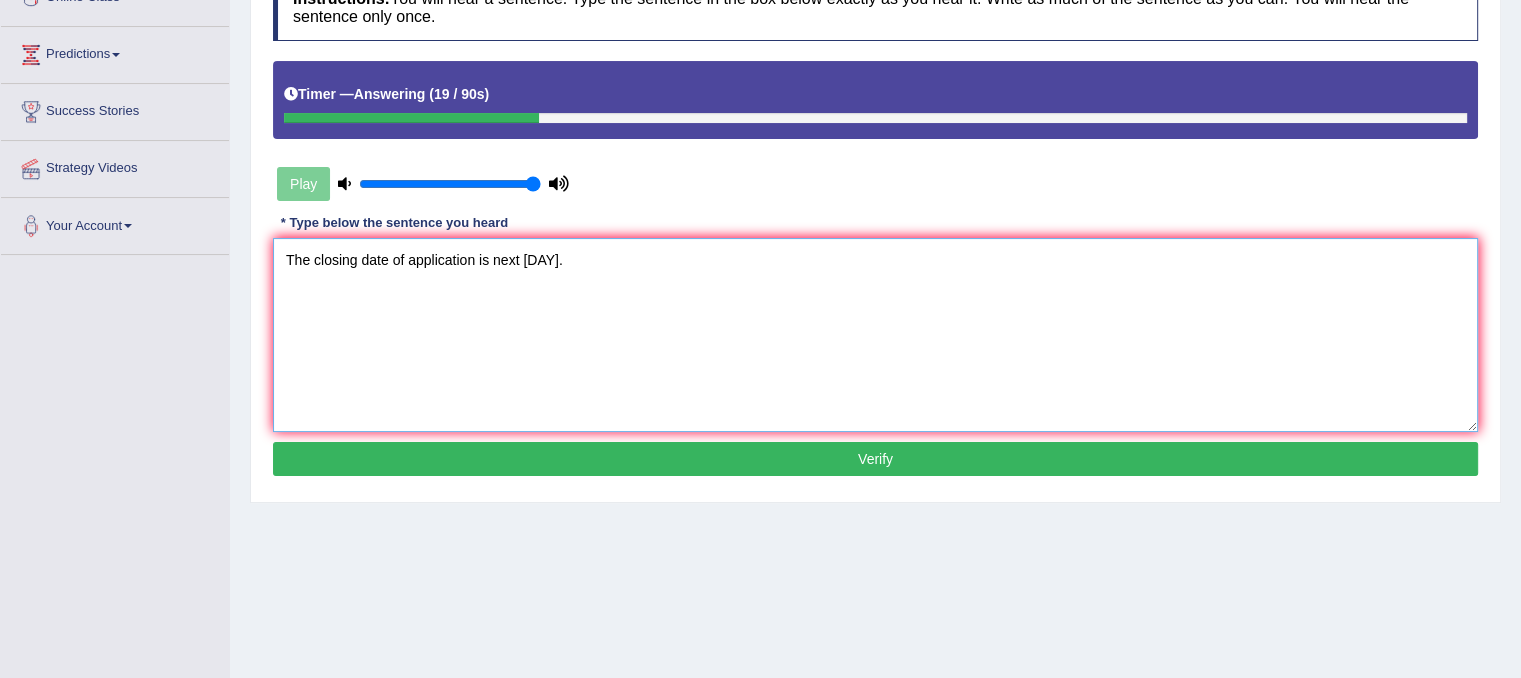 scroll, scrollTop: 372, scrollLeft: 0, axis: vertical 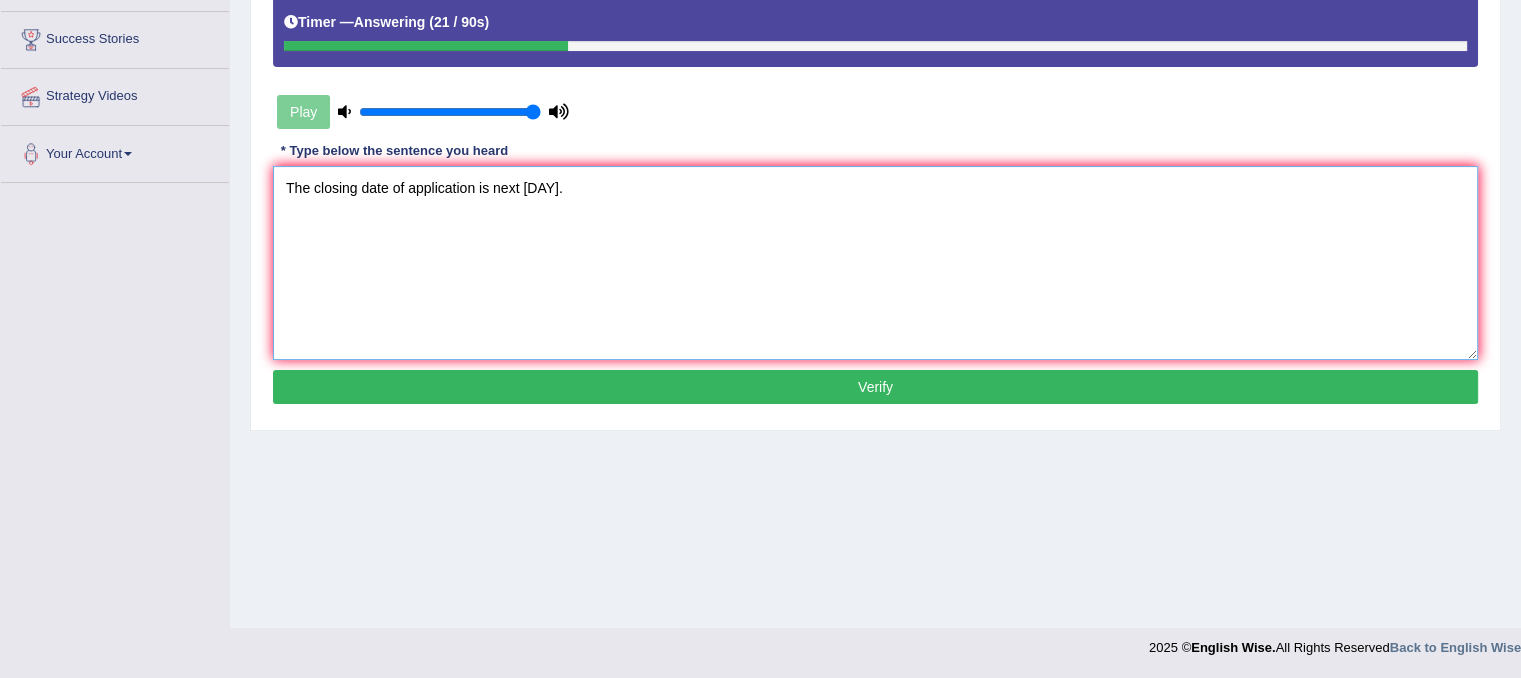 click on "The closing date of application is next monday." at bounding box center [875, 263] 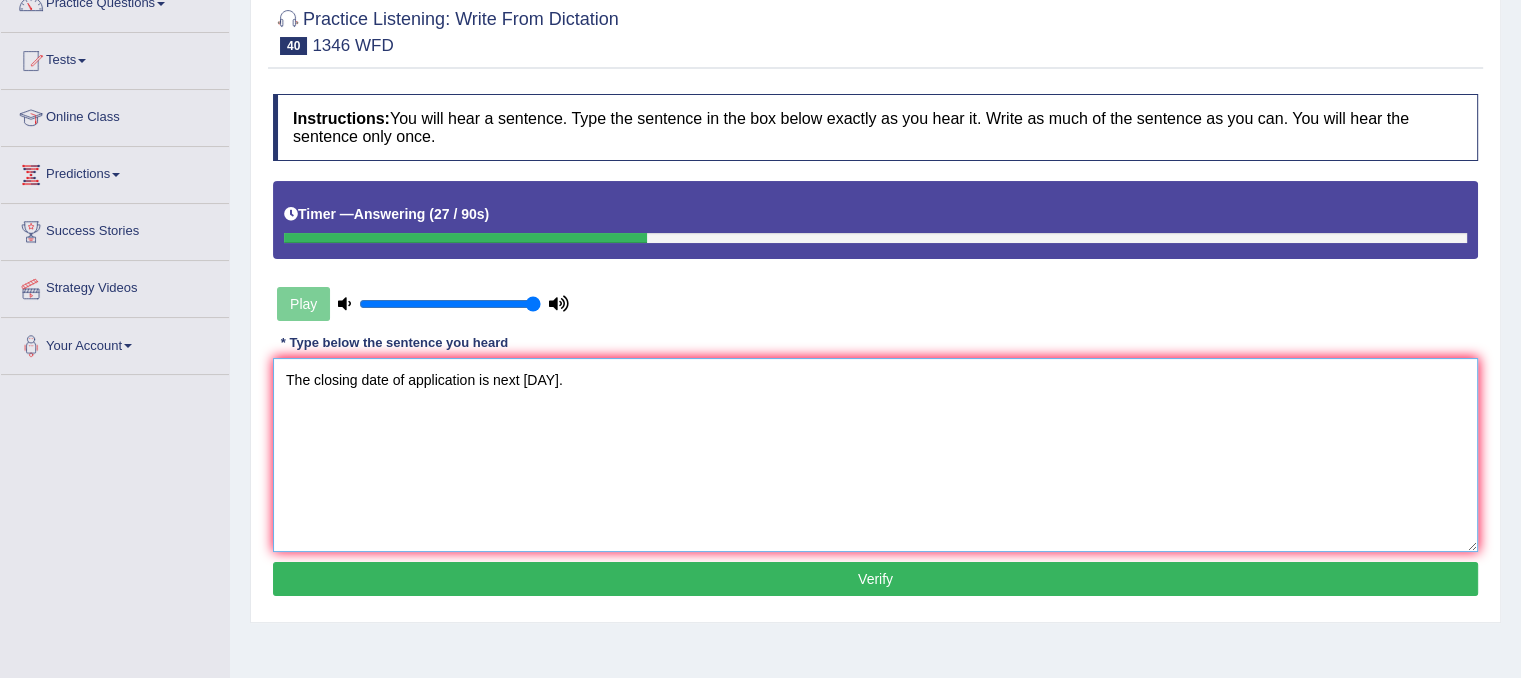 scroll, scrollTop: 172, scrollLeft: 0, axis: vertical 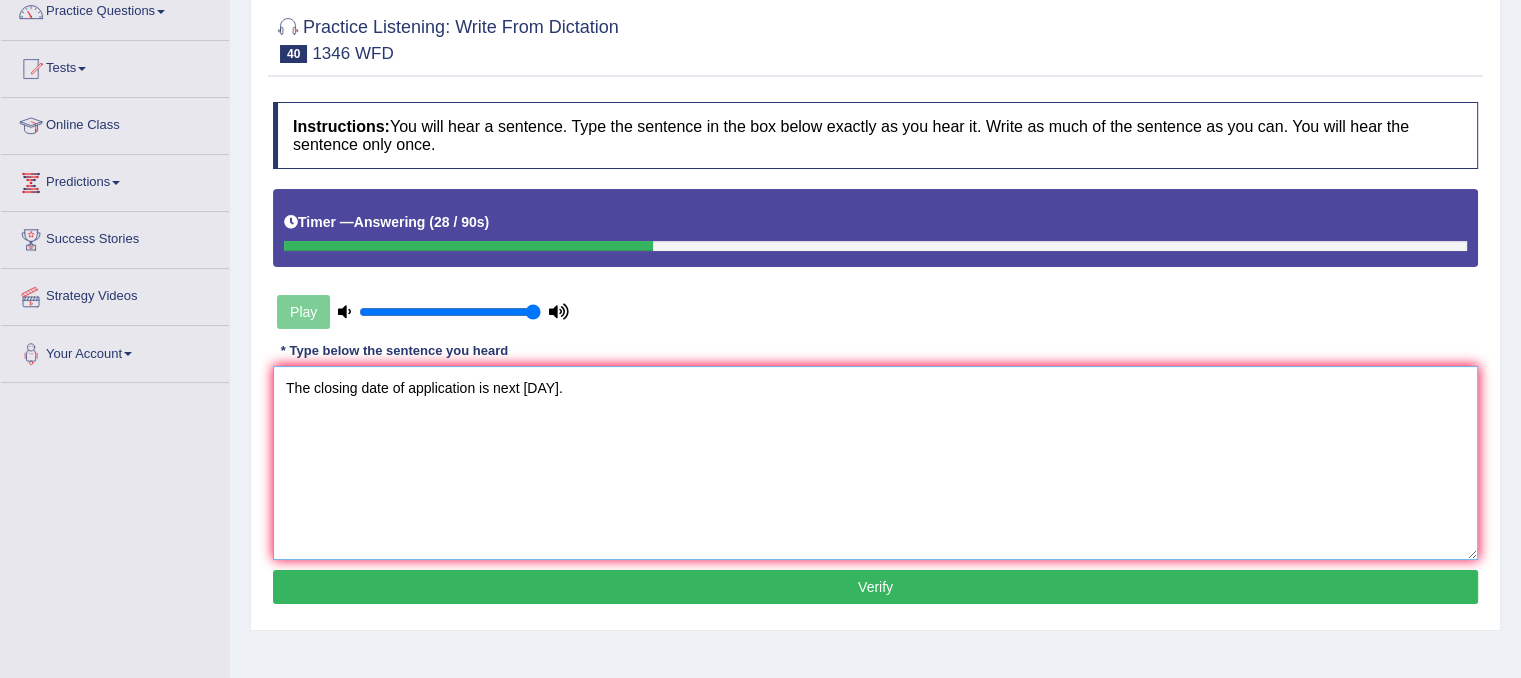 click on "The closing date of application is next monday." at bounding box center [875, 463] 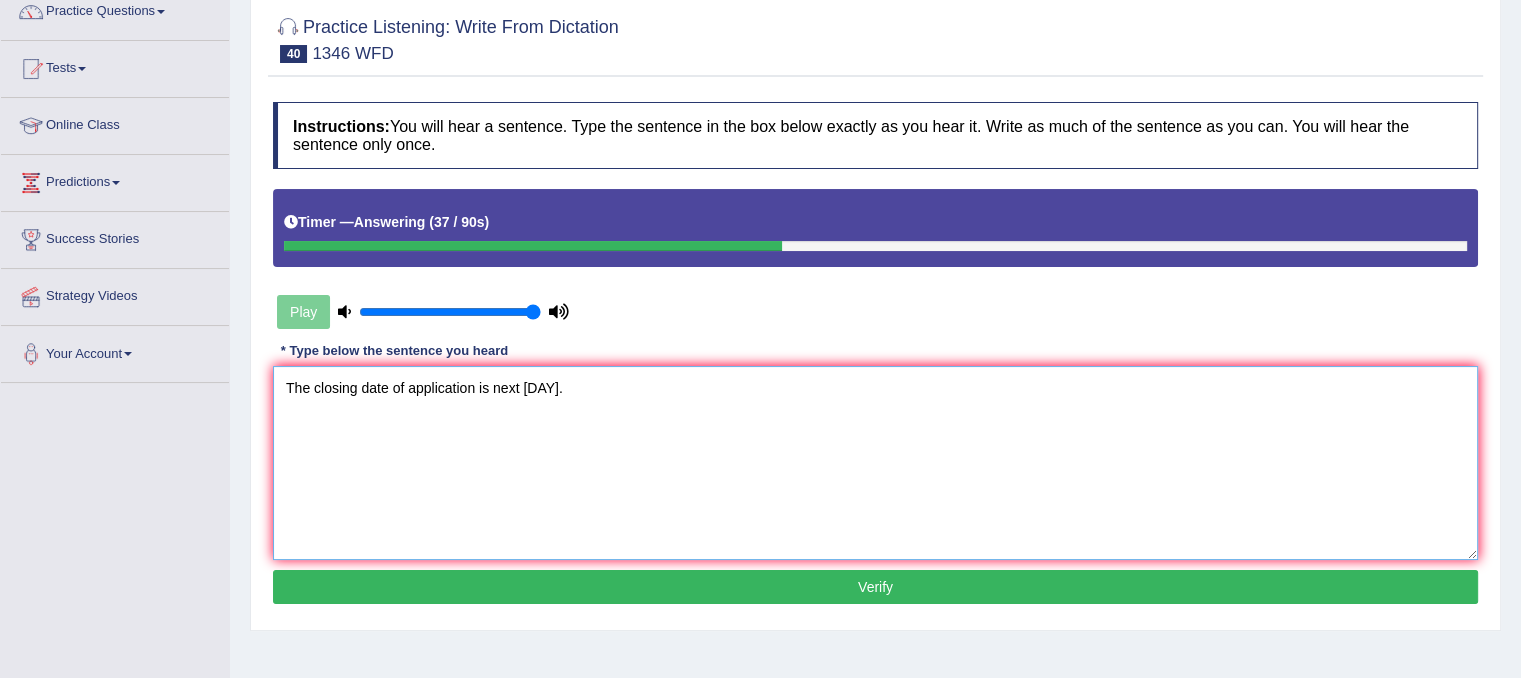 click on "The closing date of application is next monday." at bounding box center [875, 463] 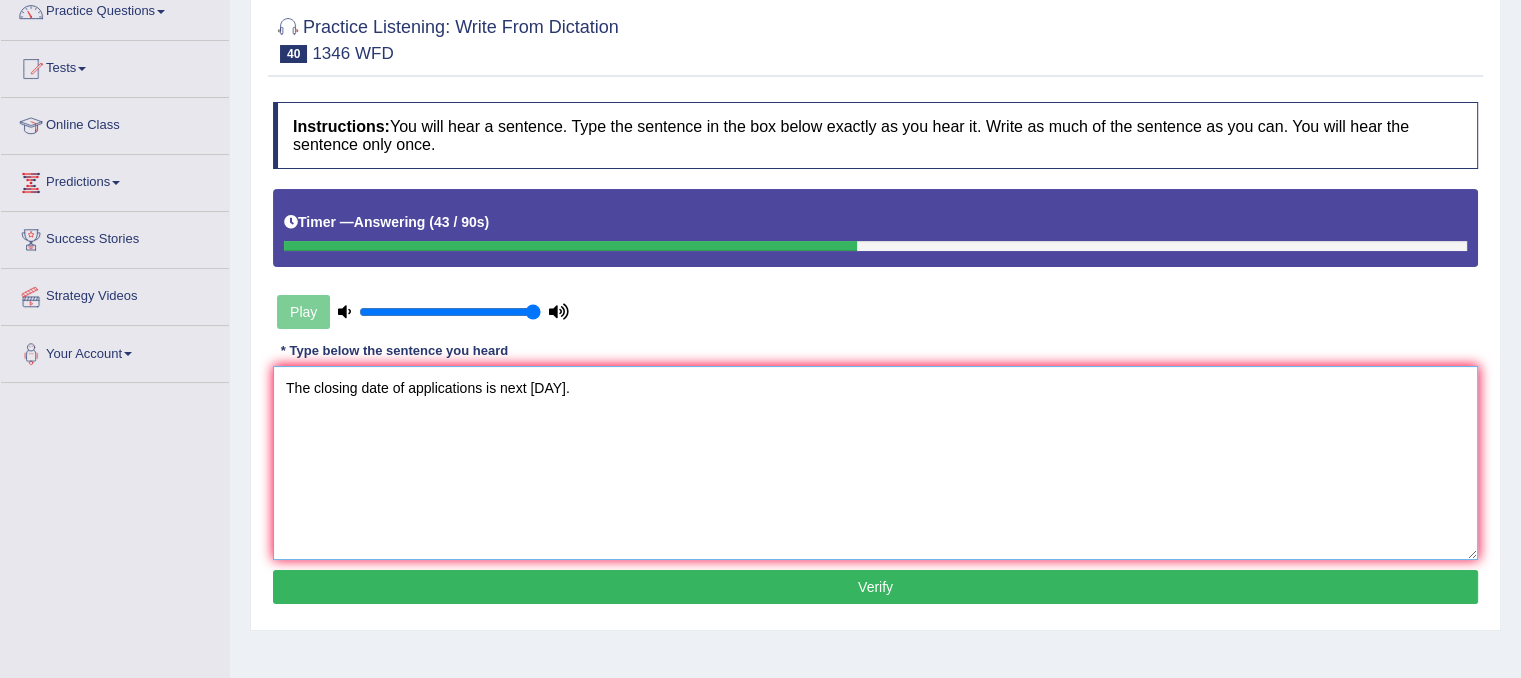 type on "The closing date of applications is next monday." 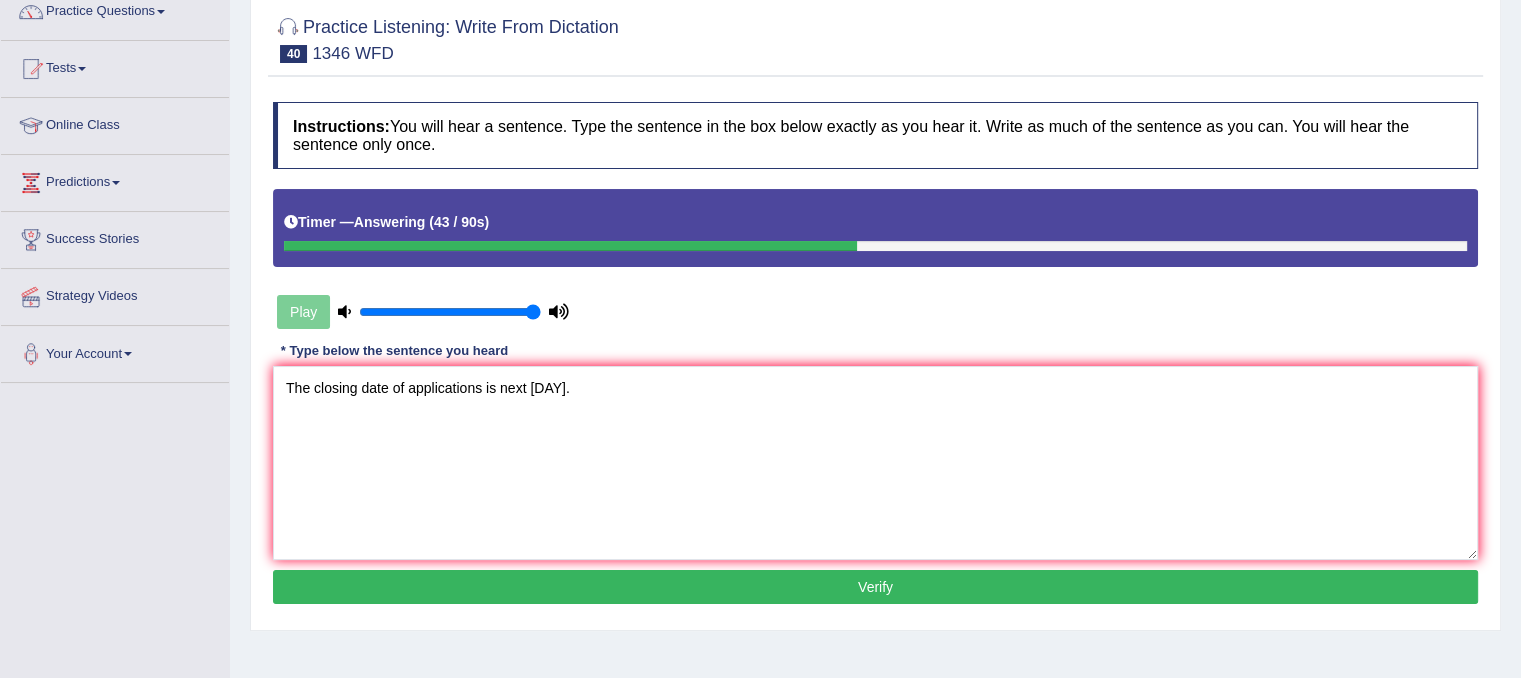 click on "Verify" at bounding box center (875, 587) 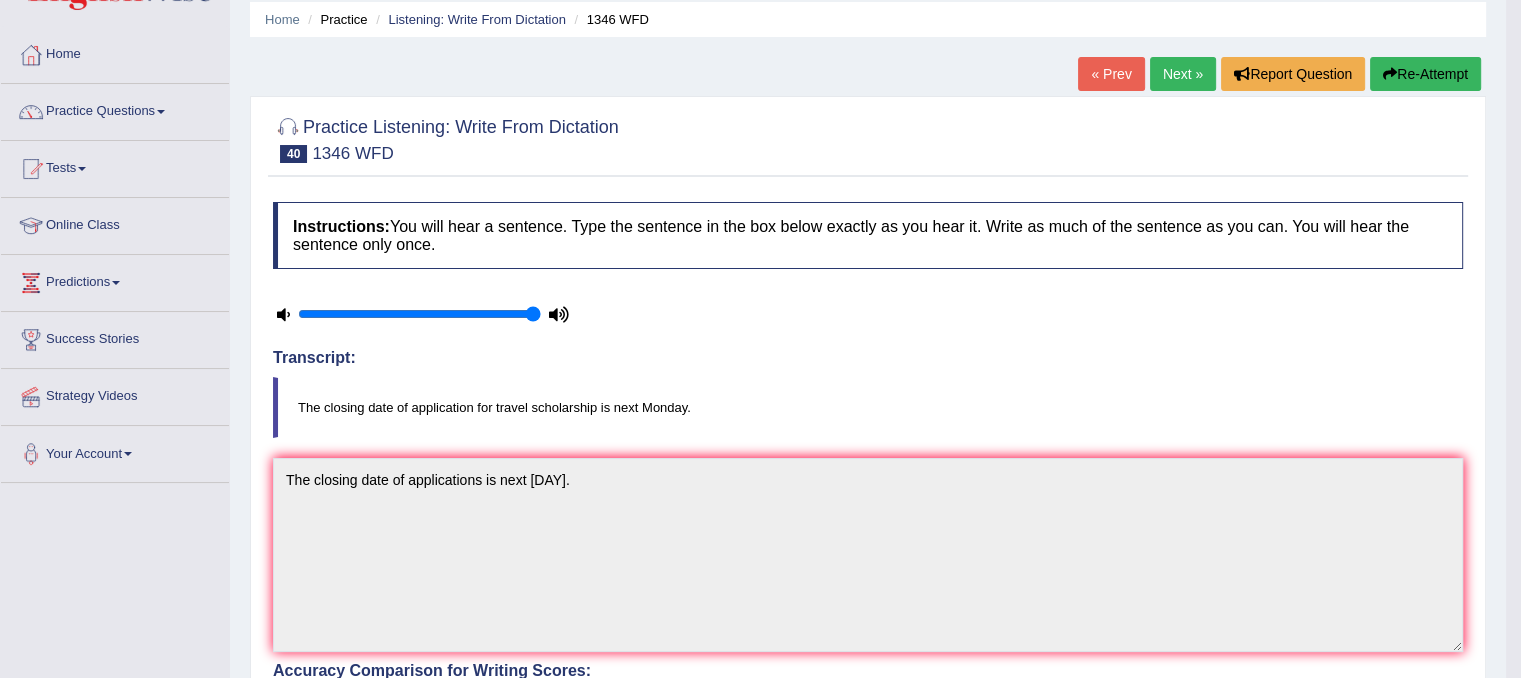 scroll, scrollTop: 0, scrollLeft: 0, axis: both 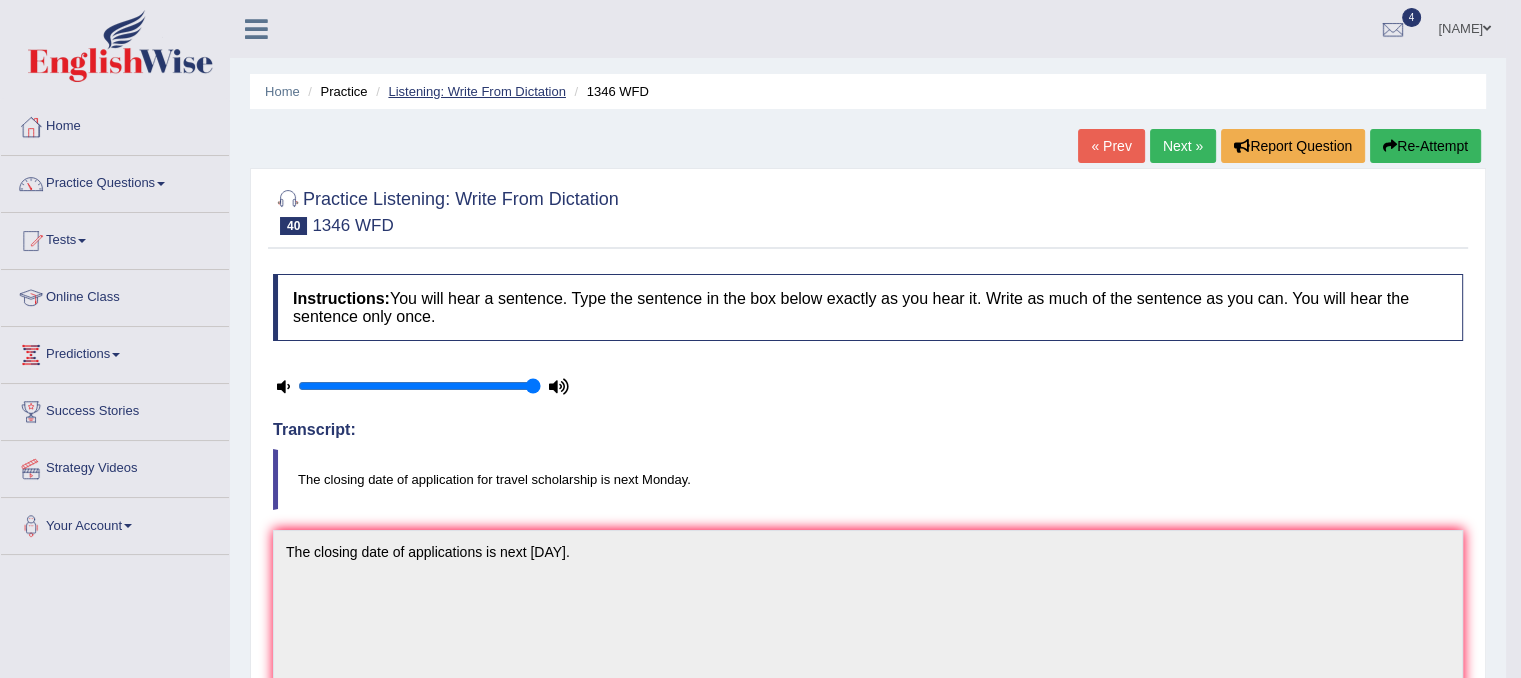 click on "Listening: Write From Dictation" at bounding box center [477, 91] 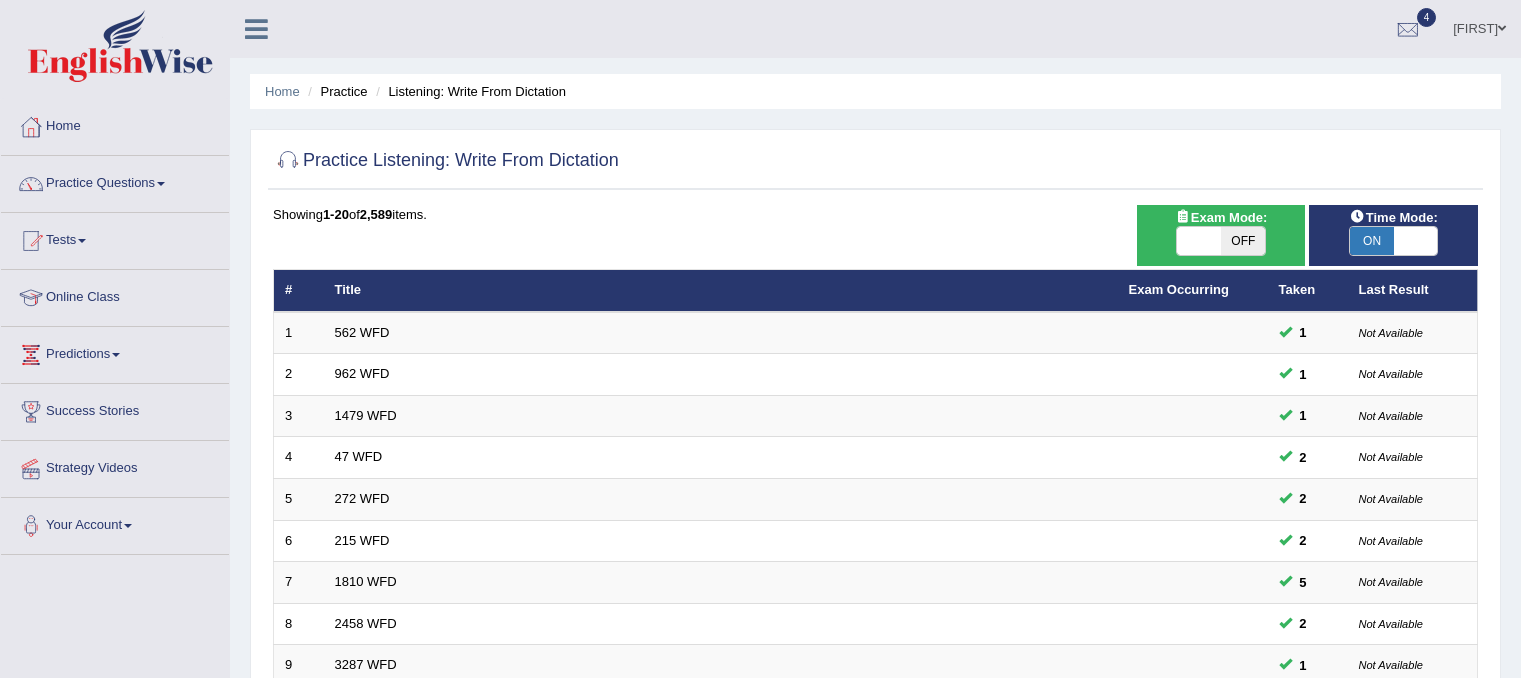 scroll, scrollTop: 391, scrollLeft: 0, axis: vertical 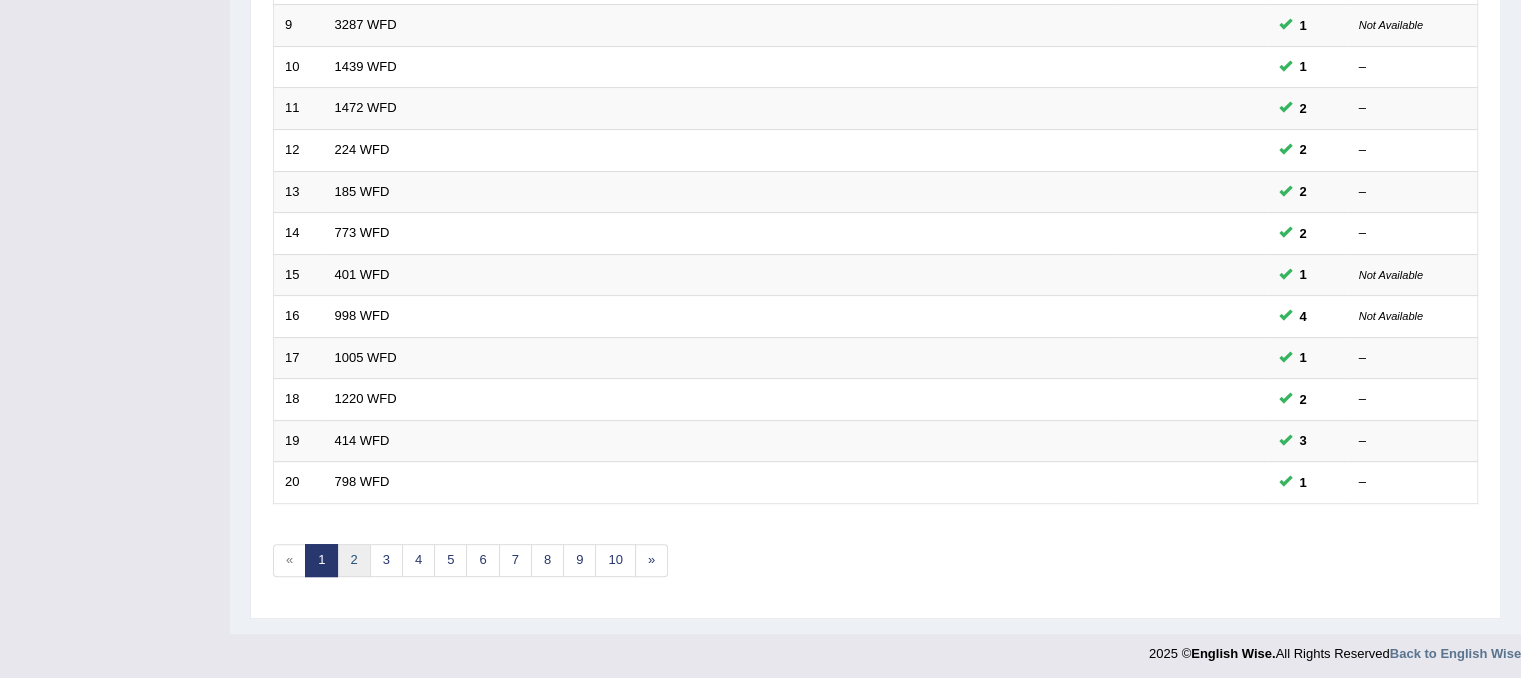 click on "2" at bounding box center (353, 560) 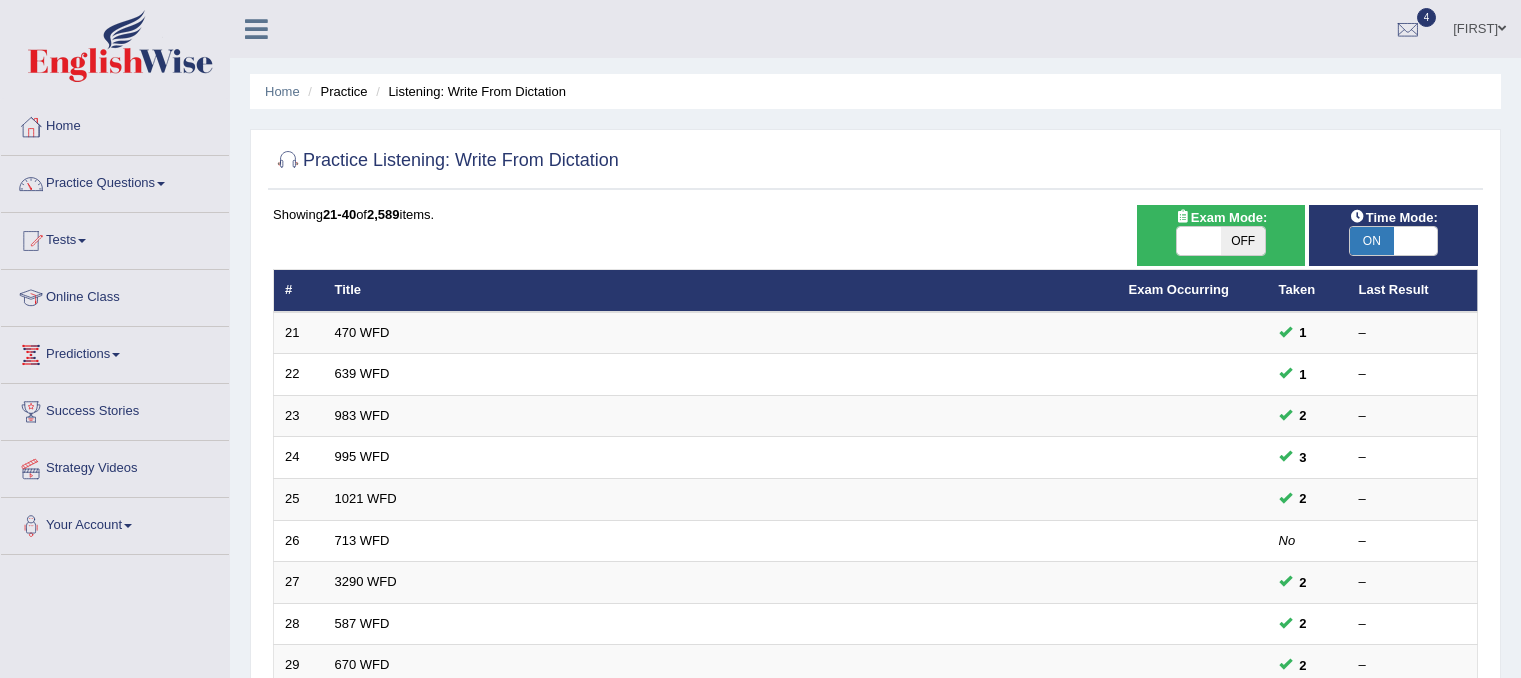 scroll, scrollTop: 0, scrollLeft: 0, axis: both 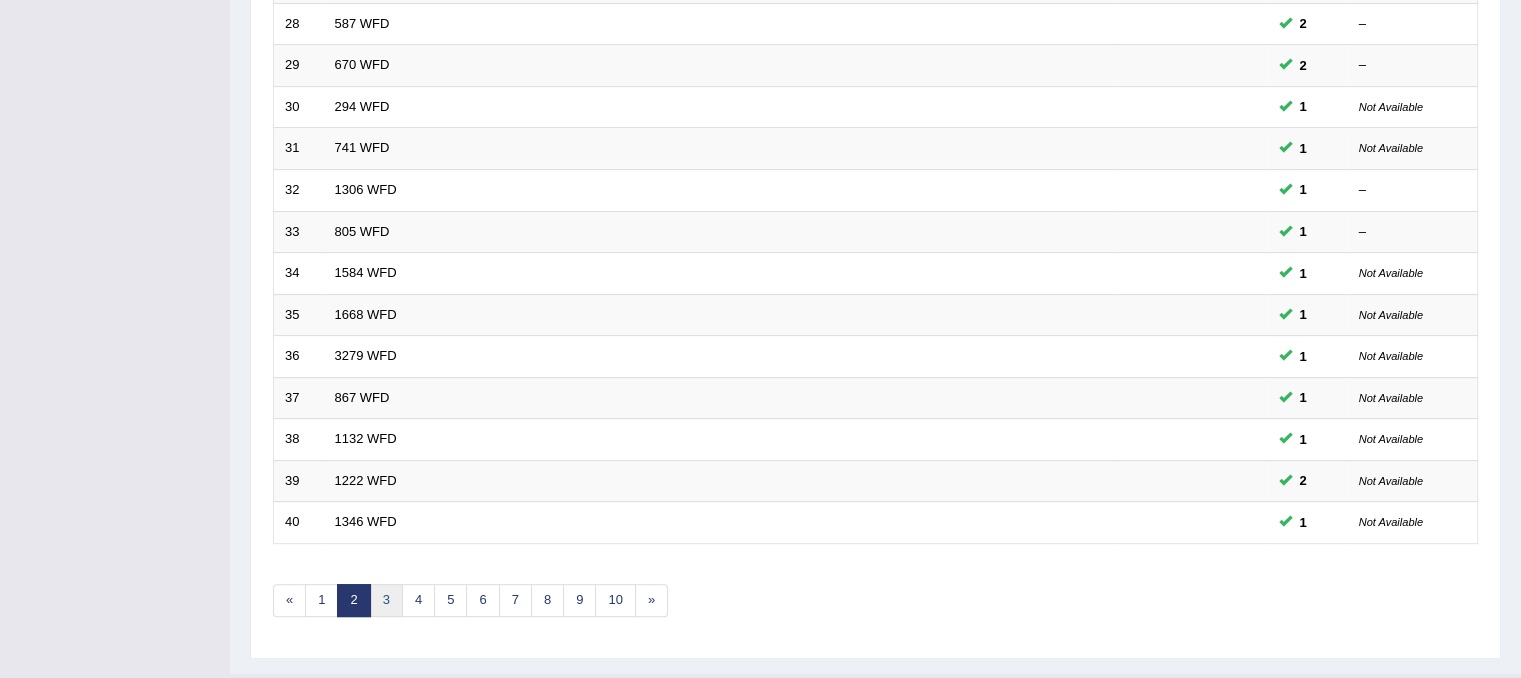 click on "3" at bounding box center [386, 600] 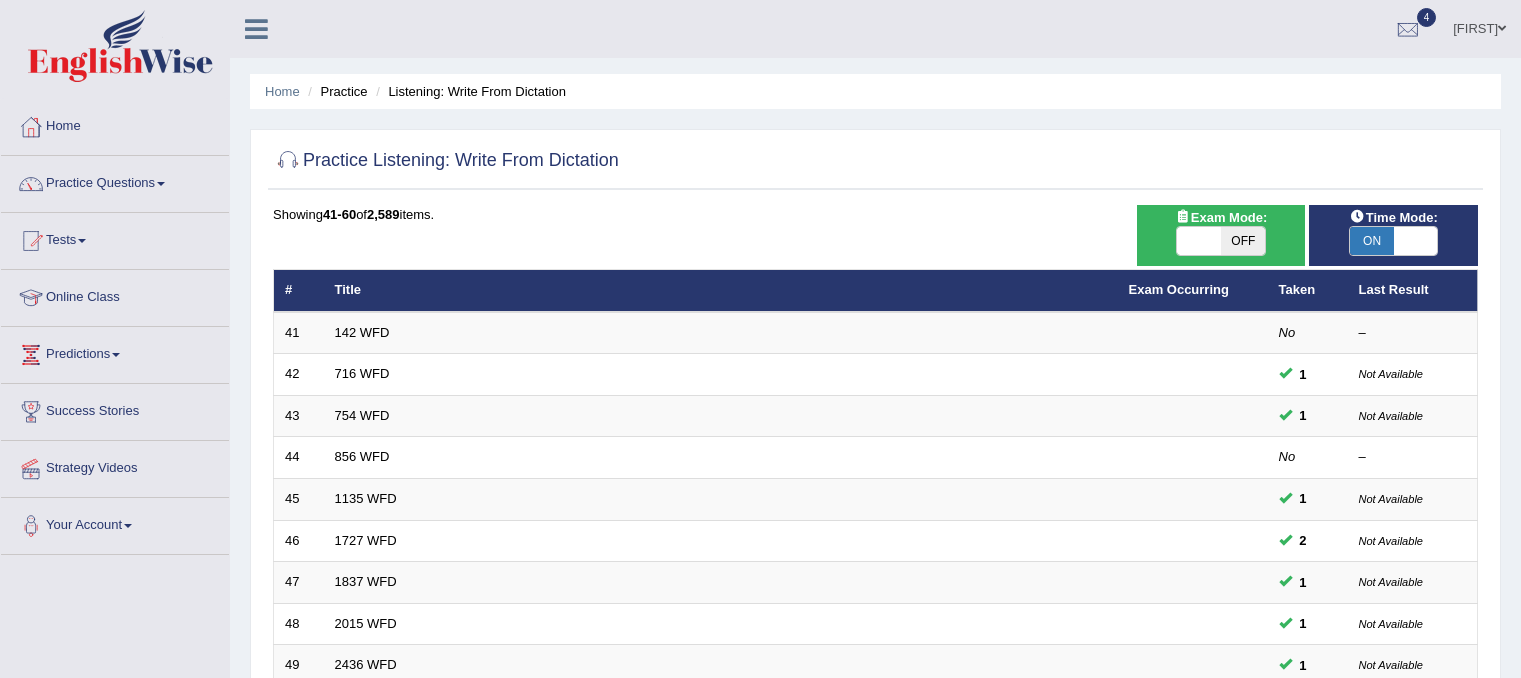 scroll, scrollTop: 351, scrollLeft: 0, axis: vertical 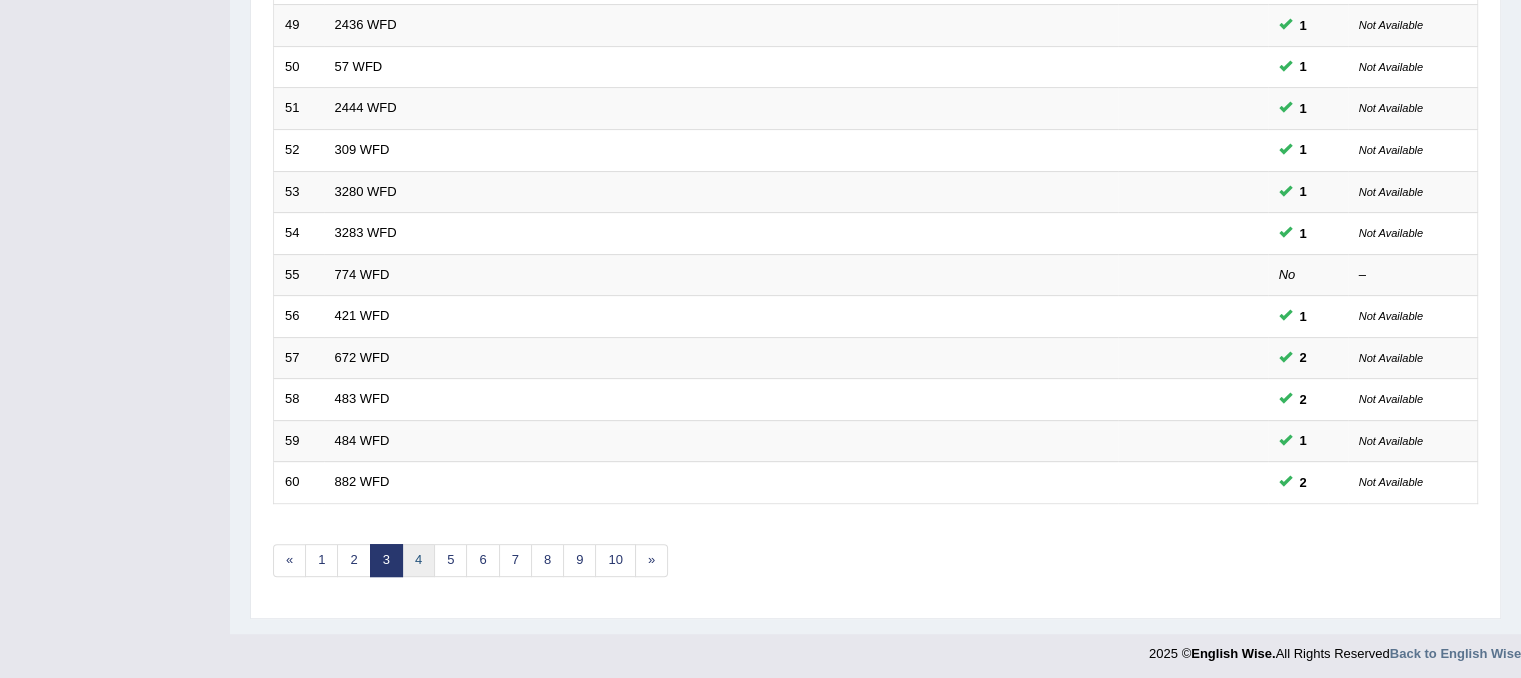 click on "4" at bounding box center (418, 560) 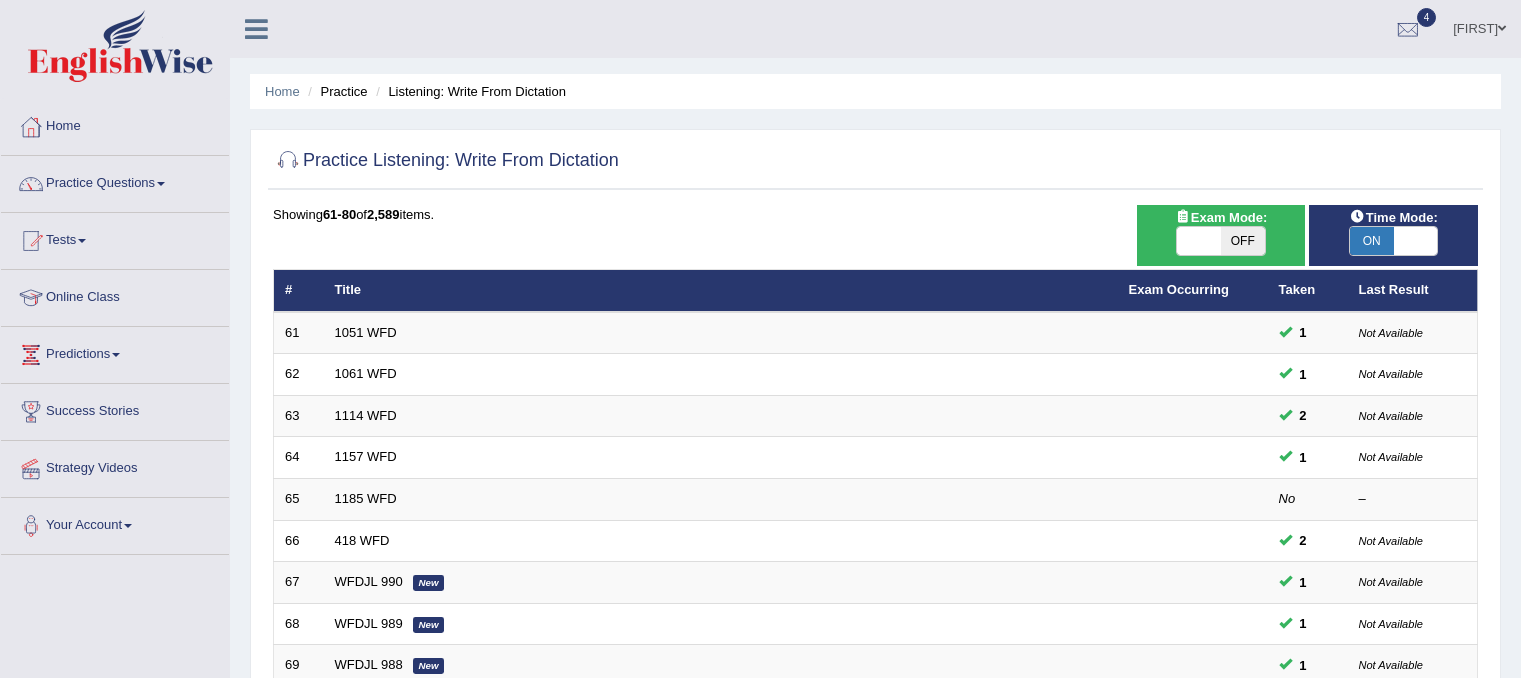 scroll, scrollTop: 0, scrollLeft: 0, axis: both 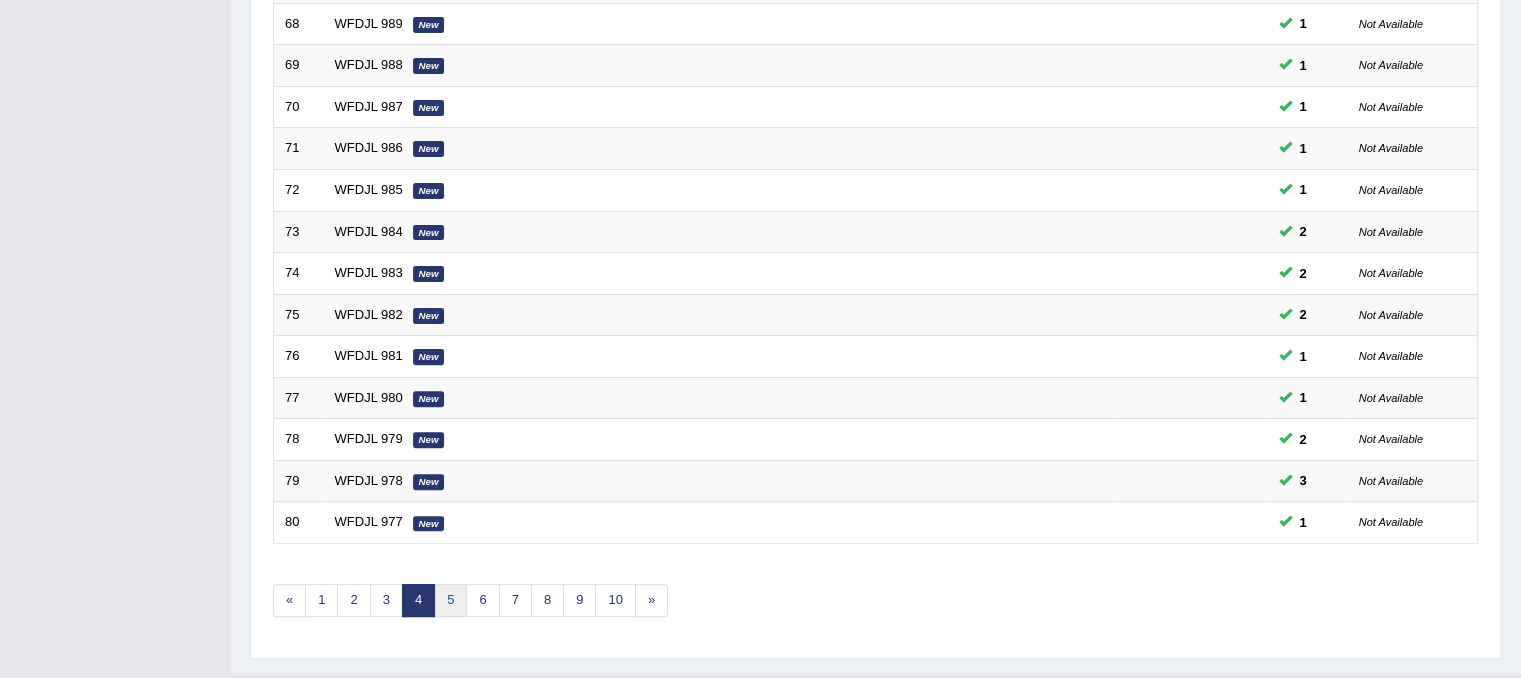 click on "5" at bounding box center [450, 600] 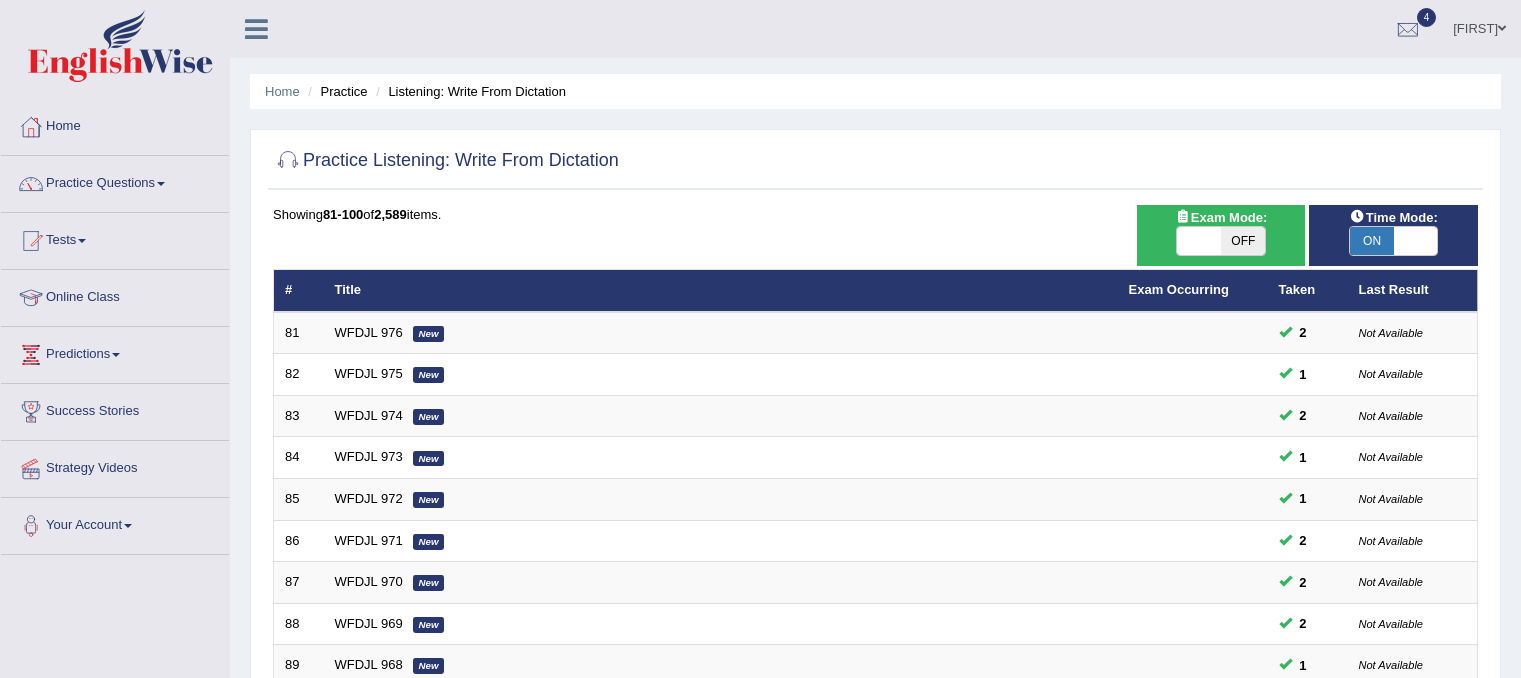 scroll, scrollTop: 0, scrollLeft: 0, axis: both 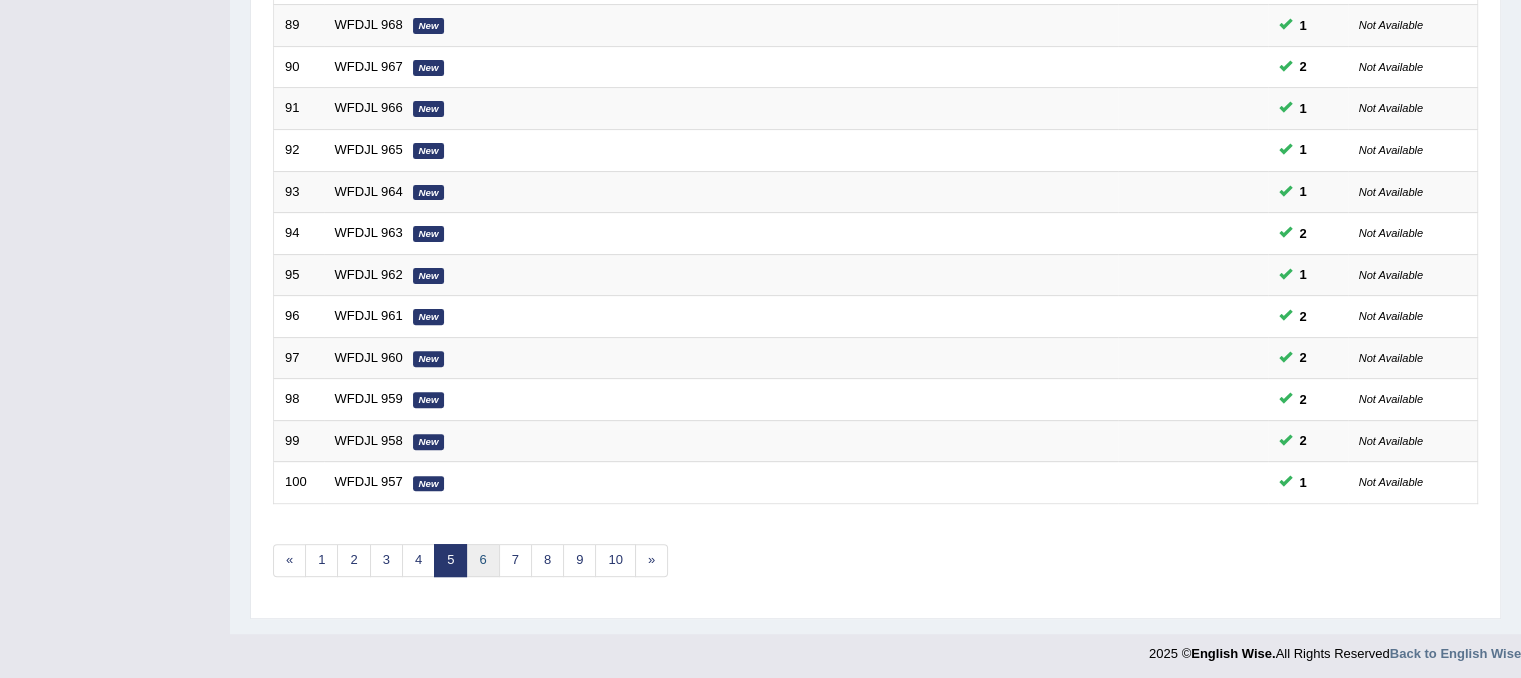 click on "6" at bounding box center (482, 560) 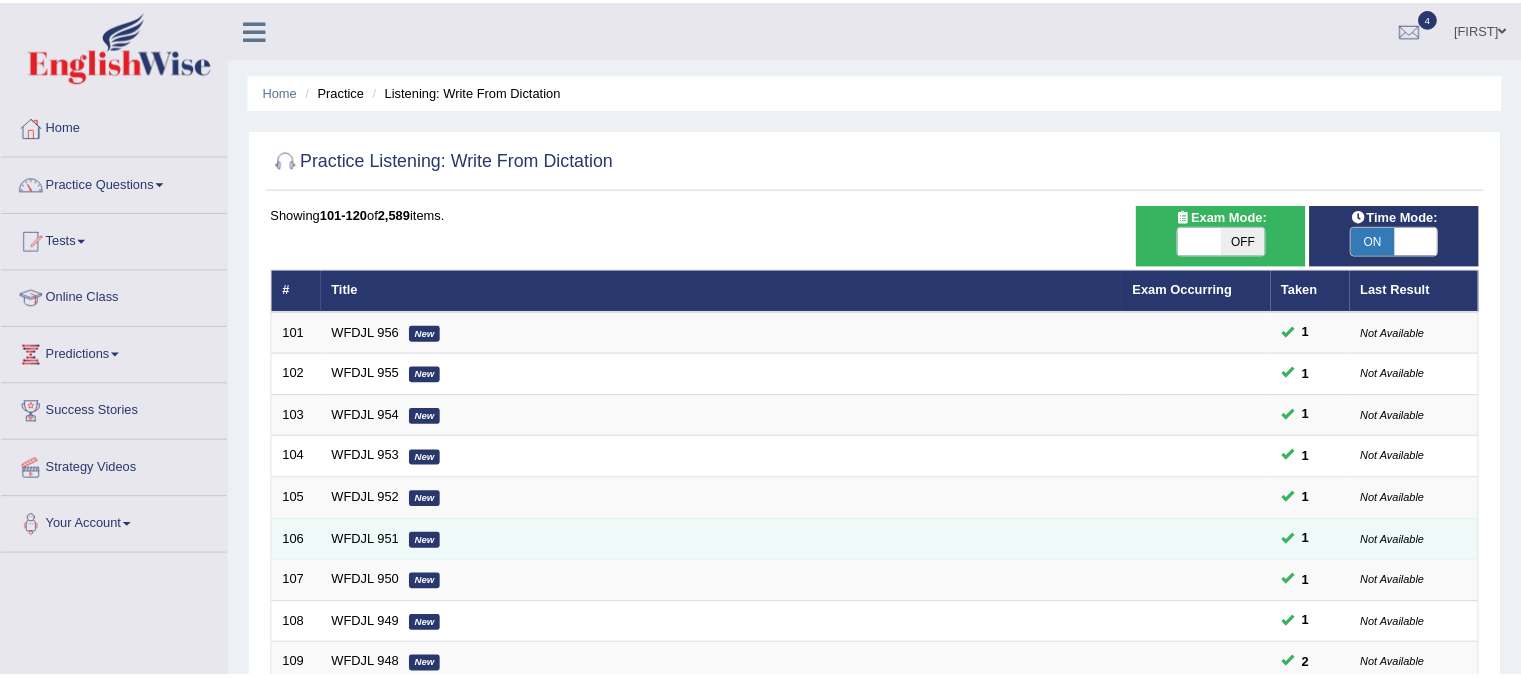 scroll, scrollTop: 0, scrollLeft: 0, axis: both 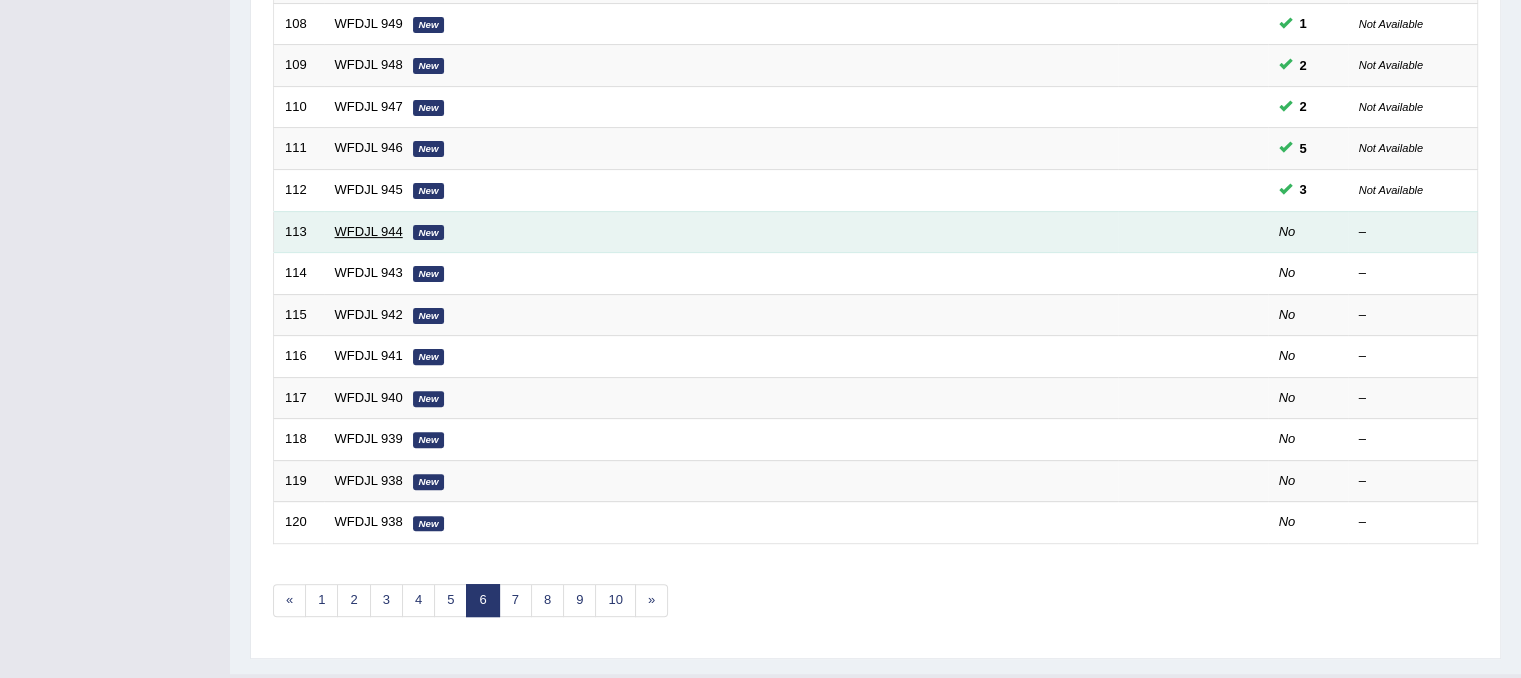 click on "WFDJL 944" at bounding box center [369, 231] 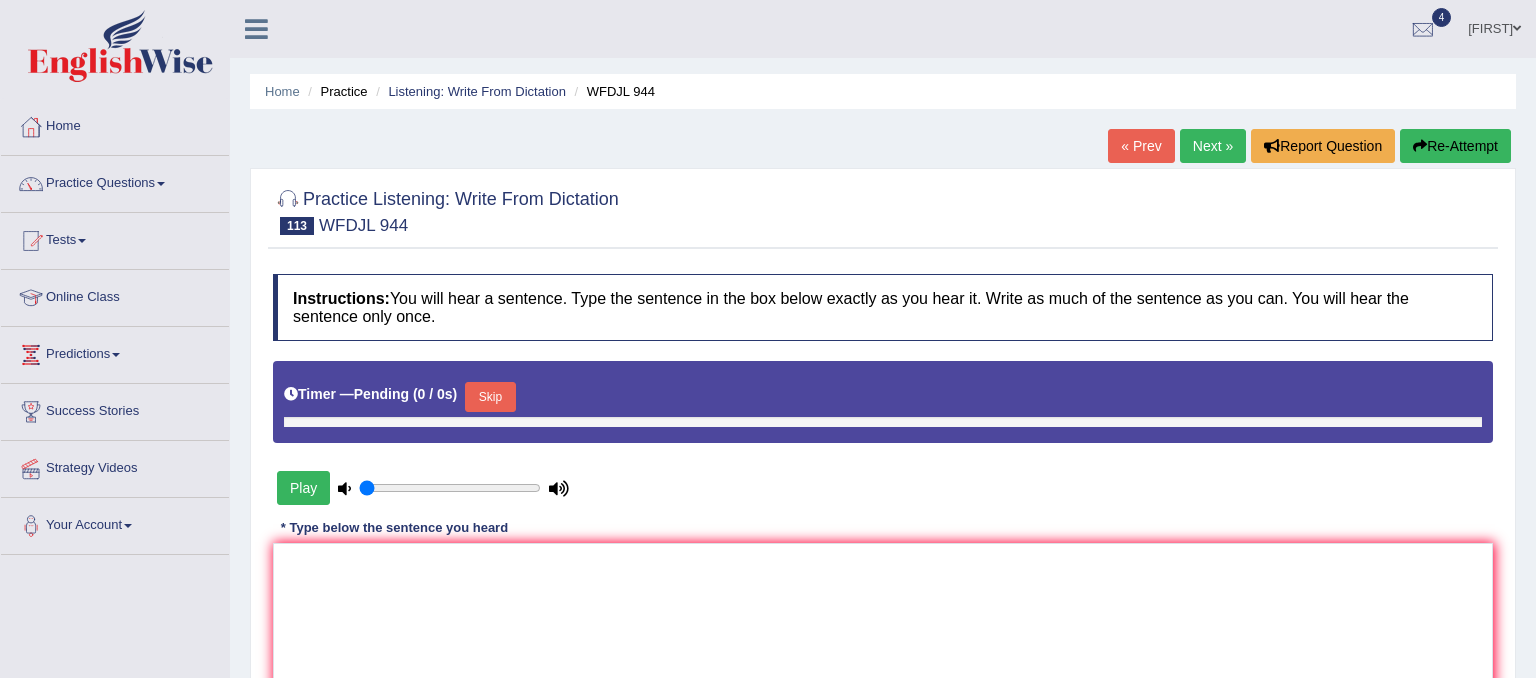 type on "1" 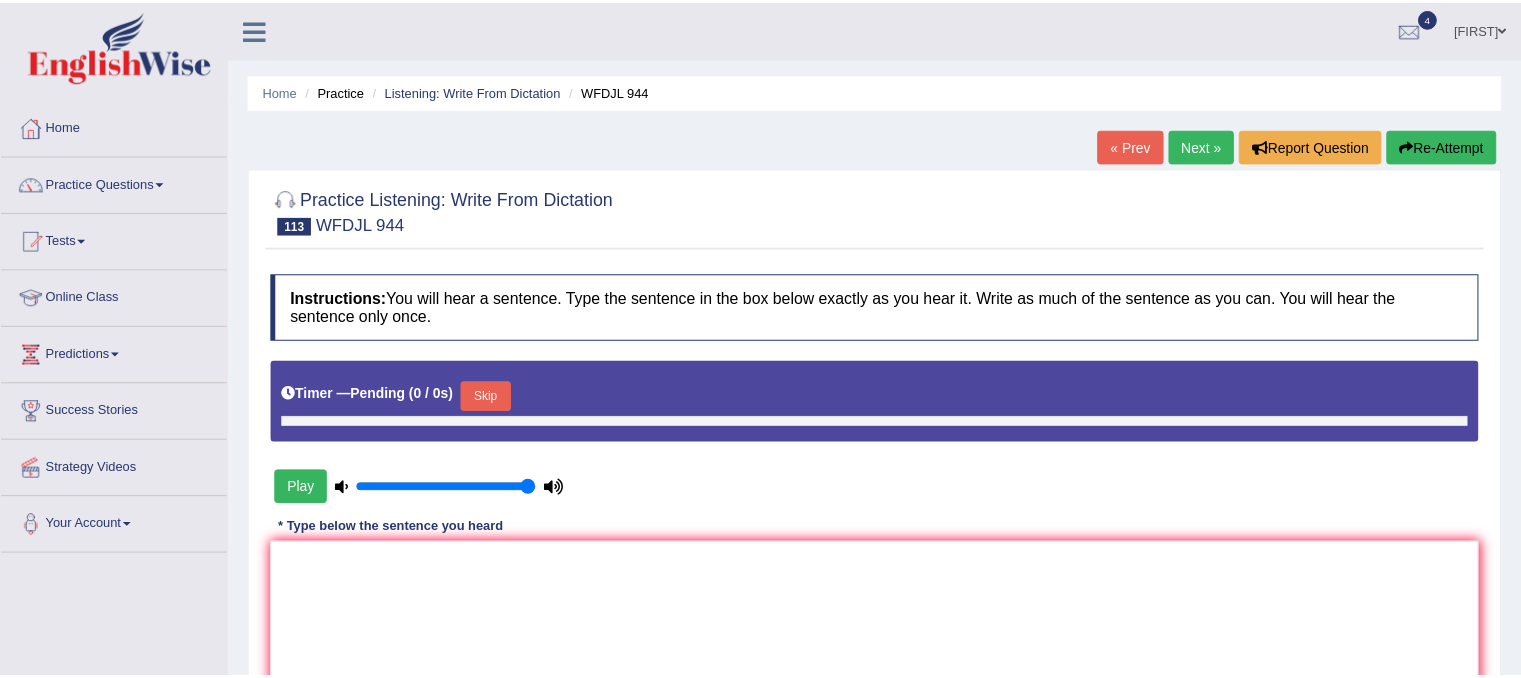 scroll, scrollTop: 0, scrollLeft: 0, axis: both 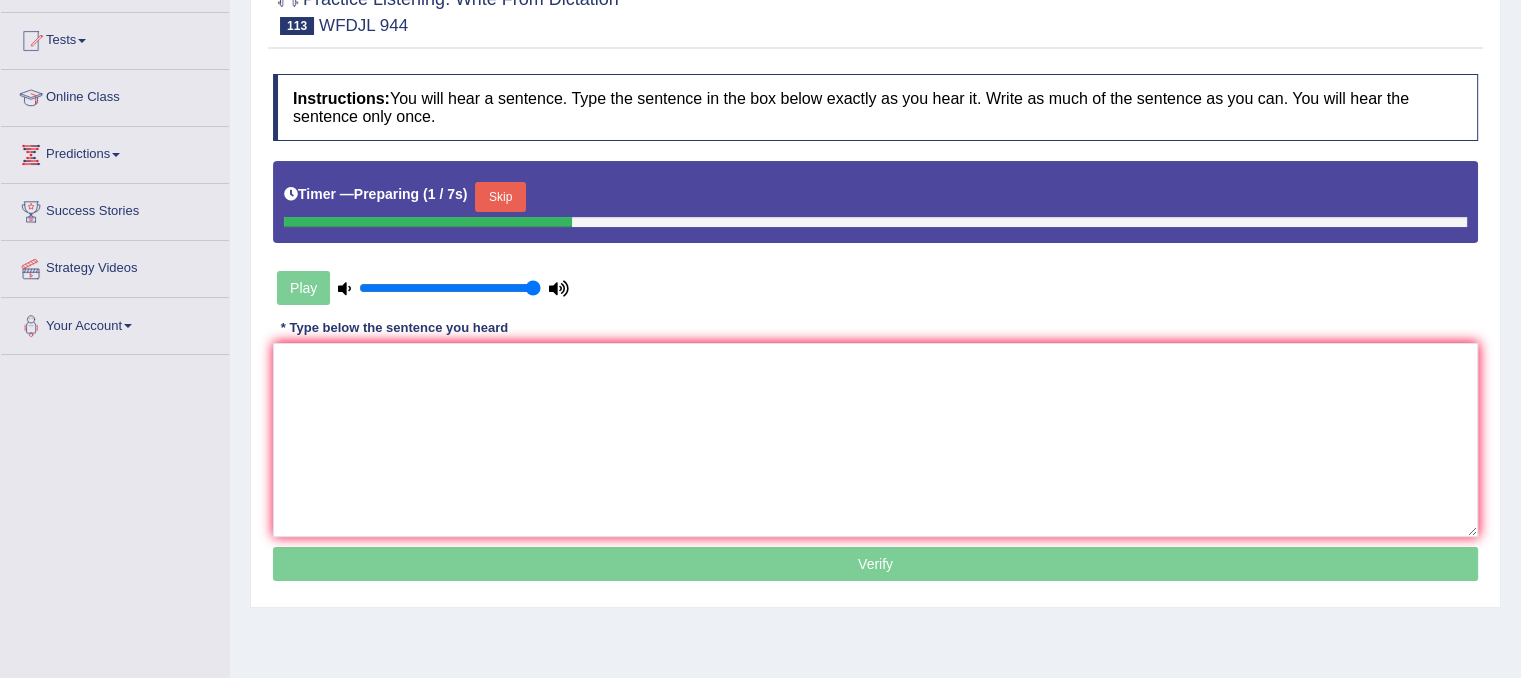 click on "Skip" at bounding box center (500, 197) 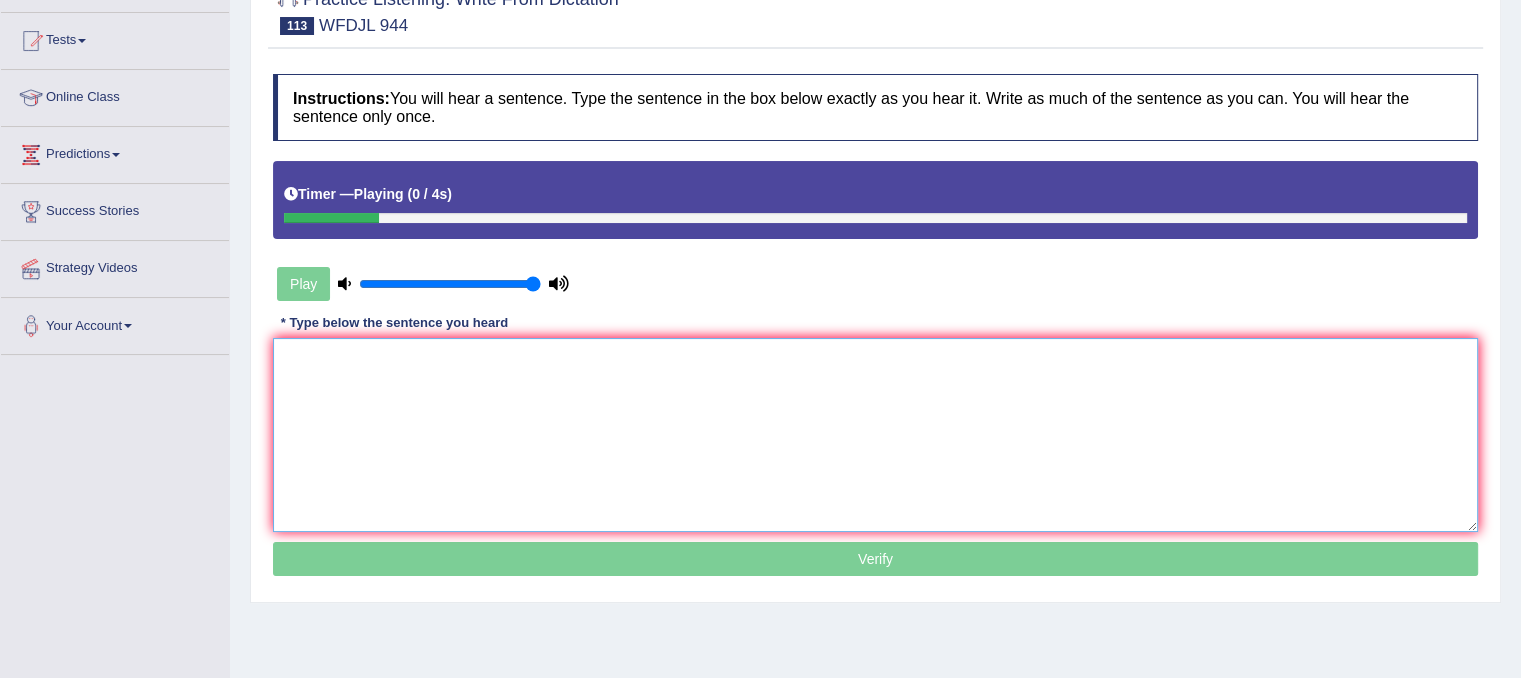 drag, startPoint x: 514, startPoint y: 336, endPoint x: 552, endPoint y: 402, distance: 76.15773 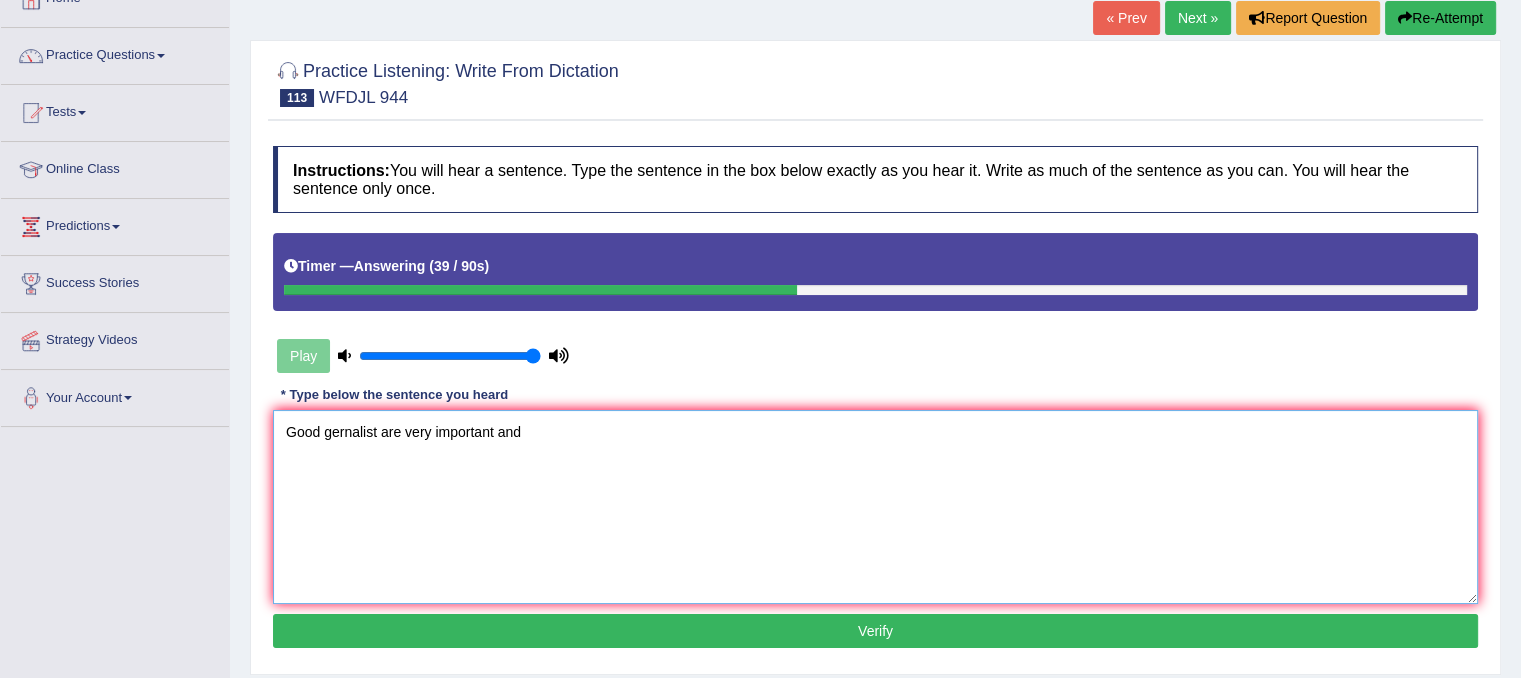 scroll, scrollTop: 0, scrollLeft: 0, axis: both 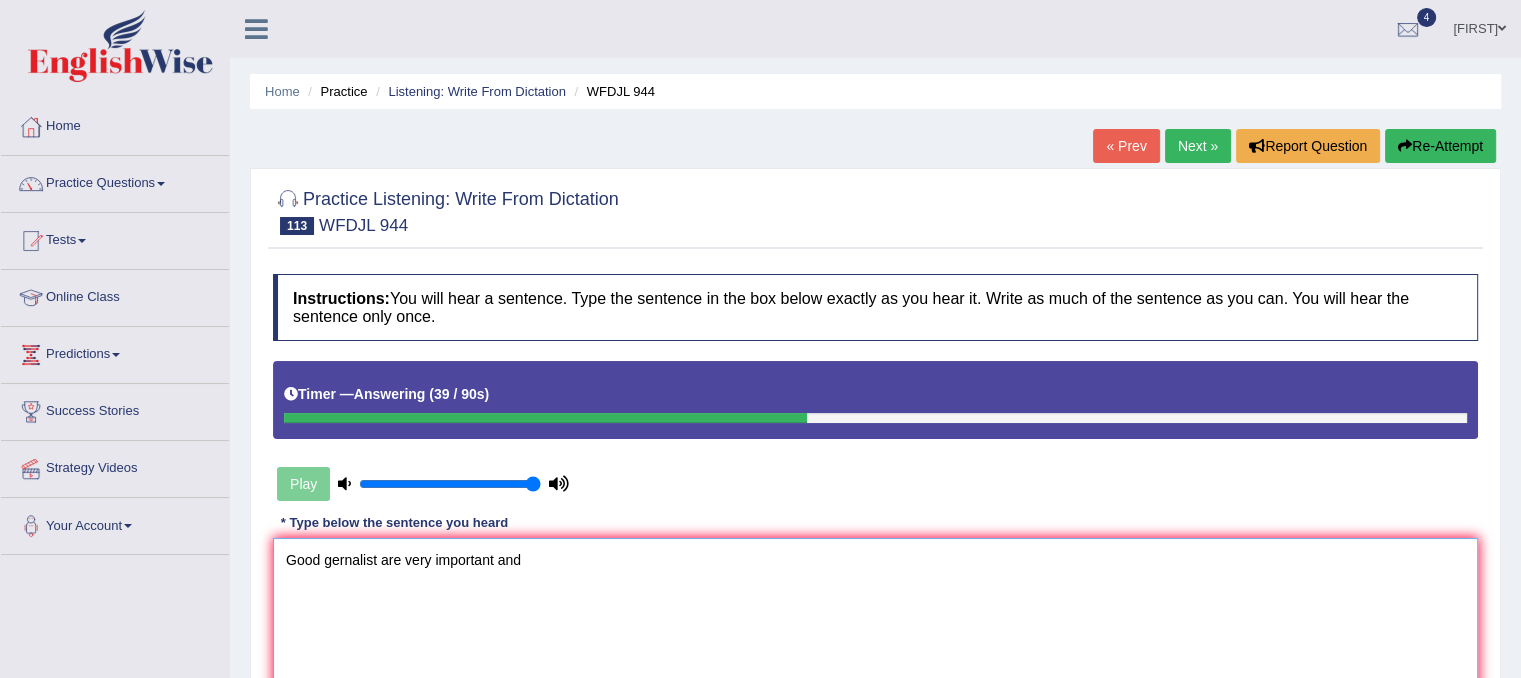 type on "Good gernalist are very important and" 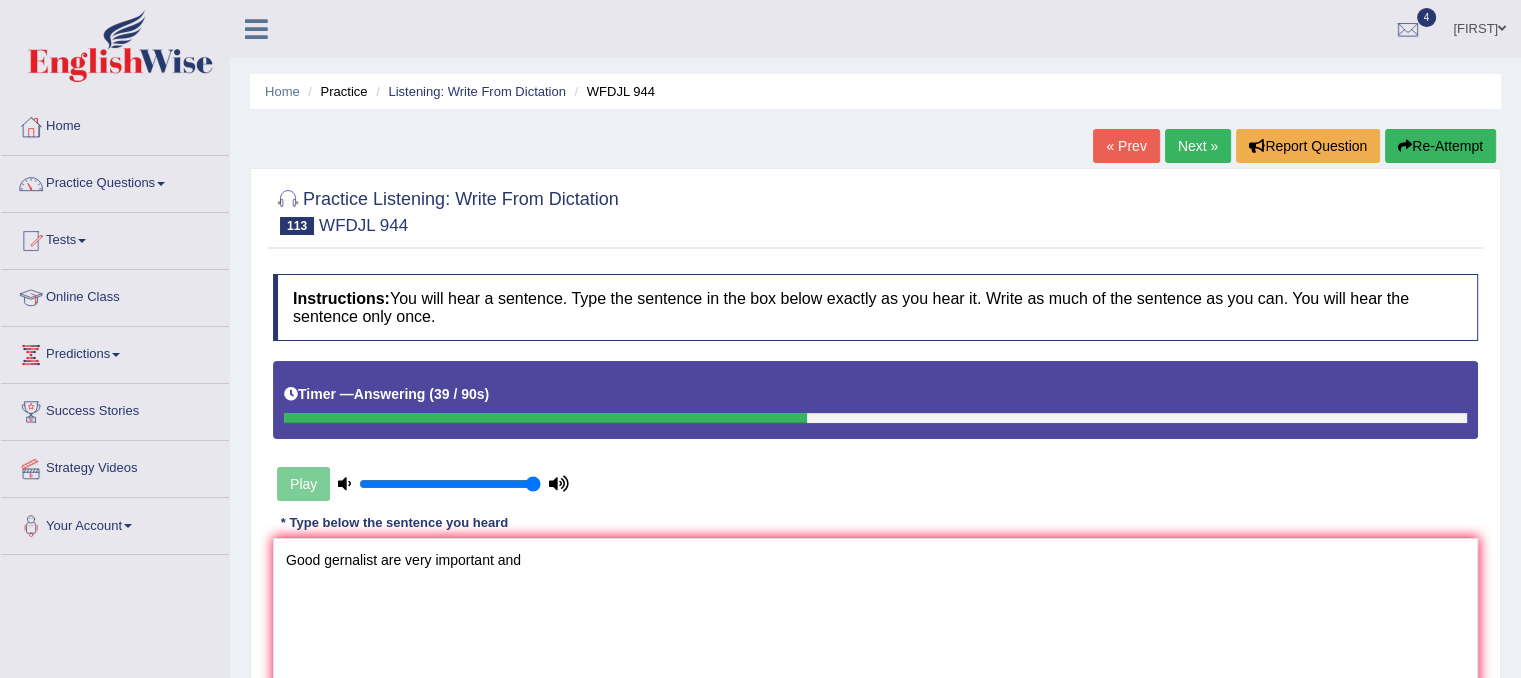 click on "Re-Attempt" at bounding box center (1440, 146) 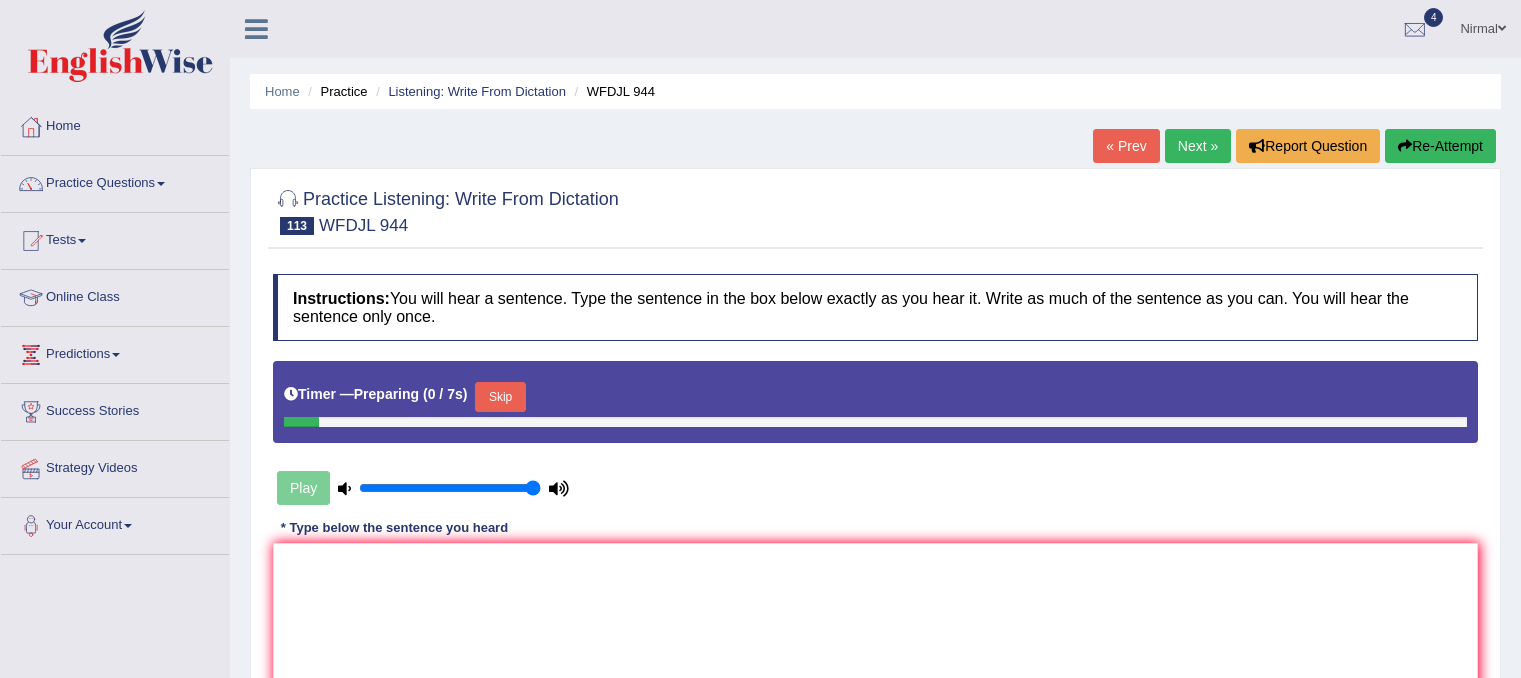scroll, scrollTop: 0, scrollLeft: 0, axis: both 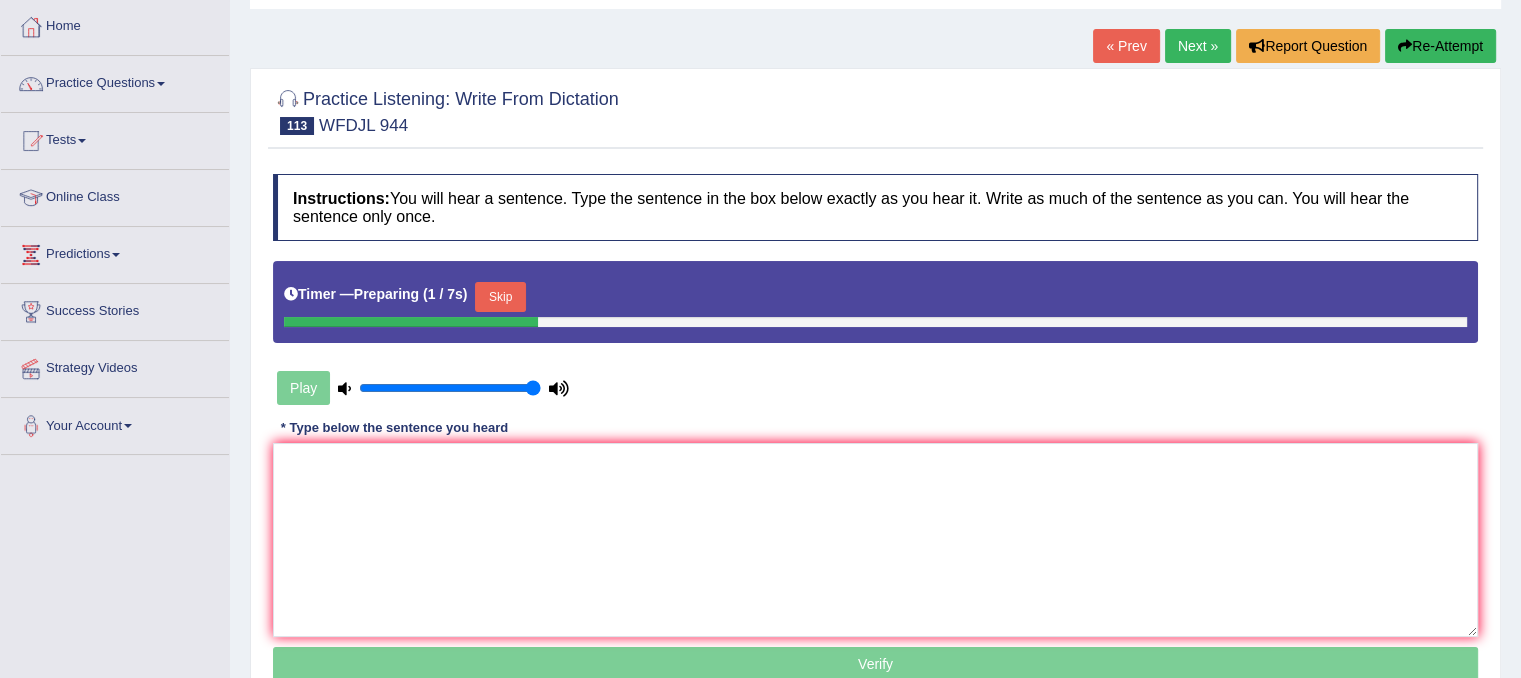 click on "Skip" at bounding box center (500, 297) 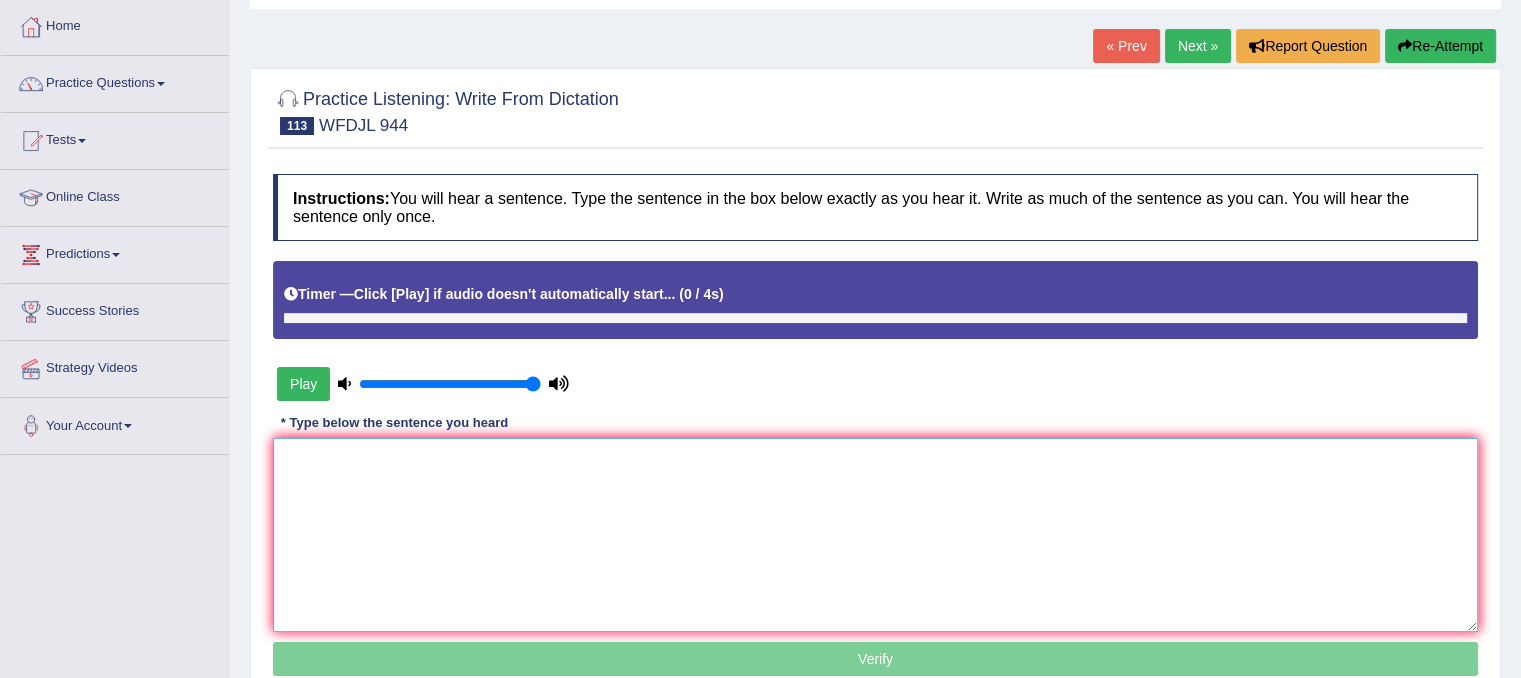 click at bounding box center (875, 535) 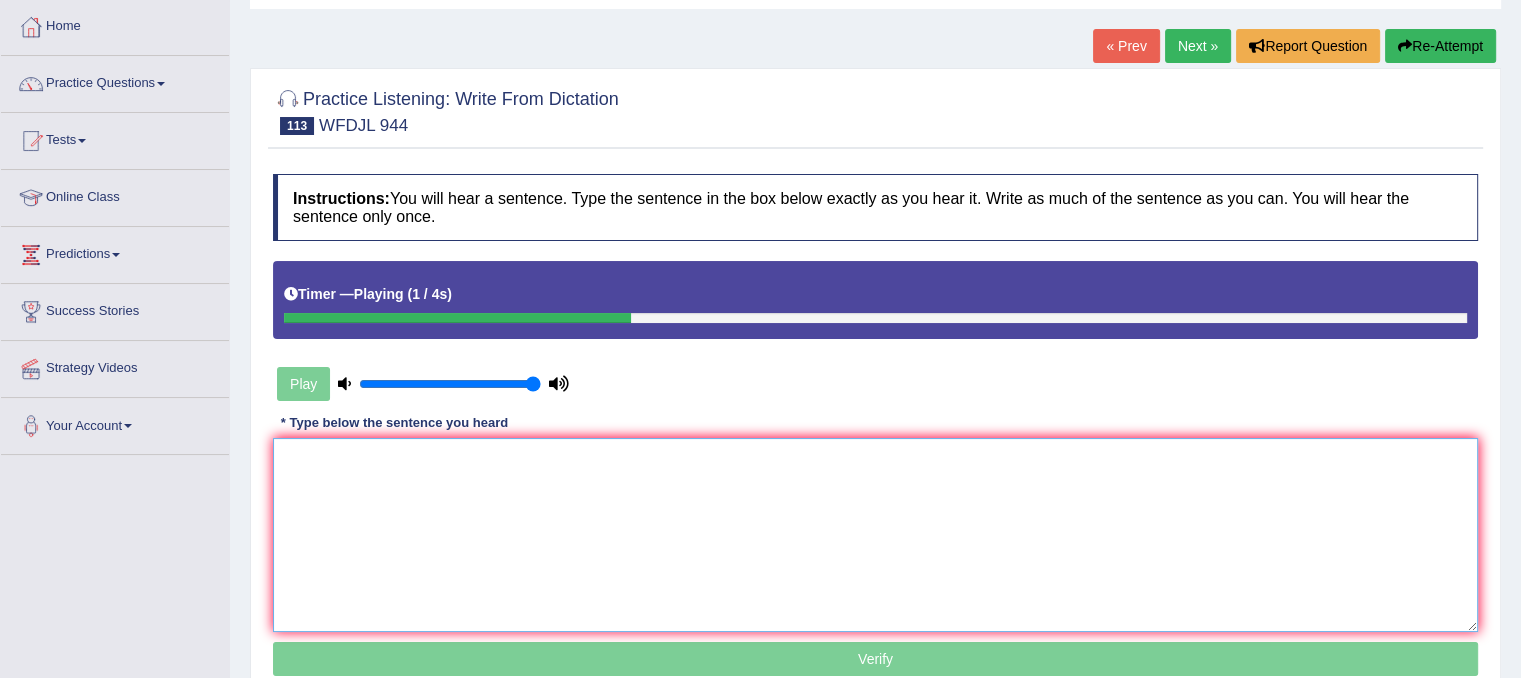 type on "D" 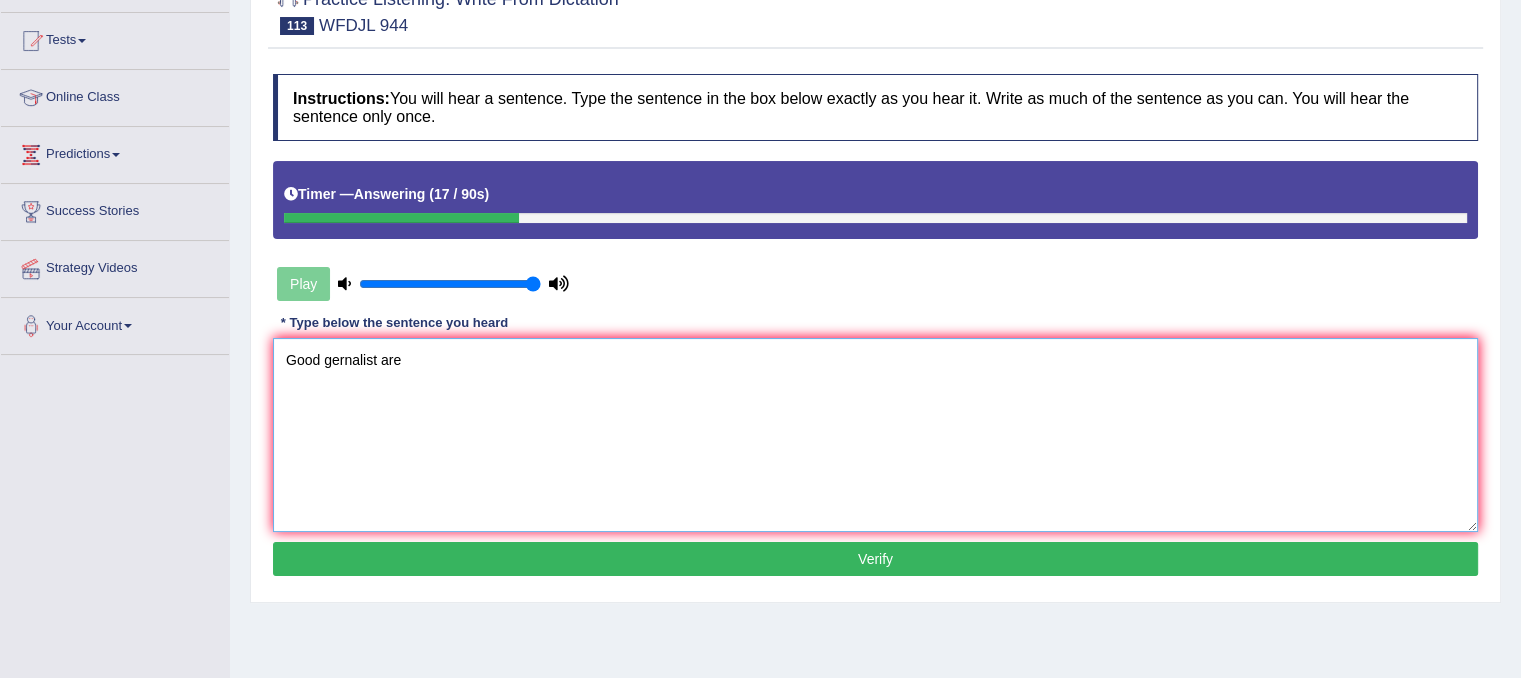 scroll, scrollTop: 0, scrollLeft: 0, axis: both 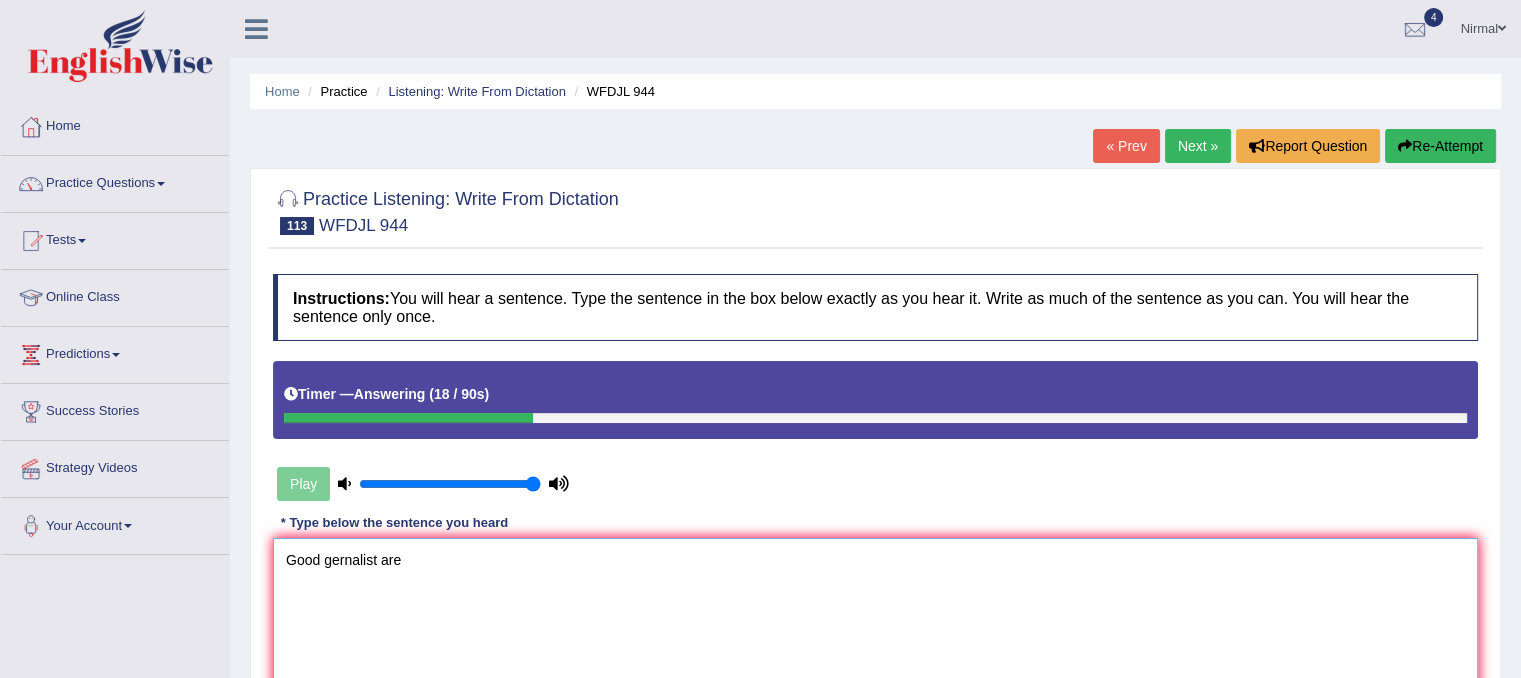 type on "Good gernalist are" 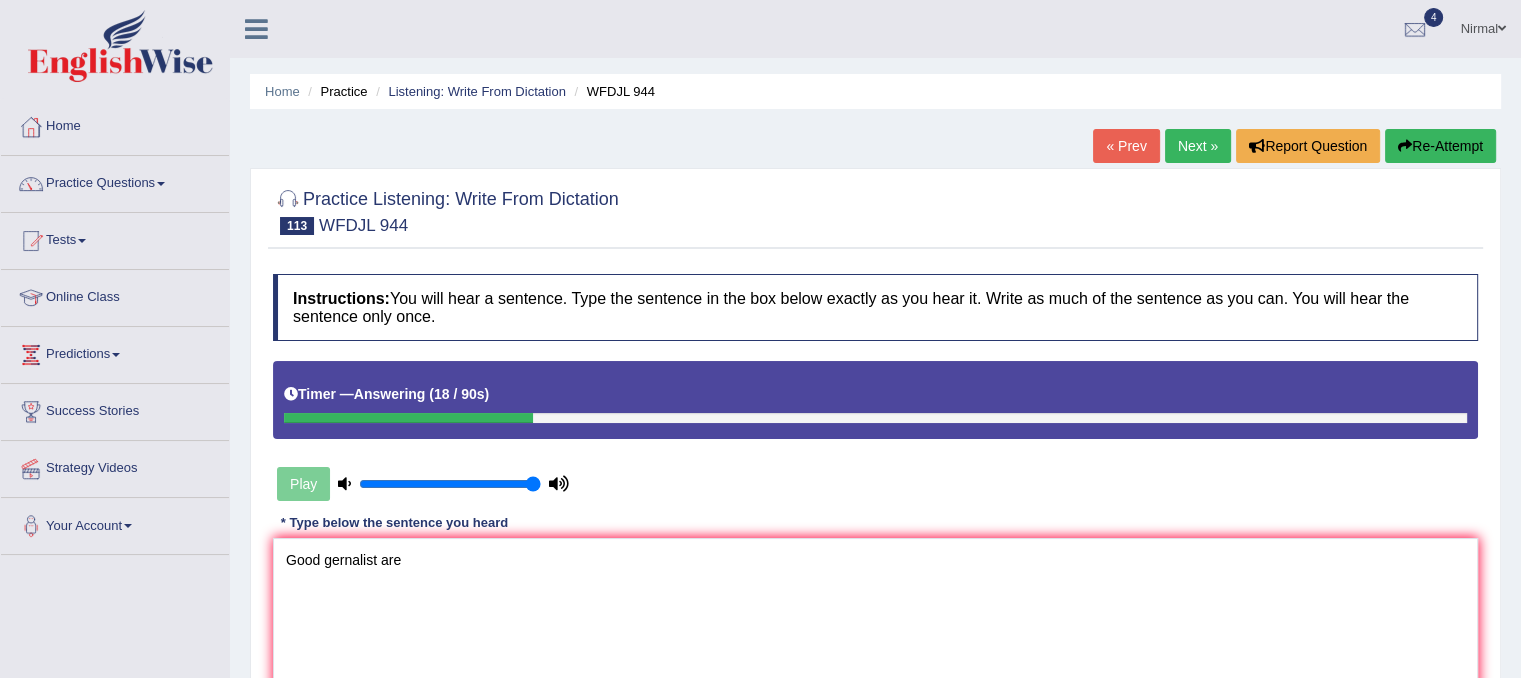 click on "Re-Attempt" at bounding box center [1440, 146] 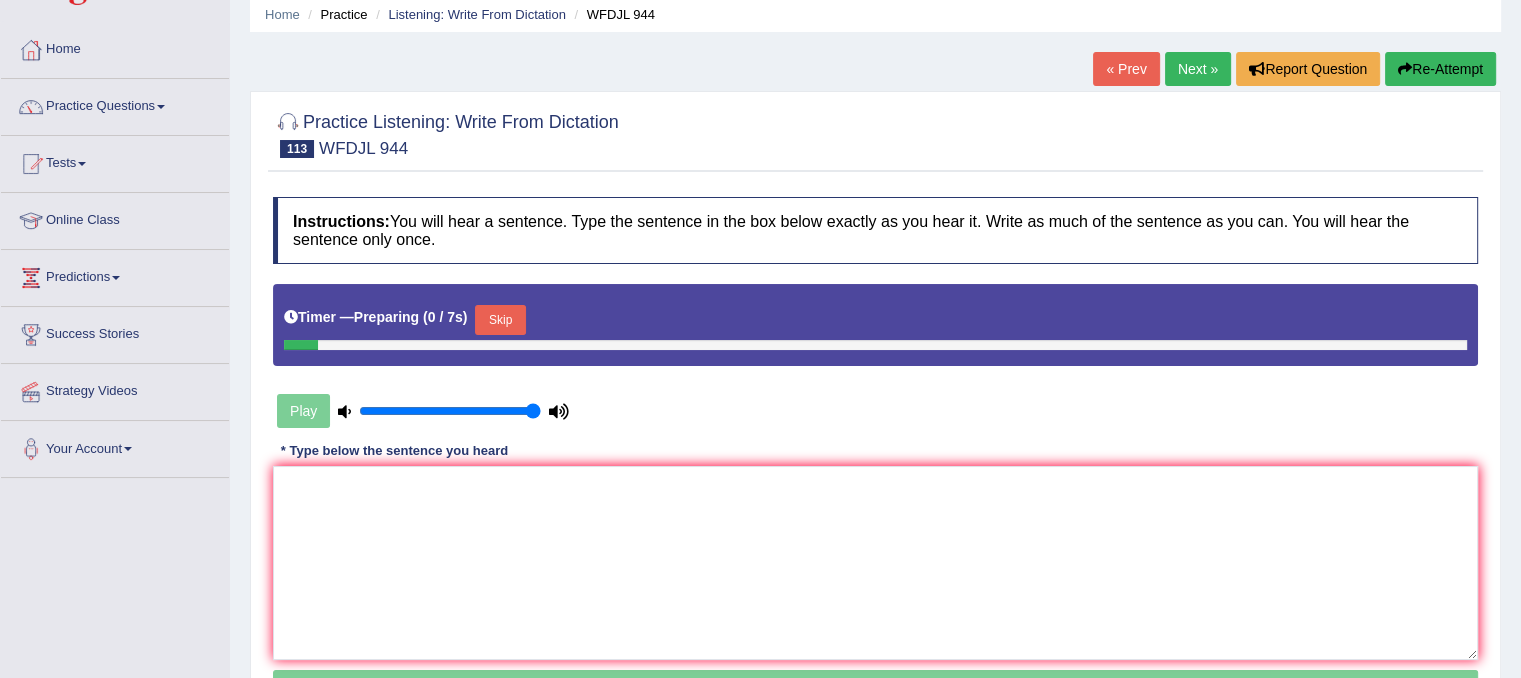 scroll, scrollTop: 0, scrollLeft: 0, axis: both 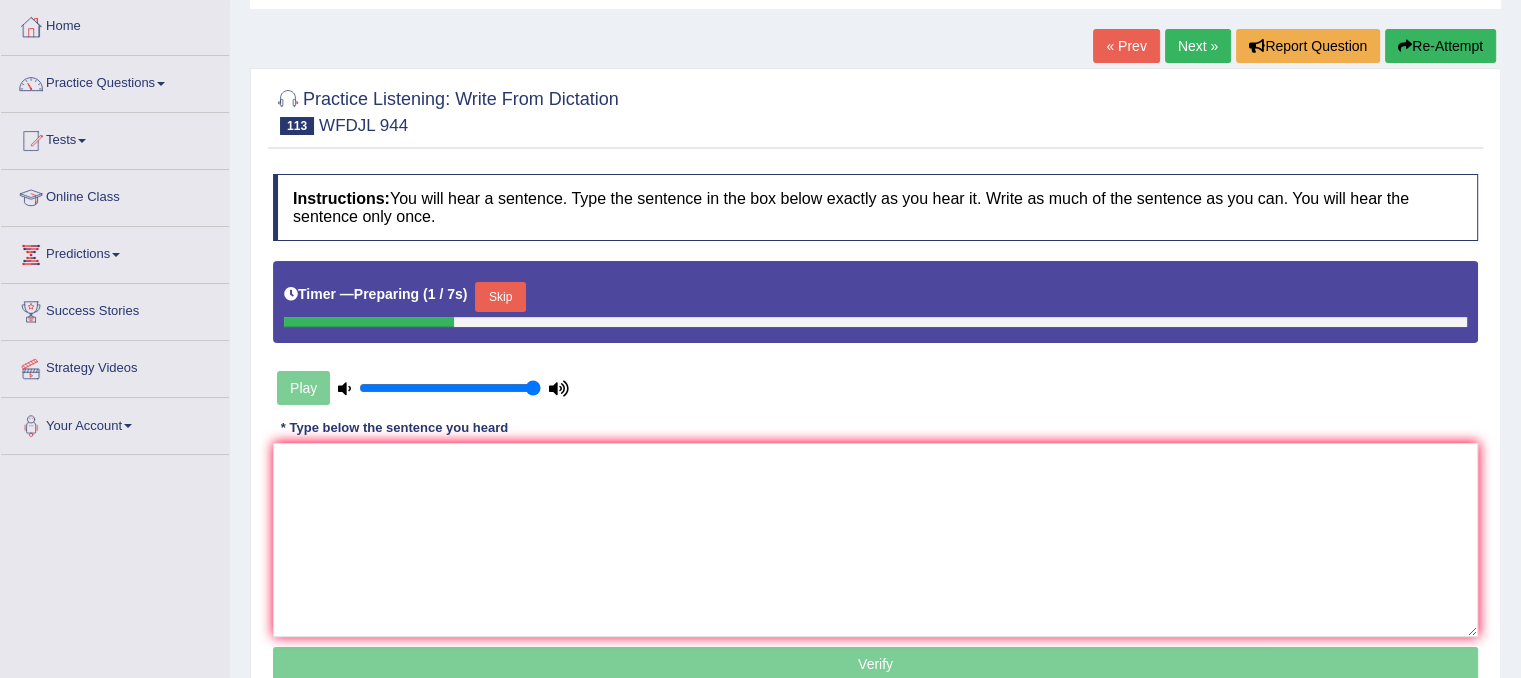 click on "Skip" at bounding box center (500, 297) 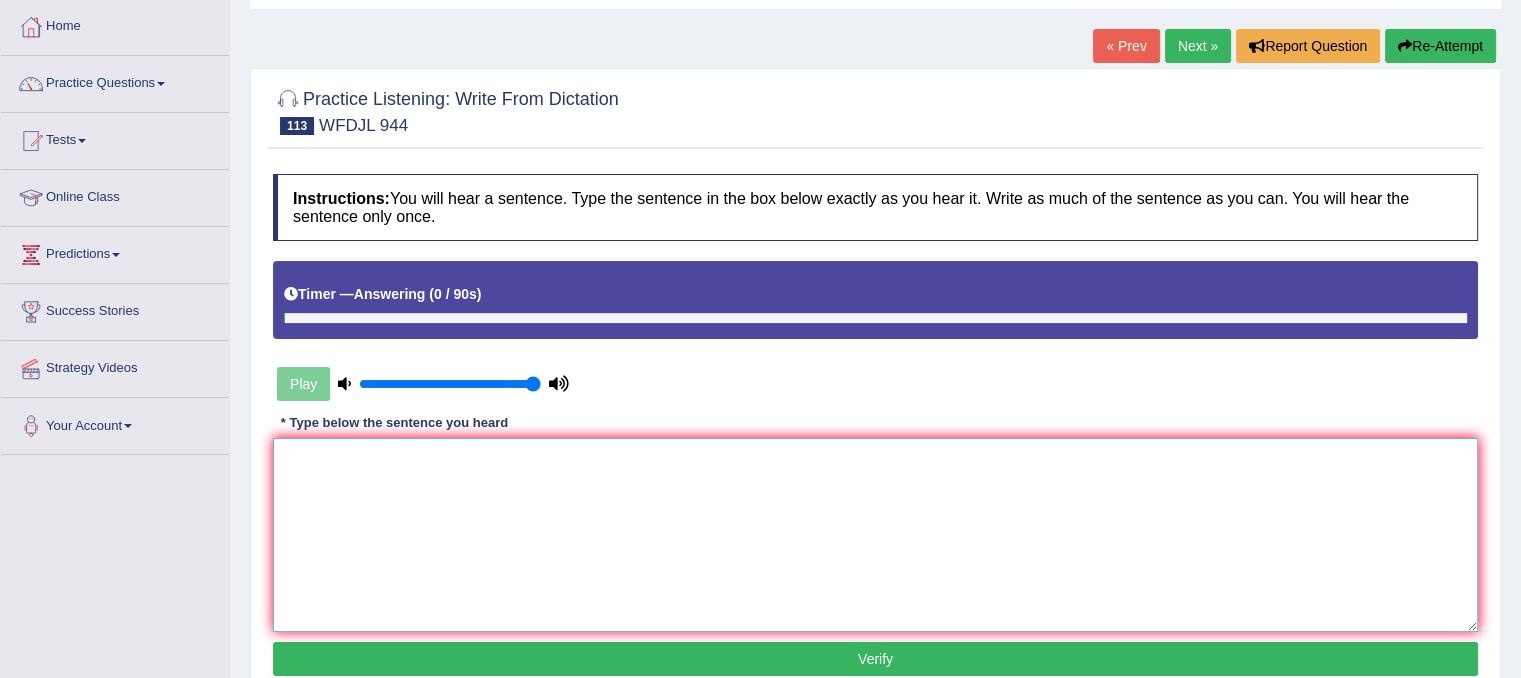 click at bounding box center (875, 535) 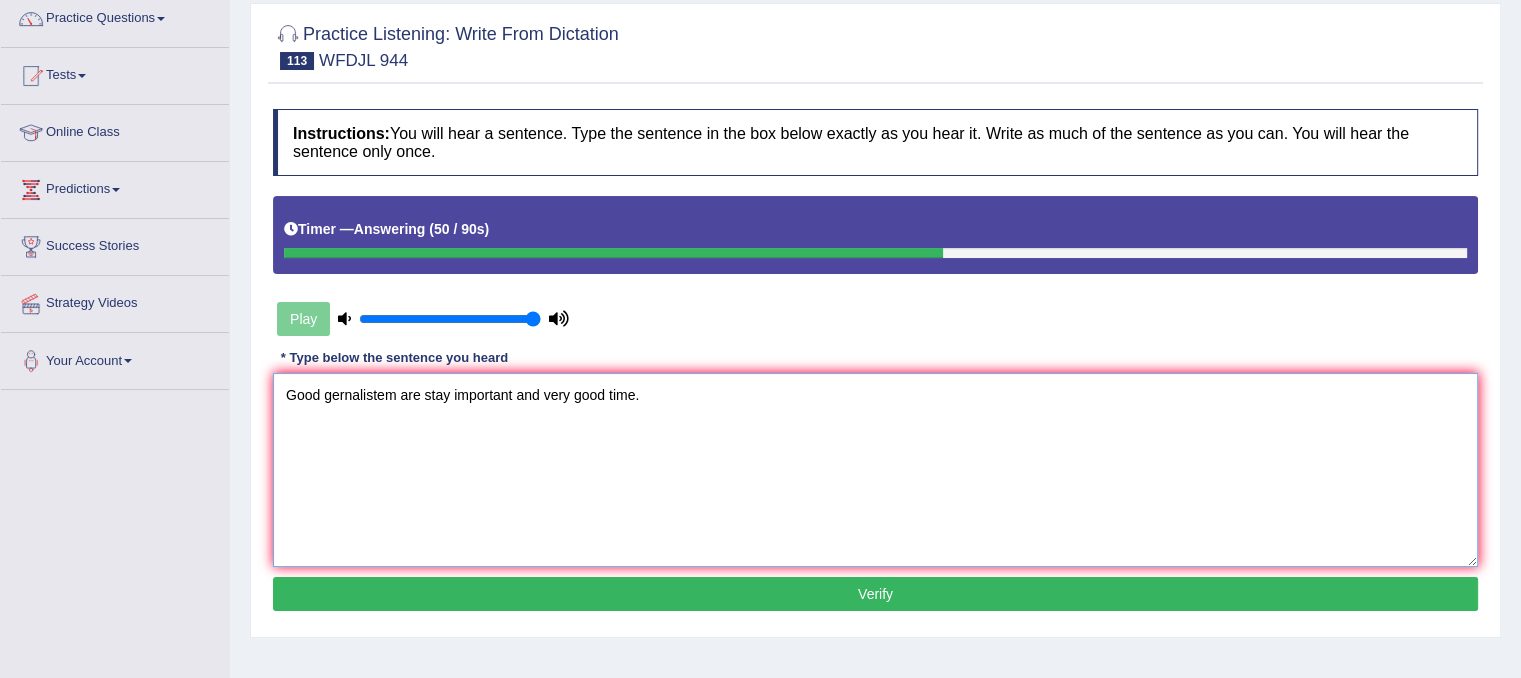 scroll, scrollTop: 200, scrollLeft: 0, axis: vertical 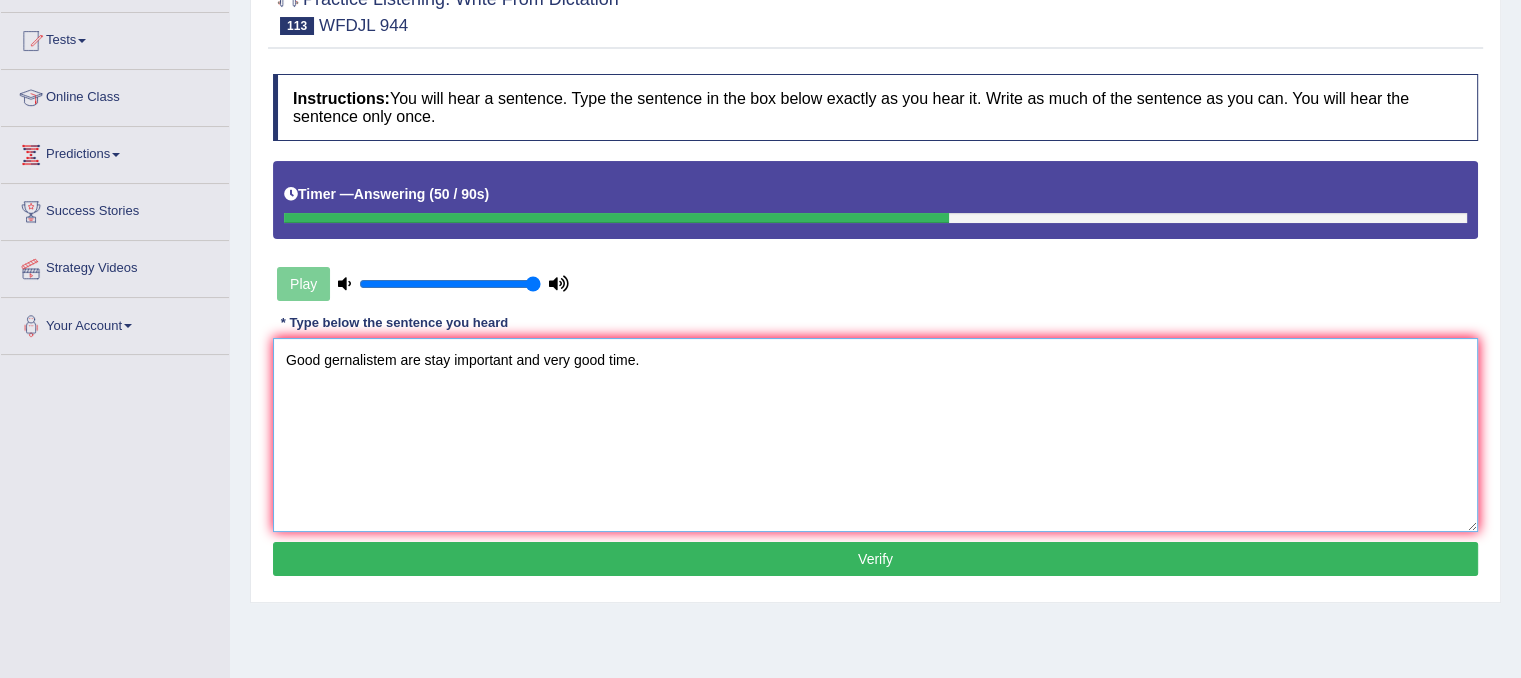 type on "Good gernalistem are stay important and very good time." 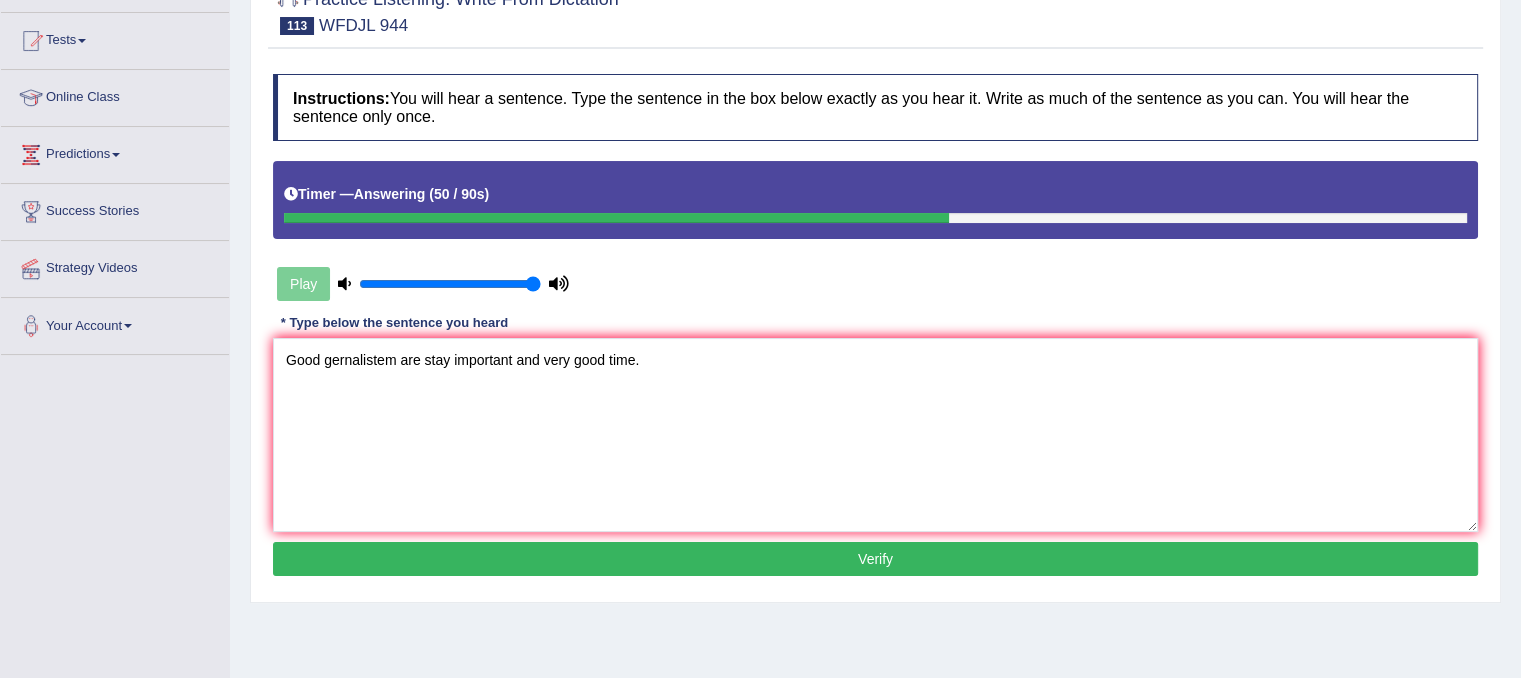 click on "Instructions:  You will hear a sentence. Type the sentence in the box below exactly as you hear it. Write as much of the sentence as you can. You will hear the sentence only once." at bounding box center (875, 107) 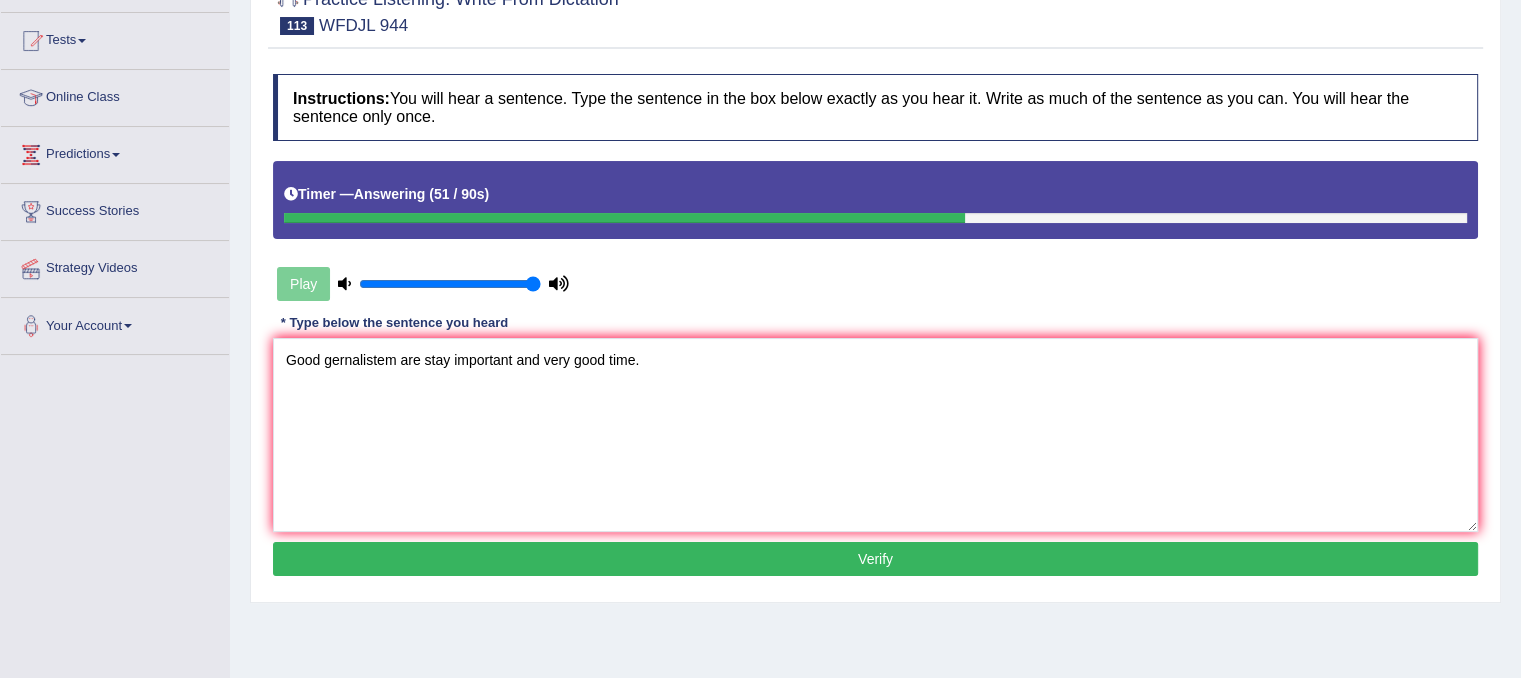 click on "Verify" at bounding box center [875, 559] 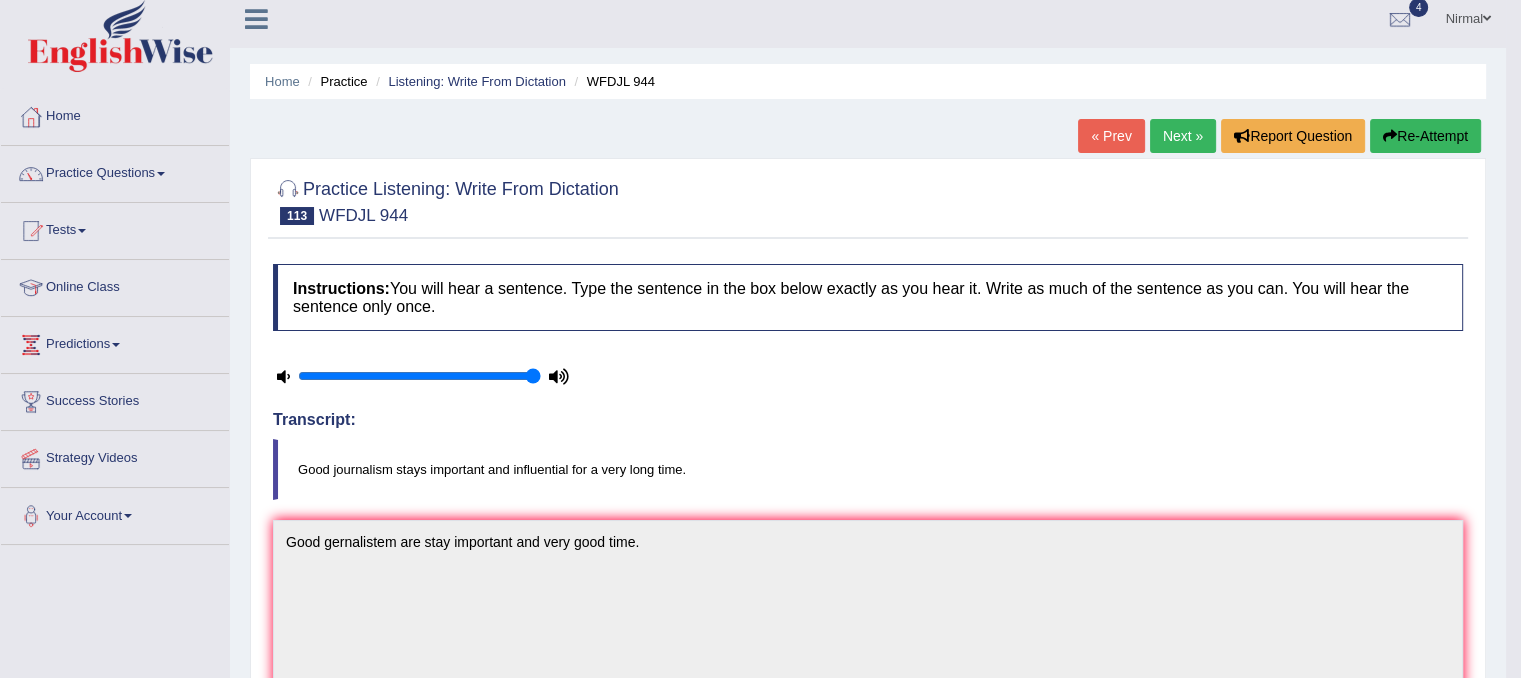 scroll, scrollTop: 0, scrollLeft: 0, axis: both 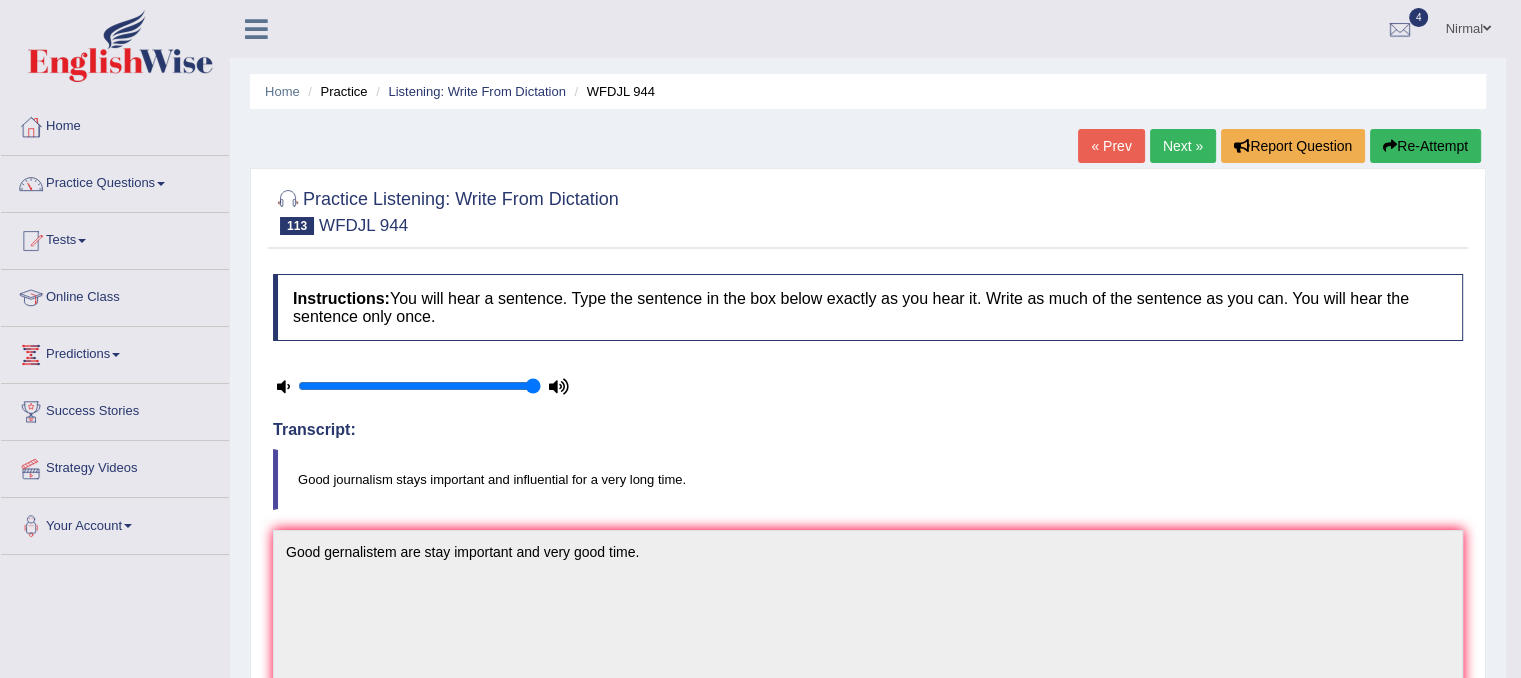 drag, startPoint x: 1199, startPoint y: 136, endPoint x: 1188, endPoint y: 133, distance: 11.401754 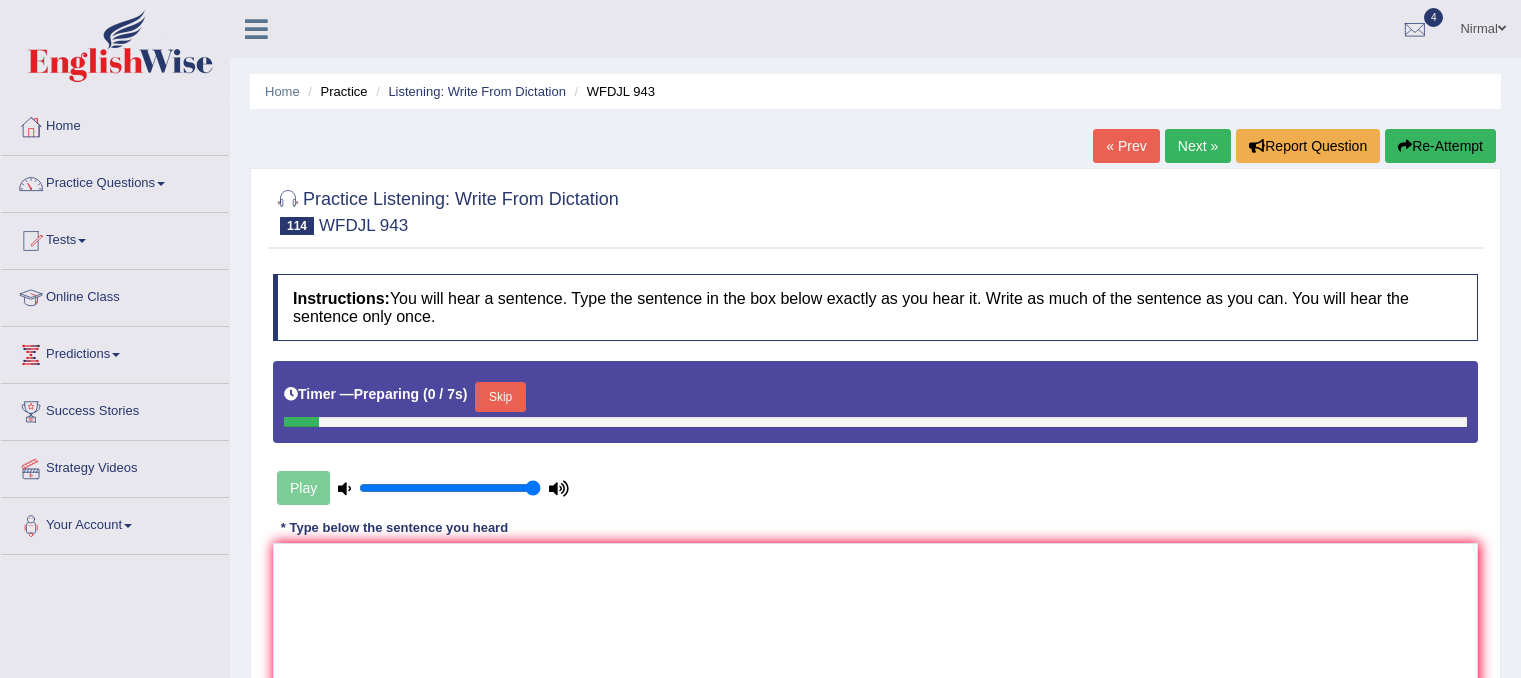 scroll, scrollTop: 0, scrollLeft: 0, axis: both 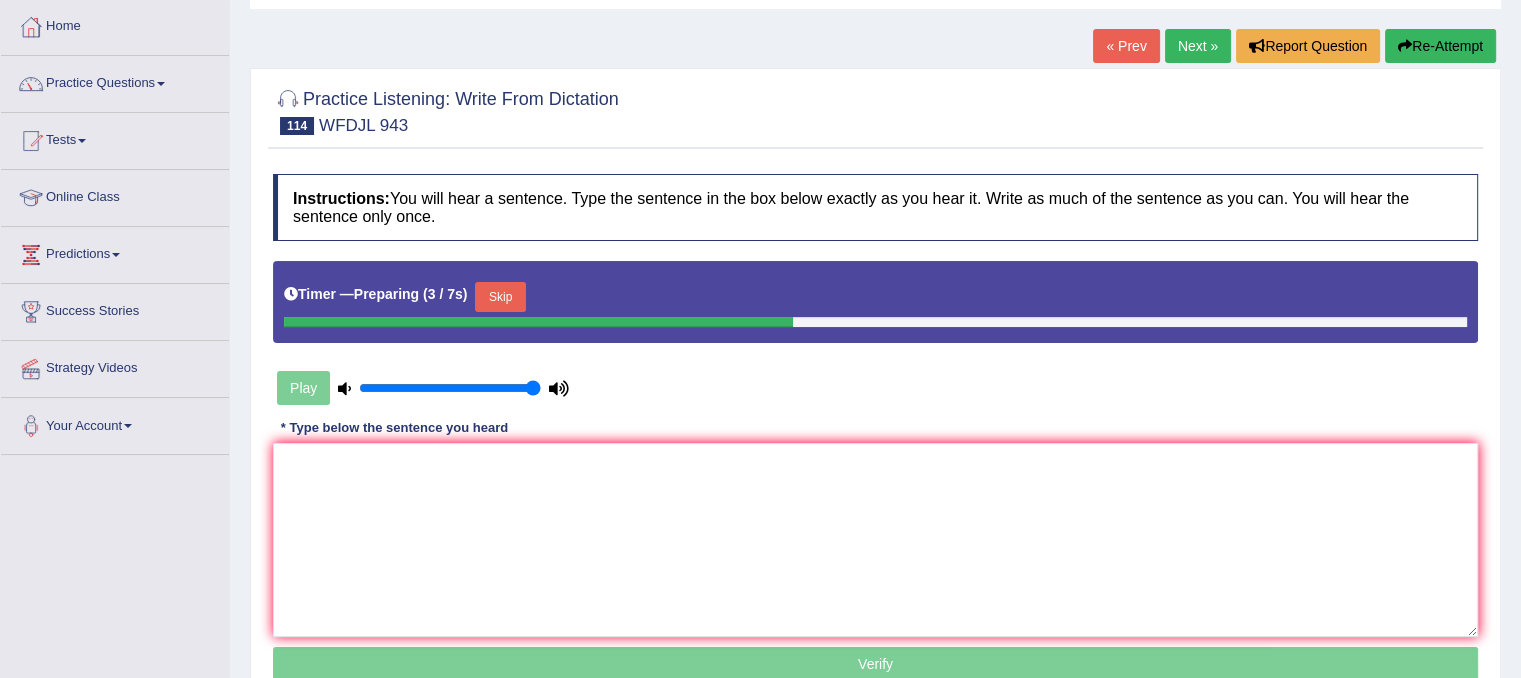 click on "Skip" at bounding box center (500, 297) 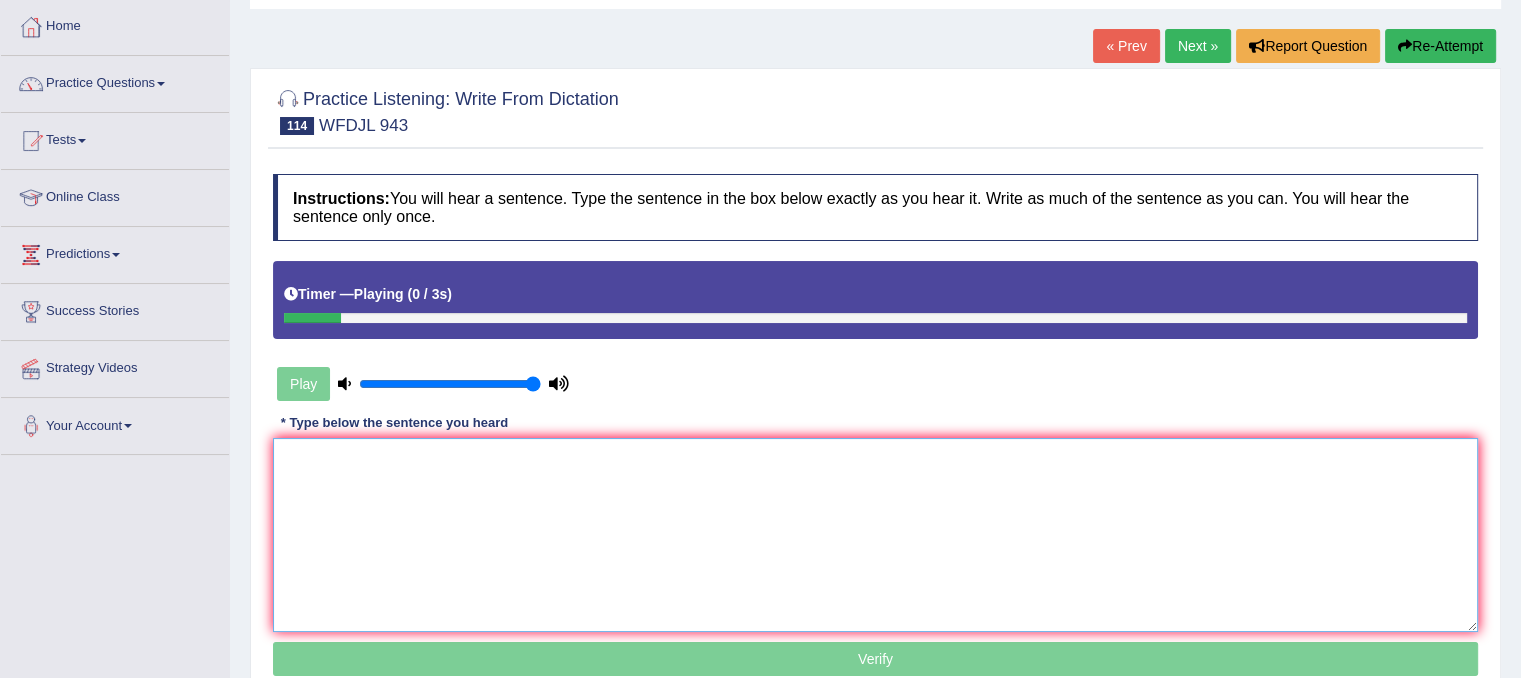 click at bounding box center [875, 535] 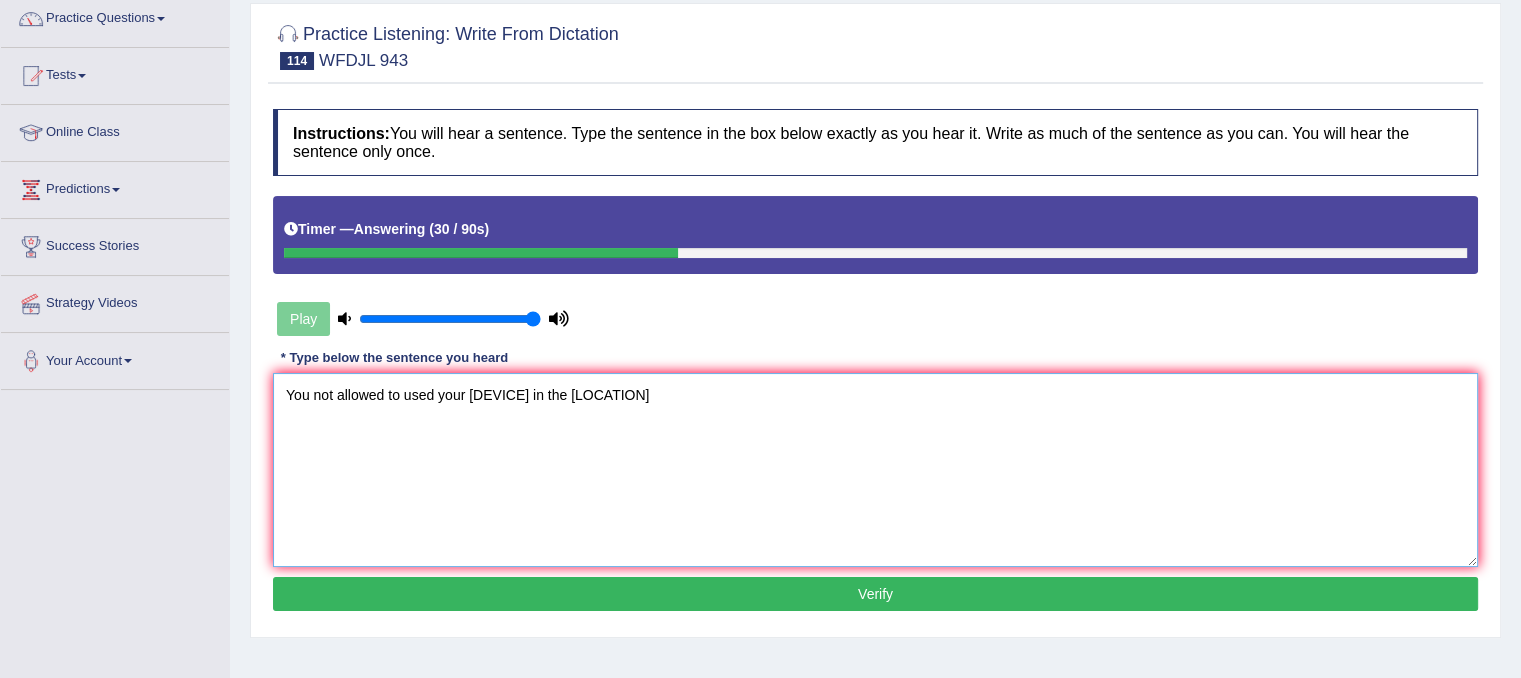 scroll, scrollTop: 200, scrollLeft: 0, axis: vertical 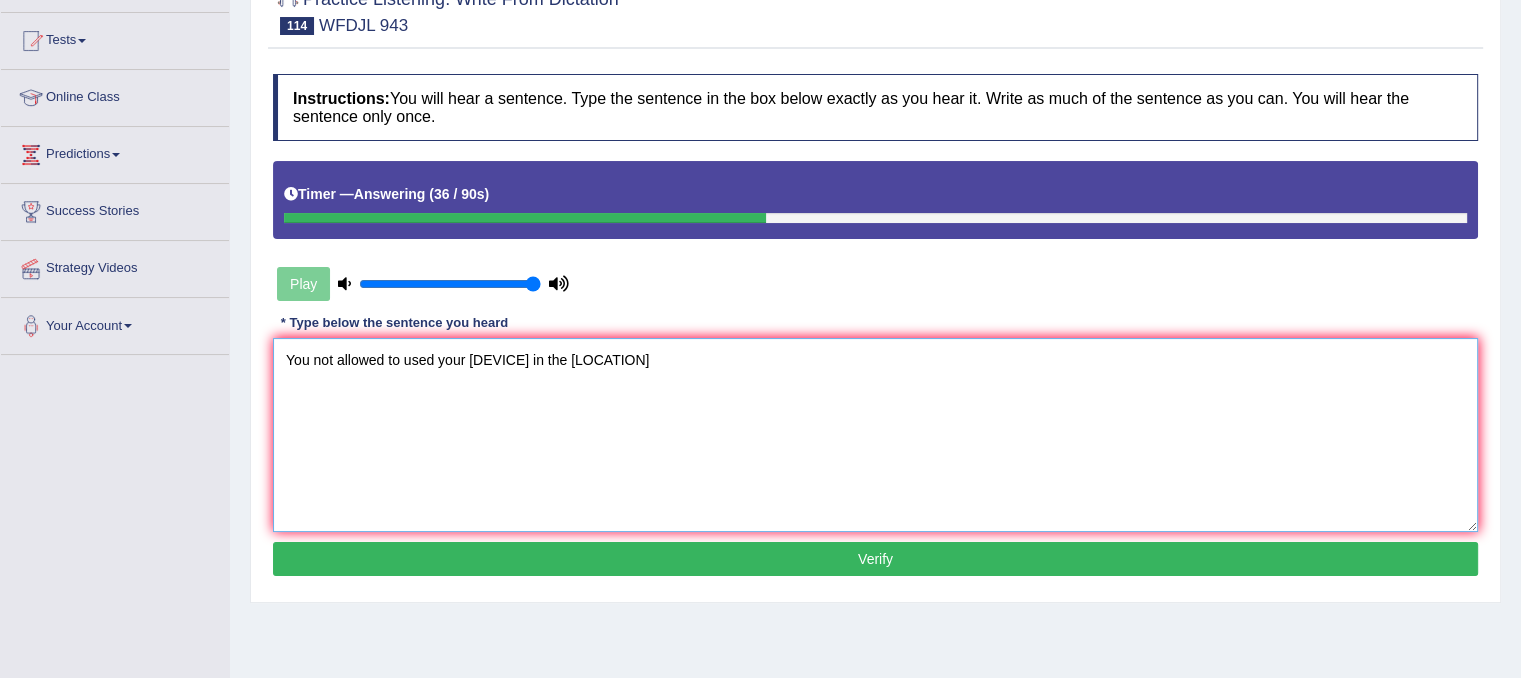 click on "You not allowed to used your [DEVICE] in the [LOCATION]" at bounding box center (875, 435) 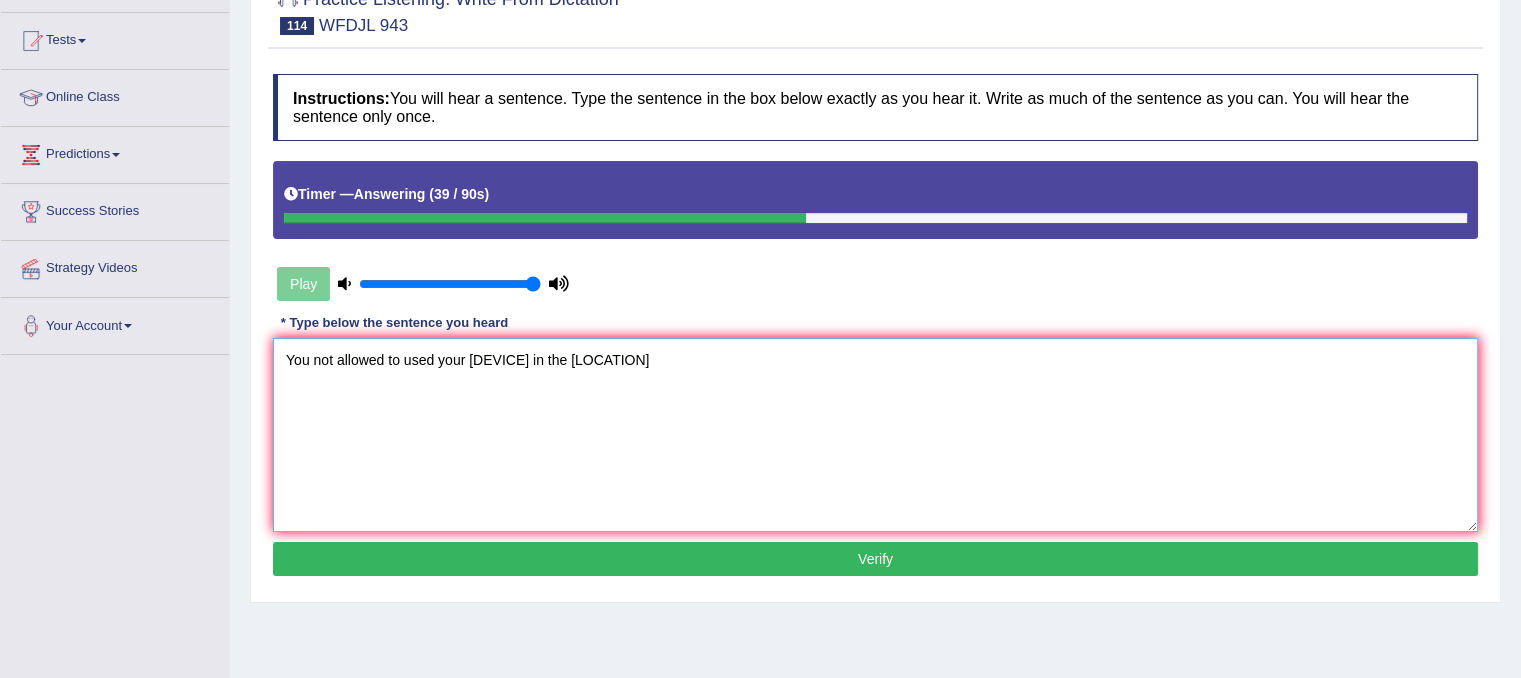 click on "You not allowed to used your [DEVICE] in the [LOCATION]" at bounding box center [875, 435] 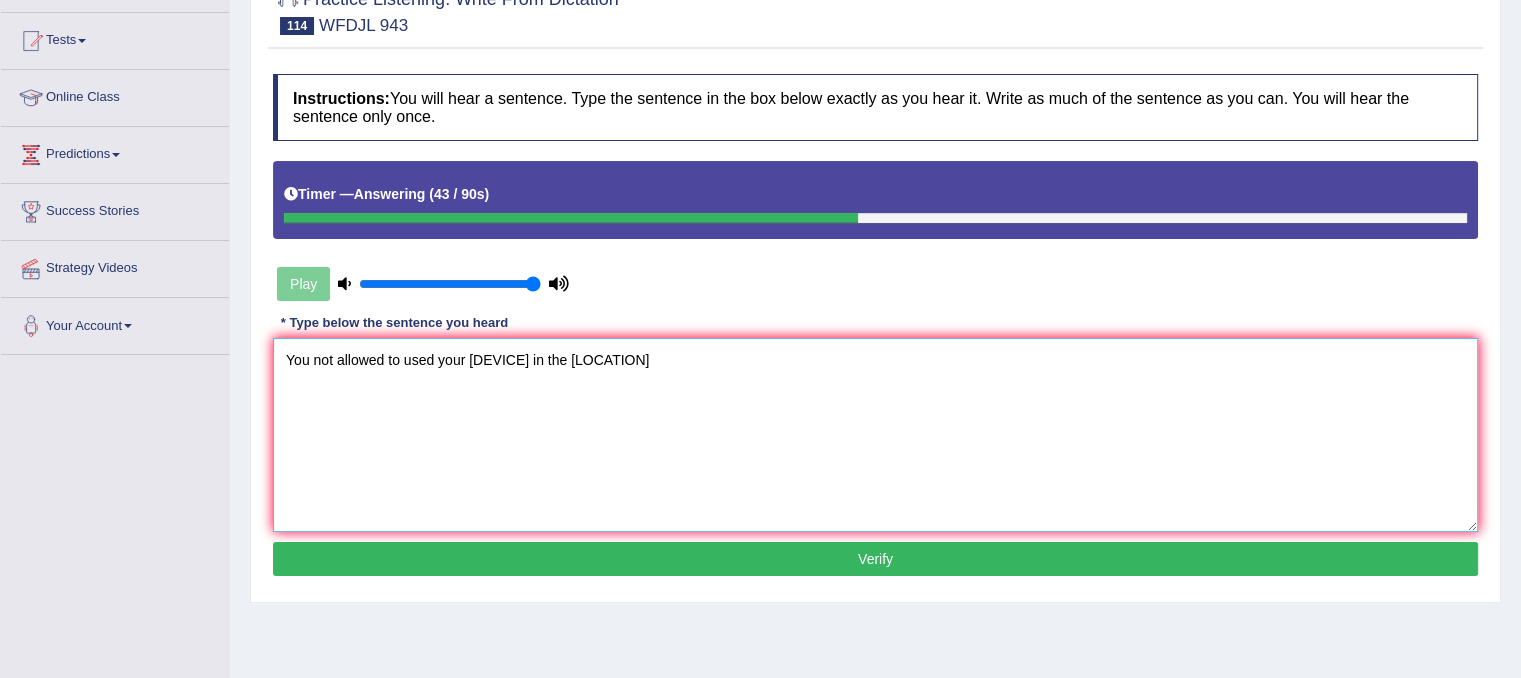 drag, startPoint x: 572, startPoint y: 357, endPoint x: 613, endPoint y: 357, distance: 41 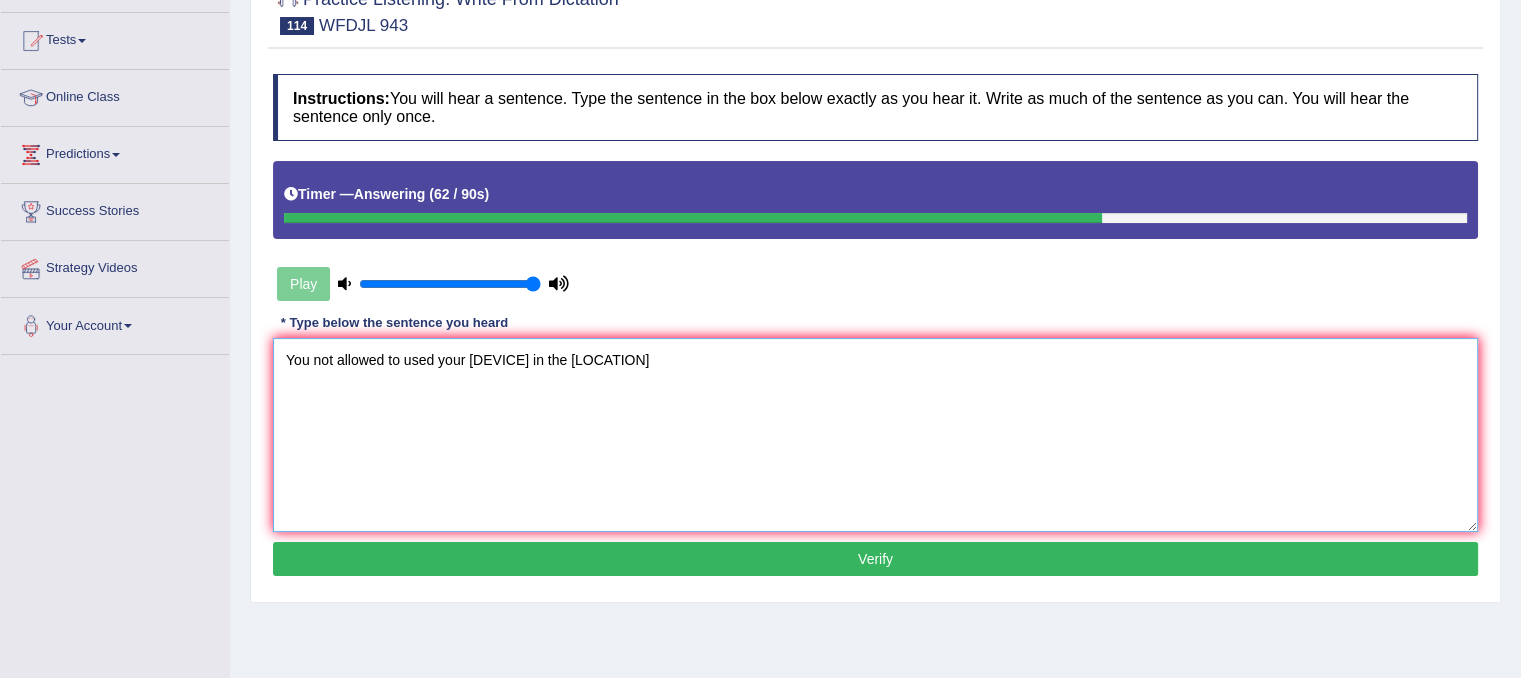 click on "You not allowed to used your sellphone in the laiblary hear." at bounding box center (875, 435) 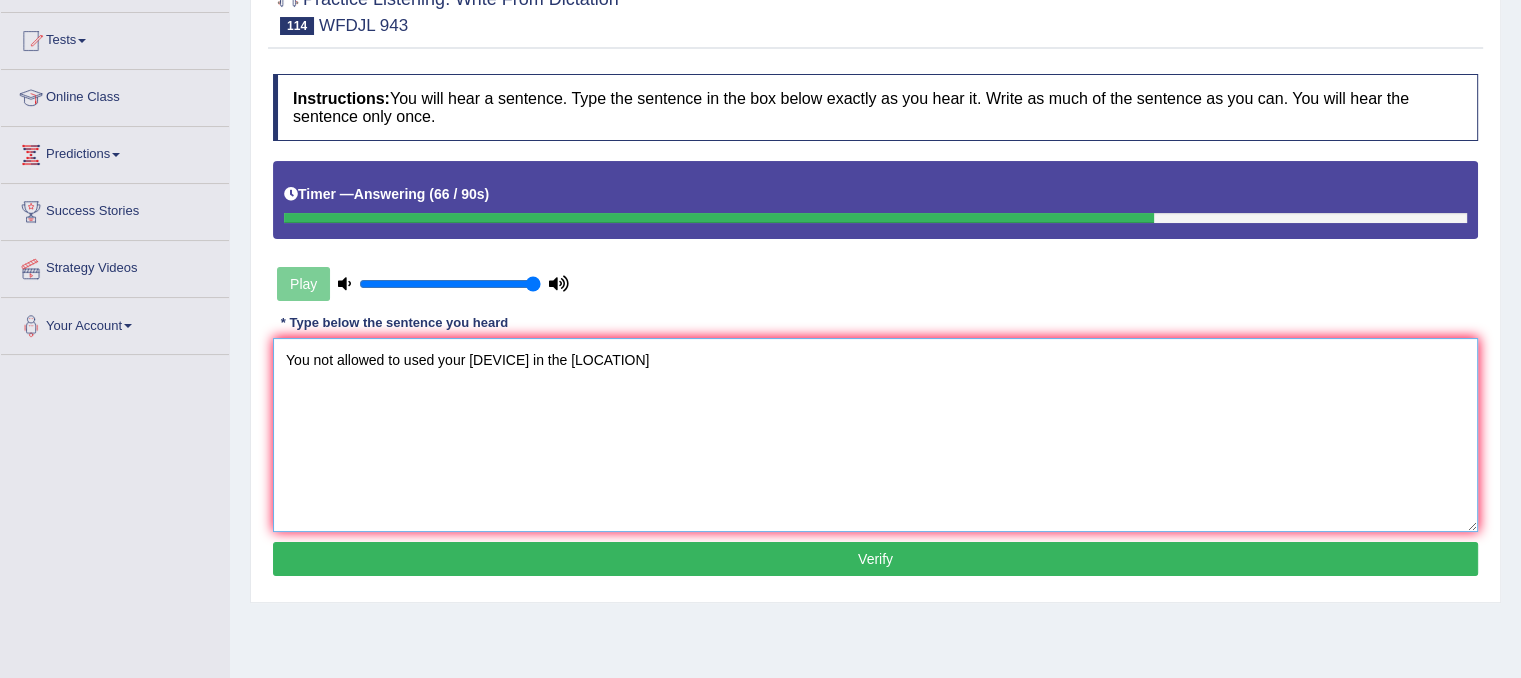 type on "You not allowed to used your sellphone in the laiblary hear." 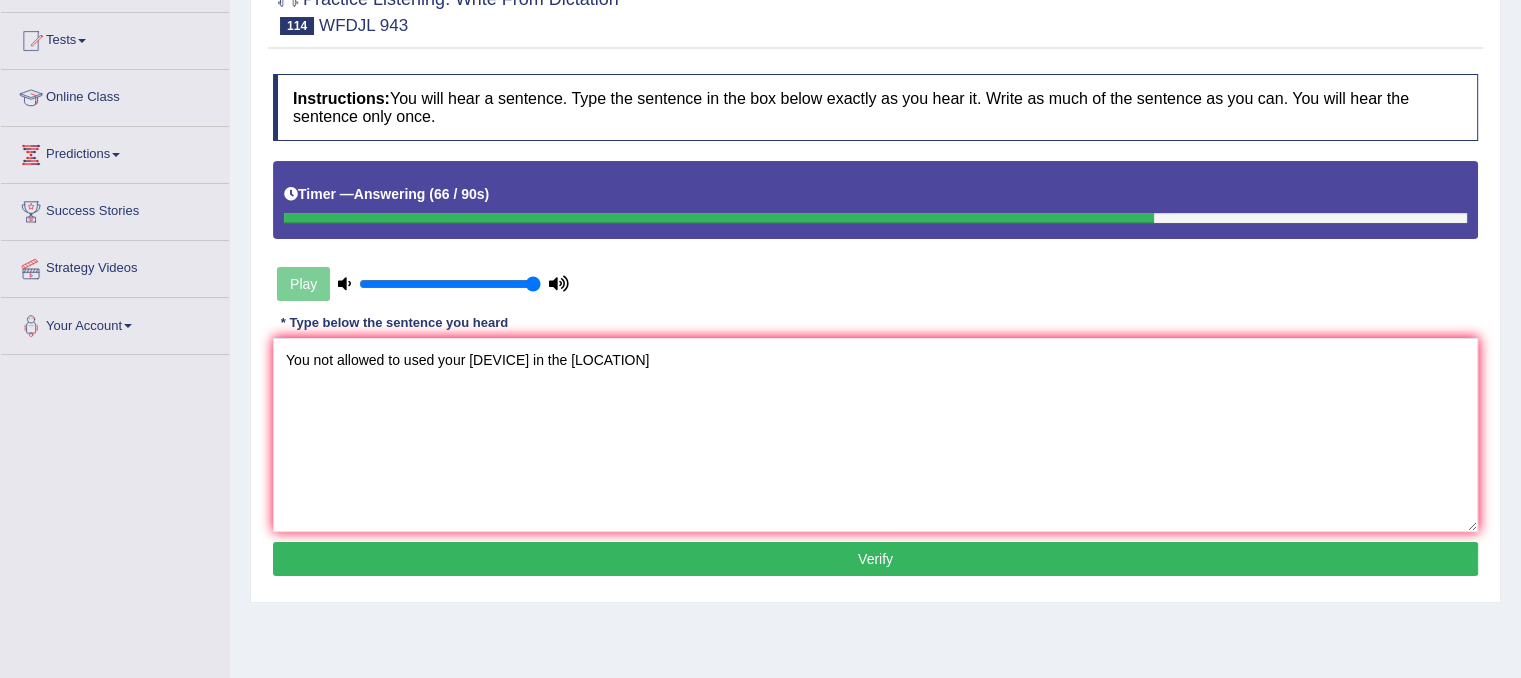 click on "Verify" at bounding box center (875, 559) 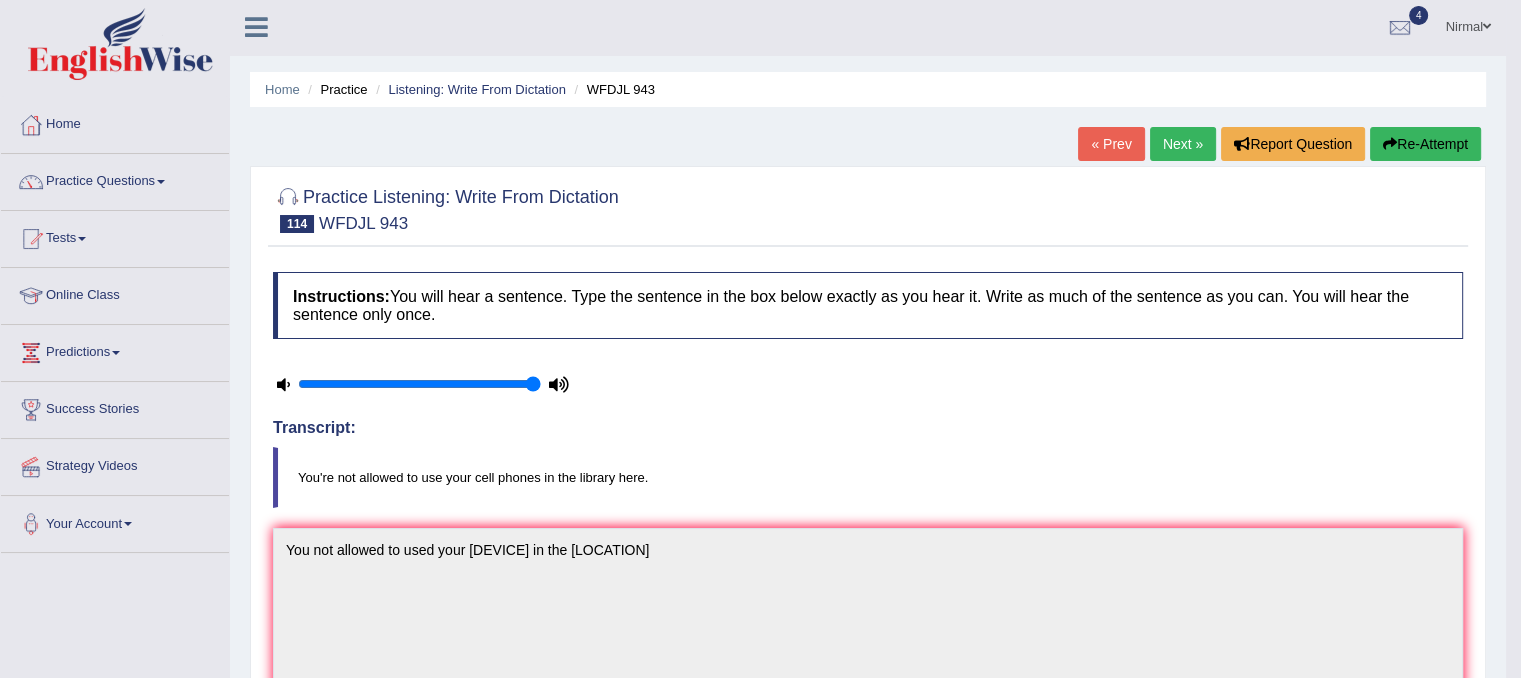 scroll, scrollTop: 0, scrollLeft: 0, axis: both 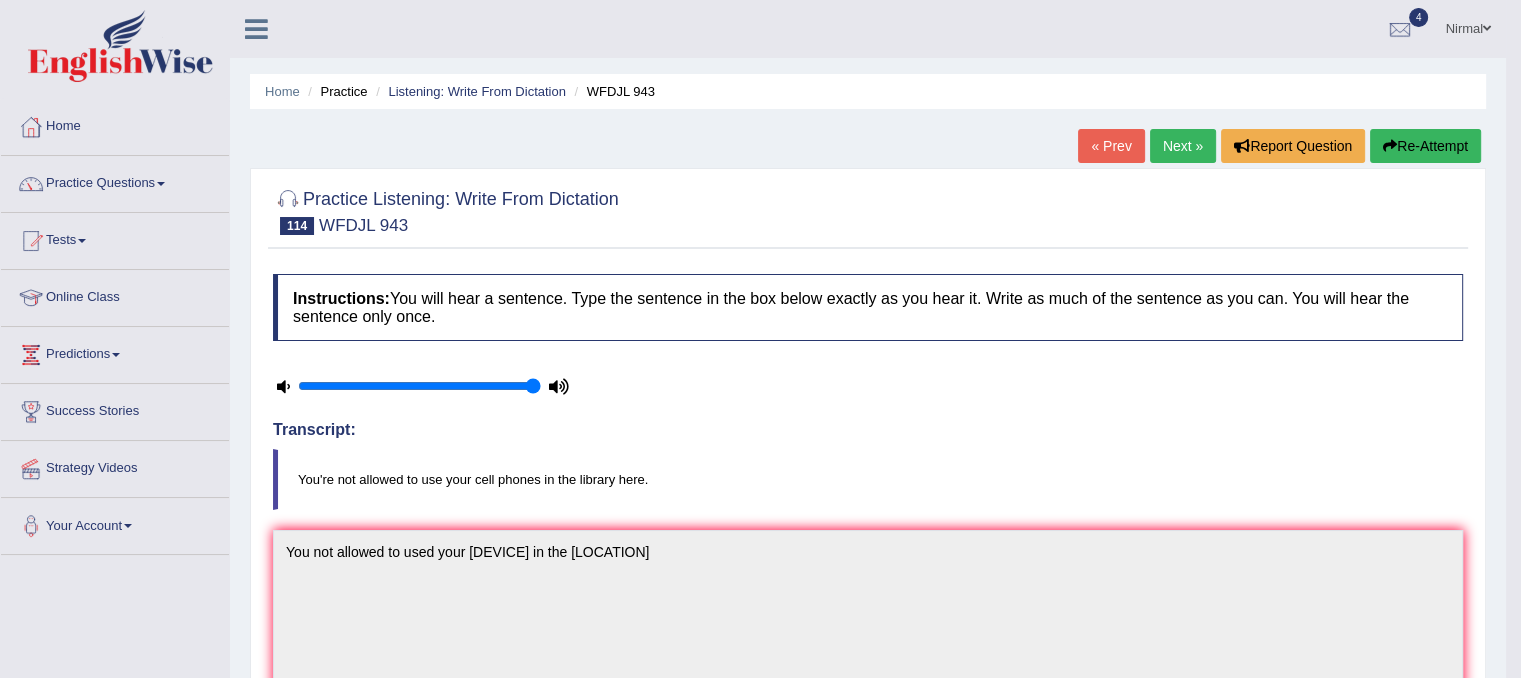 click on "Next »" at bounding box center [1183, 146] 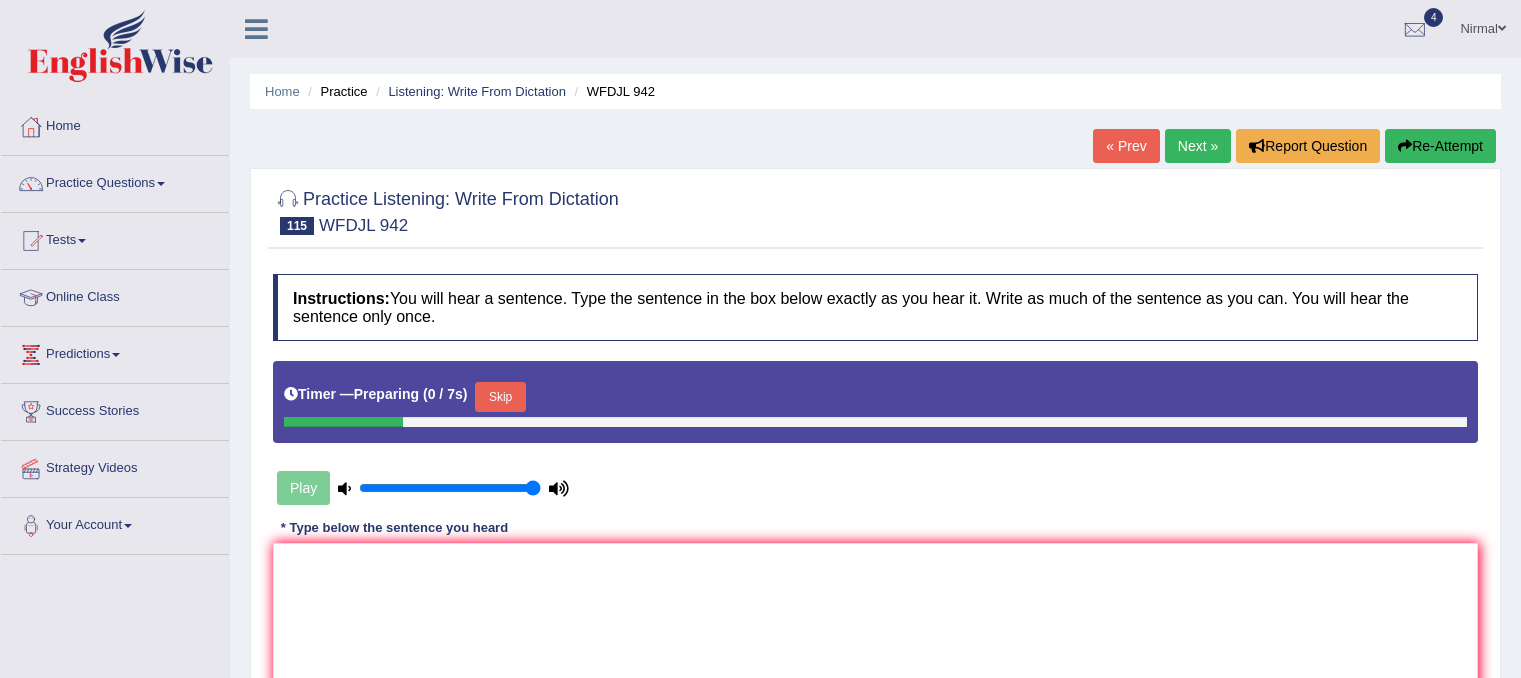 scroll, scrollTop: 0, scrollLeft: 0, axis: both 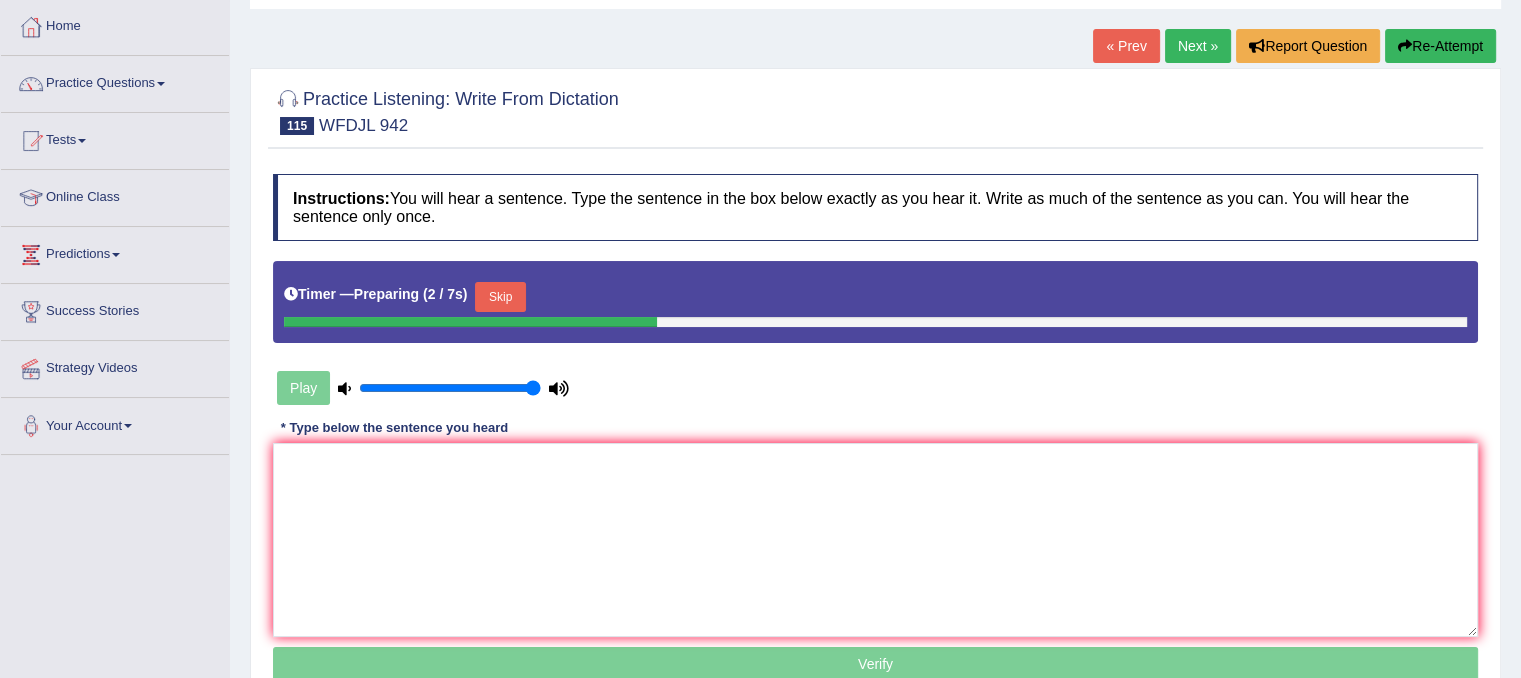 click on "Skip" at bounding box center [500, 297] 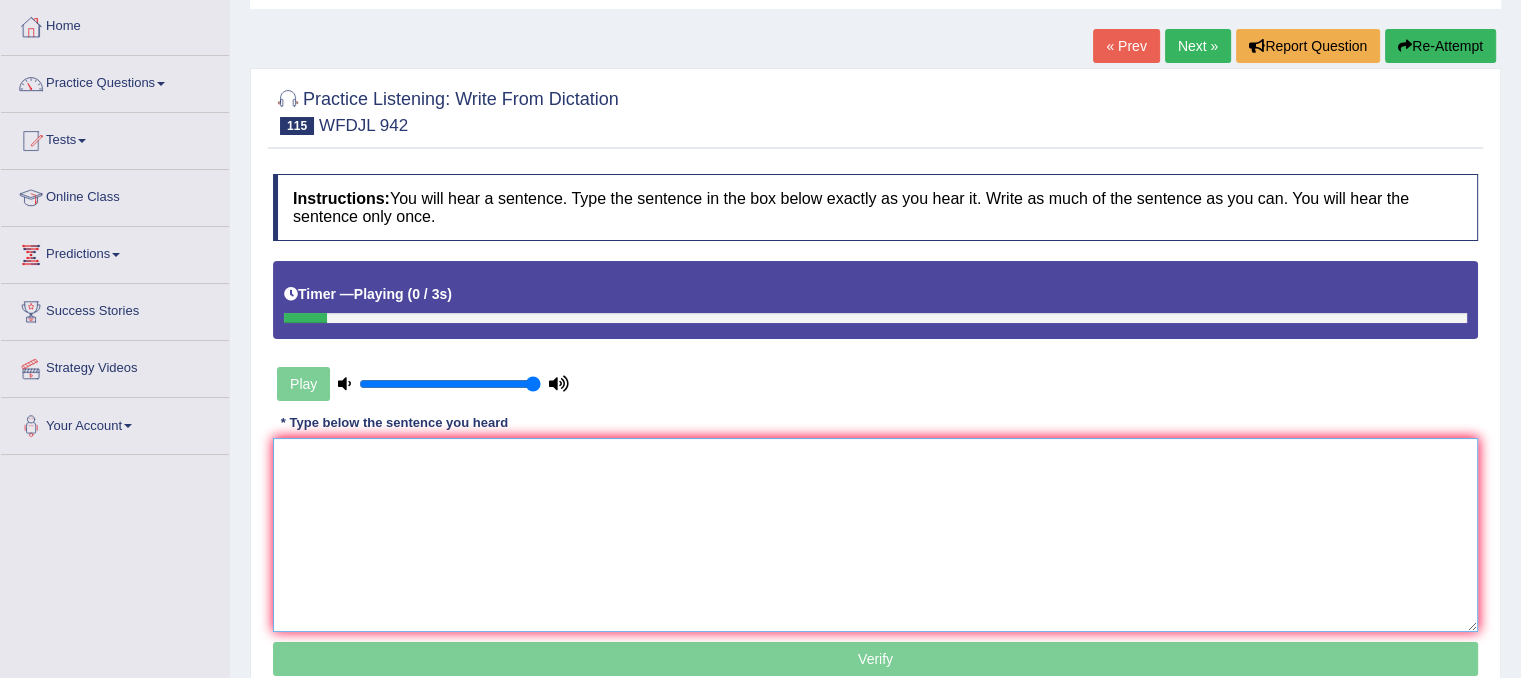 click at bounding box center (875, 535) 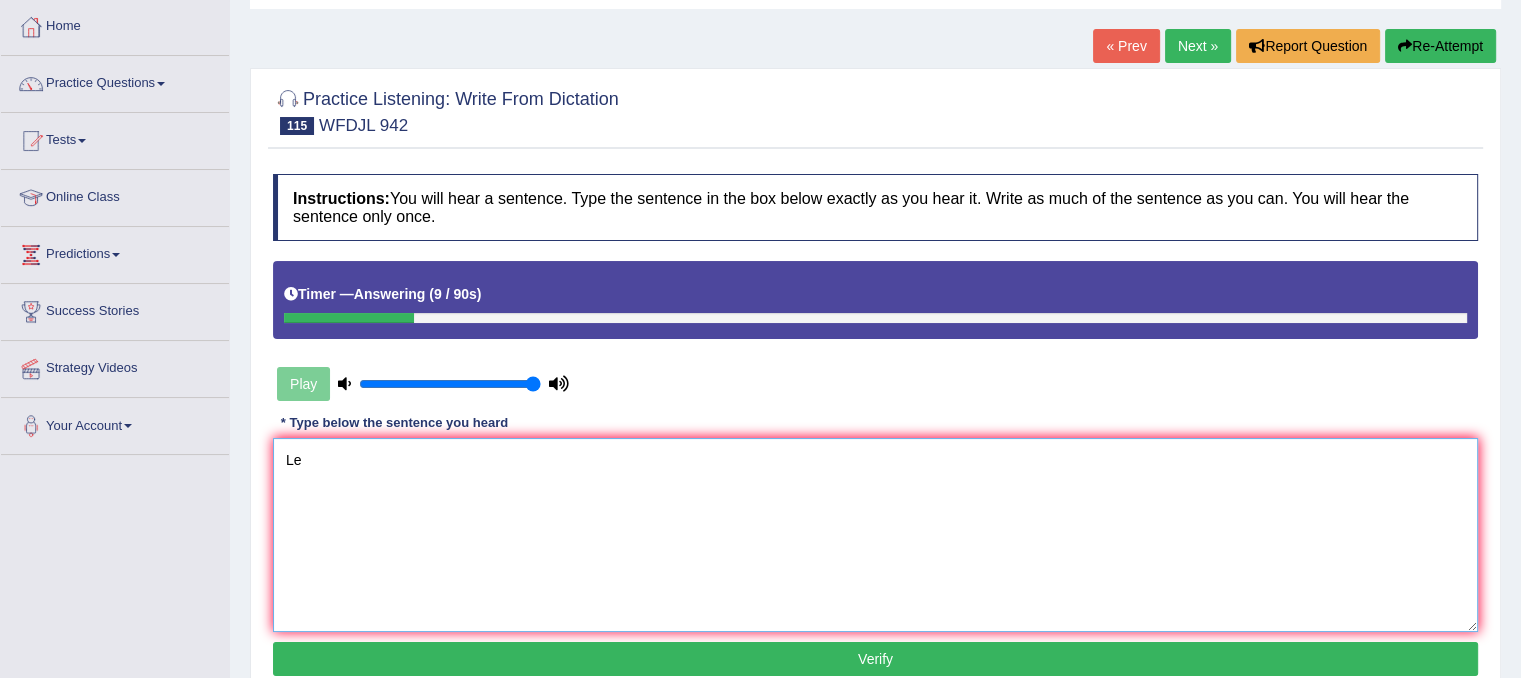 type on "L" 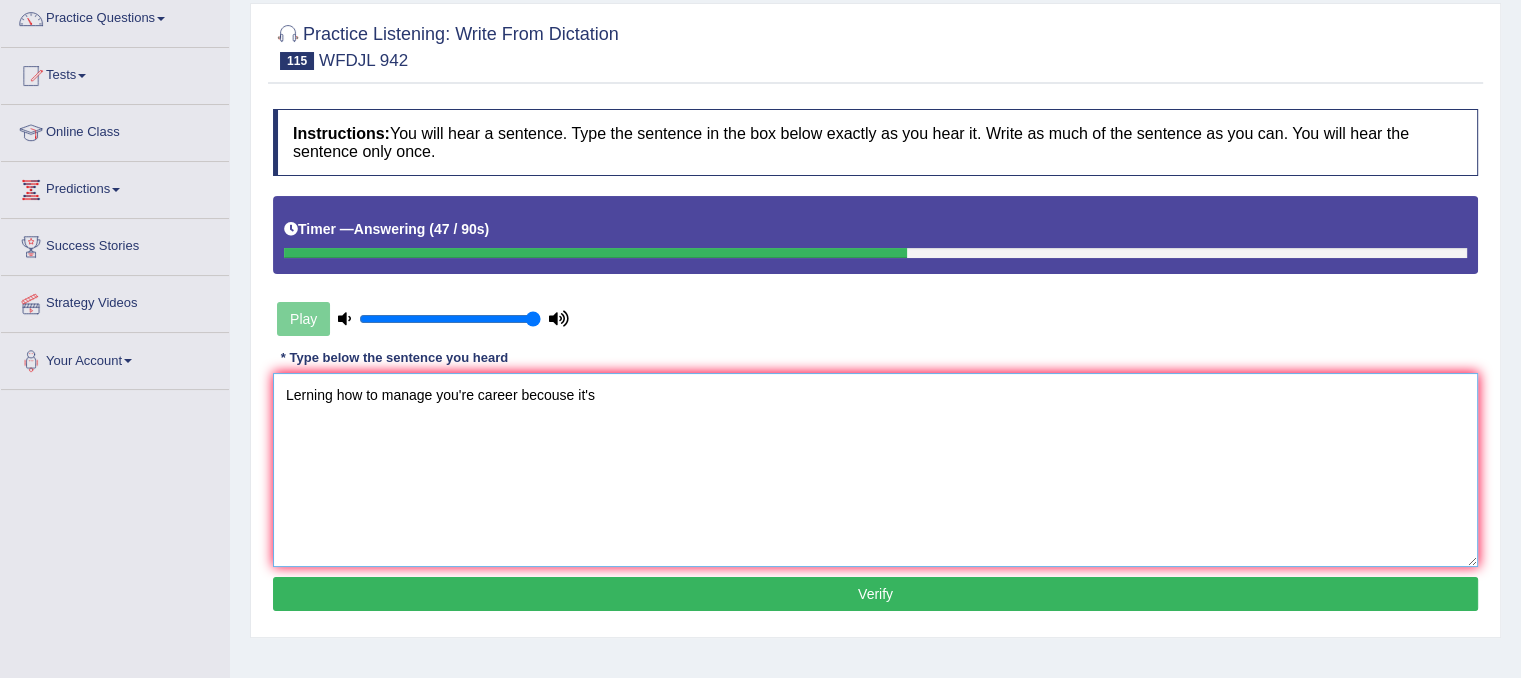 scroll, scrollTop: 200, scrollLeft: 0, axis: vertical 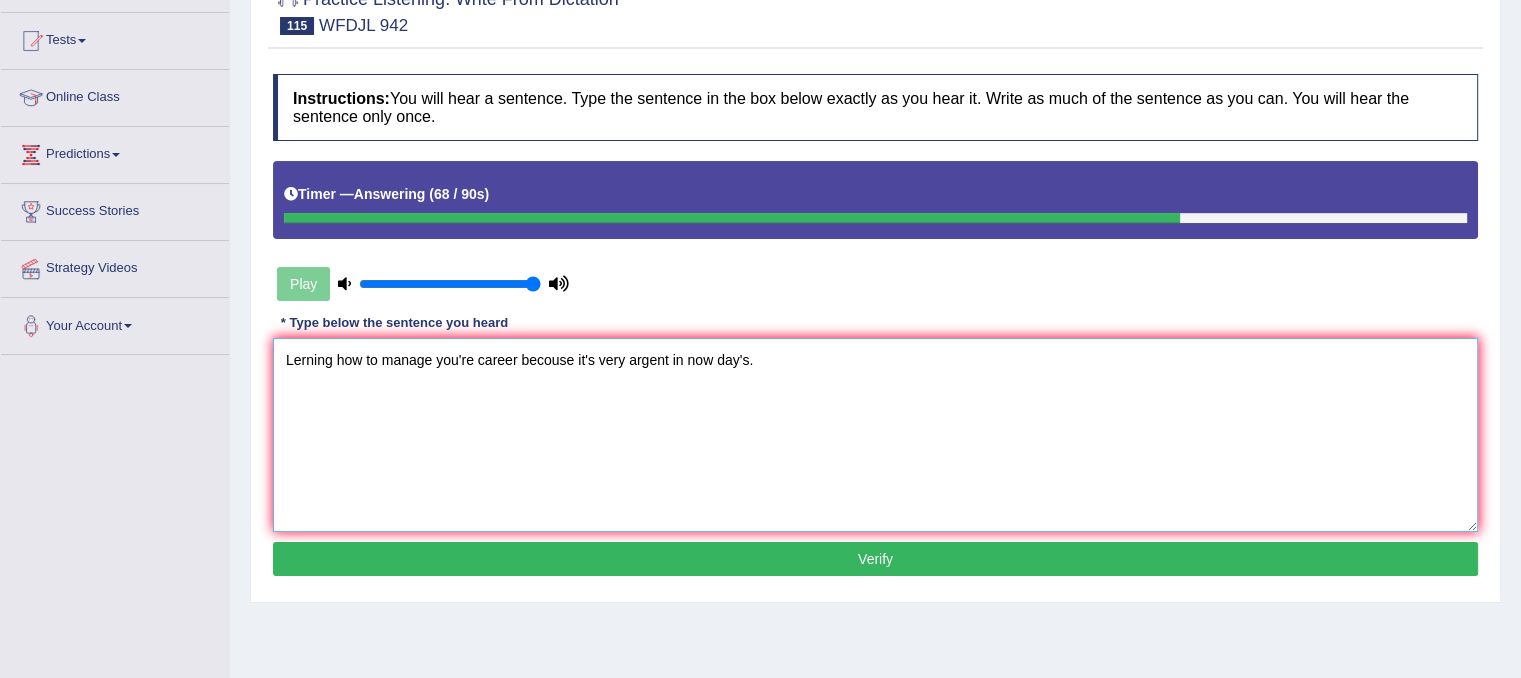click on "Lerning how to manage you're career becouse it's very argent in now day's." at bounding box center (875, 435) 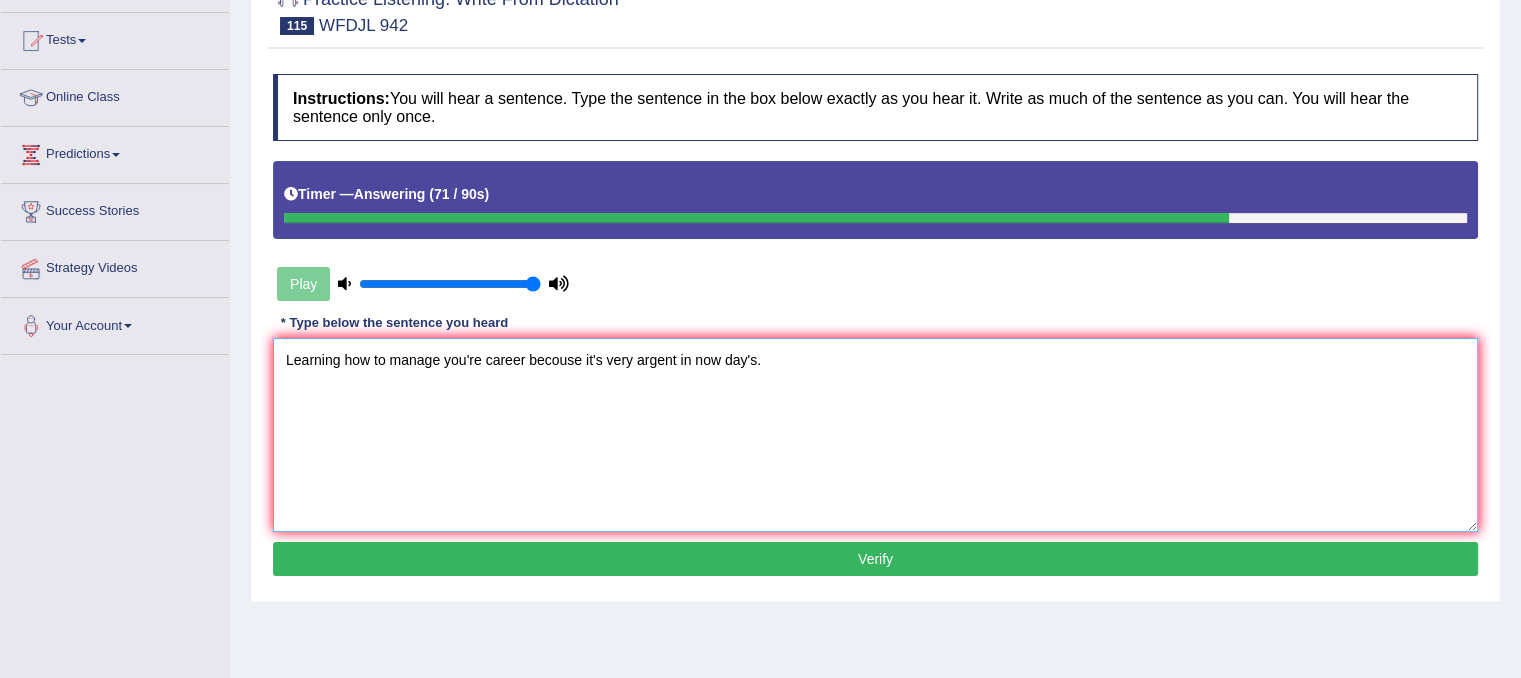 click on "Learning how to manage you're career becouse it's very argent in now day's." at bounding box center [875, 435] 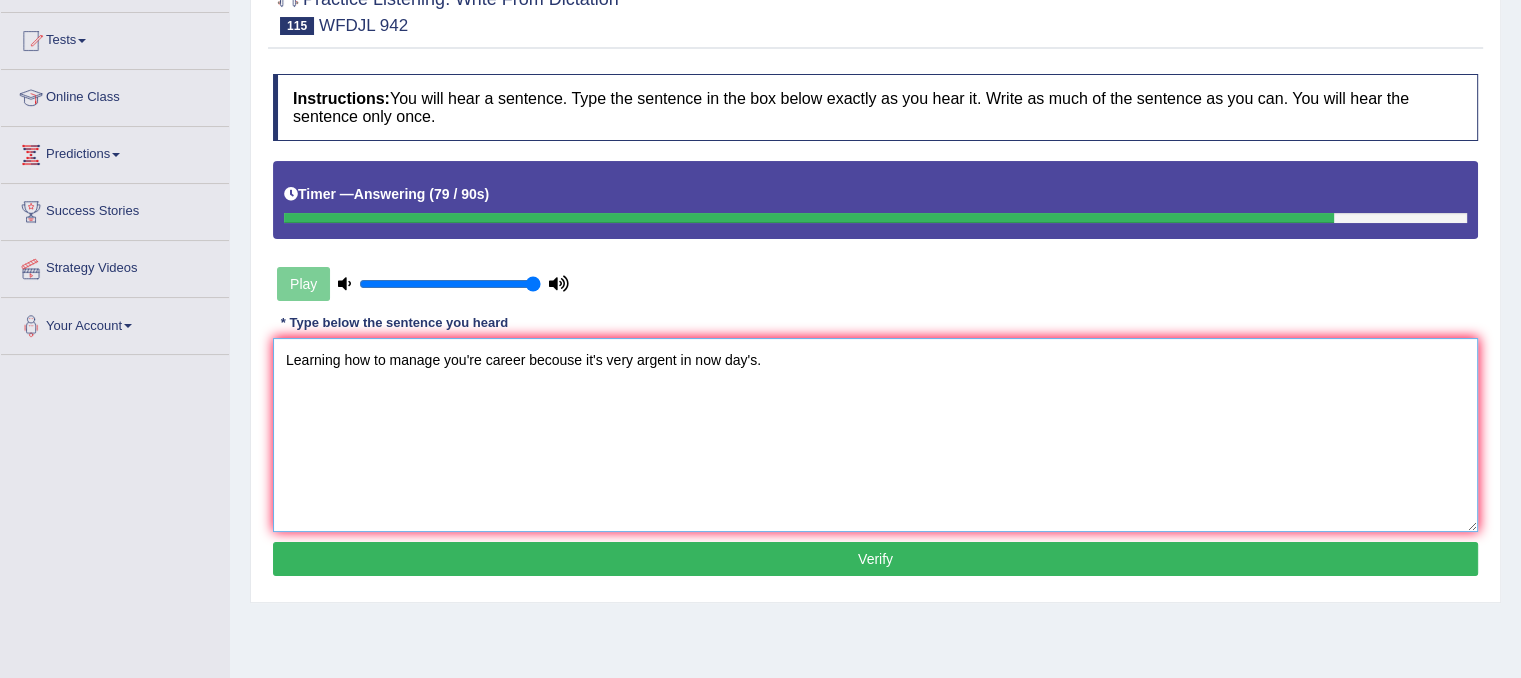 type on "Learning how to manage you're career becouse it's very argent in now day's." 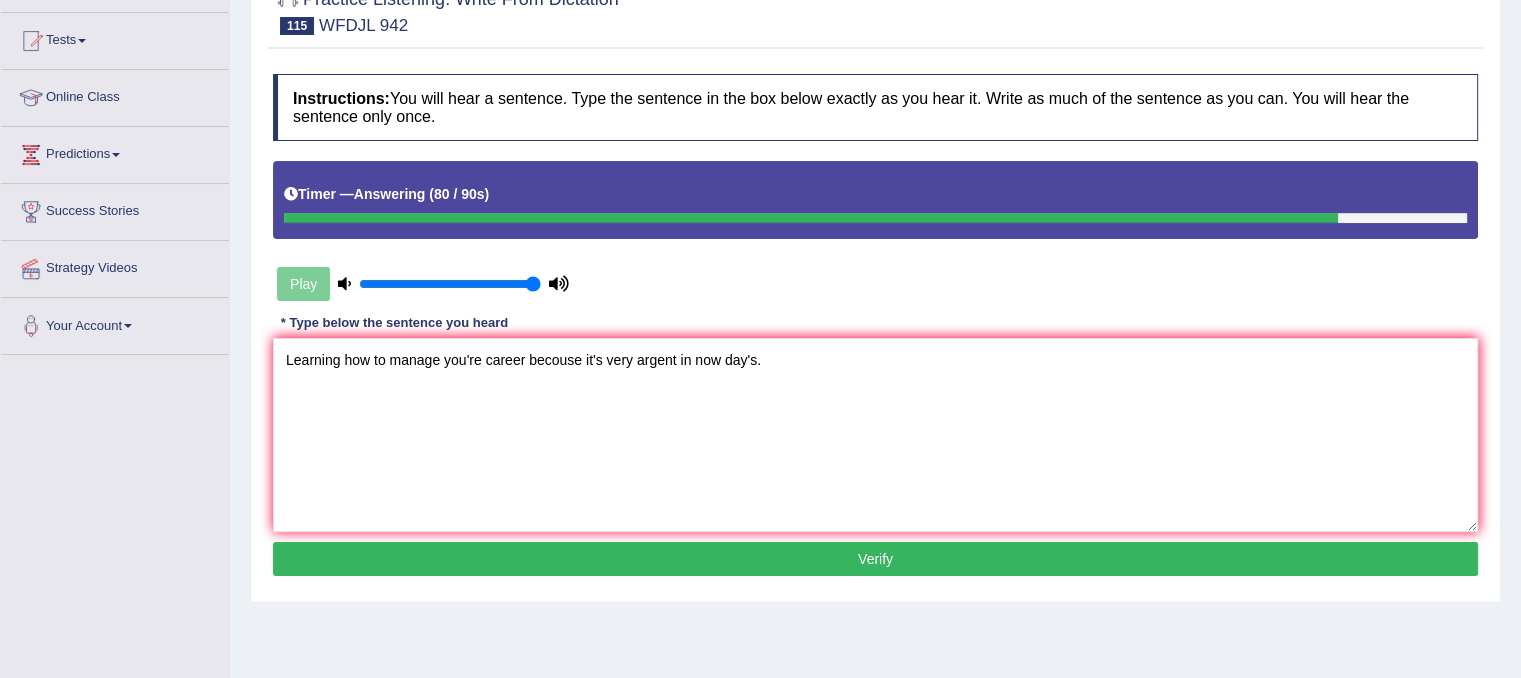 click on "Verify" at bounding box center (875, 559) 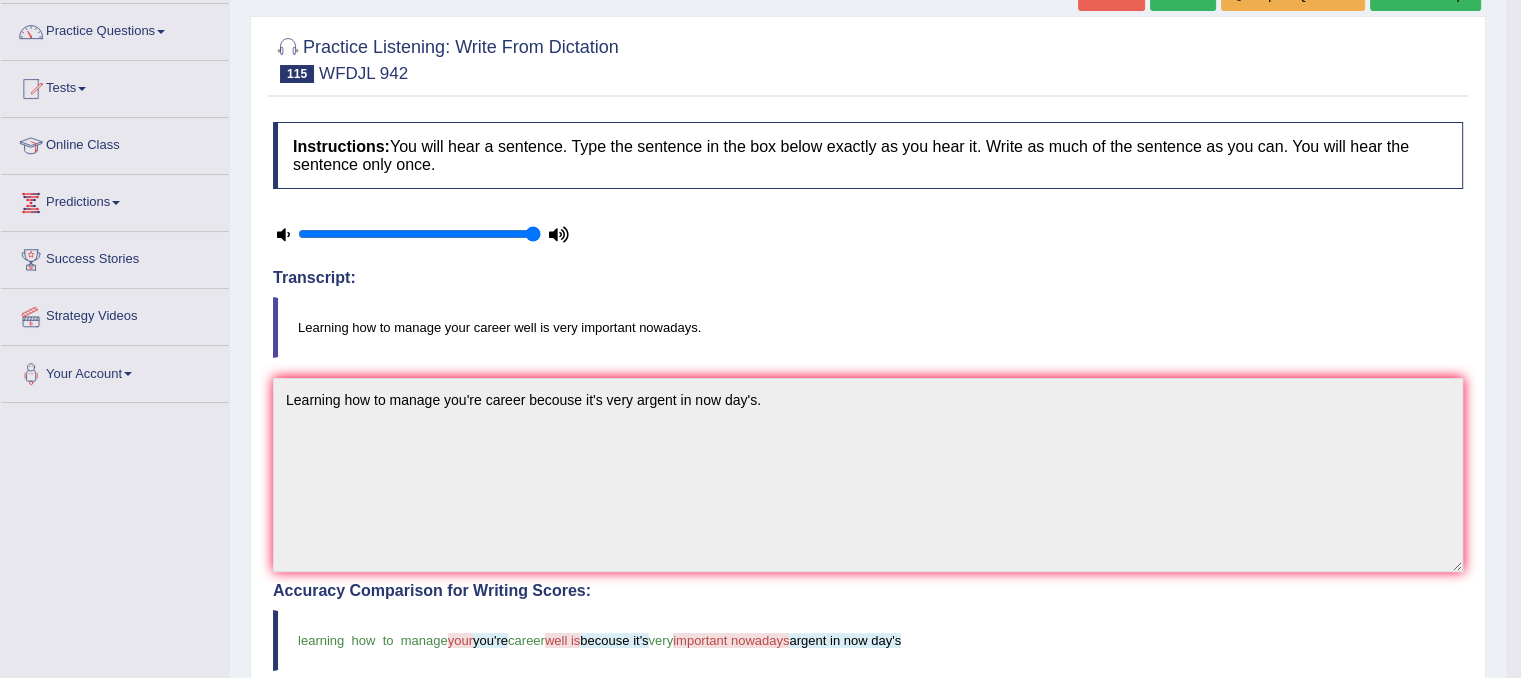 scroll, scrollTop: 0, scrollLeft: 0, axis: both 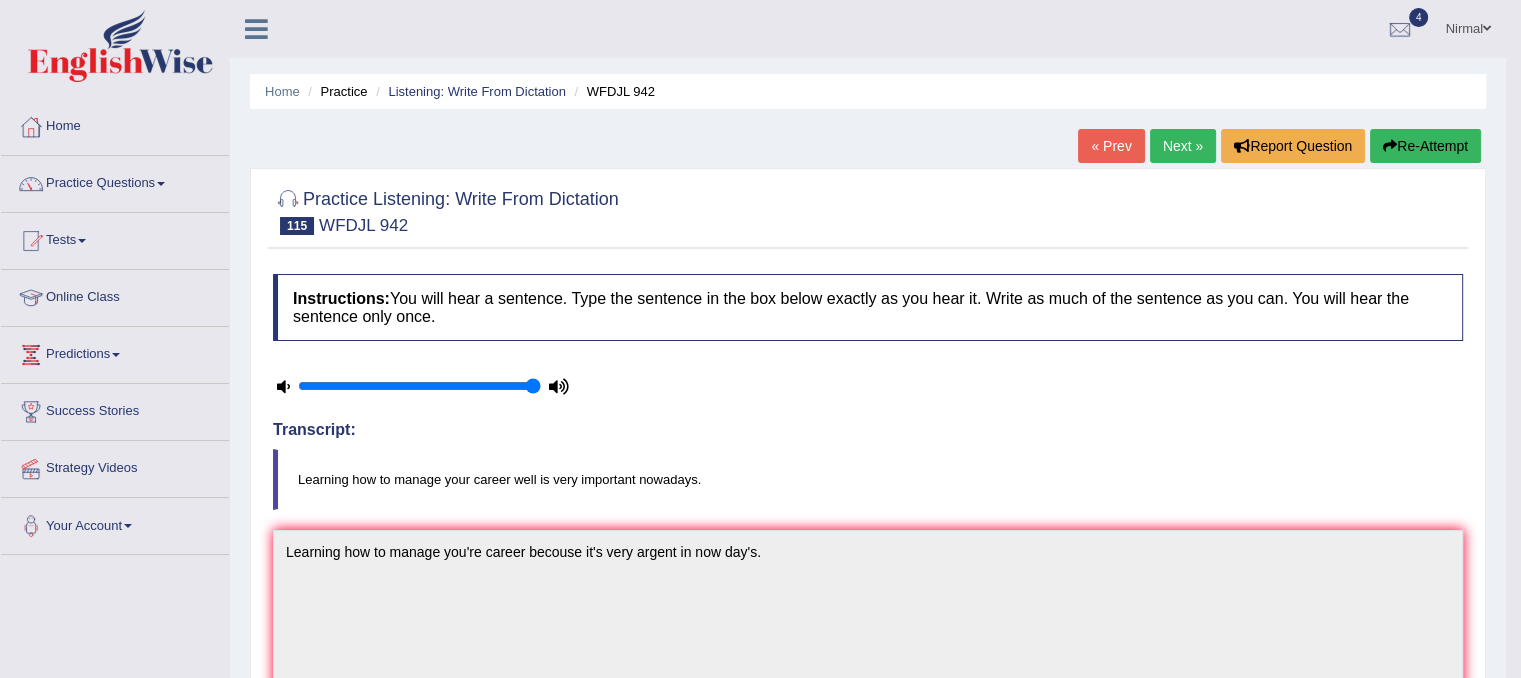 click on "Next »" at bounding box center [1183, 146] 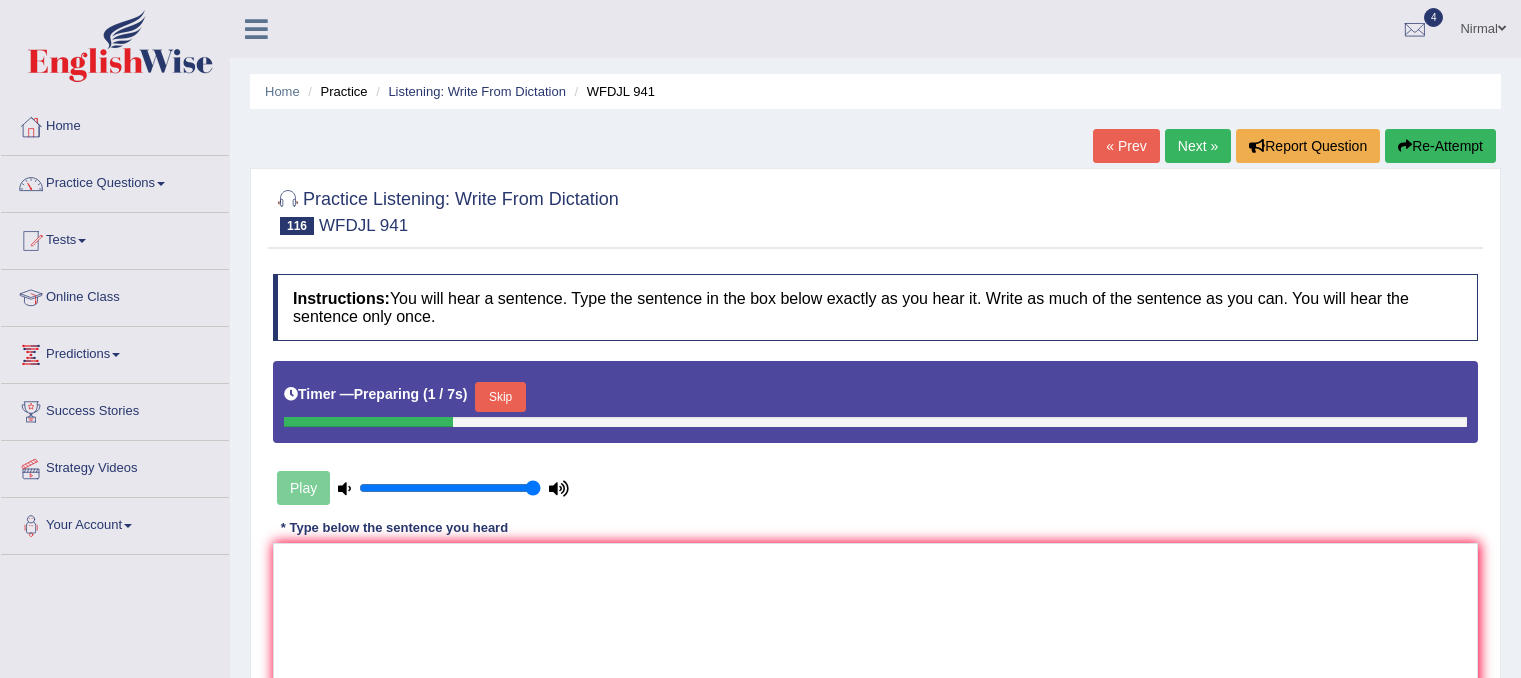 scroll, scrollTop: 200, scrollLeft: 0, axis: vertical 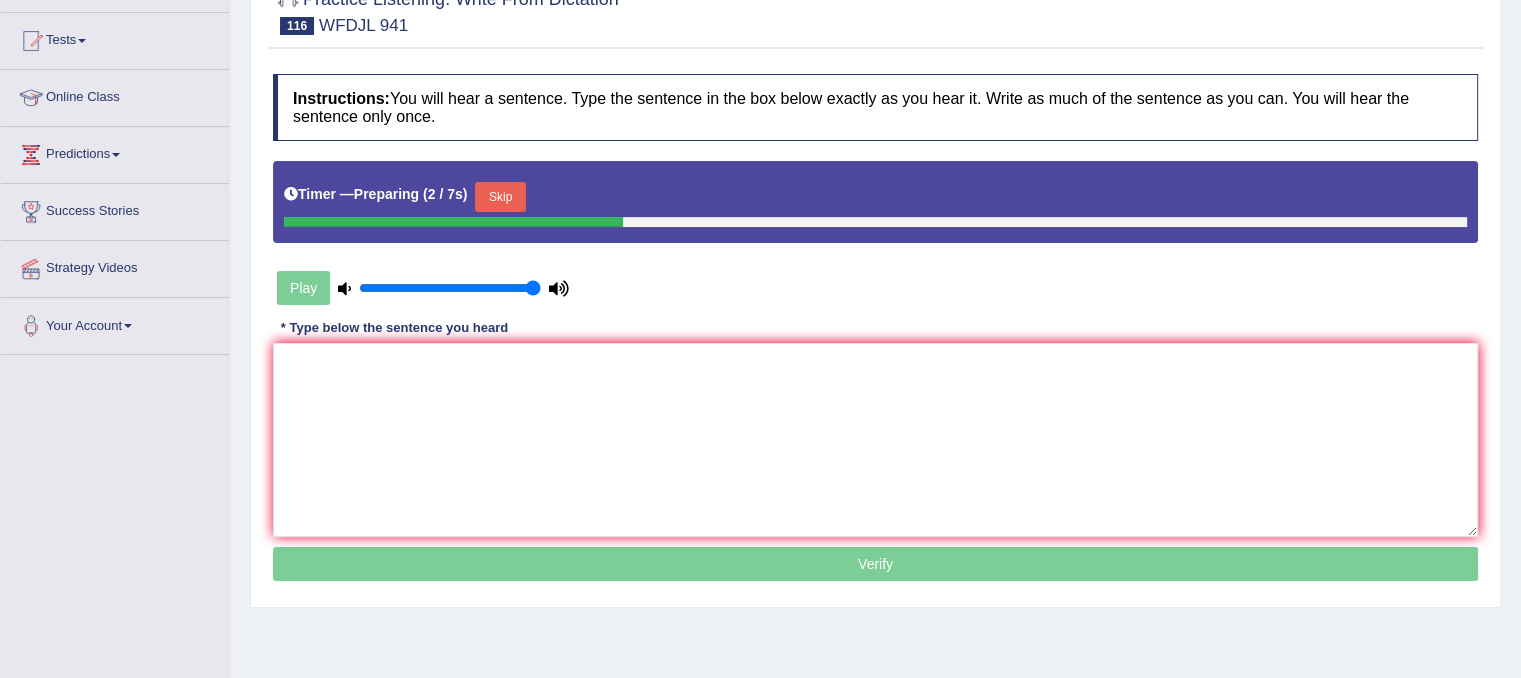 click on "Skip" at bounding box center (500, 197) 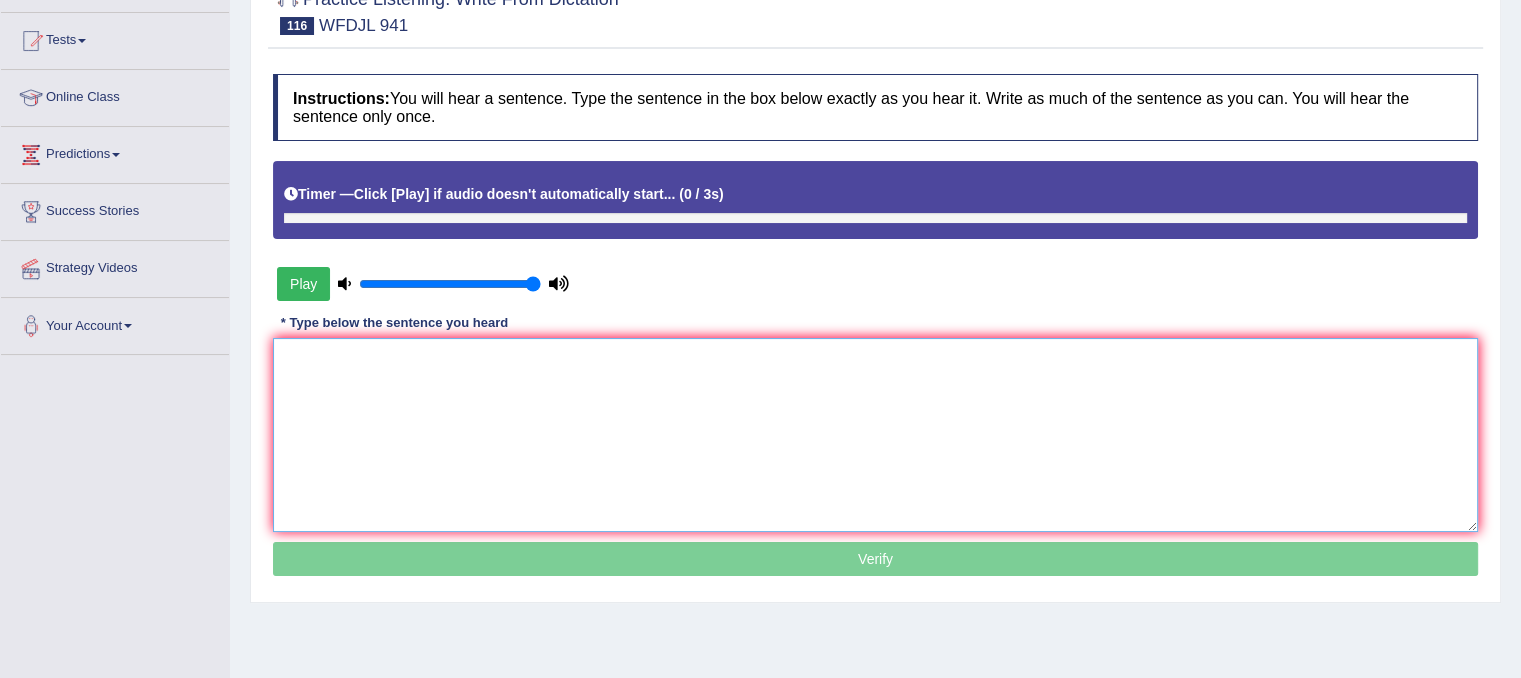 click at bounding box center [875, 435] 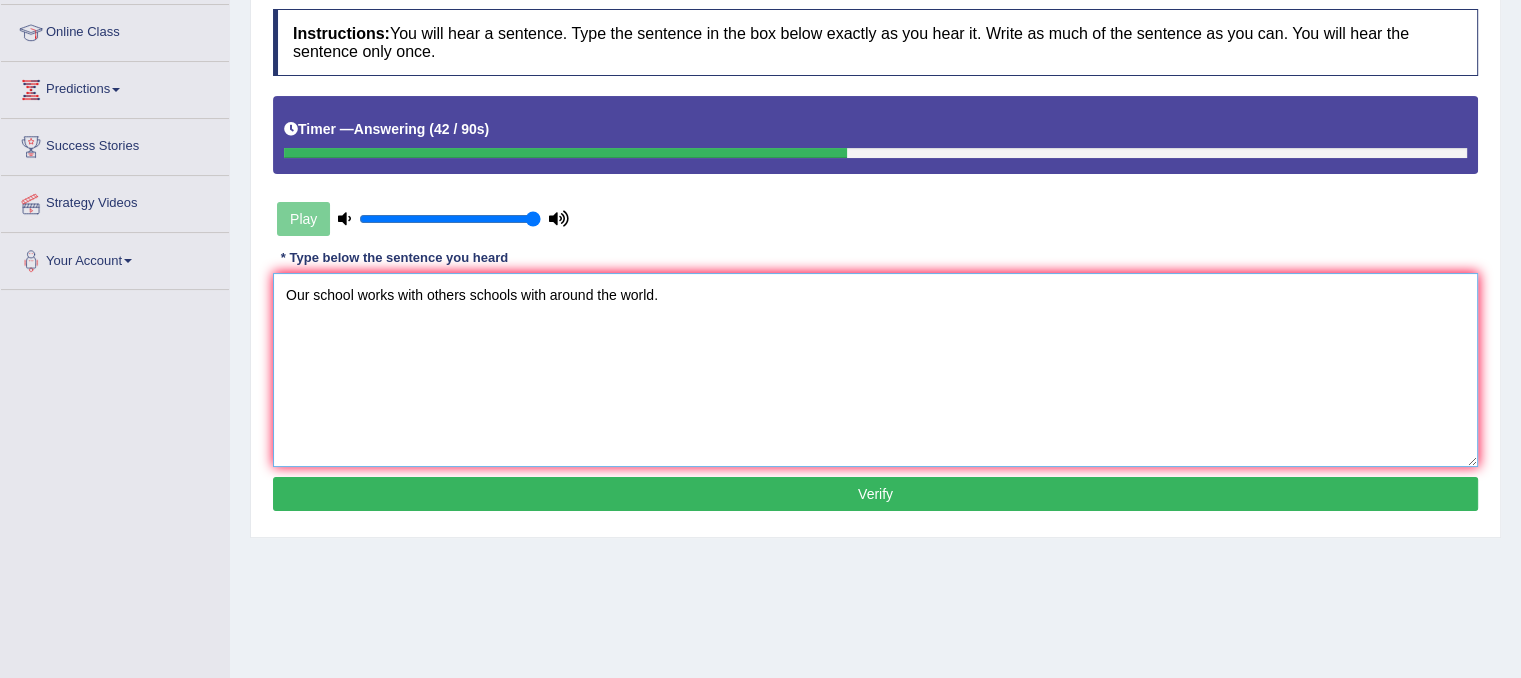 scroll, scrollTop: 300, scrollLeft: 0, axis: vertical 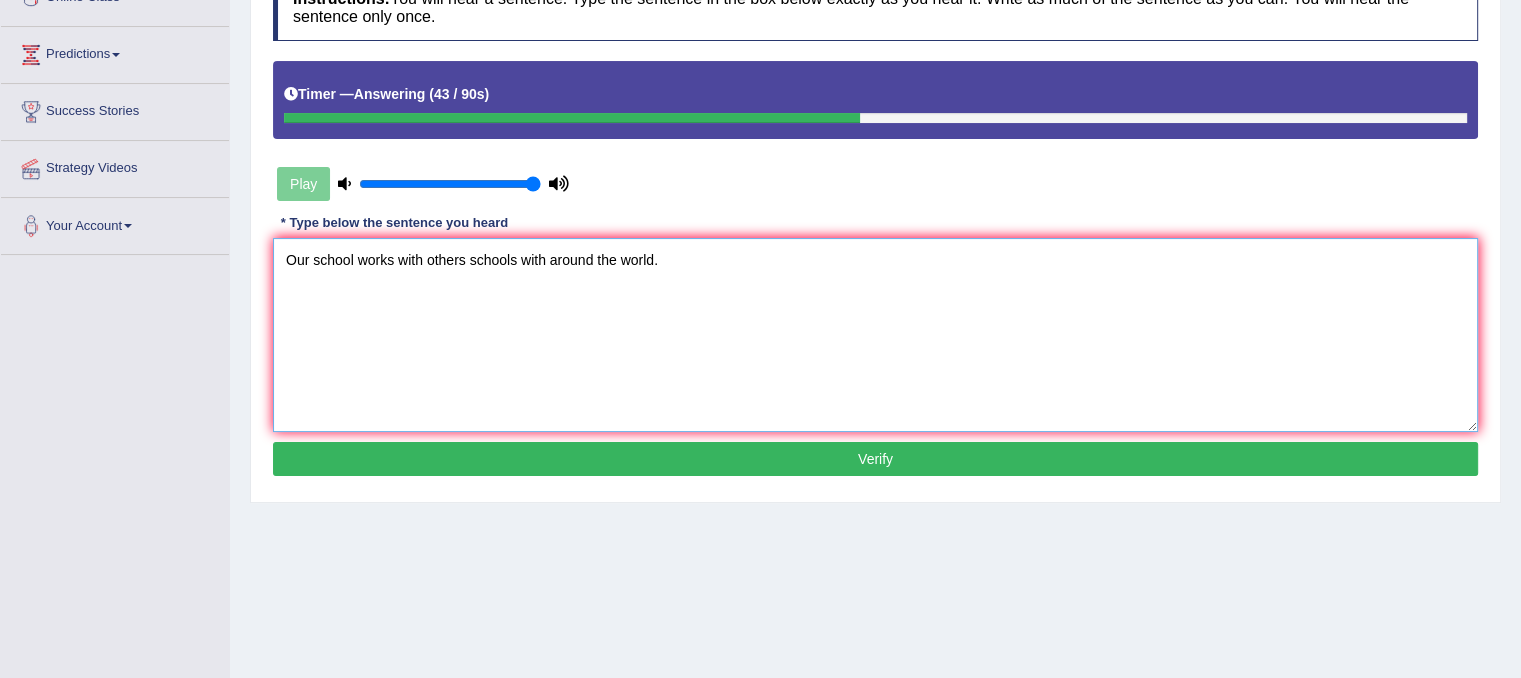 type on "Our school works with others schools with around the world." 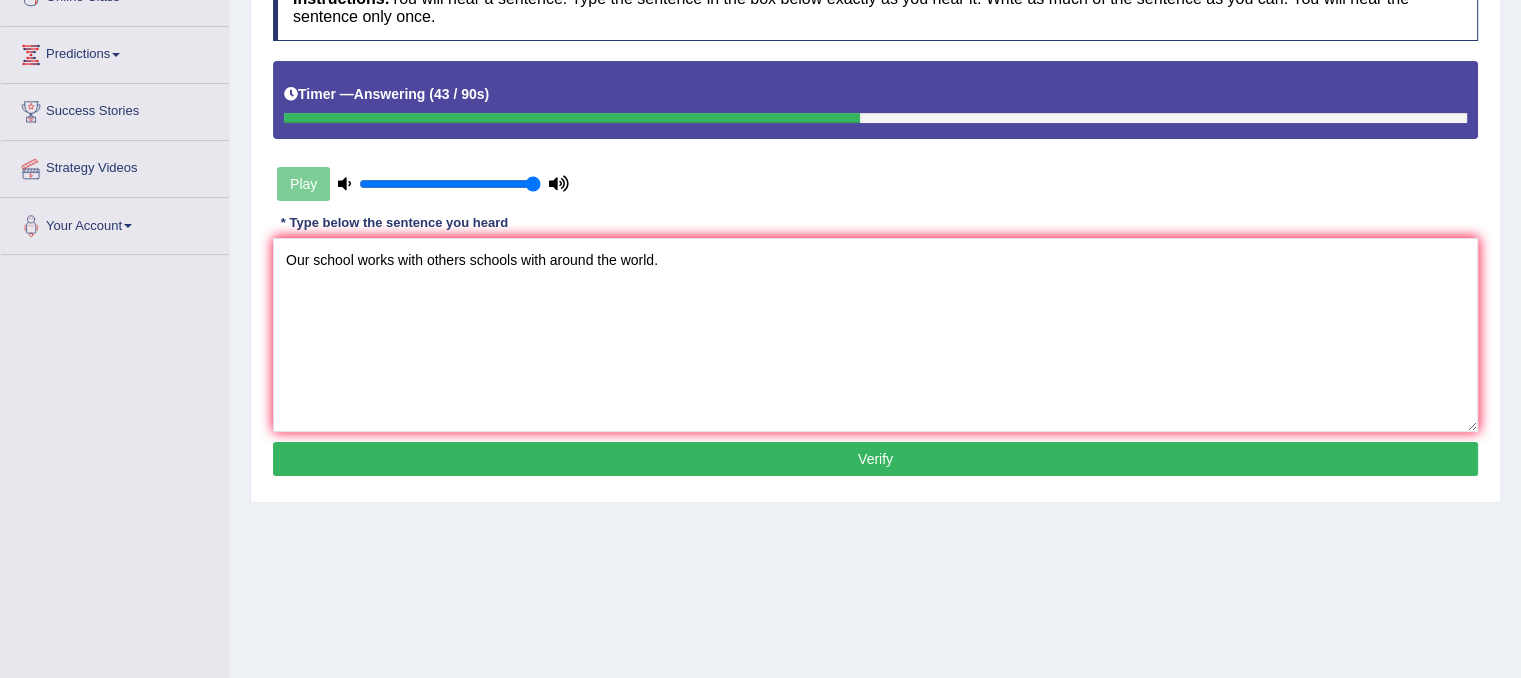 click on "Verify" at bounding box center [875, 459] 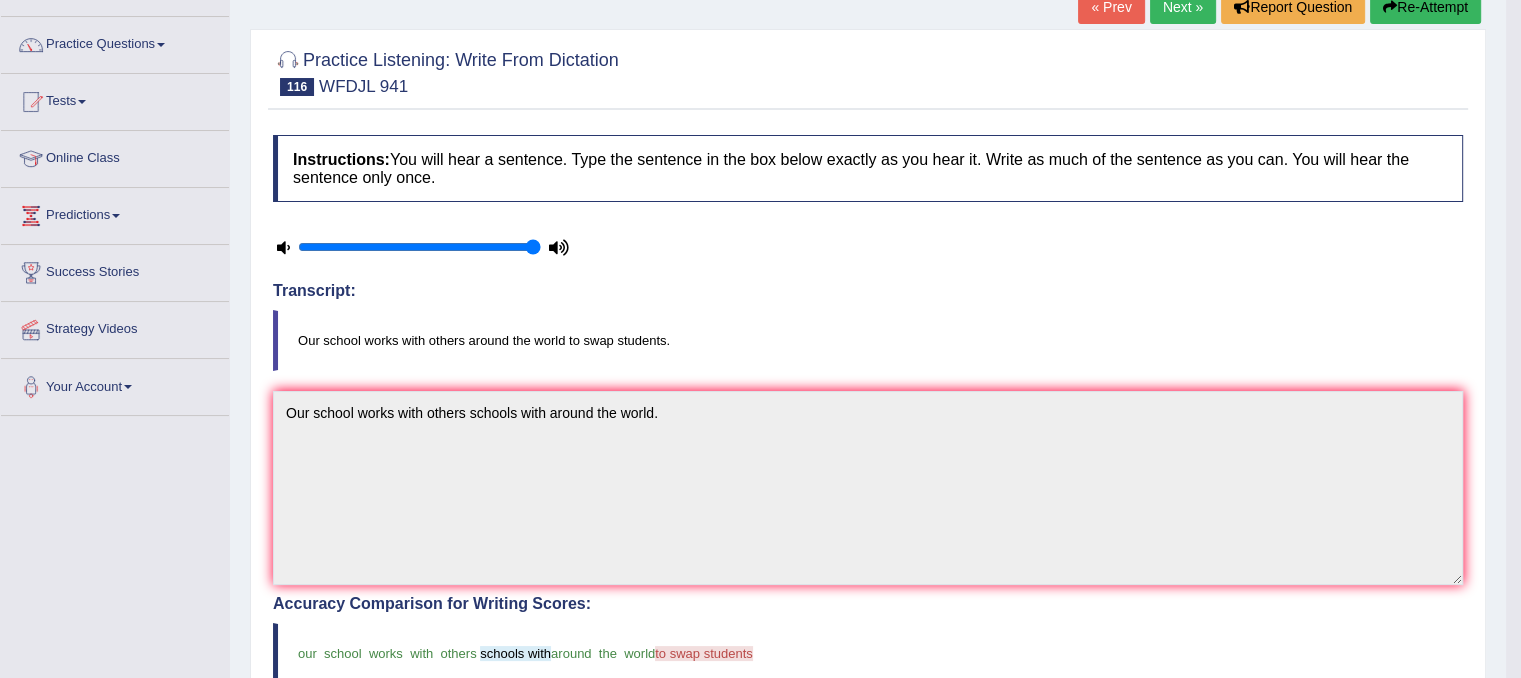 scroll, scrollTop: 0, scrollLeft: 0, axis: both 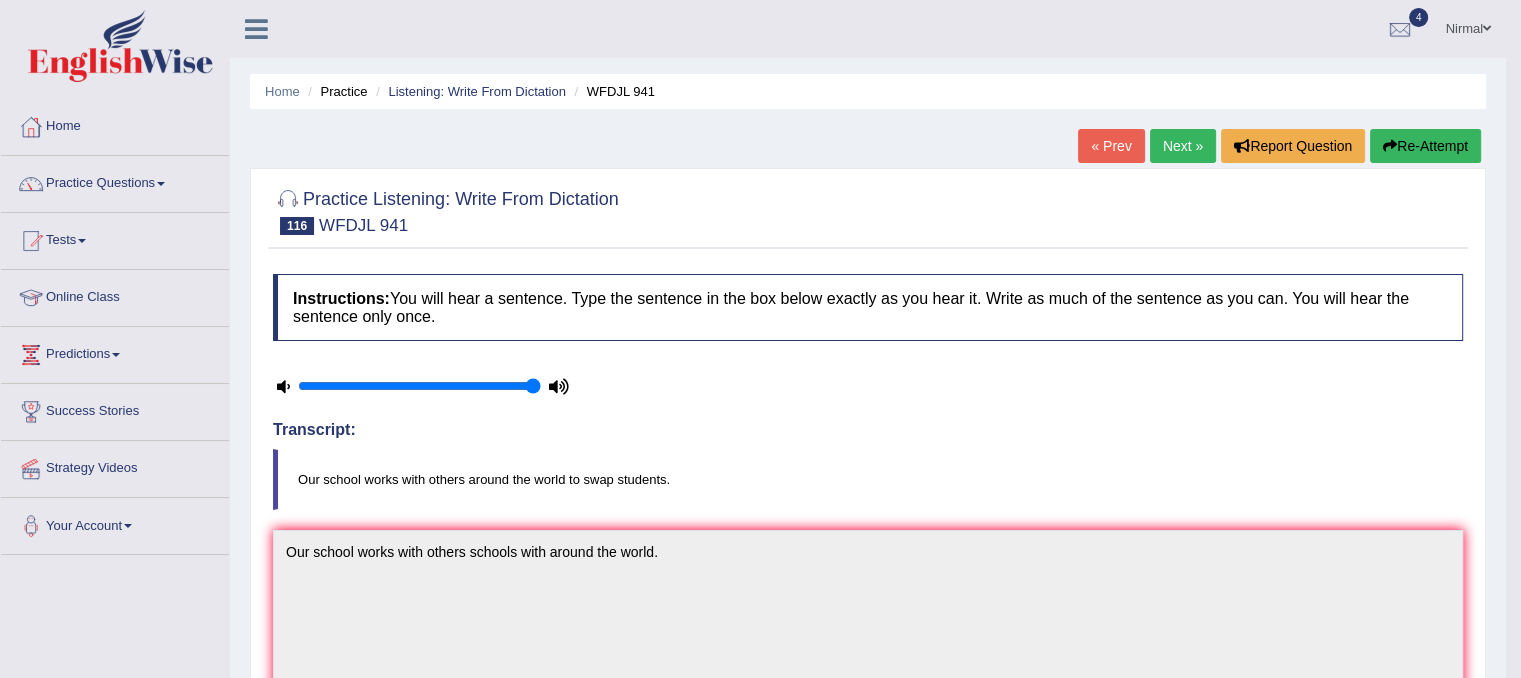 click on "Next »" at bounding box center [1183, 146] 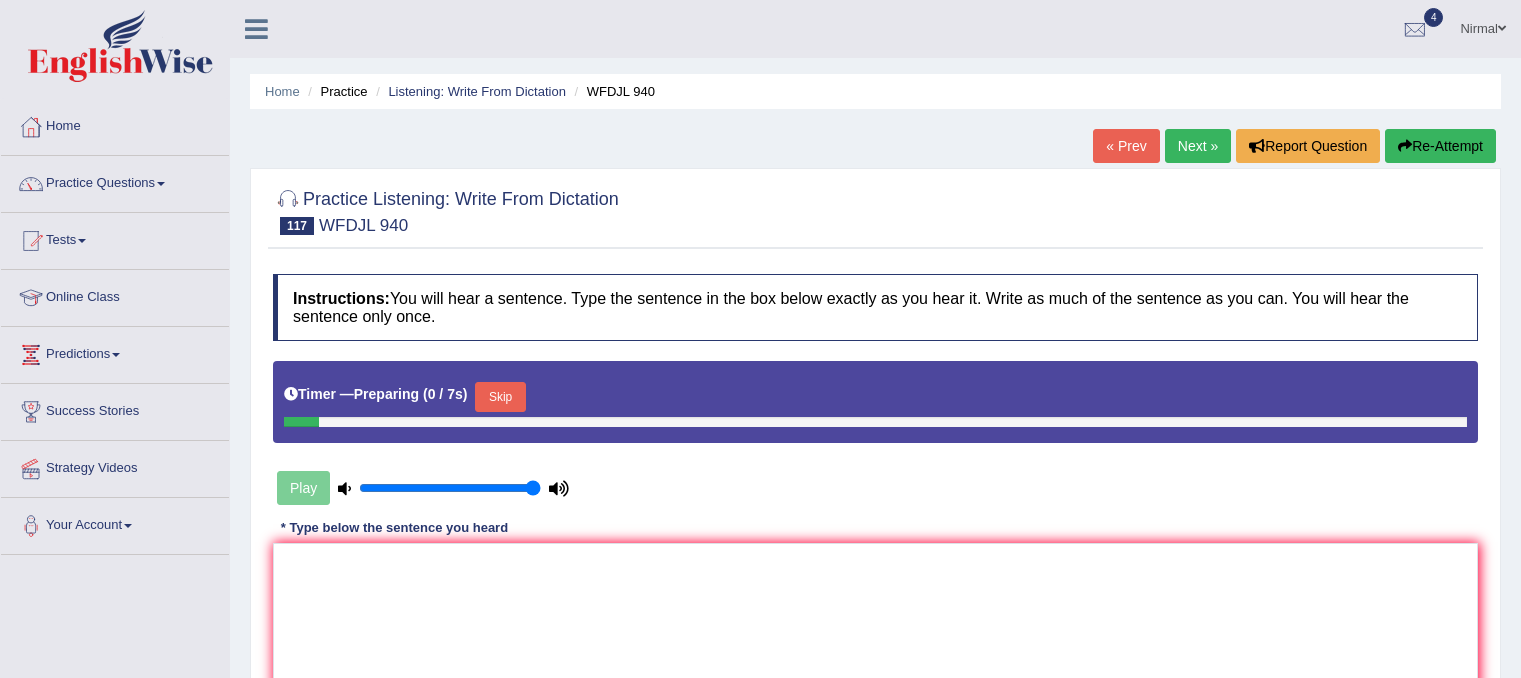 scroll, scrollTop: 0, scrollLeft: 0, axis: both 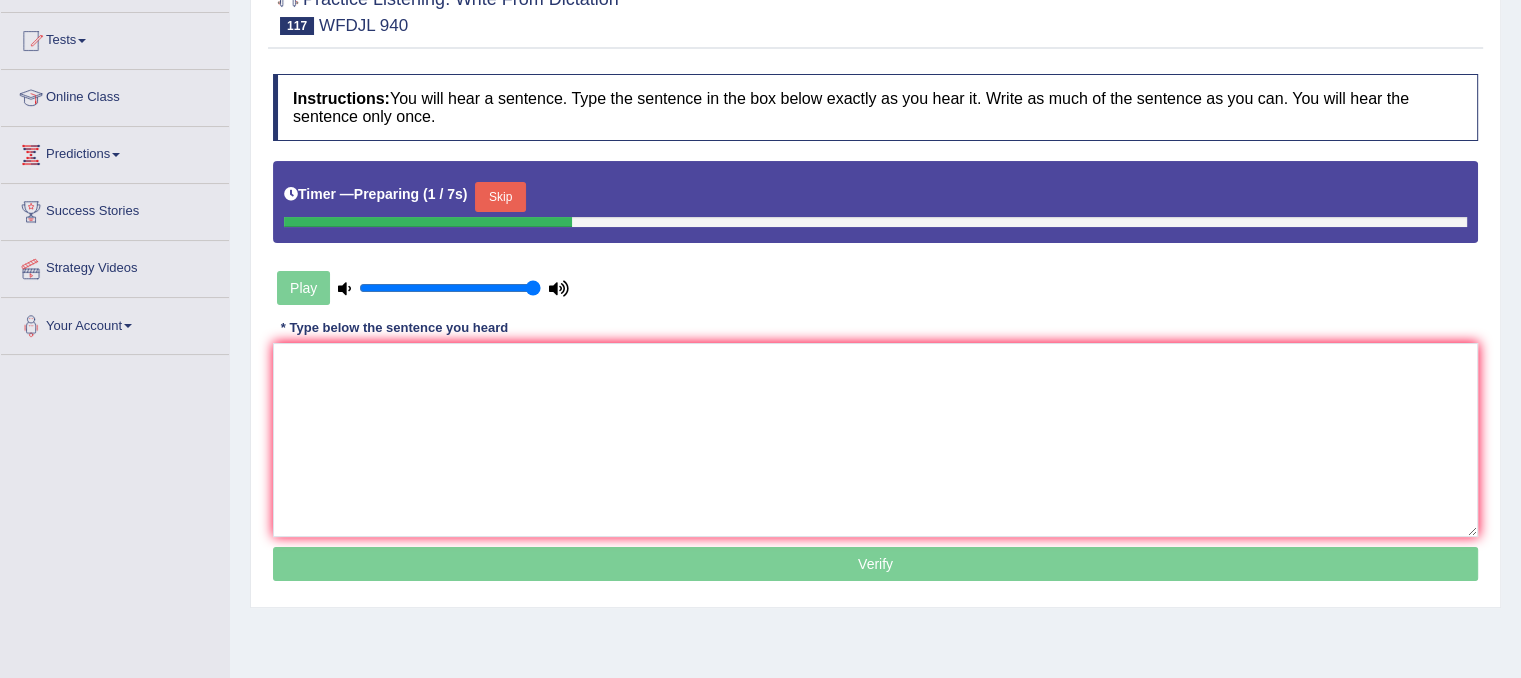 click on "Skip" at bounding box center (500, 197) 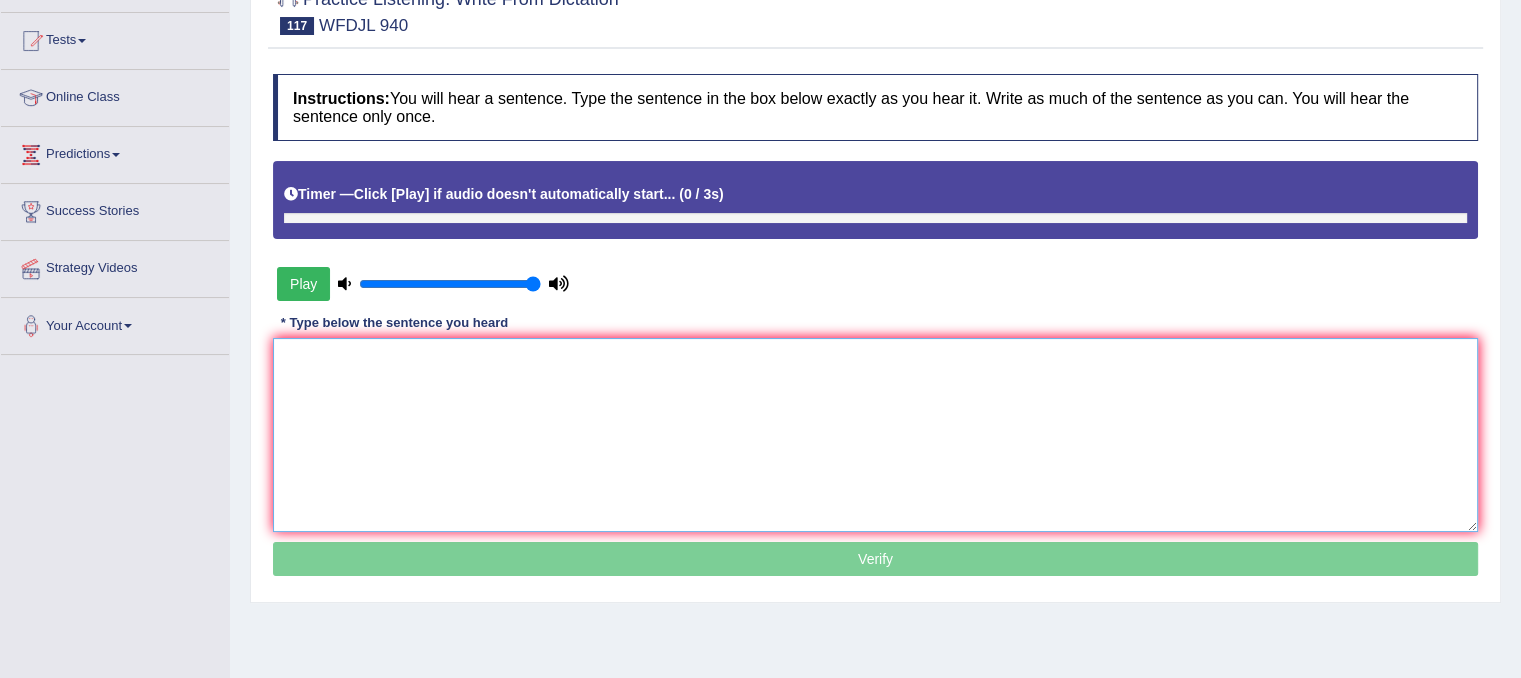drag, startPoint x: 561, startPoint y: 526, endPoint x: 567, endPoint y: 453, distance: 73.24616 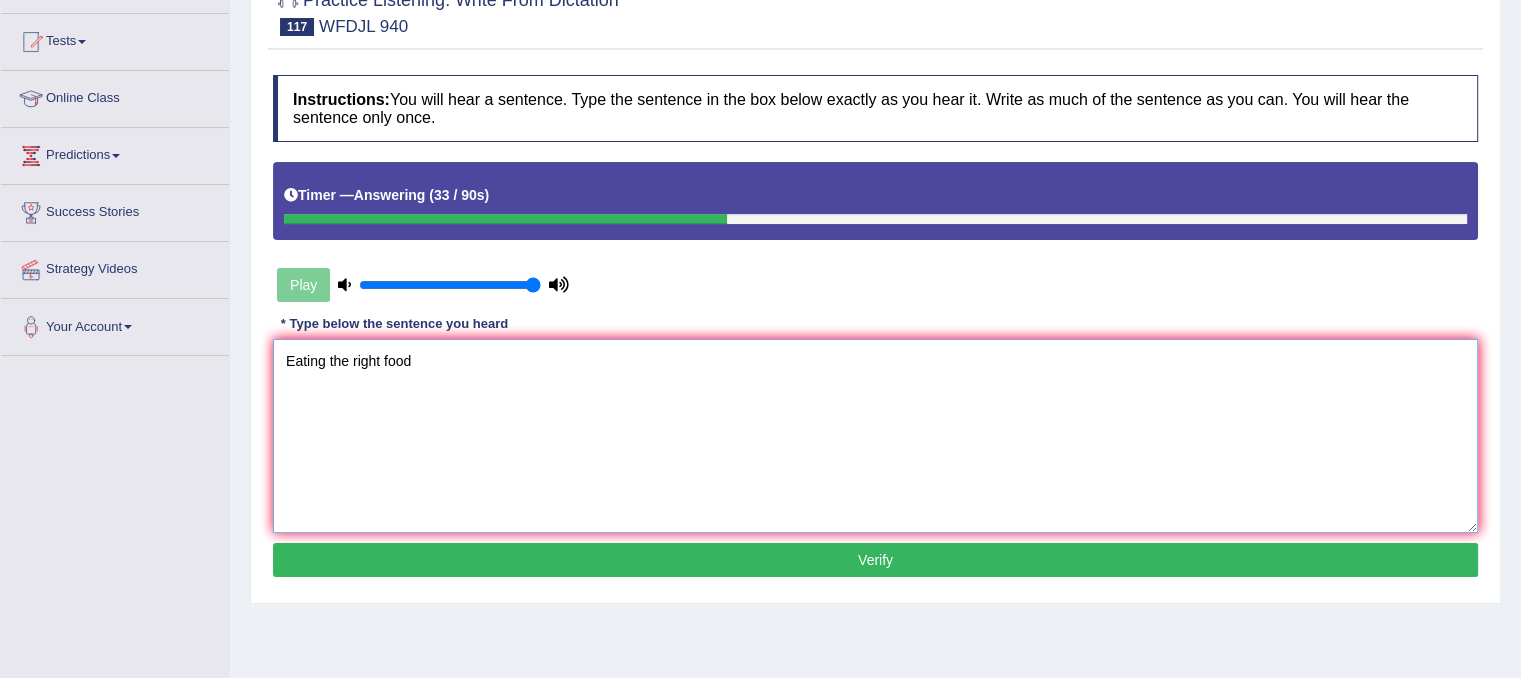 scroll, scrollTop: 0, scrollLeft: 0, axis: both 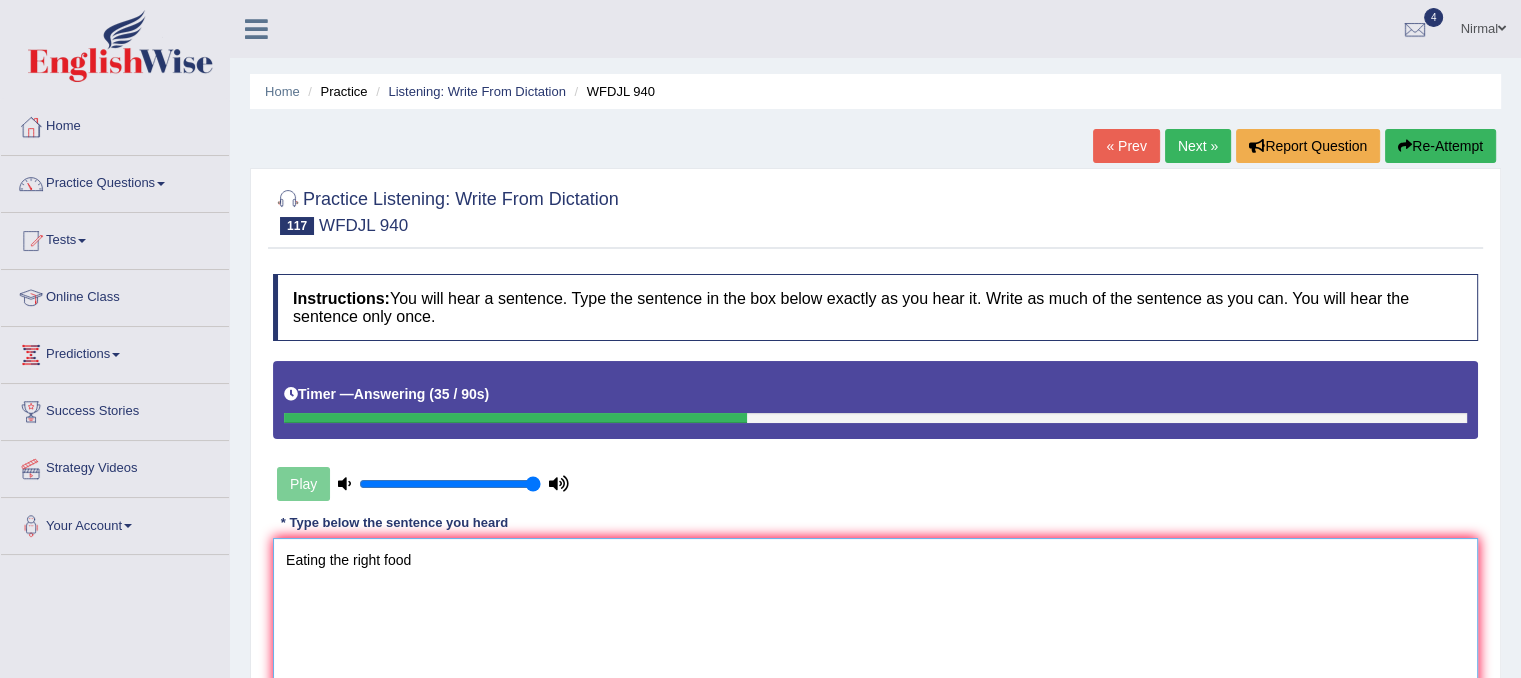 type on "Eating the right food" 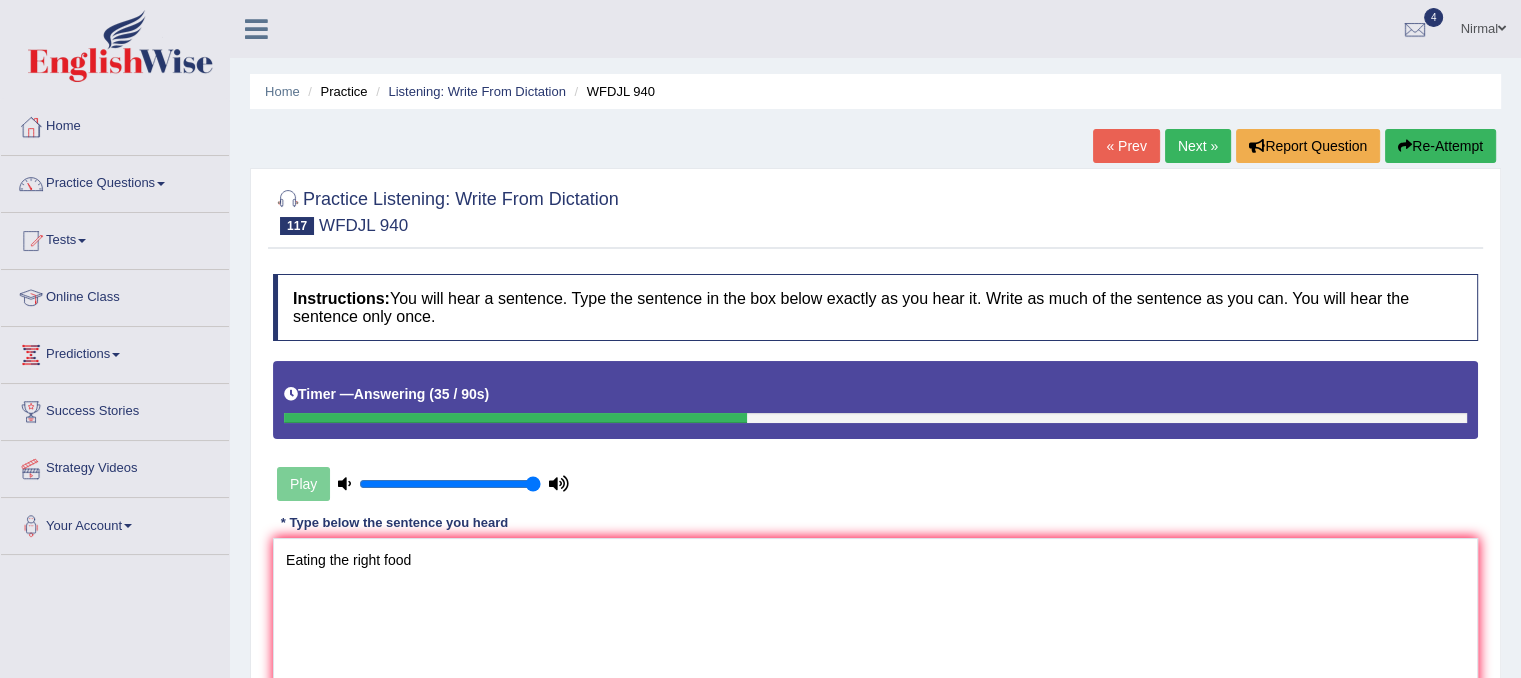 click on "Re-Attempt" at bounding box center (1440, 146) 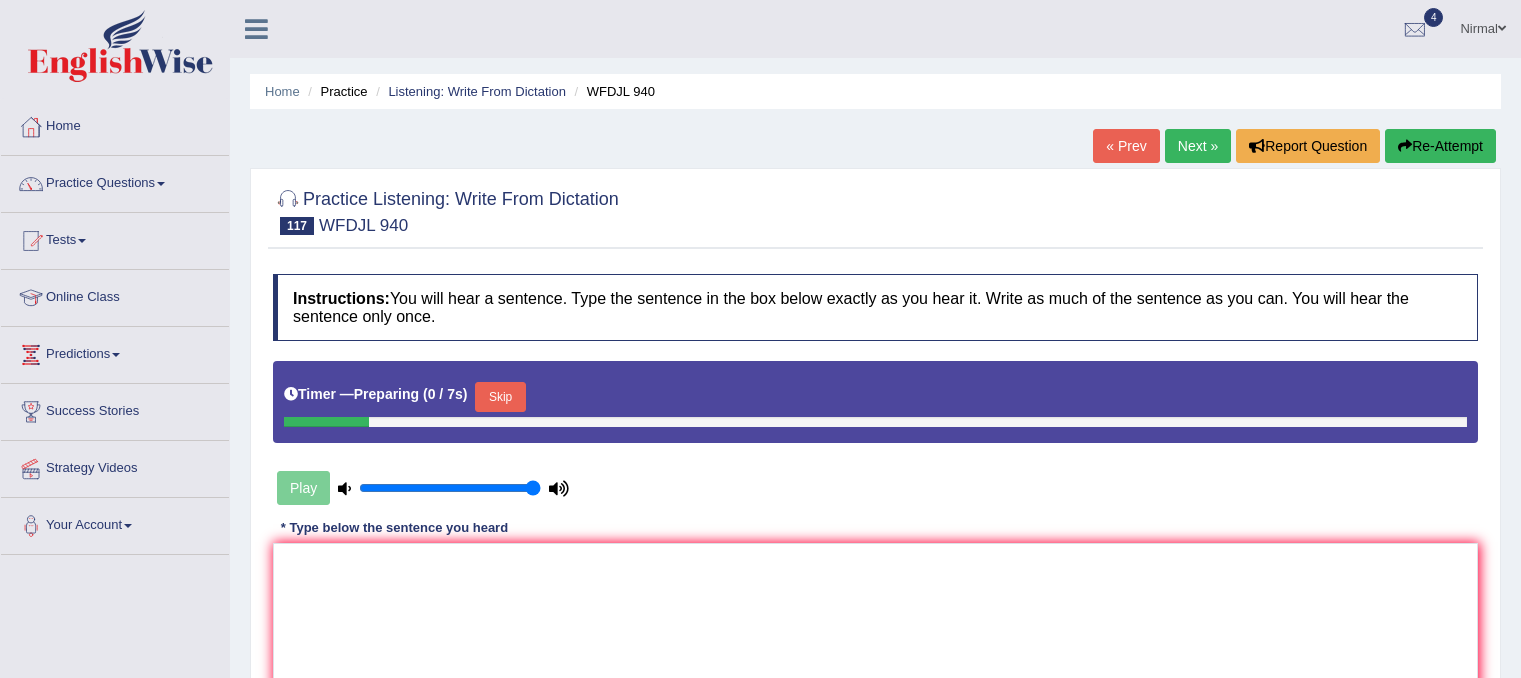 scroll, scrollTop: 164, scrollLeft: 0, axis: vertical 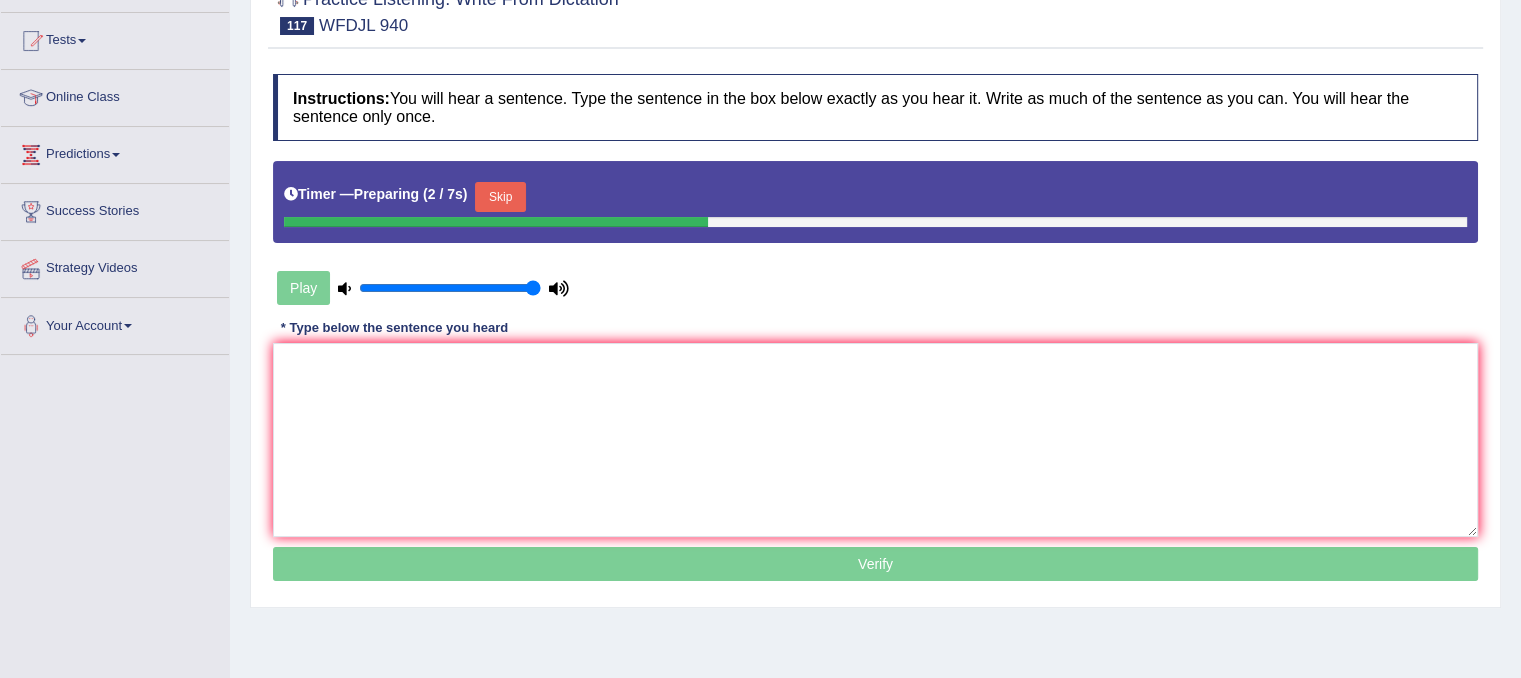 click on "Skip" at bounding box center [500, 197] 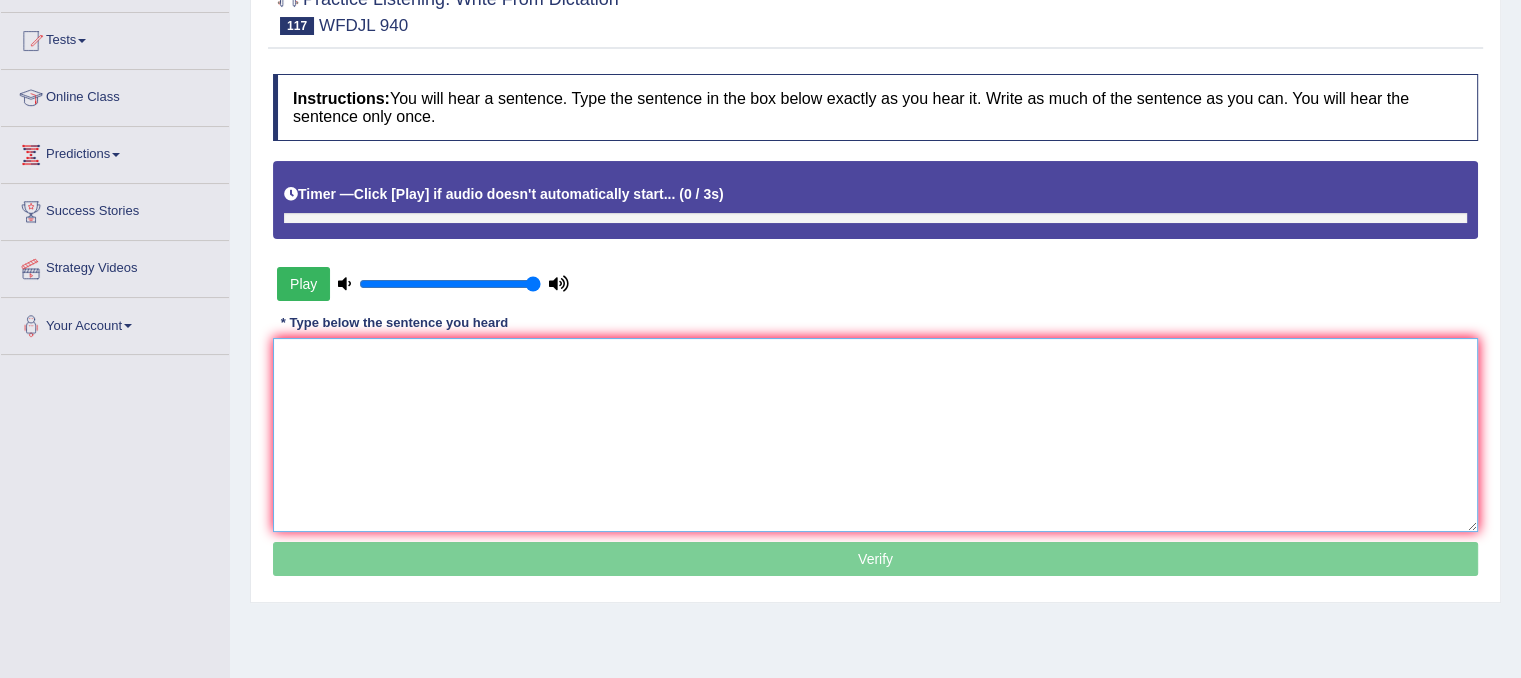 click at bounding box center [875, 435] 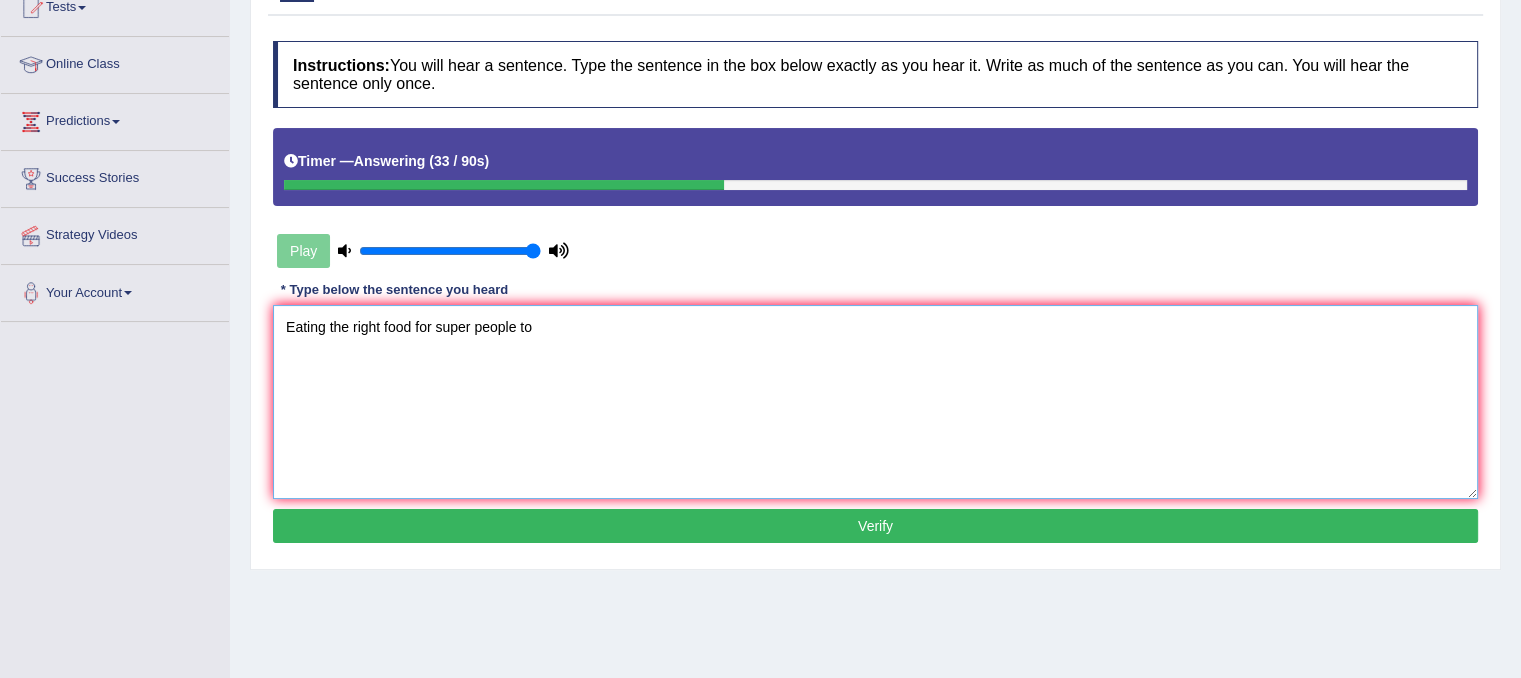 scroll, scrollTop: 200, scrollLeft: 0, axis: vertical 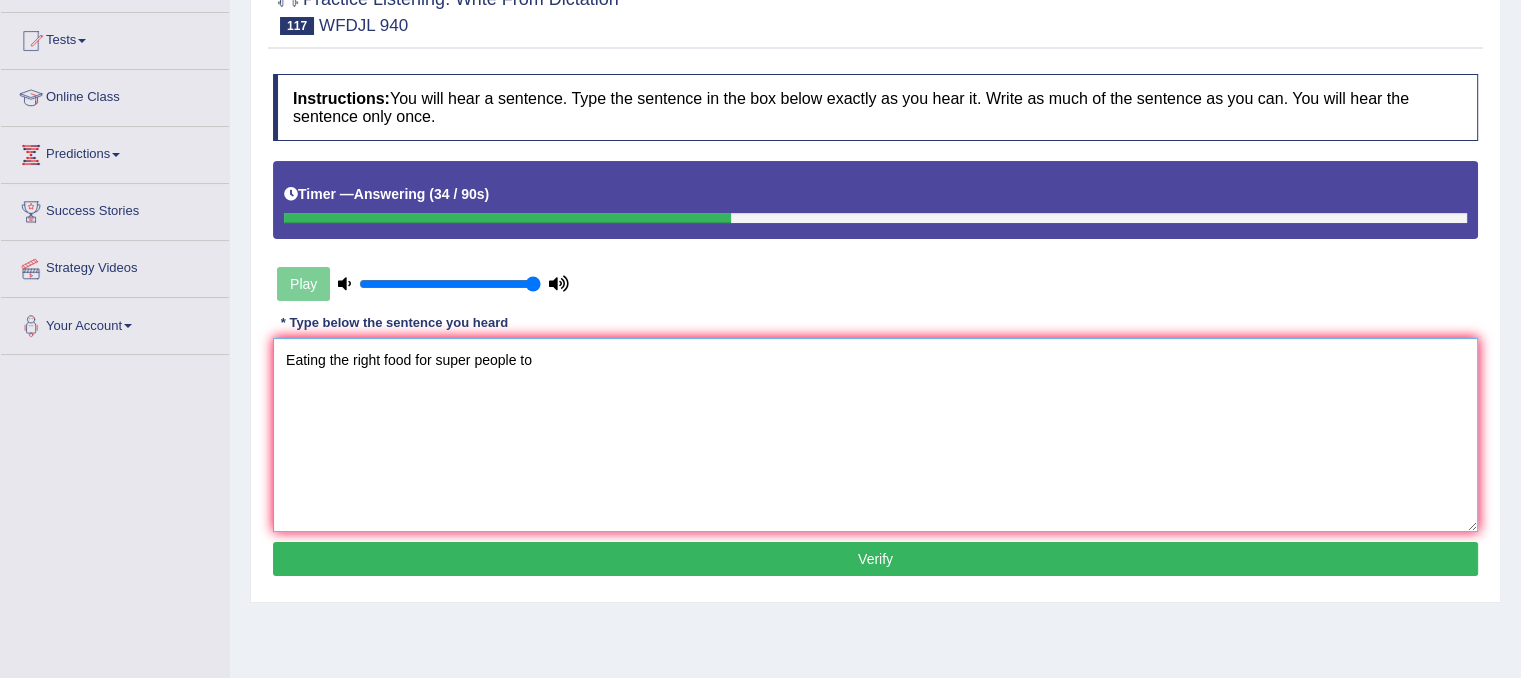 click on "Eating the right food for super people to" at bounding box center (875, 435) 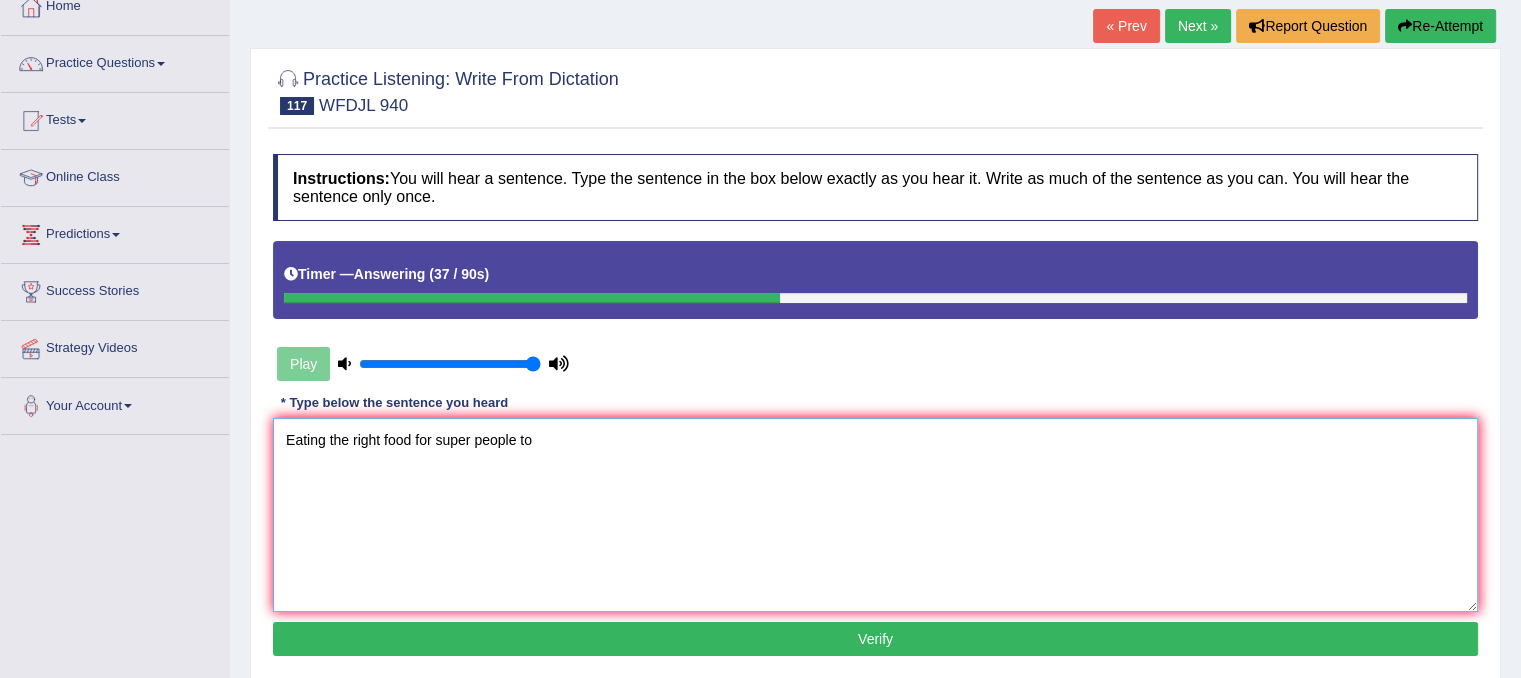 scroll, scrollTop: 0, scrollLeft: 0, axis: both 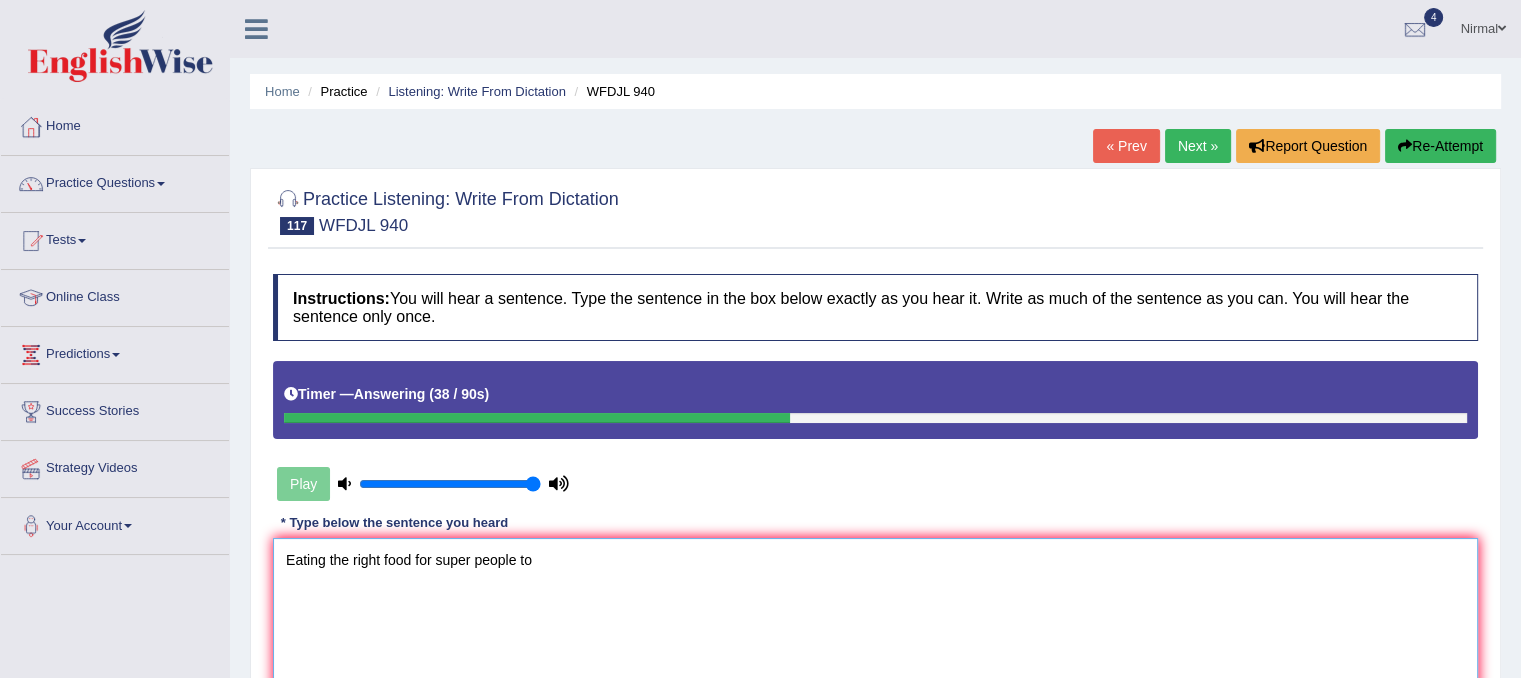 type on "Eating the right food for super people to" 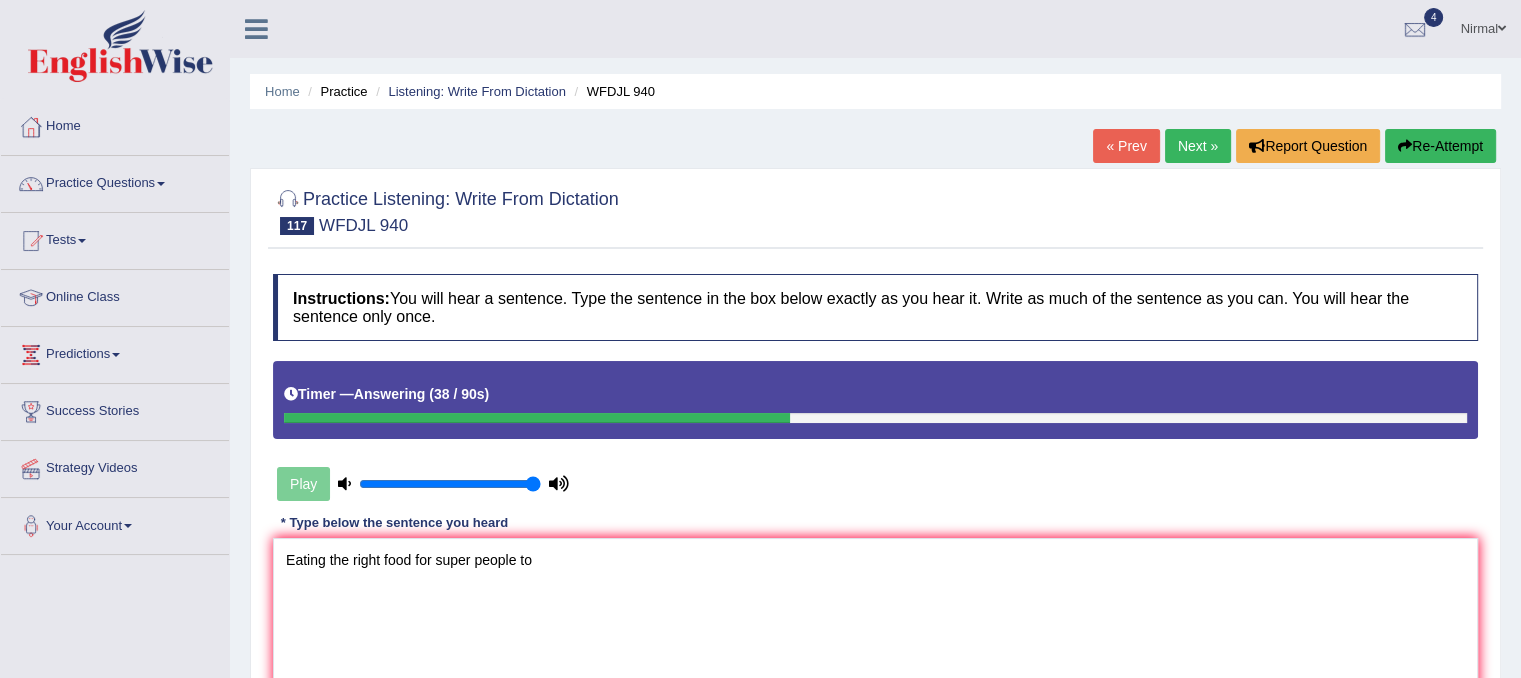 click on "Re-Attempt" at bounding box center (1440, 146) 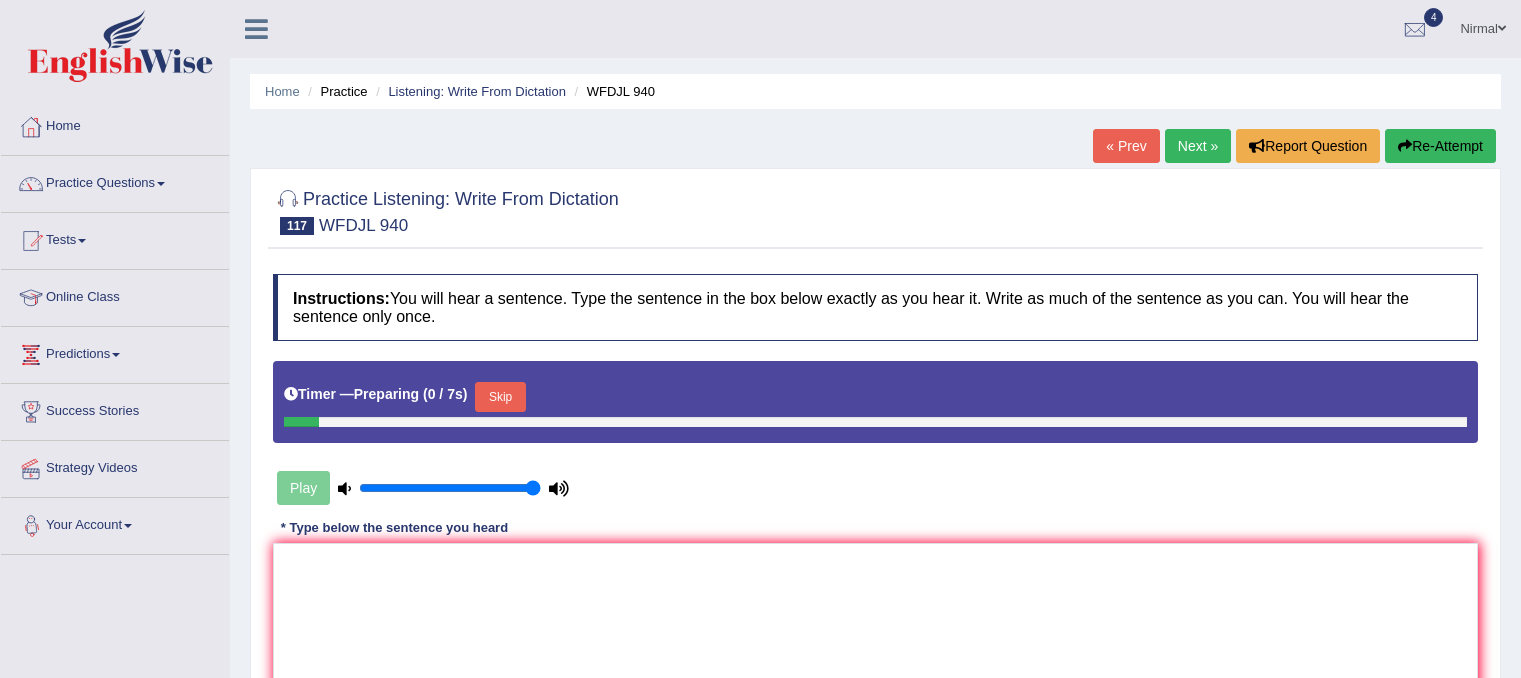 scroll, scrollTop: 70, scrollLeft: 0, axis: vertical 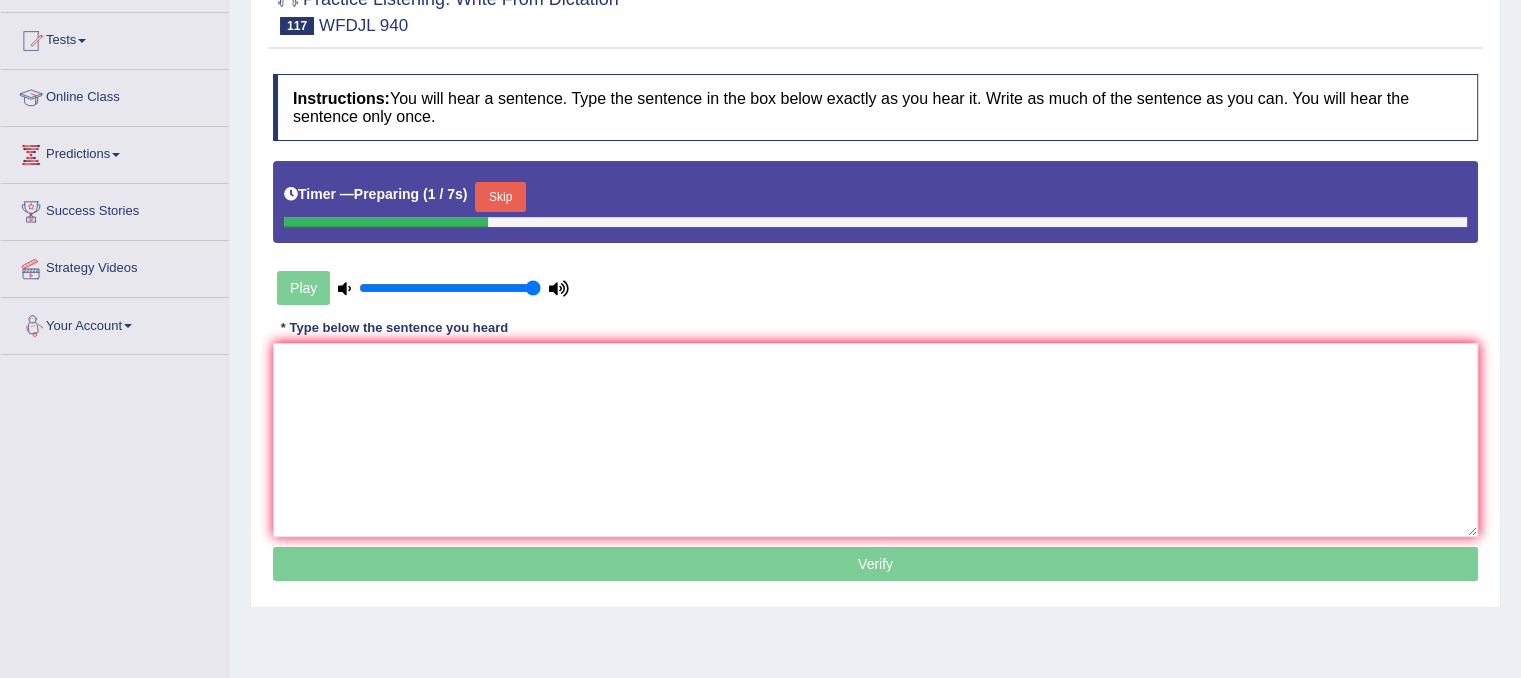 click on "Skip" at bounding box center (500, 197) 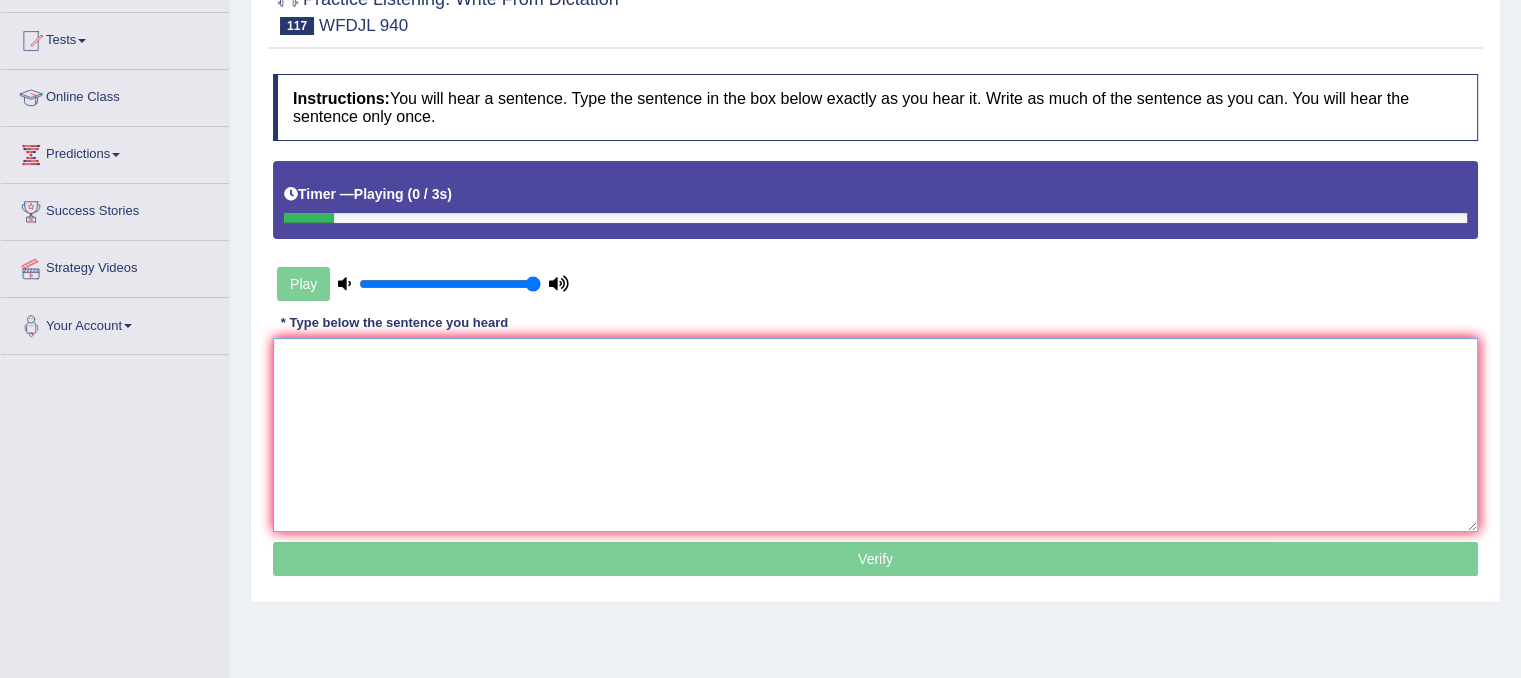 click at bounding box center (875, 435) 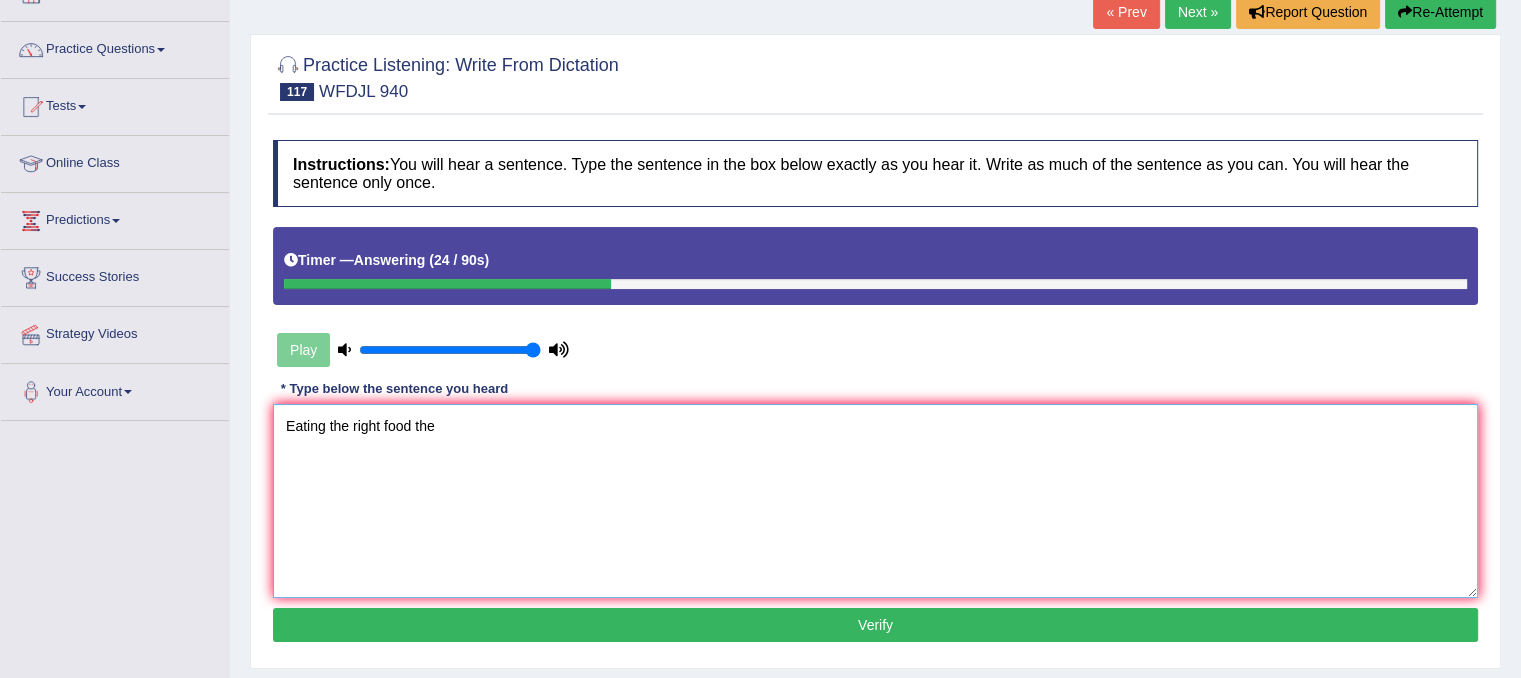 scroll, scrollTop: 100, scrollLeft: 0, axis: vertical 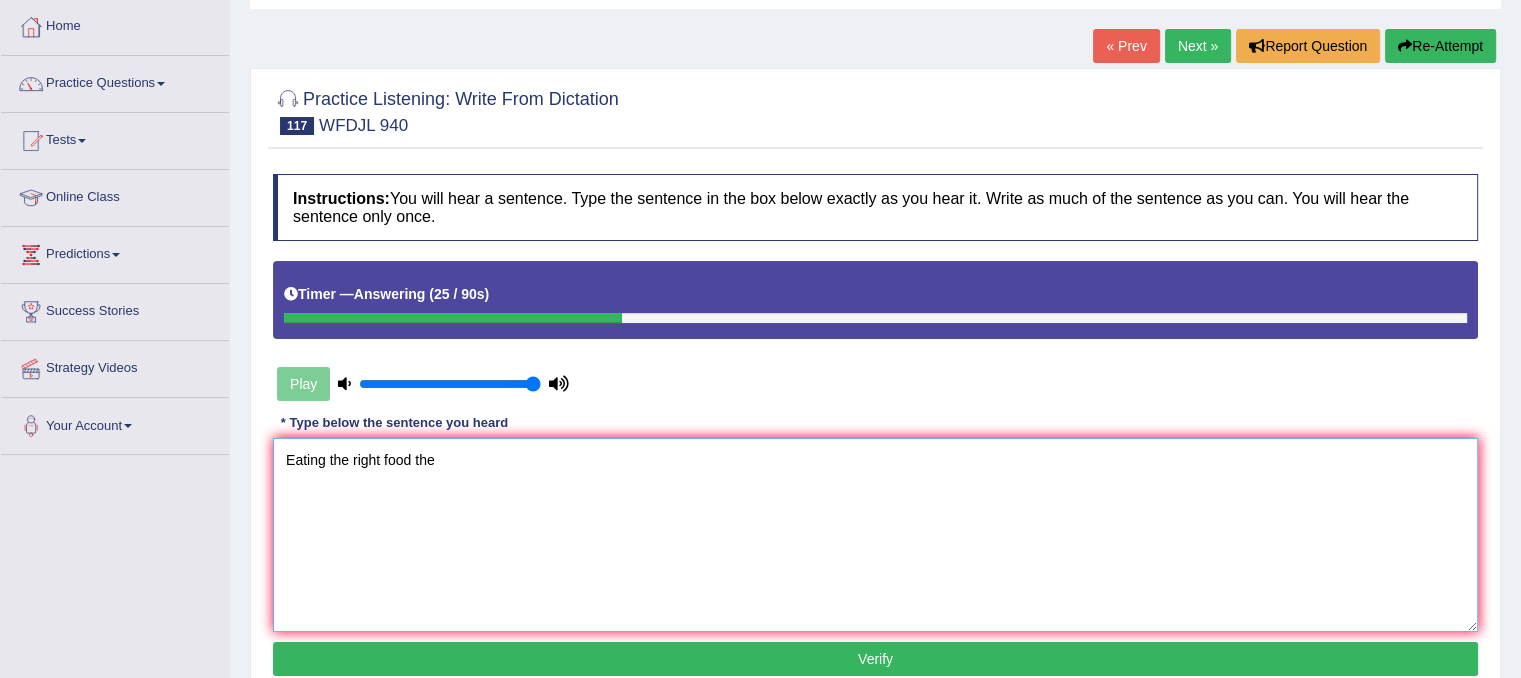 type on "Eating the right food the" 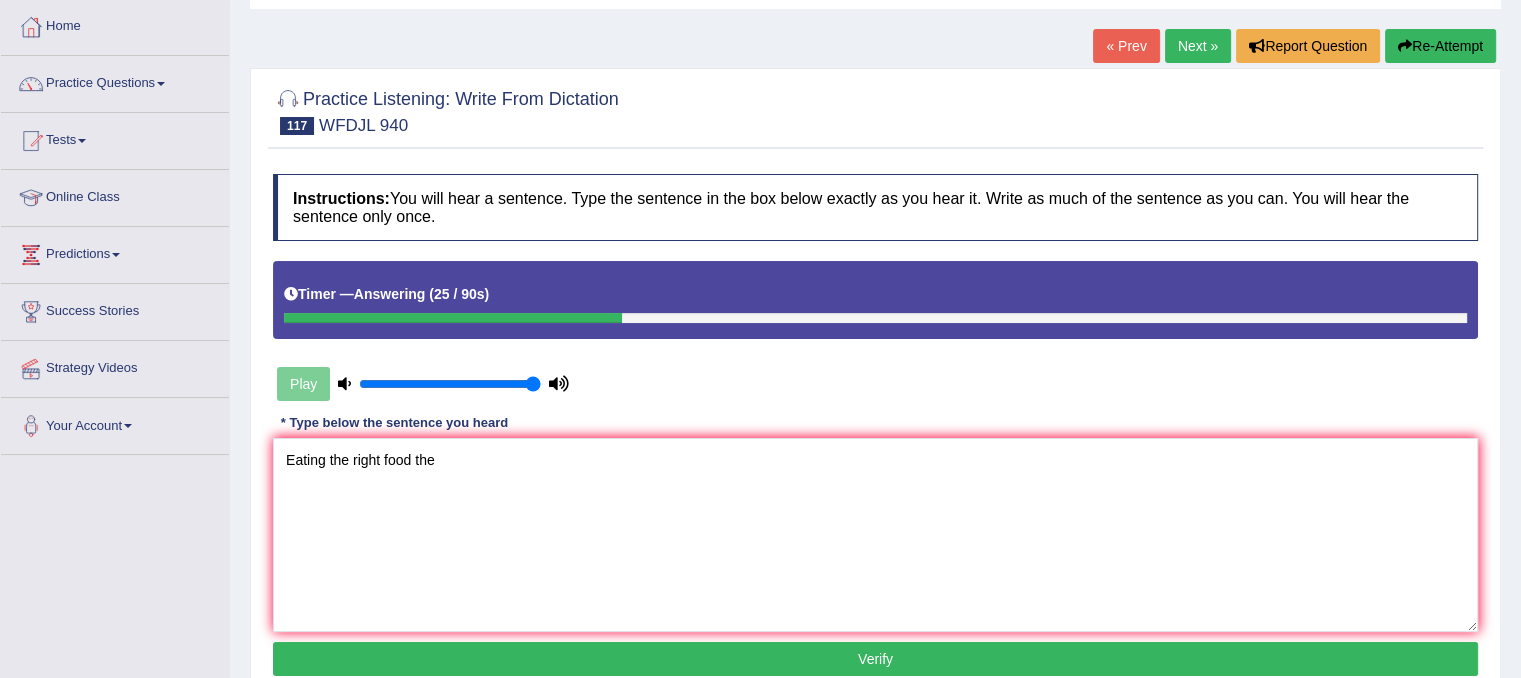 click on "Re-Attempt" at bounding box center (1440, 46) 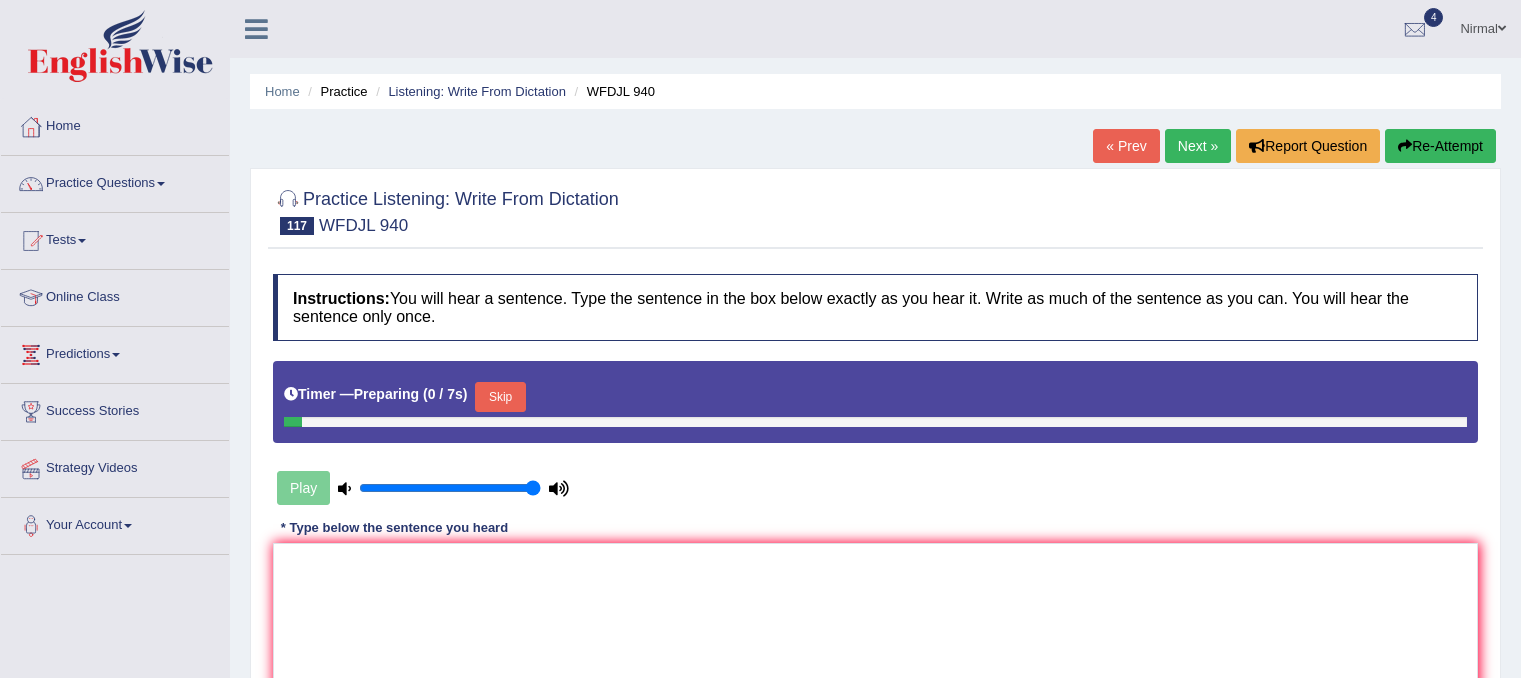 scroll, scrollTop: 100, scrollLeft: 0, axis: vertical 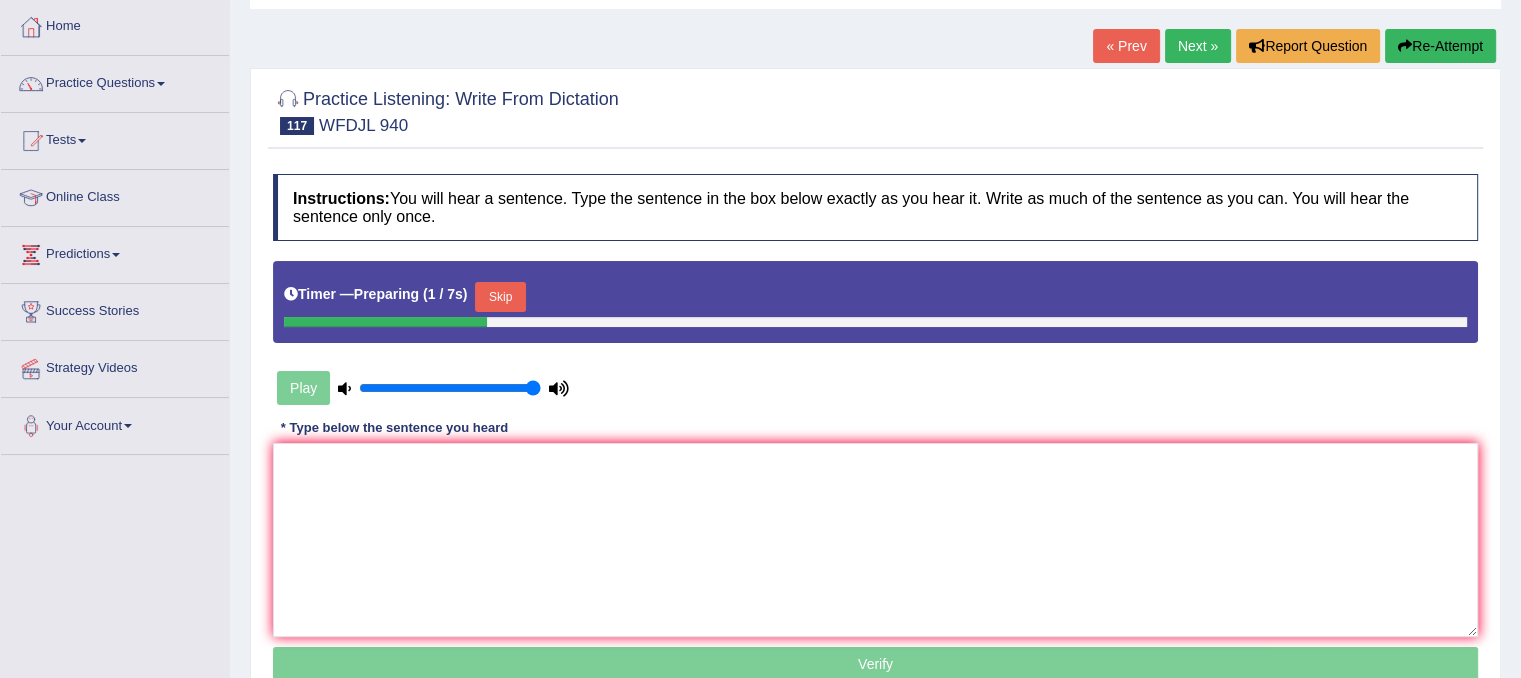 click on "Skip" at bounding box center (500, 297) 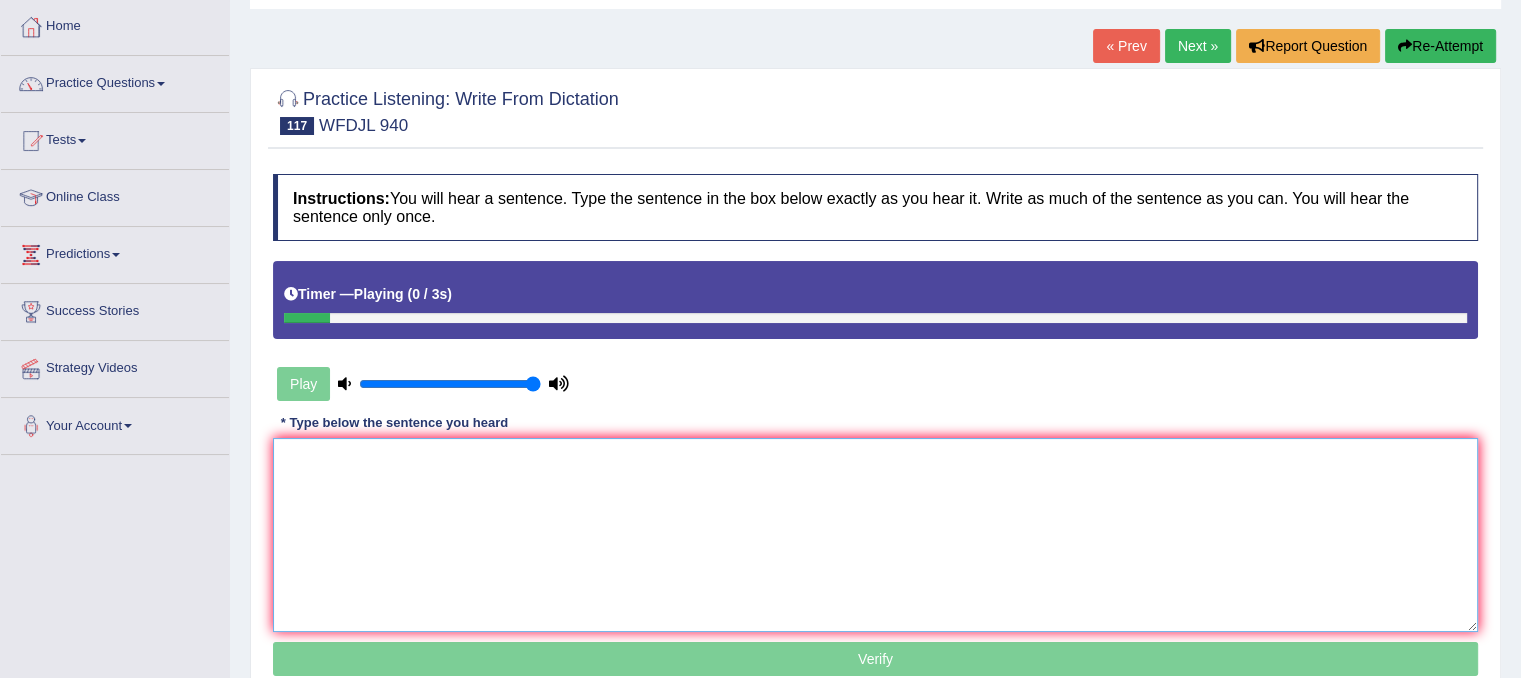 click at bounding box center (875, 535) 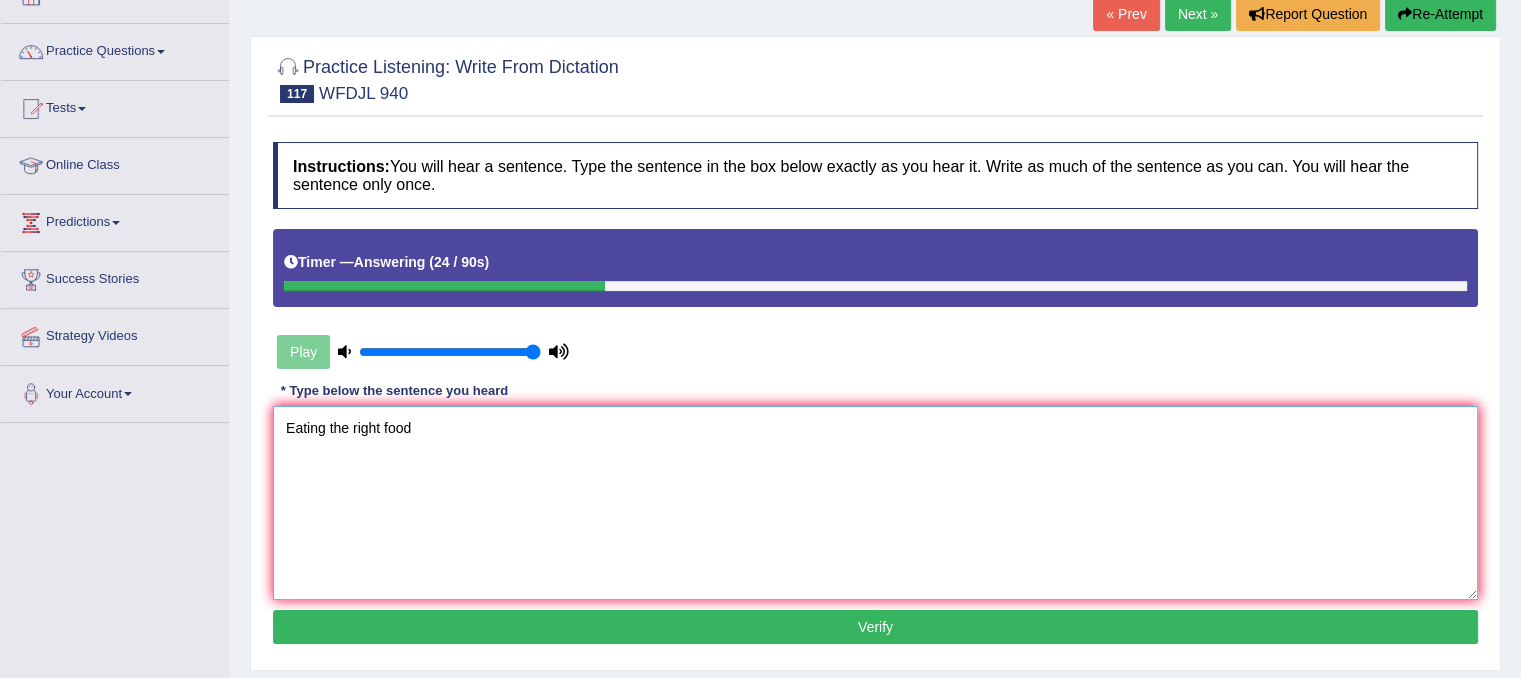 scroll, scrollTop: 100, scrollLeft: 0, axis: vertical 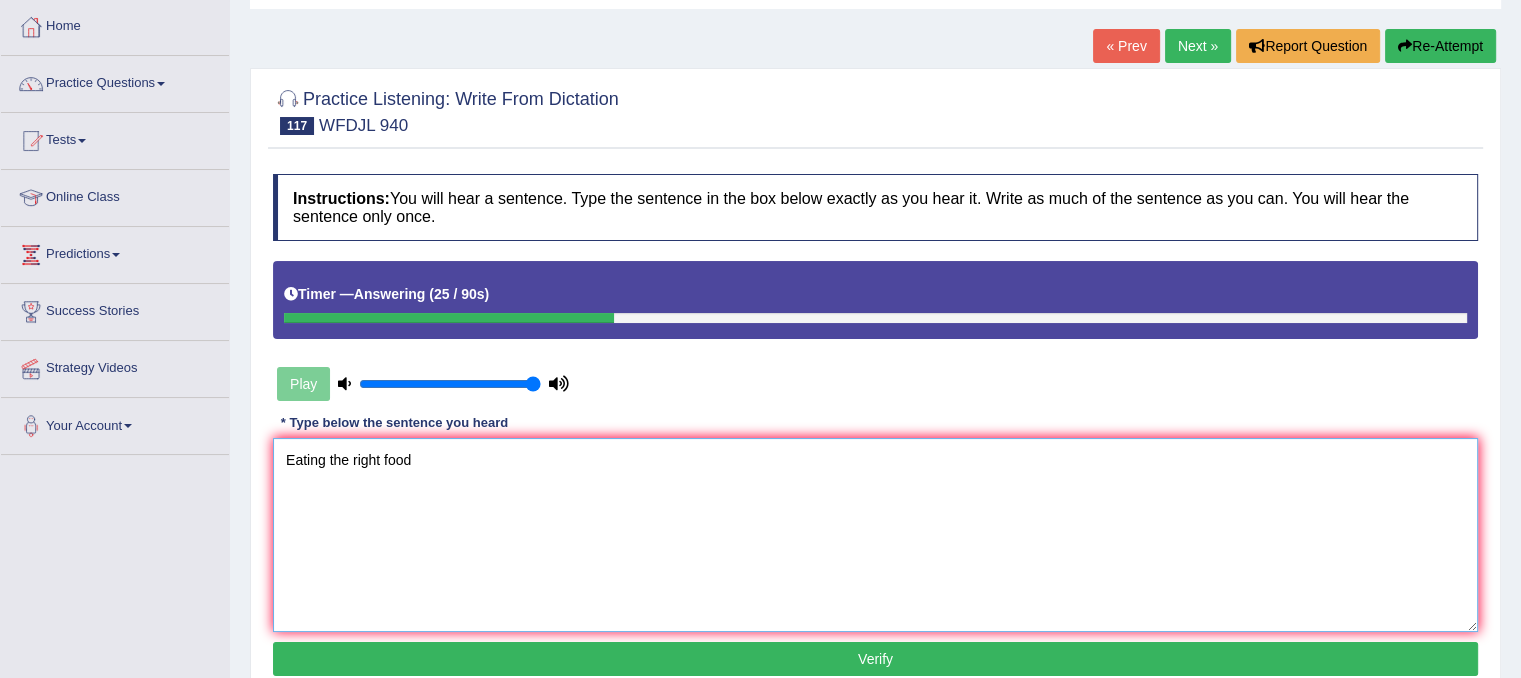 type on "Eating the right food" 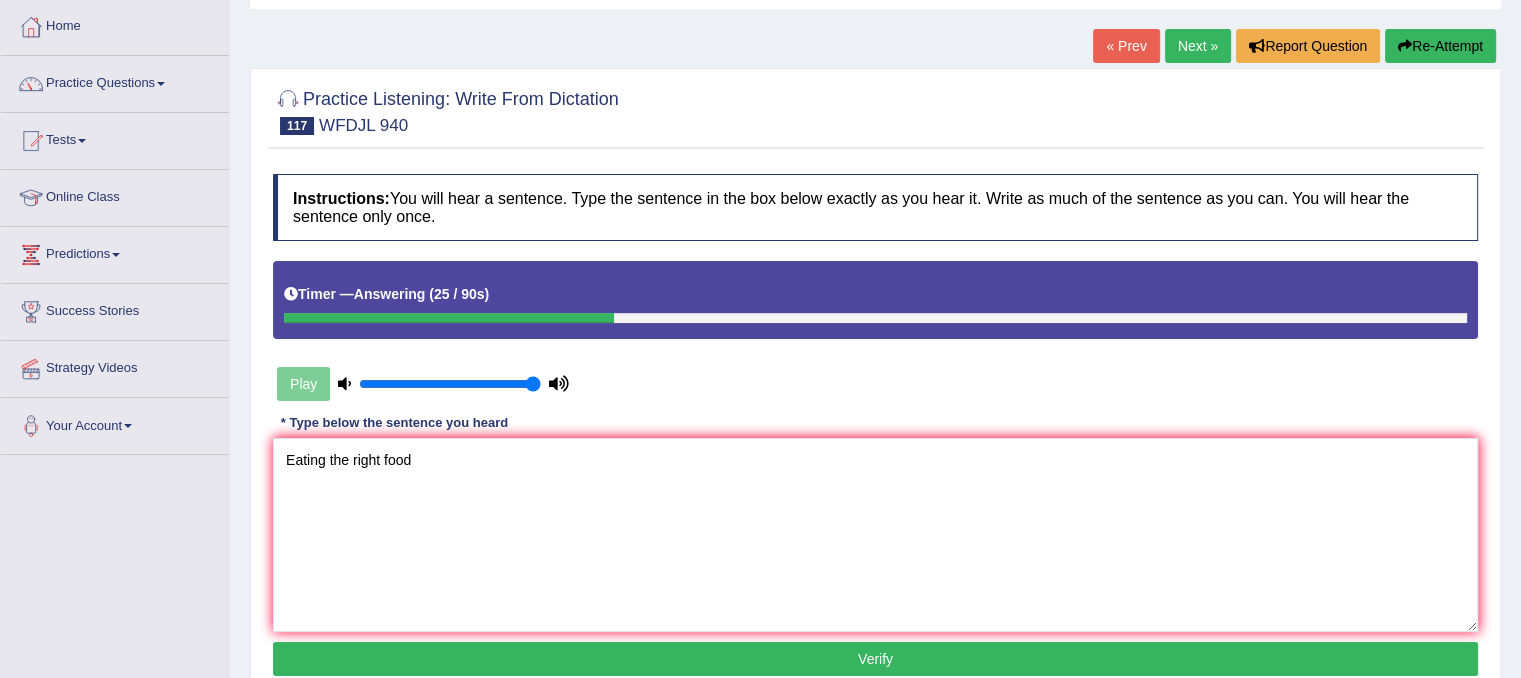 click on "Re-Attempt" at bounding box center (1440, 46) 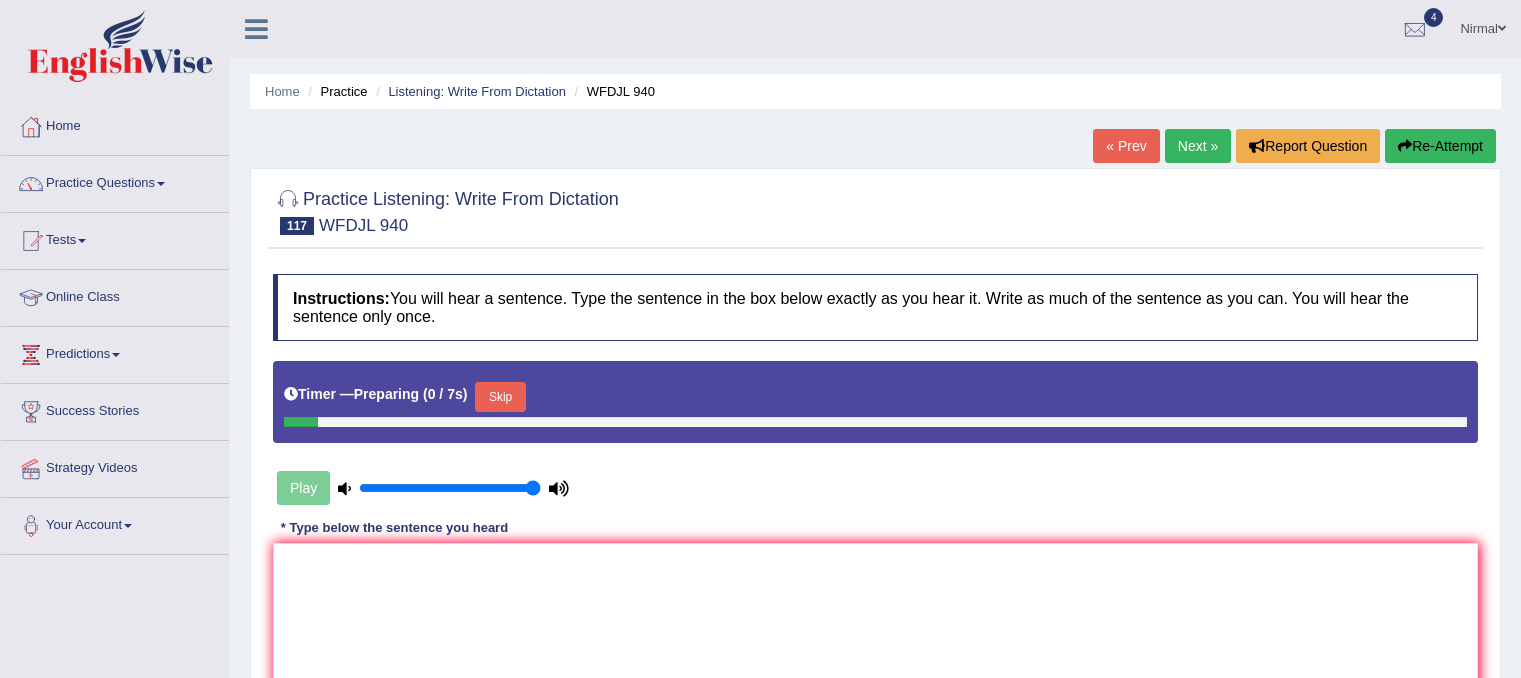 scroll, scrollTop: 100, scrollLeft: 0, axis: vertical 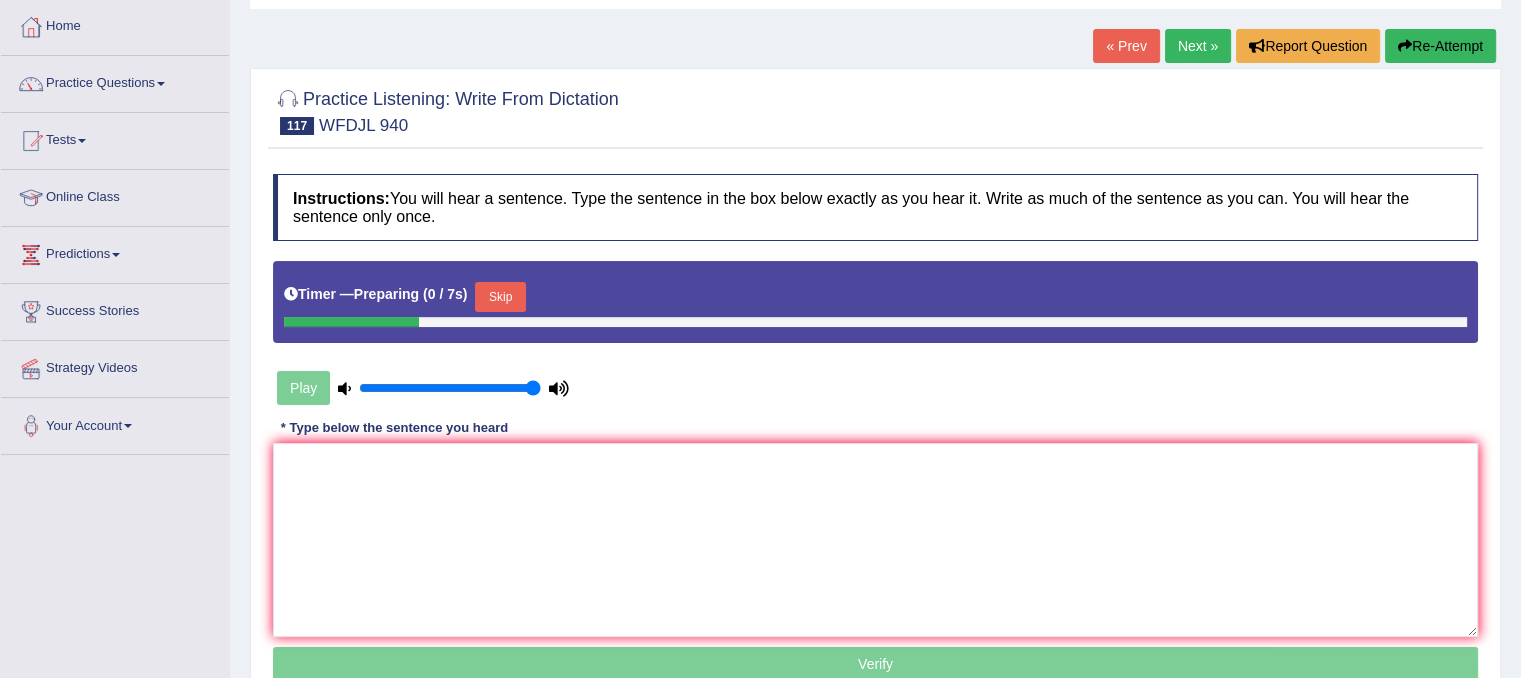 click on "Skip" at bounding box center (500, 297) 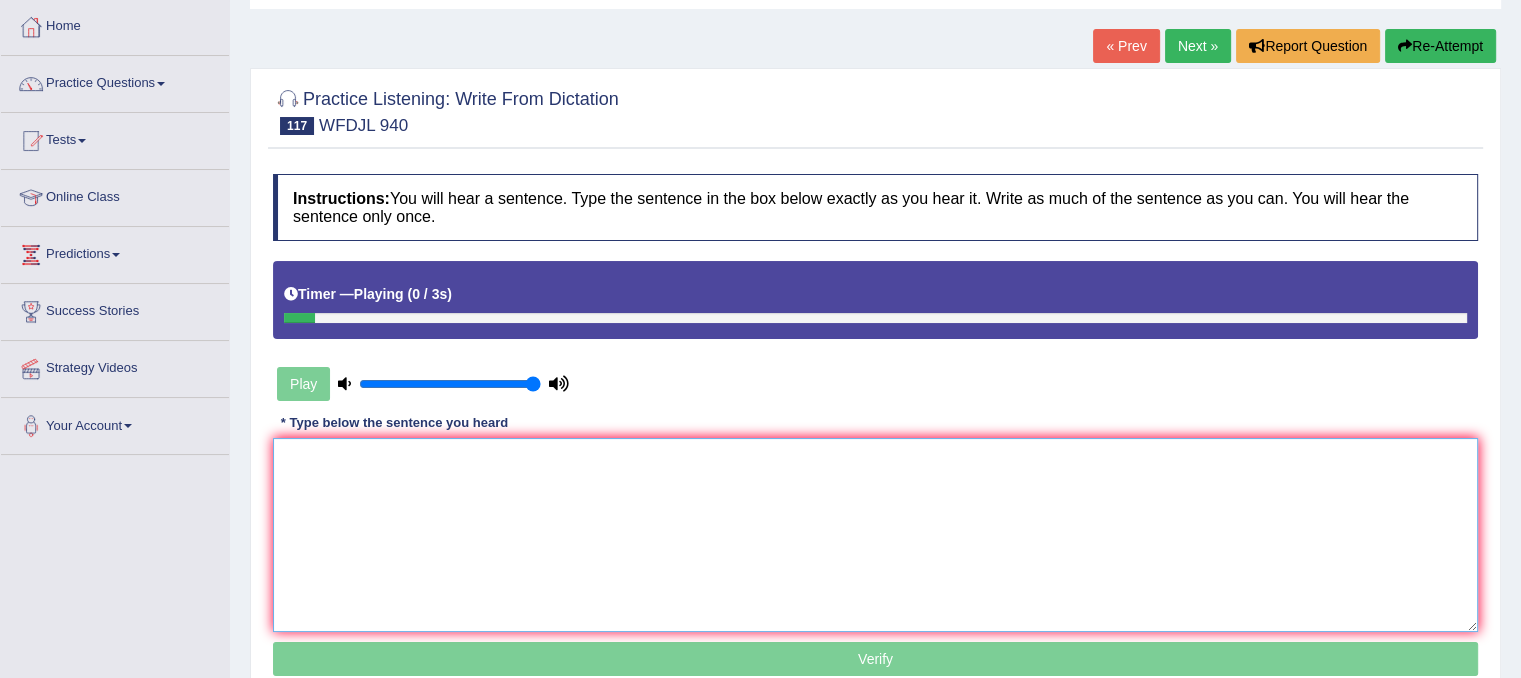 click at bounding box center [875, 535] 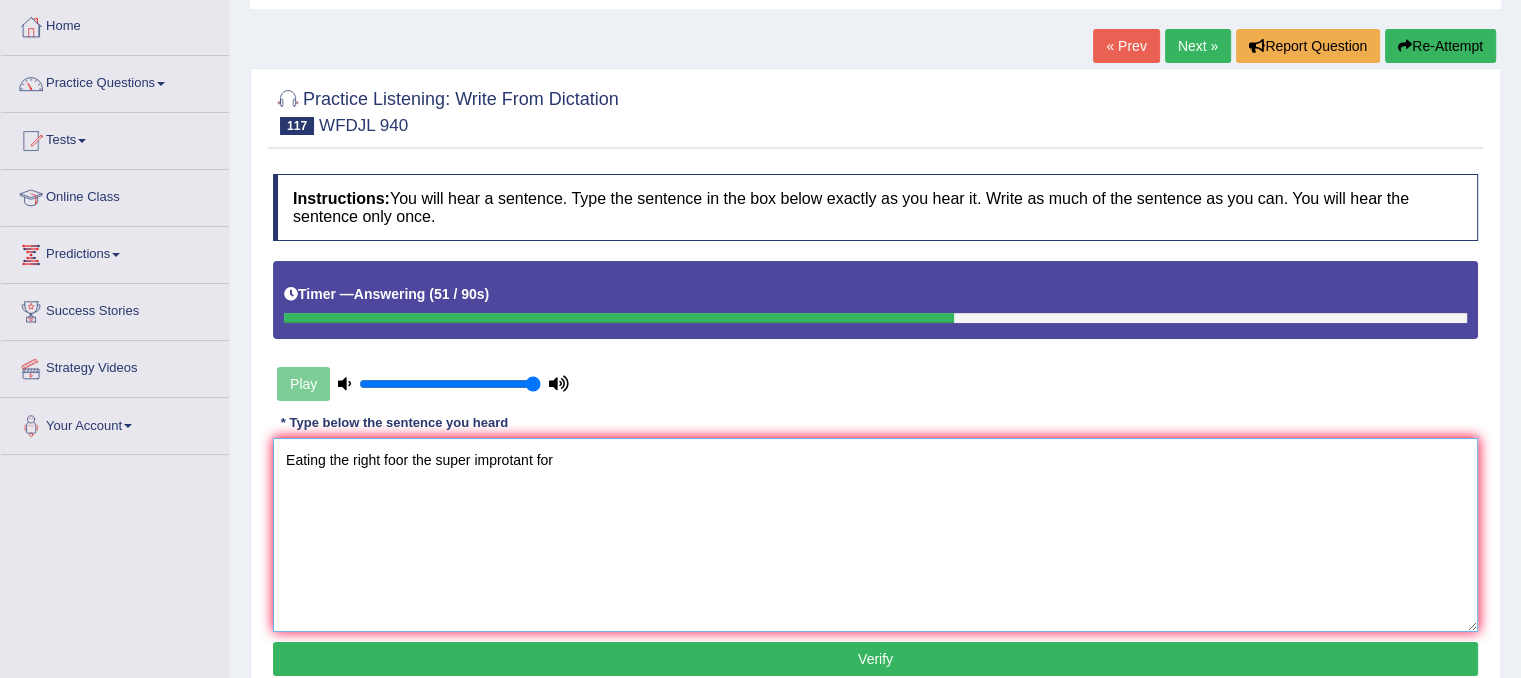 click on "Eating the right foor the super improtant for" at bounding box center (875, 535) 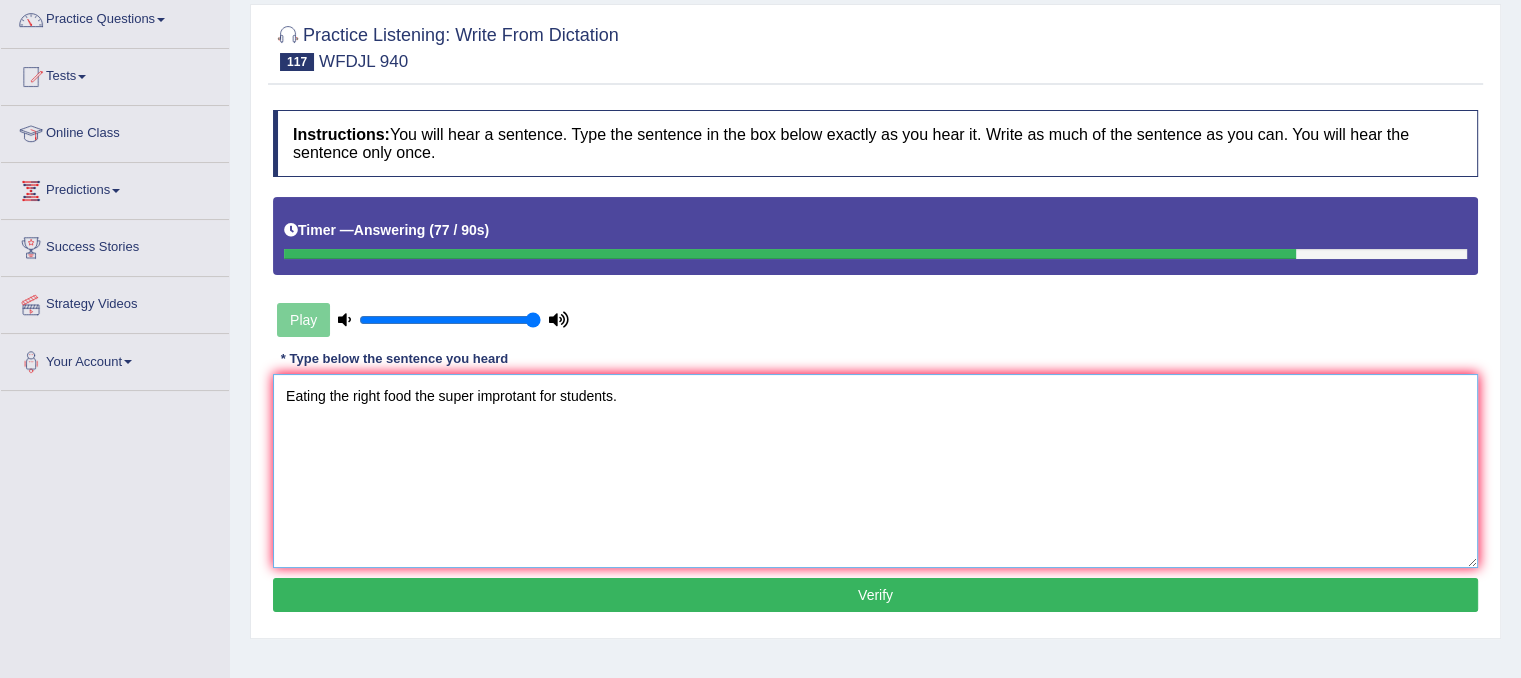 scroll, scrollTop: 300, scrollLeft: 0, axis: vertical 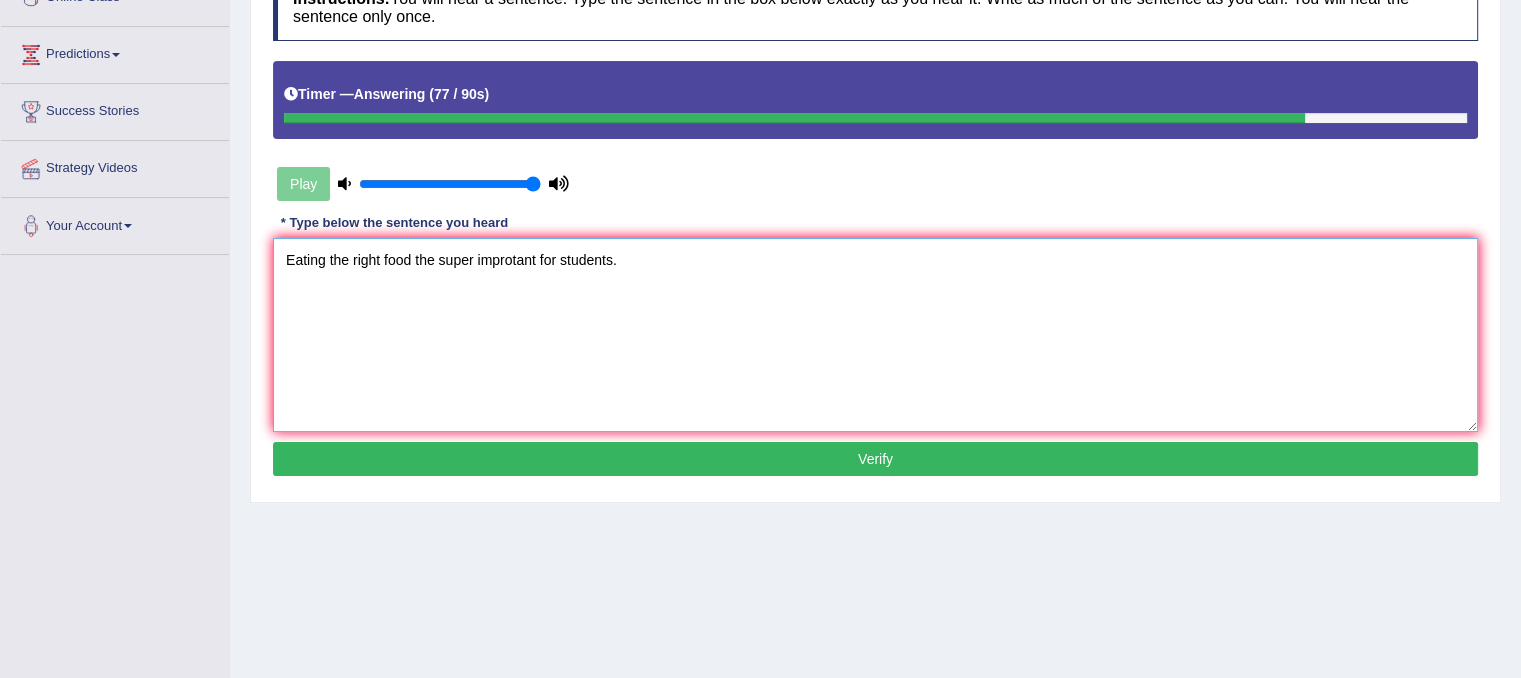 type on "Eating the right food the super improtant for students." 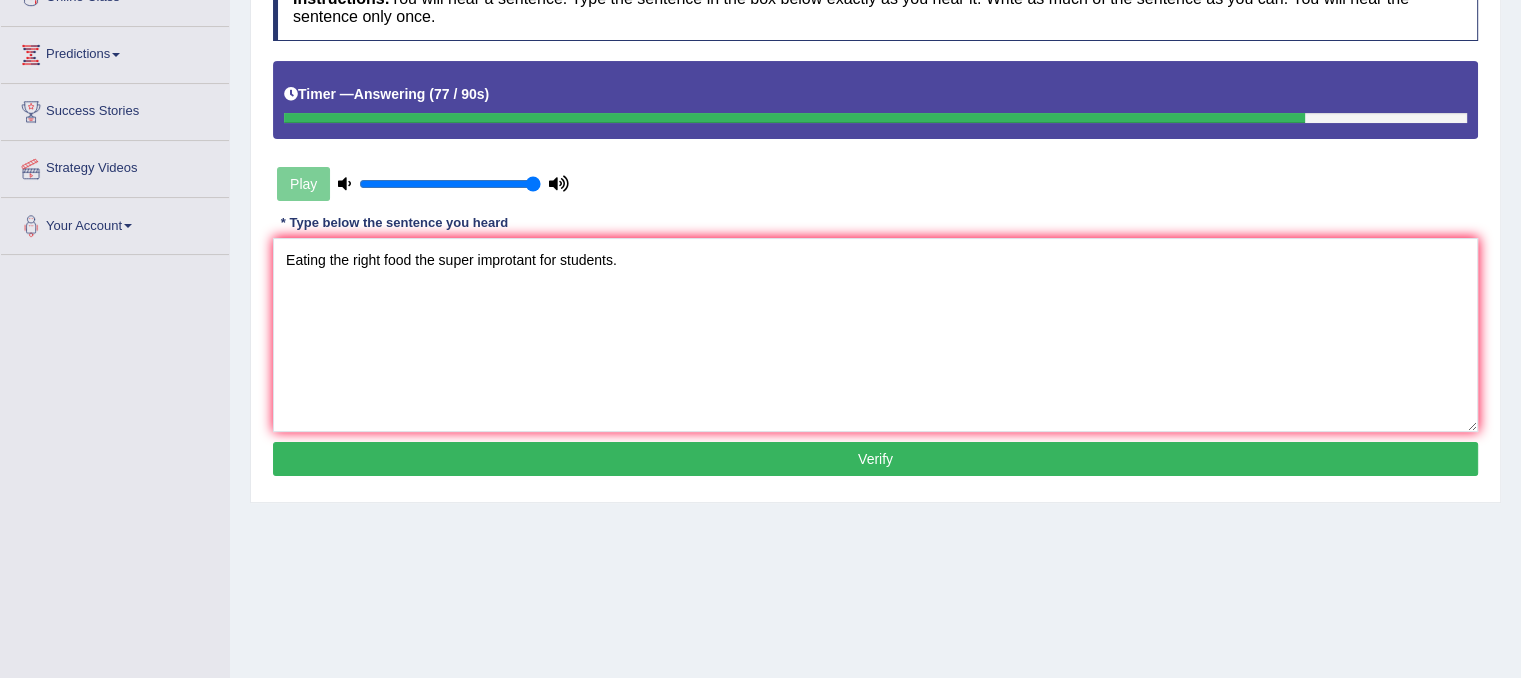 click on "Verify" at bounding box center (875, 459) 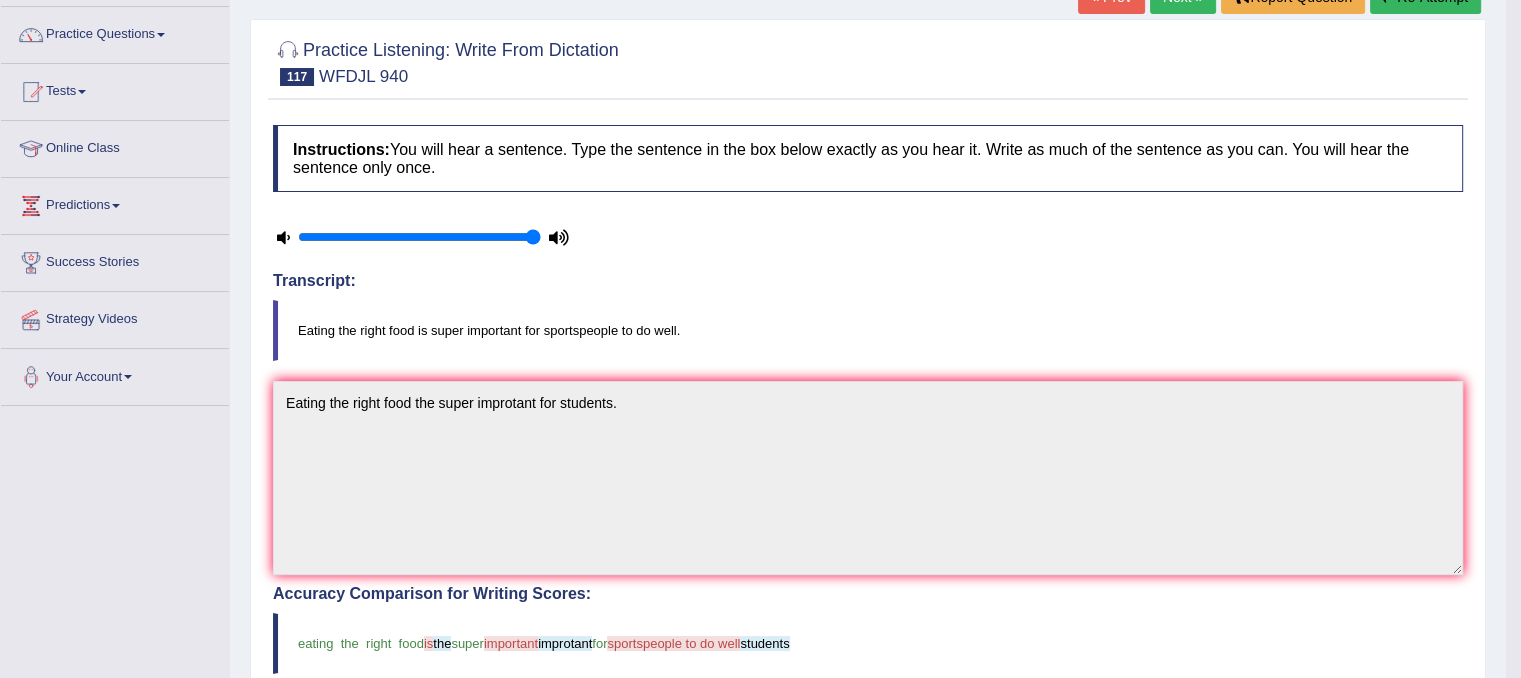 scroll, scrollTop: 100, scrollLeft: 0, axis: vertical 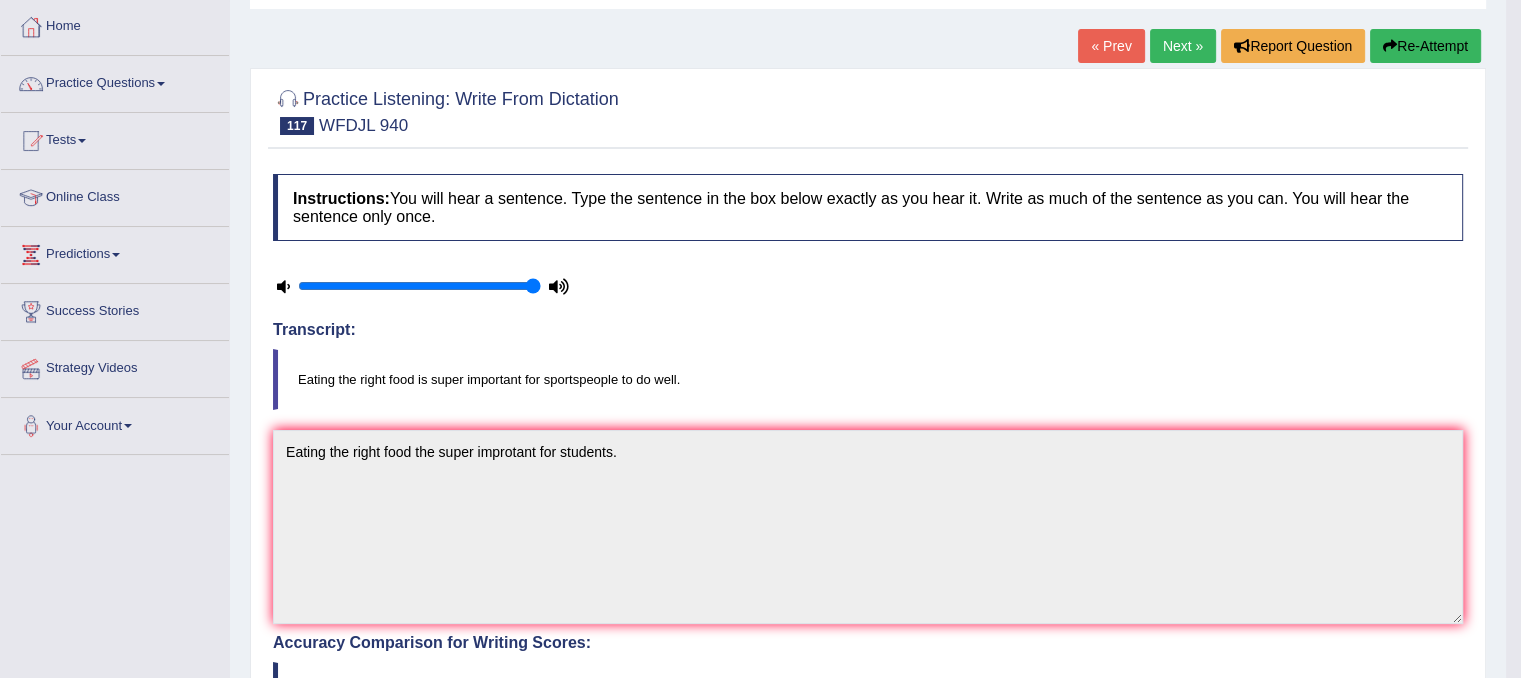 click on "Re-Attempt" at bounding box center [1425, 46] 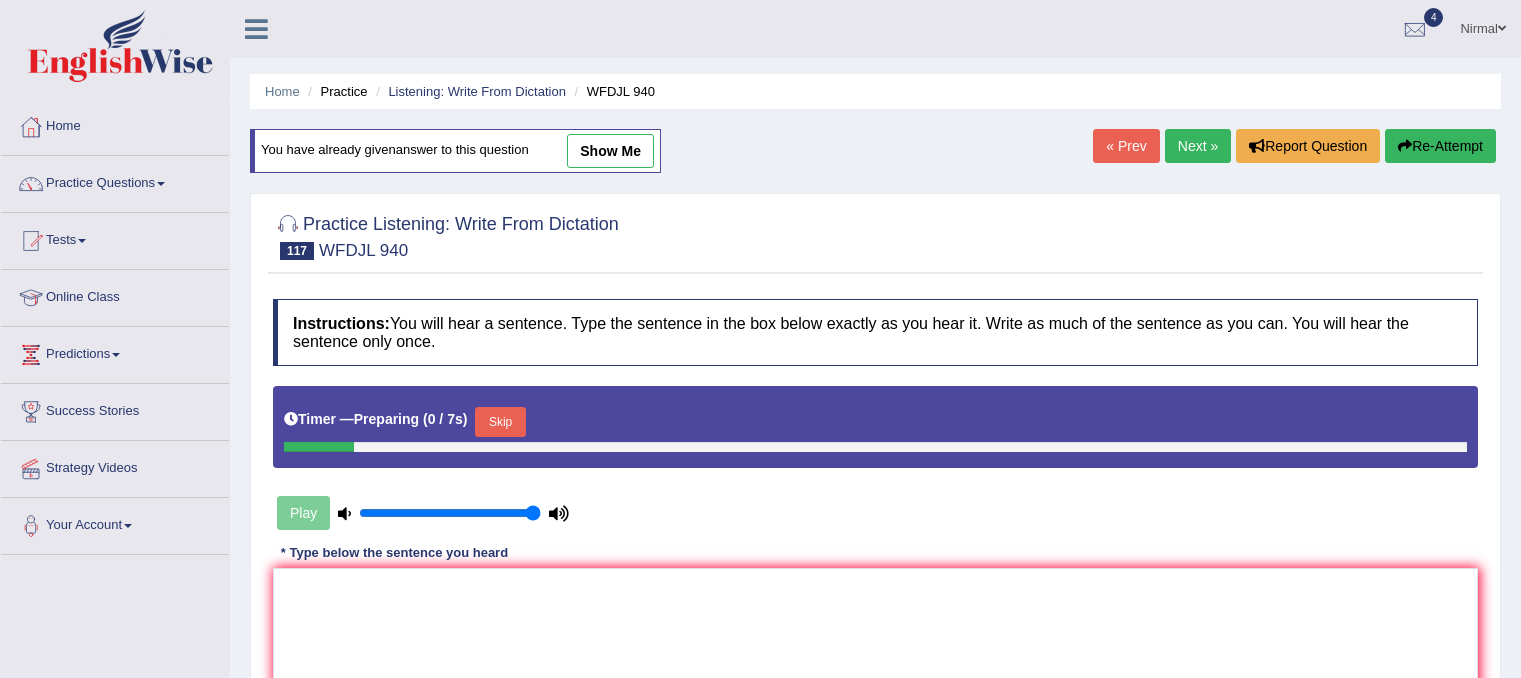 scroll, scrollTop: 372, scrollLeft: 0, axis: vertical 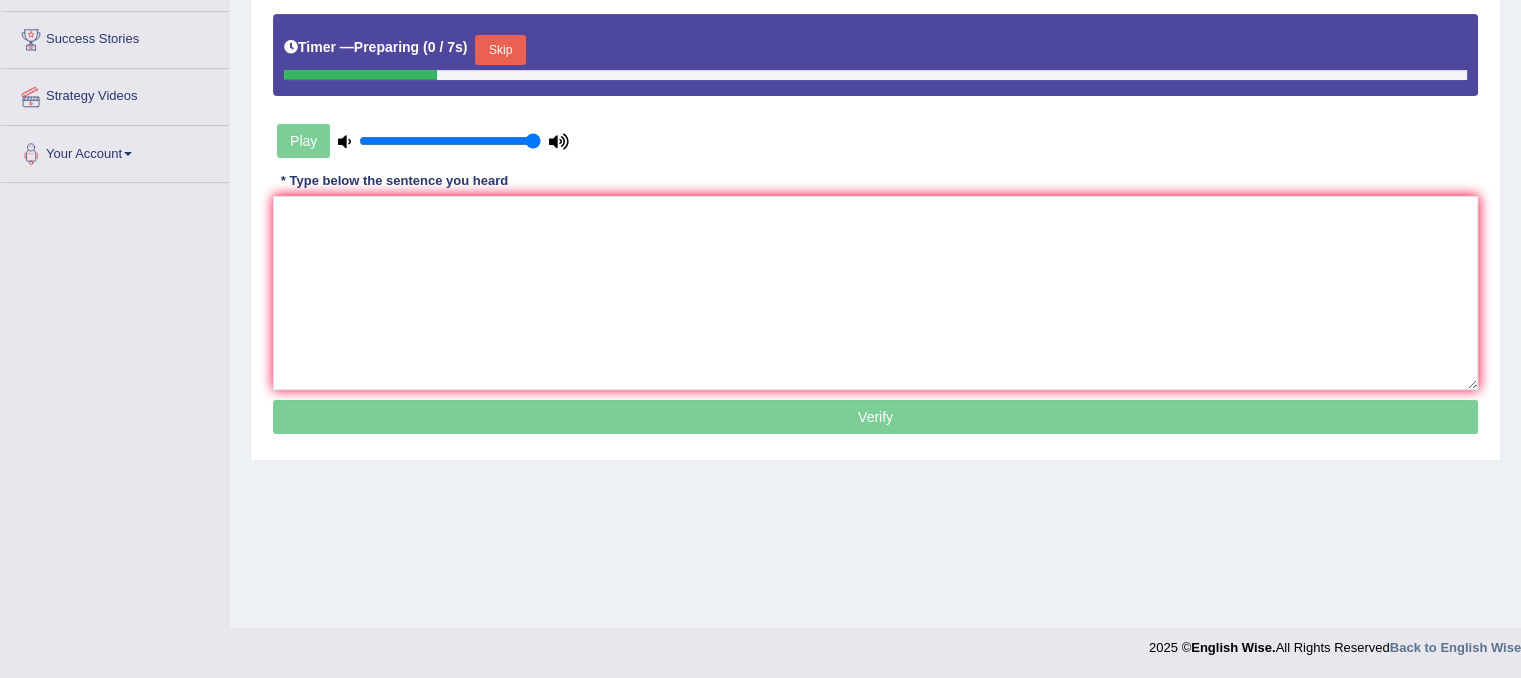 click on "Skip" at bounding box center (500, 50) 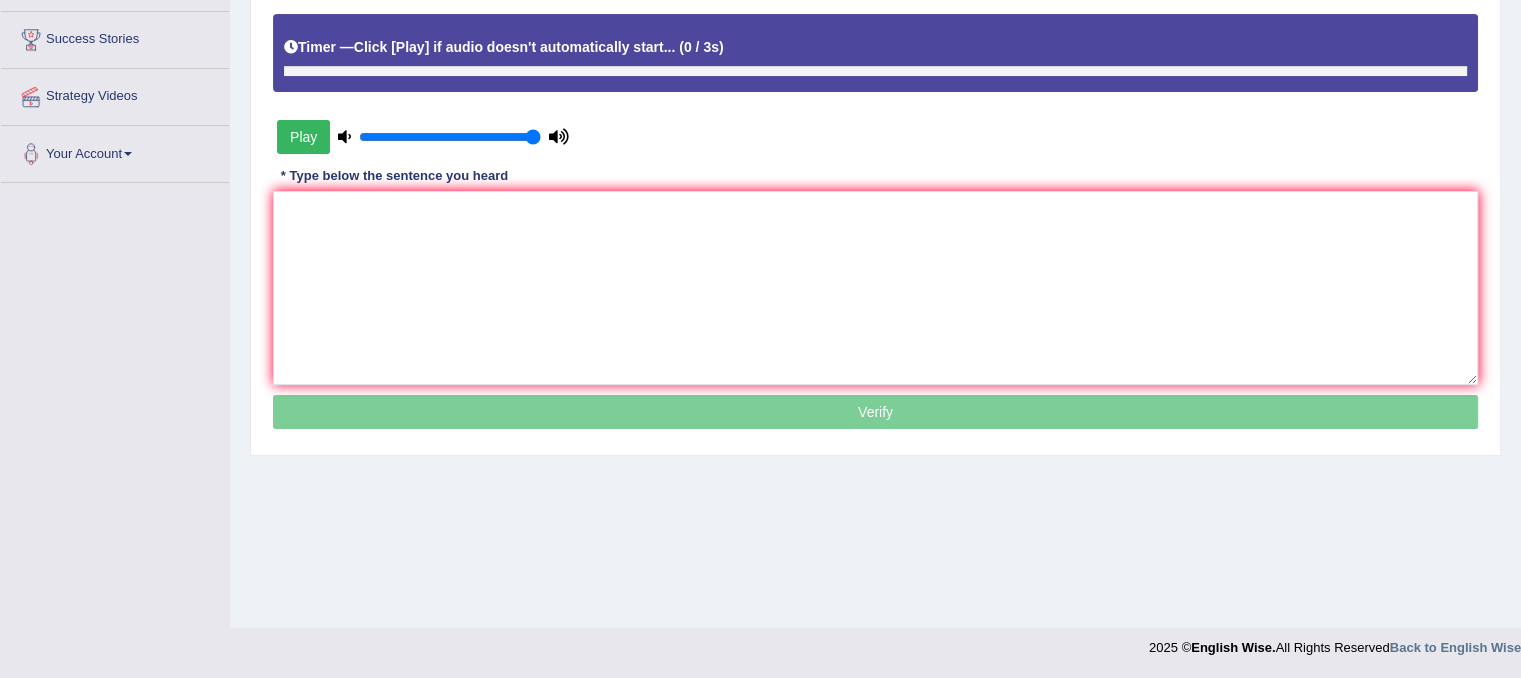 click on "Instructions:  You will hear a sentence. Type the sentence in the box below exactly as you hear it. Write as much of the sentence as you can. You will hear the sentence only once.
Timer —  Click [Play] if audio doesn't automatically start...   ( 0 / 3s ) Play Transcript: Eating the right food is super important for sportspeople to do well. * Type below the sentence you heard Accuracy Comparison for Writing Scores:
Red:  Missed Words
Green:  Correct Words
Blue:  Added/Mistyped Words
Accuracy:   Punctuation at the end  You wrote first capital letter A.I. Engine Result:  Processing... Verify" at bounding box center (875, 181) 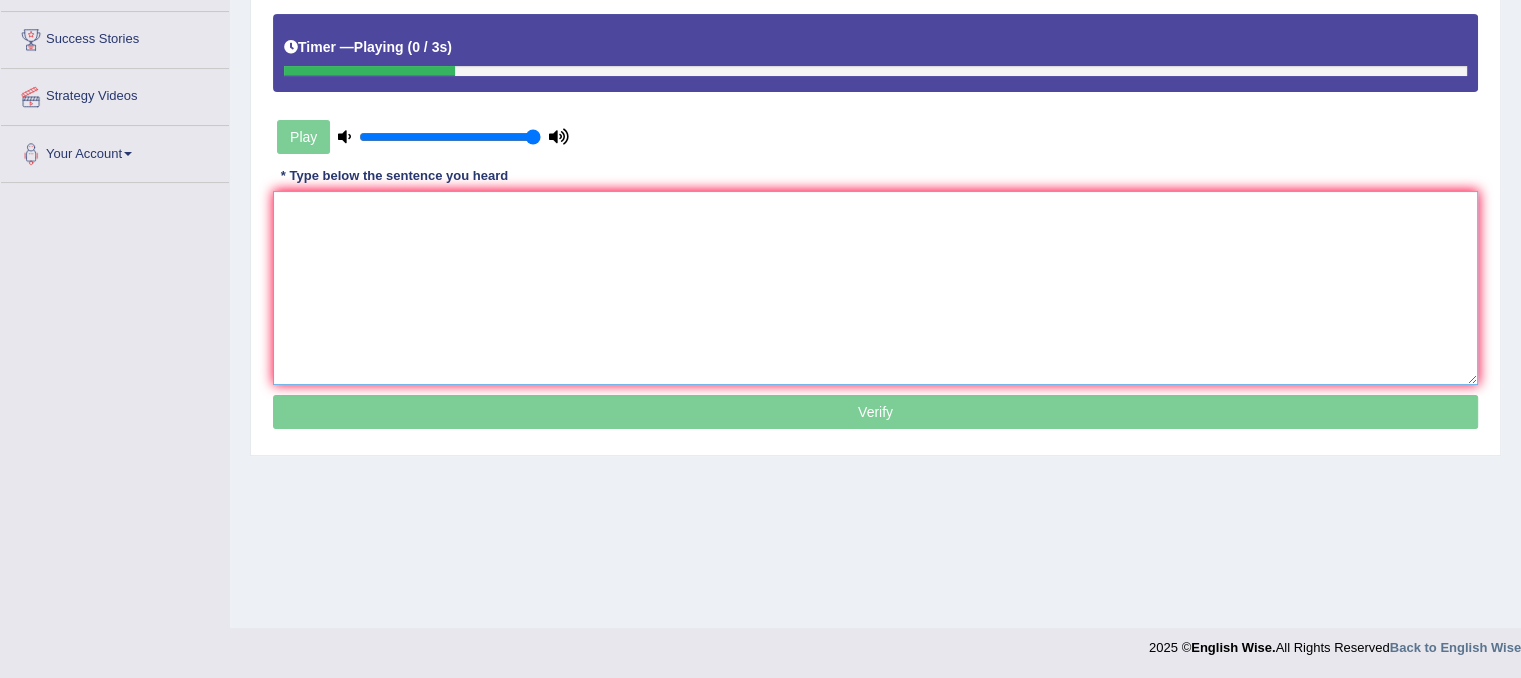 click at bounding box center (875, 288) 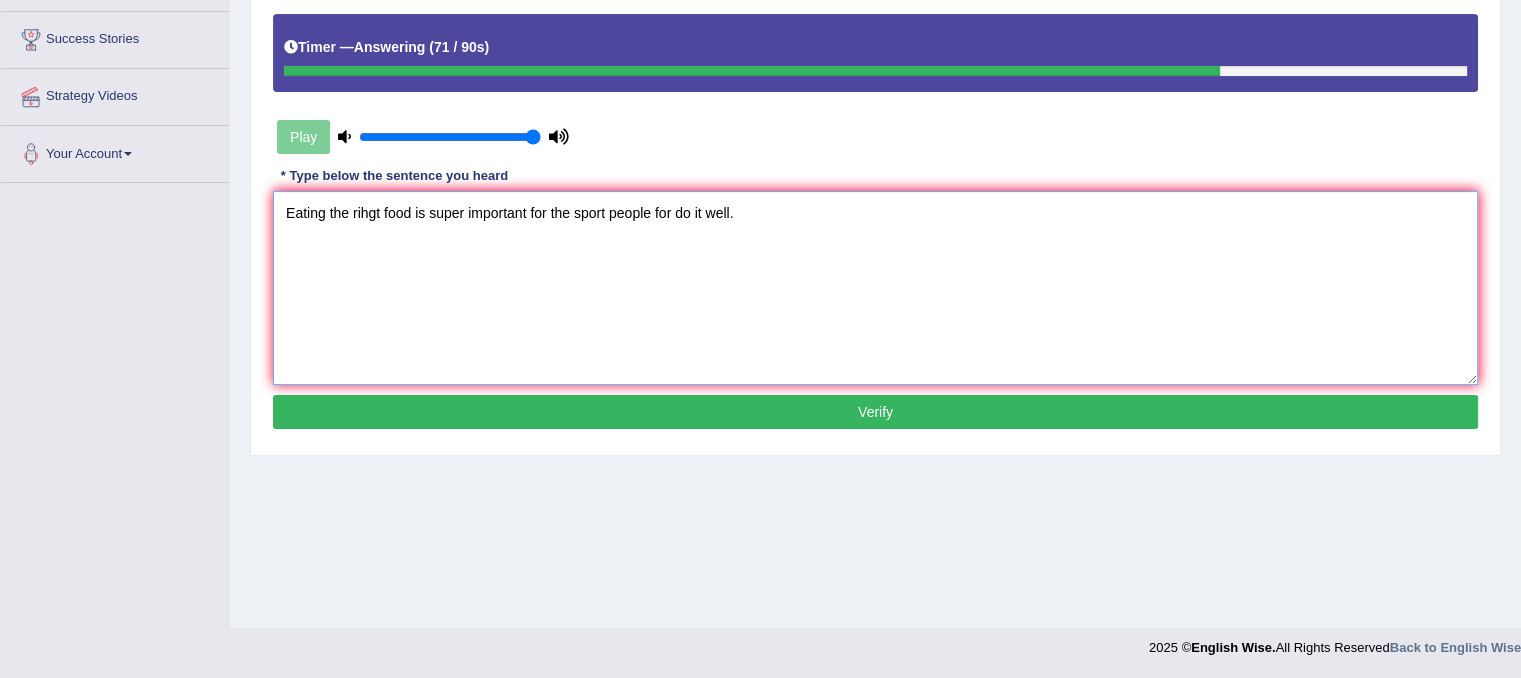 type on "Eating the rihgt food is super important for the sport people for do it well." 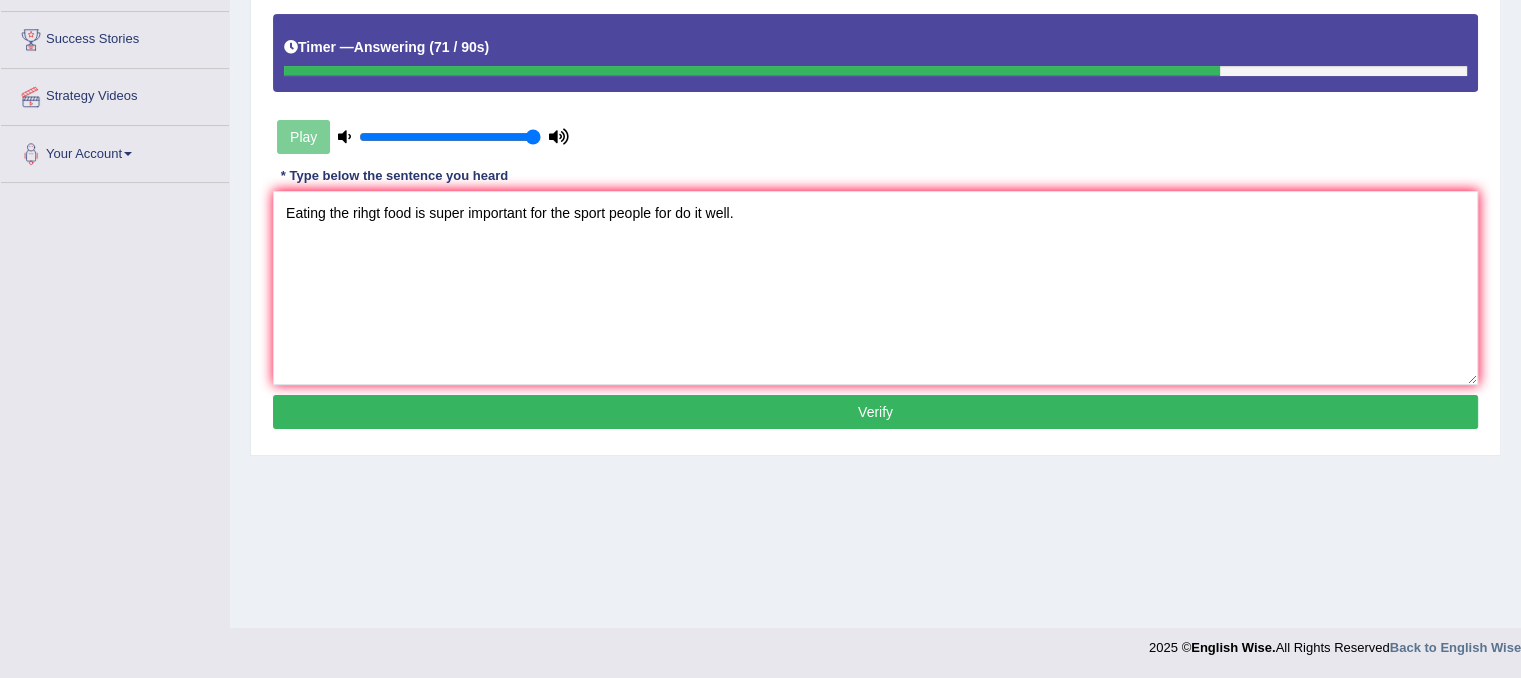 click on "Verify" at bounding box center [875, 412] 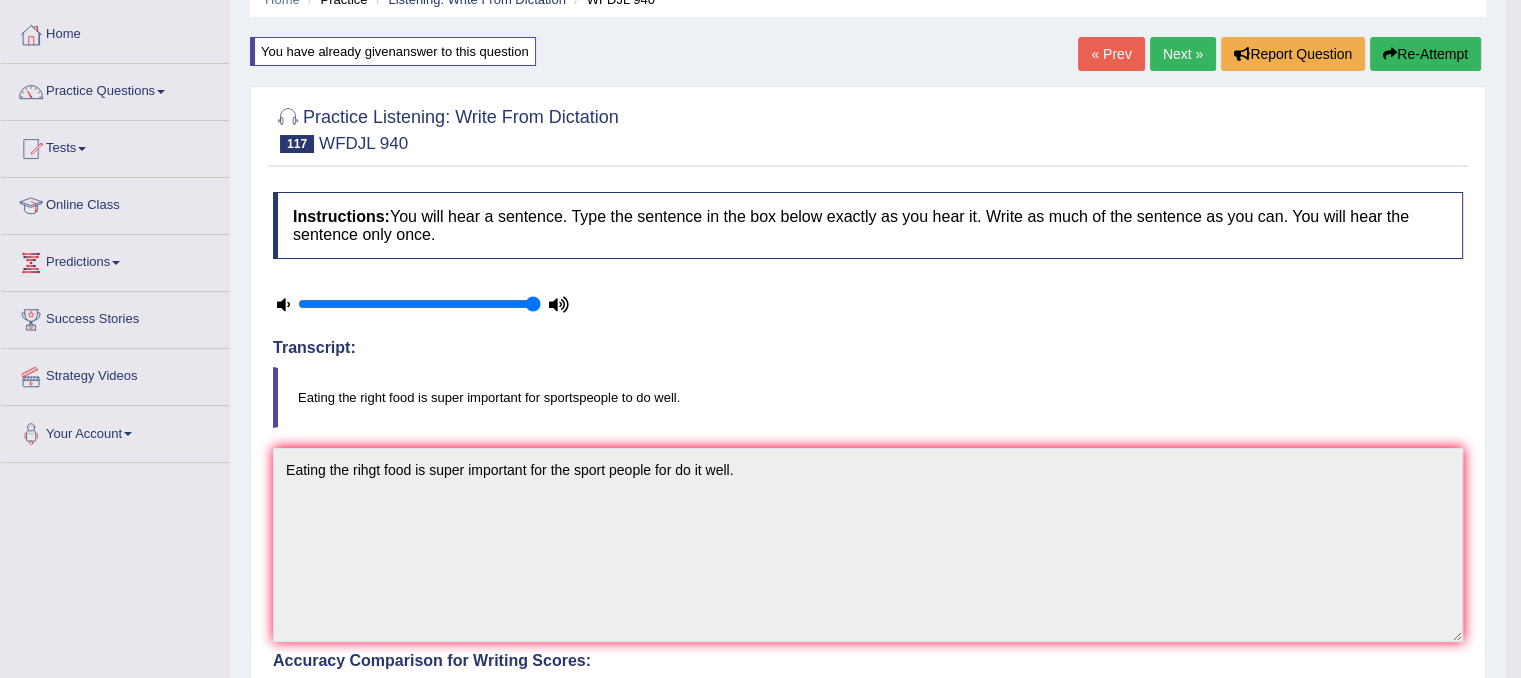 scroll, scrollTop: 0, scrollLeft: 0, axis: both 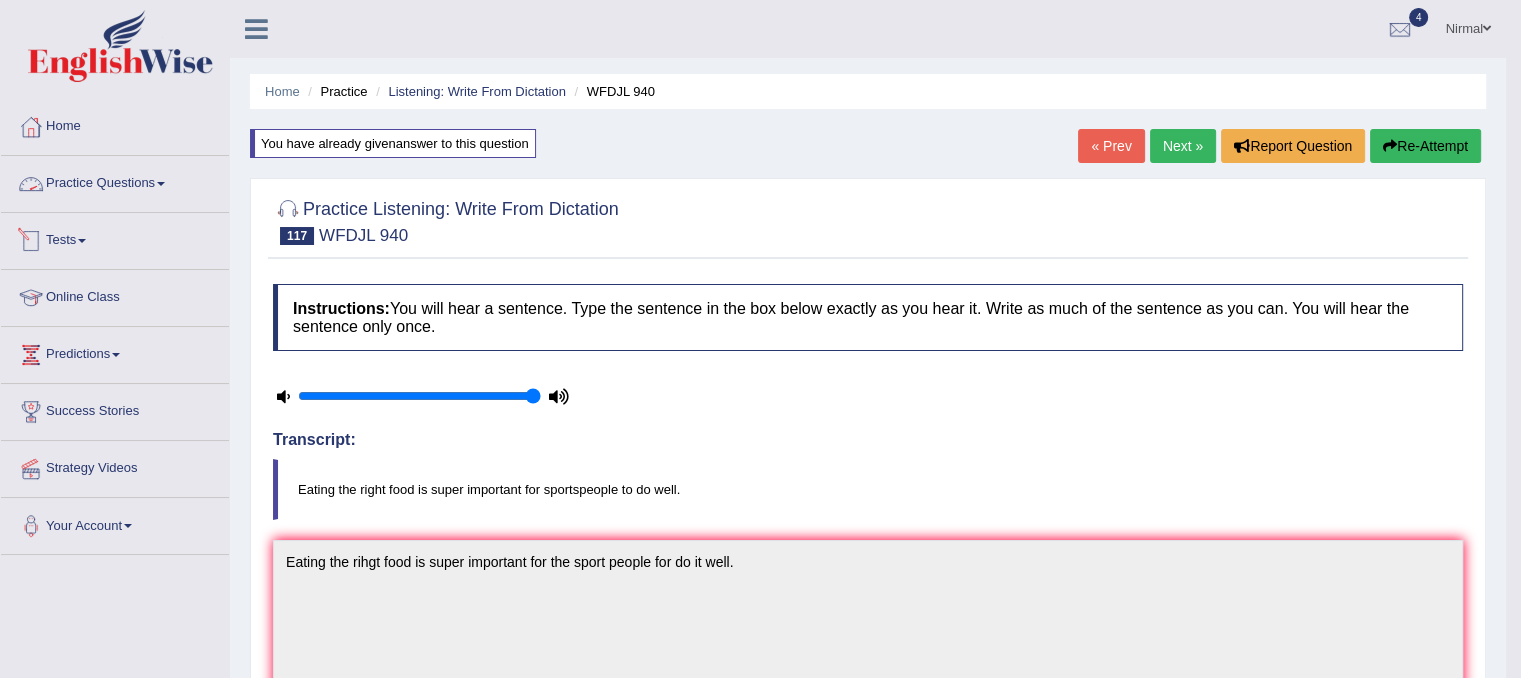 click on "Practice Questions" at bounding box center (115, 181) 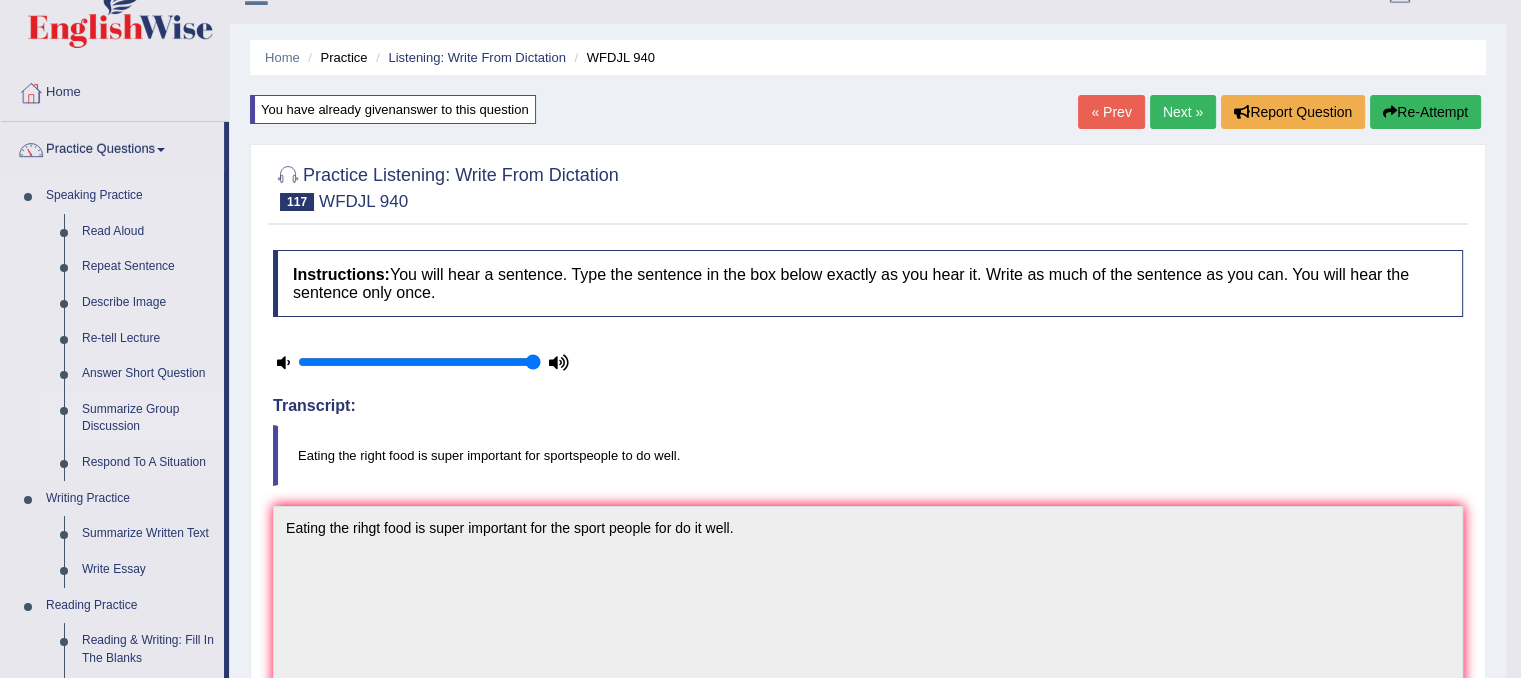 scroll, scrollTop: 0, scrollLeft: 0, axis: both 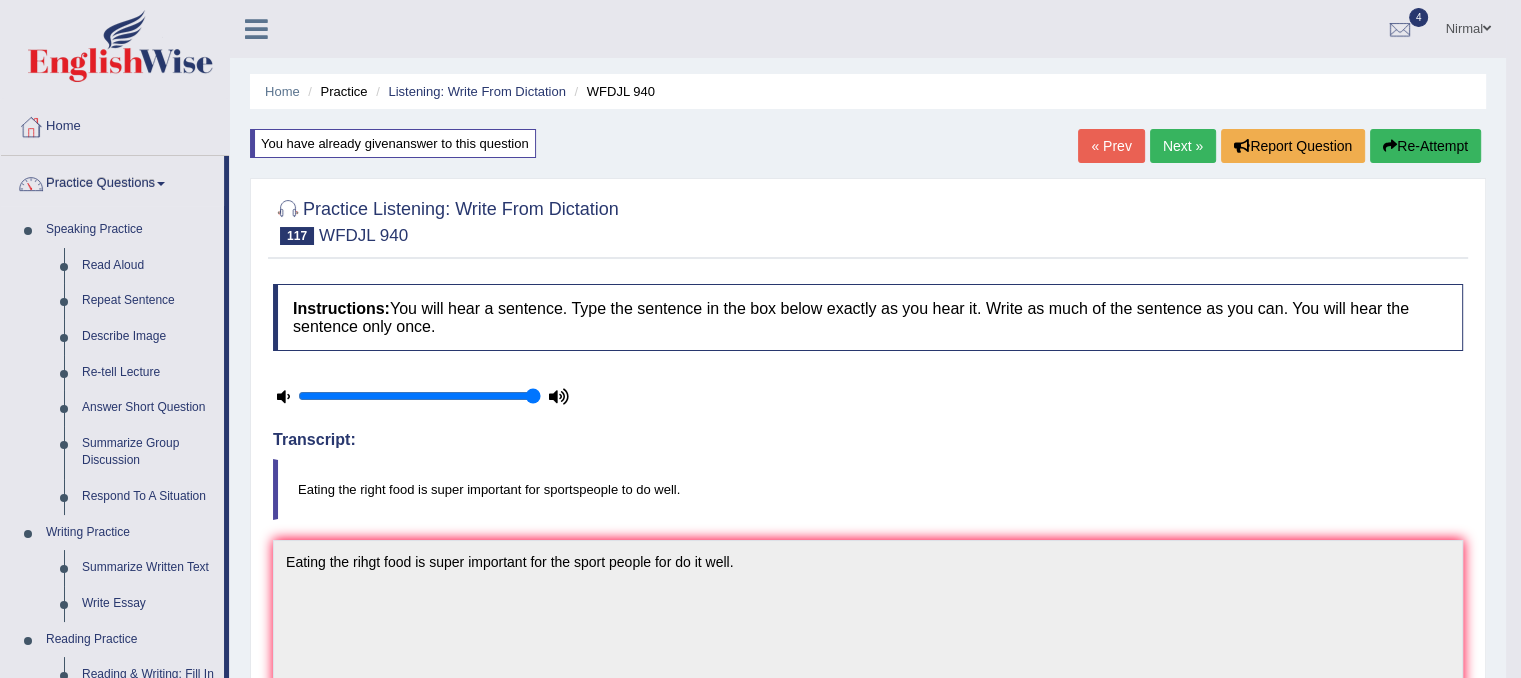 click on "Next »" at bounding box center [1183, 146] 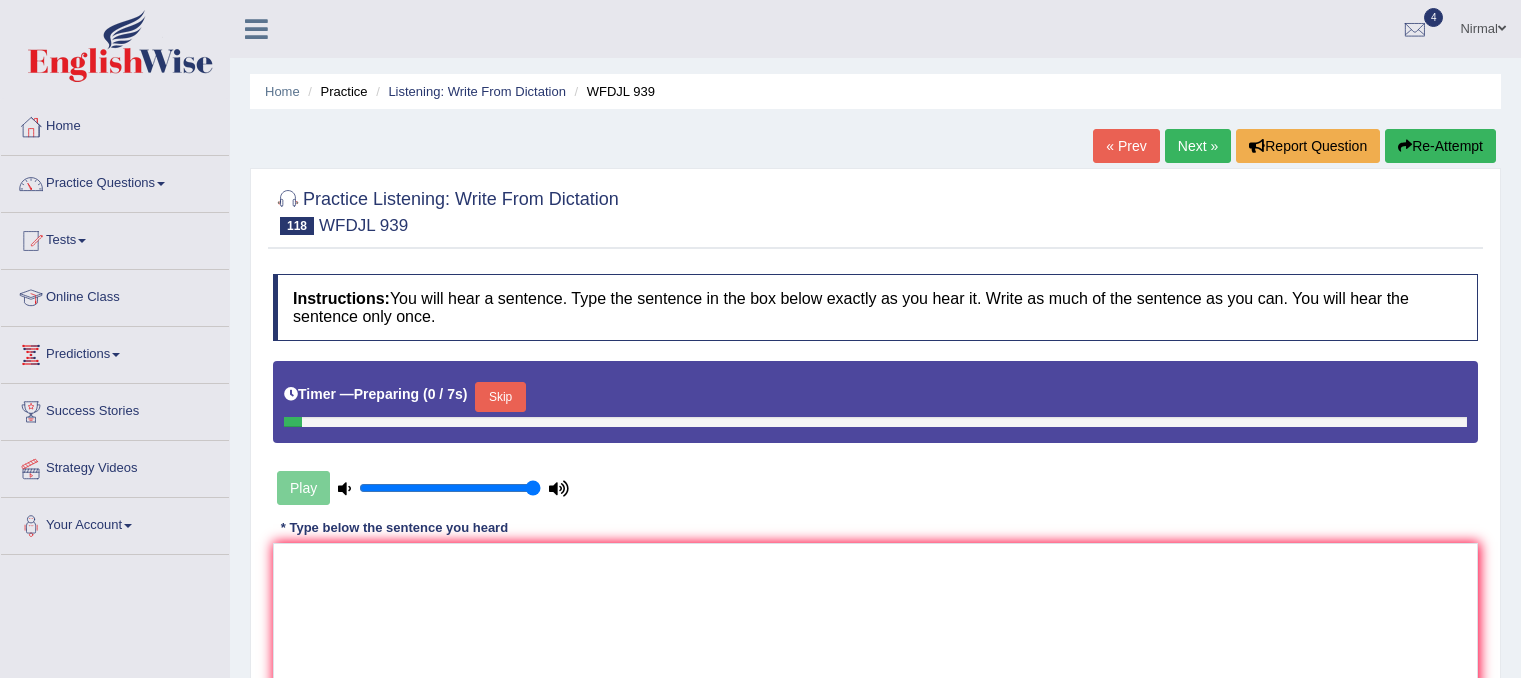 scroll, scrollTop: 0, scrollLeft: 0, axis: both 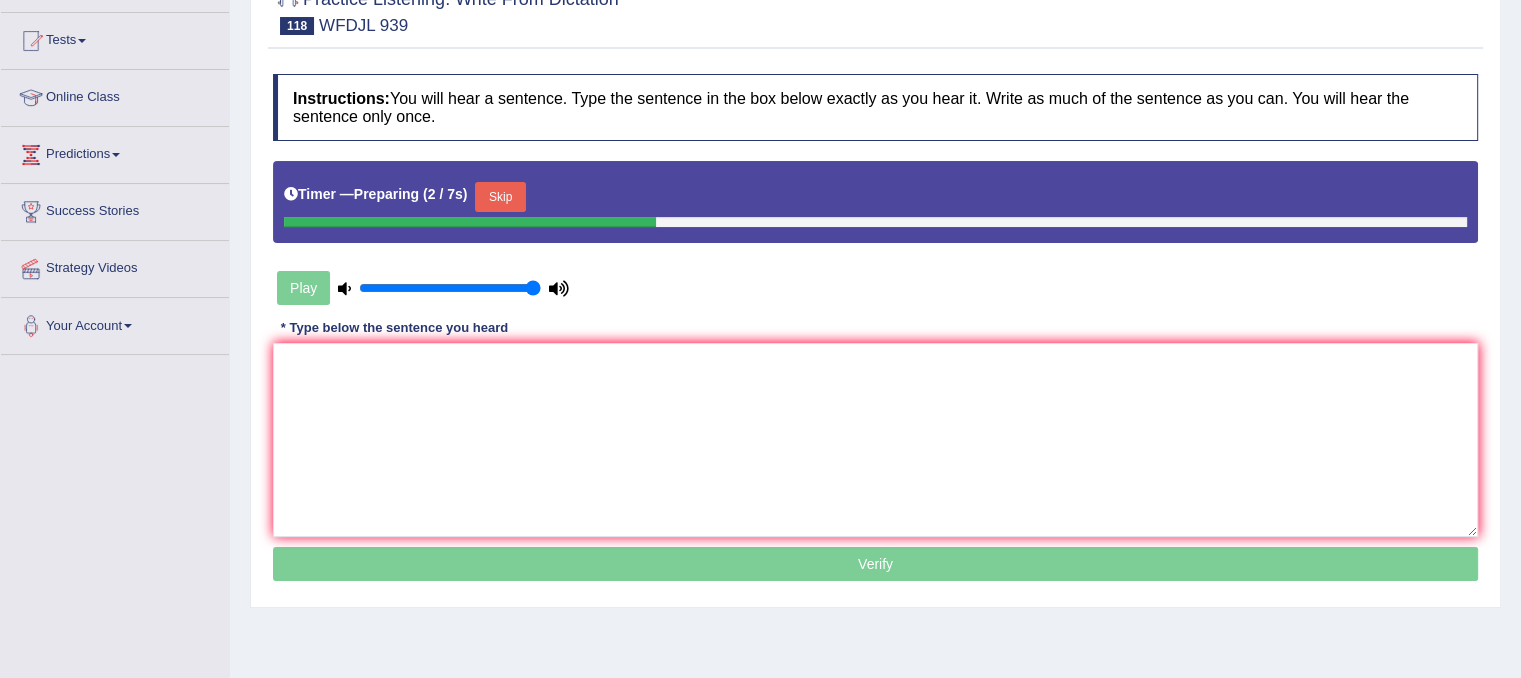 click on "Skip" at bounding box center [500, 197] 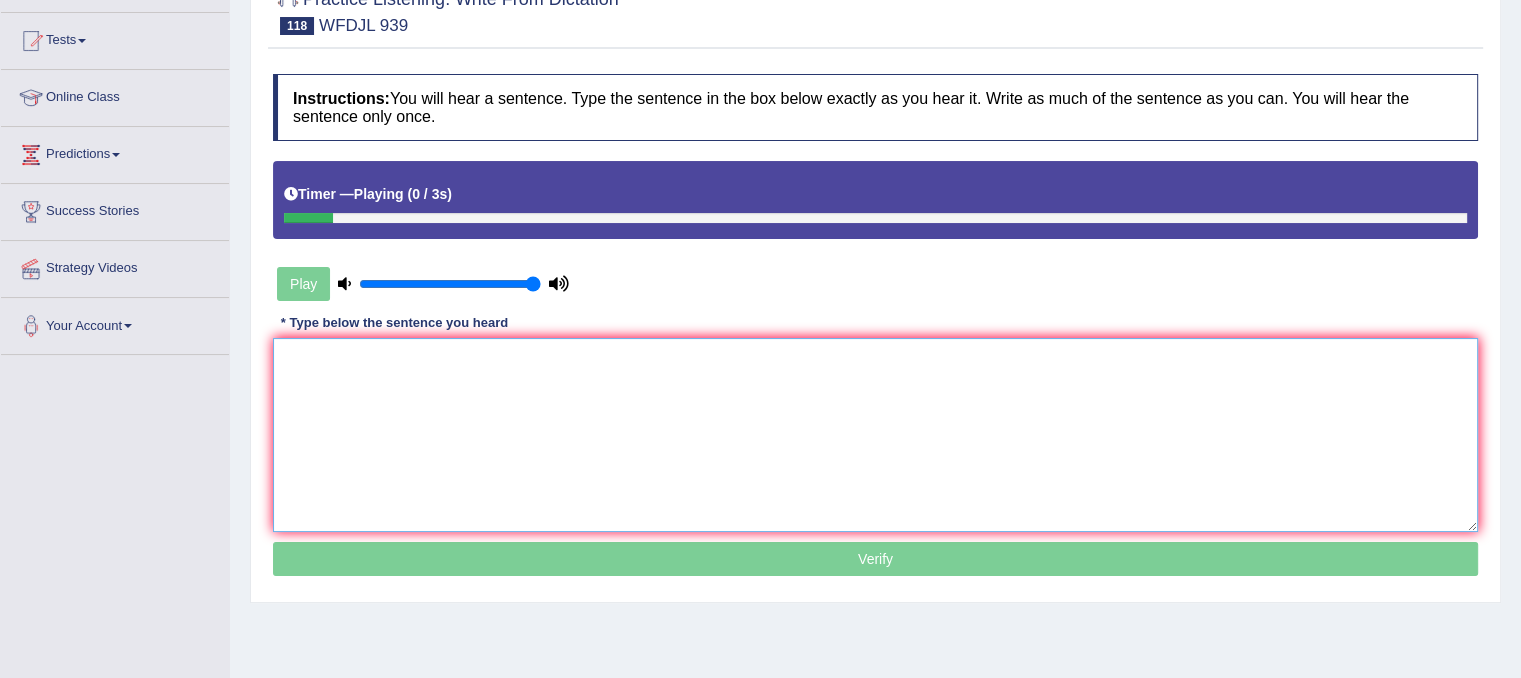 click at bounding box center (875, 435) 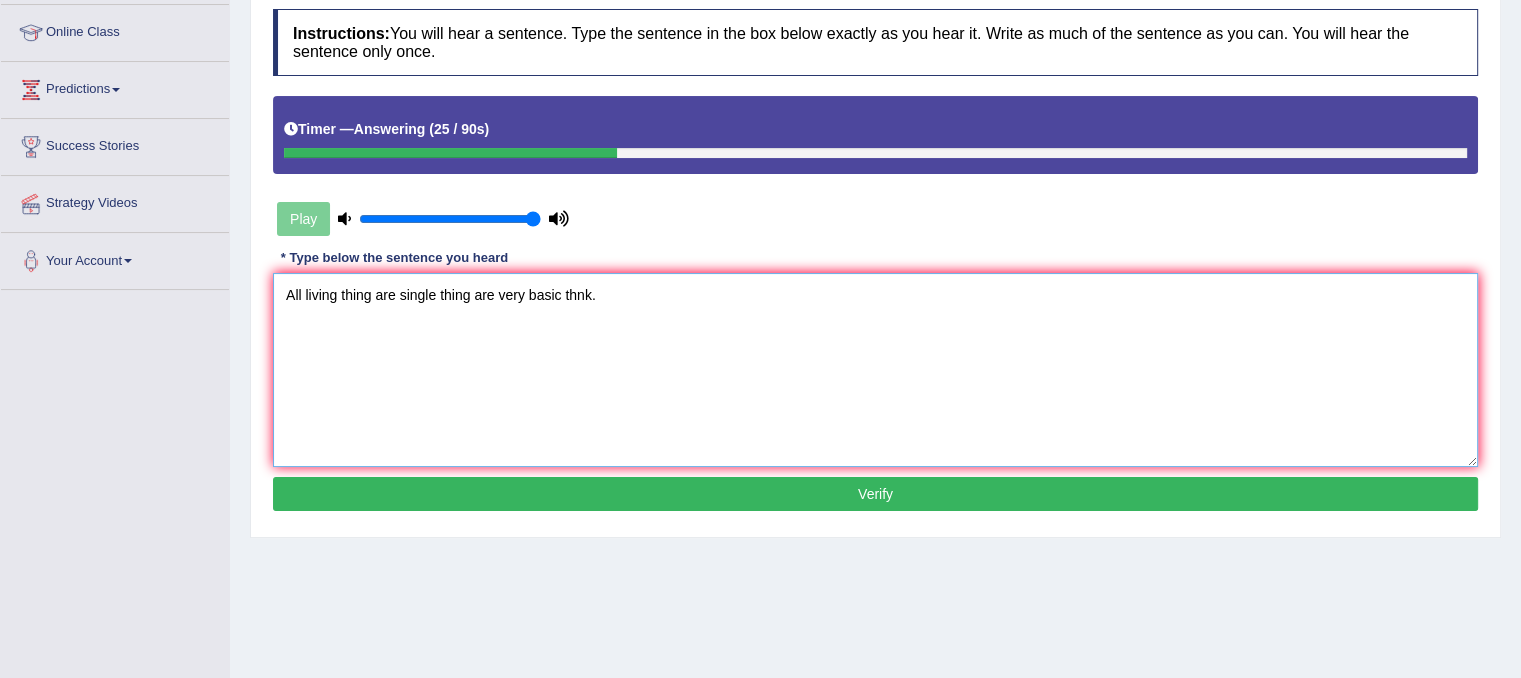 scroll, scrollTop: 300, scrollLeft: 0, axis: vertical 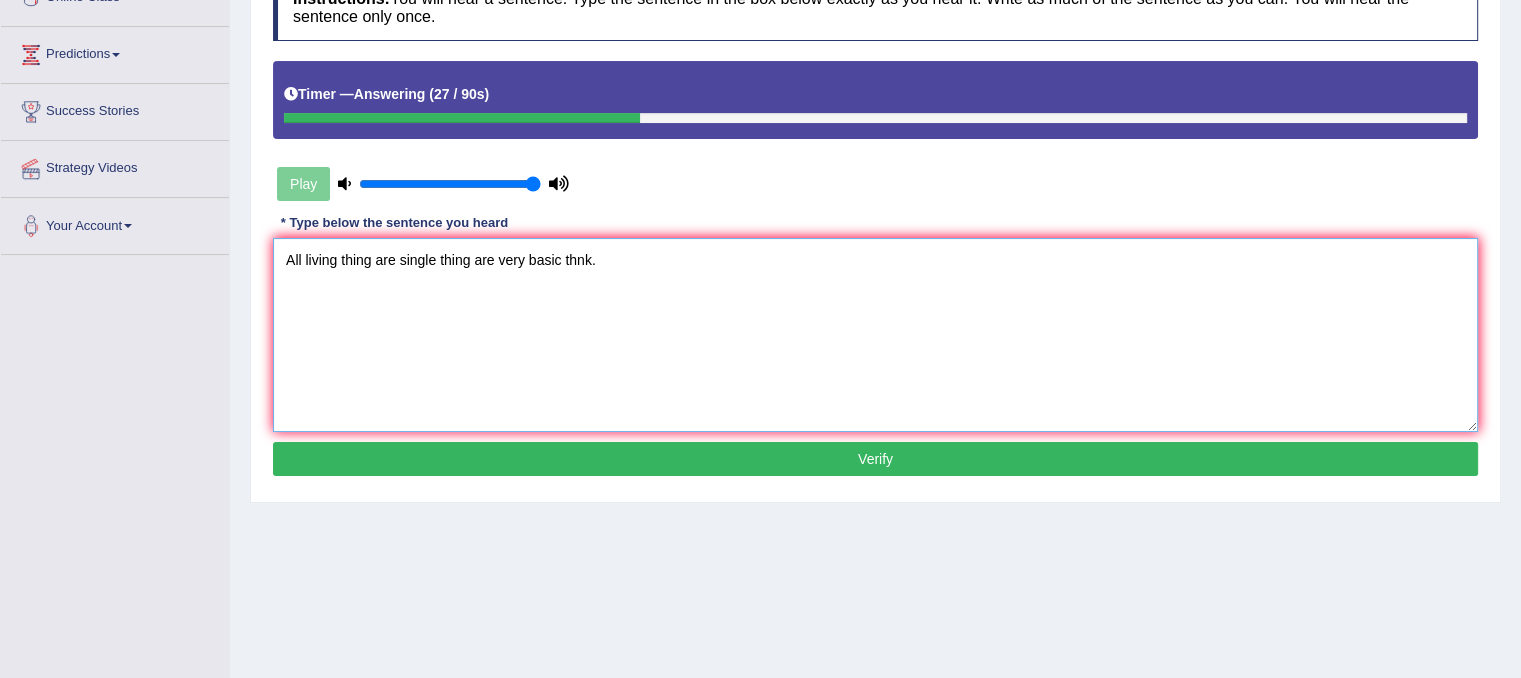 click on "All living thing are single thing are very basic thnk." at bounding box center (875, 335) 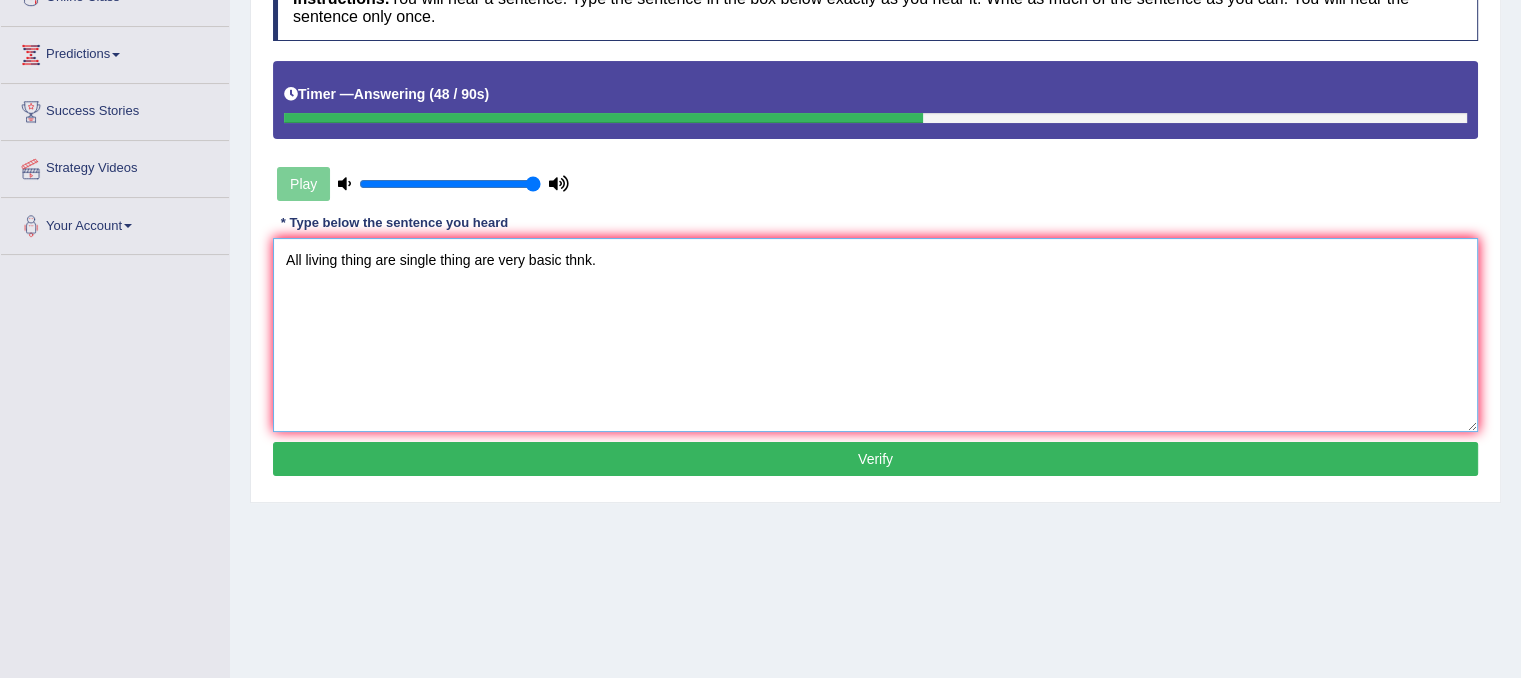 click on "All living thing are single thing are very basic thnk." at bounding box center (875, 335) 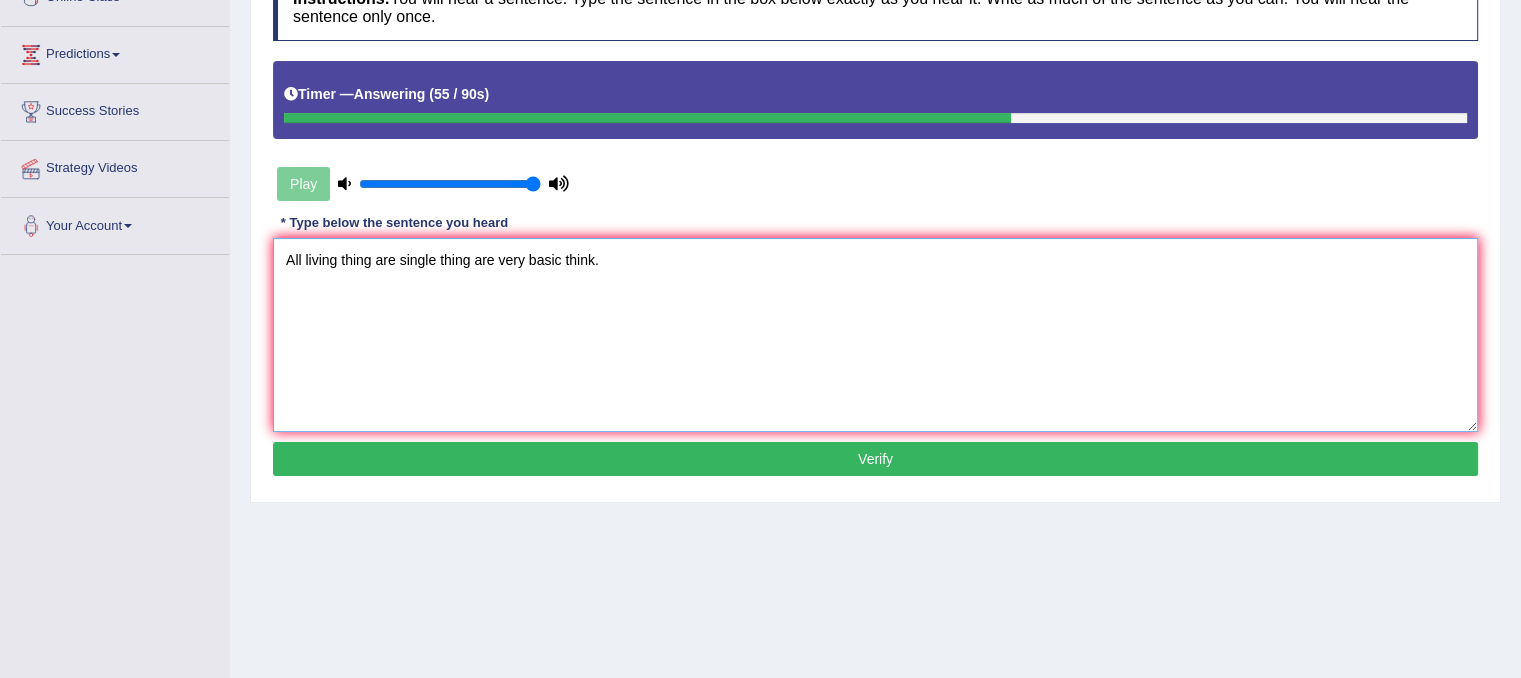 type on "All living thing are single thing are very basic think." 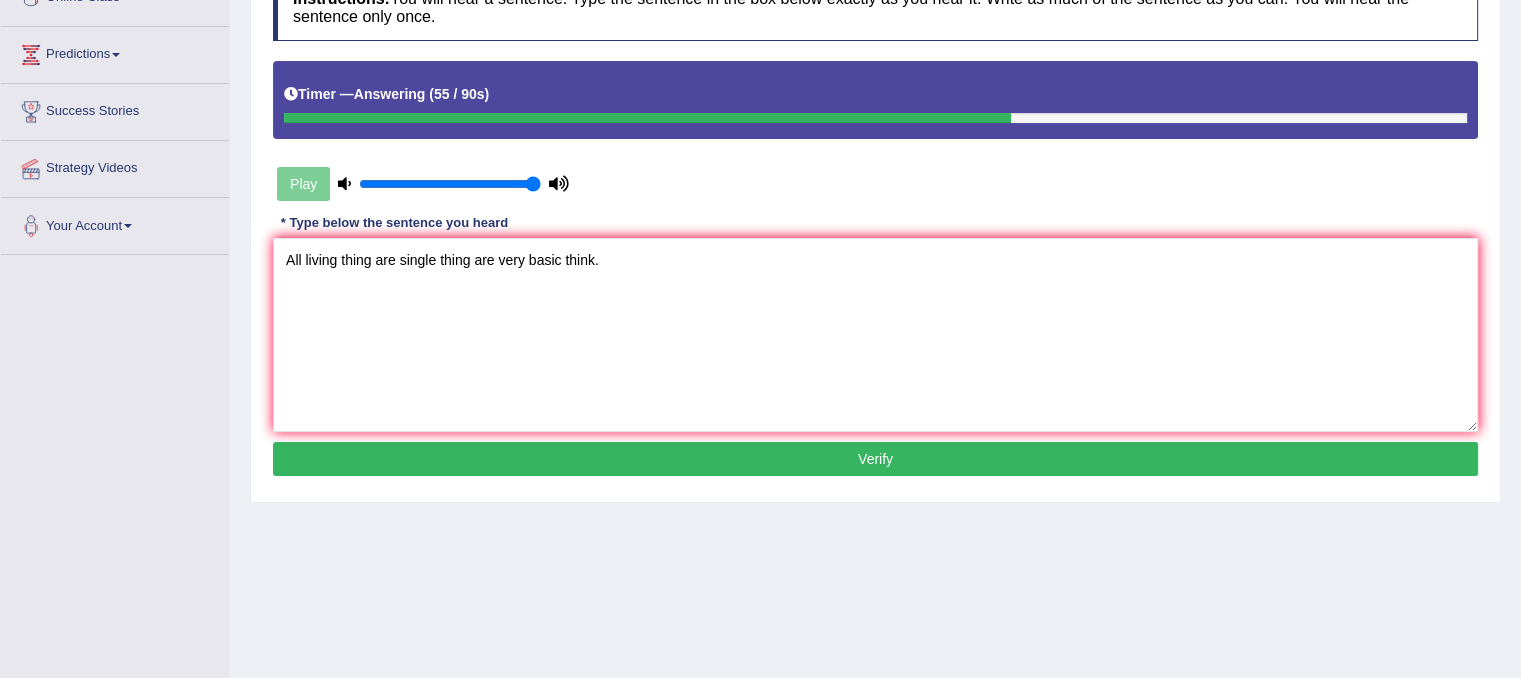 click on "Verify" at bounding box center (875, 459) 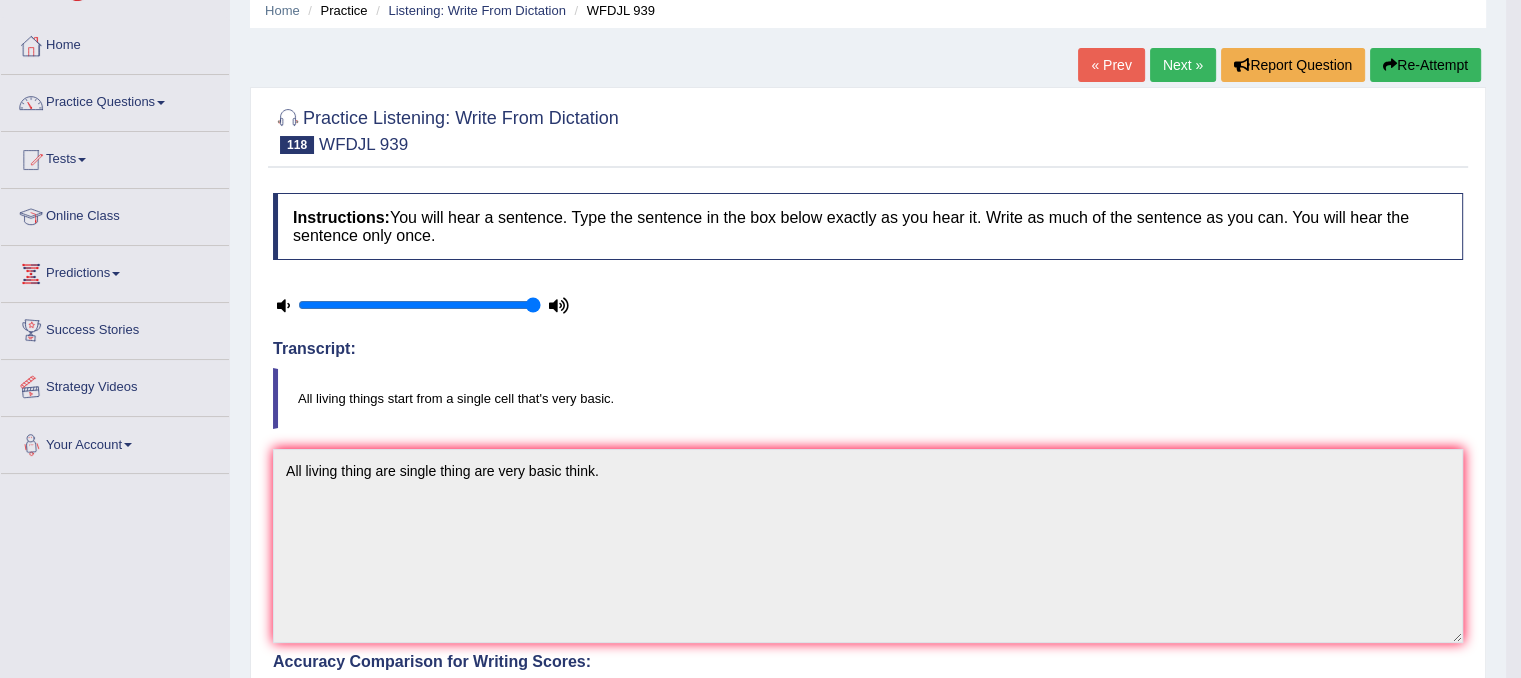 scroll, scrollTop: 0, scrollLeft: 0, axis: both 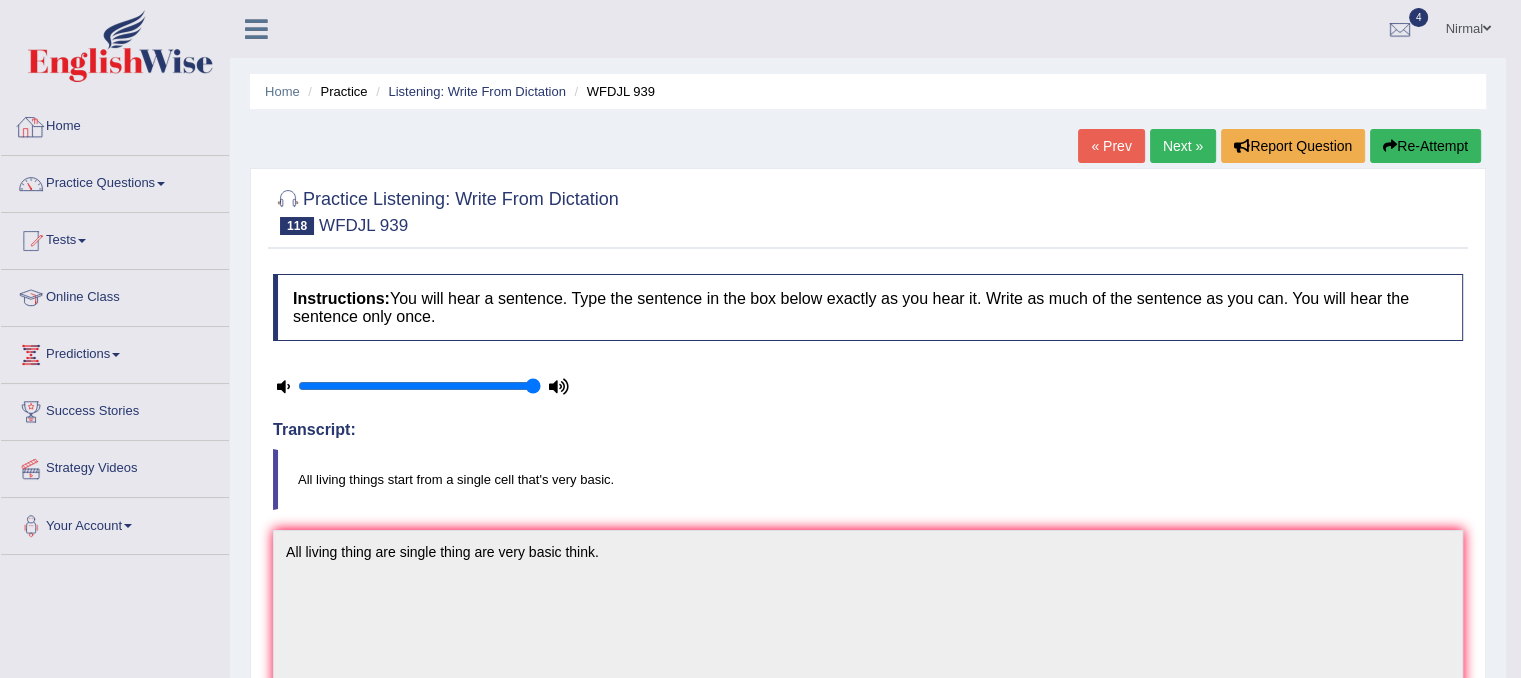 drag, startPoint x: 33, startPoint y: 129, endPoint x: 45, endPoint y: 139, distance: 15.6205 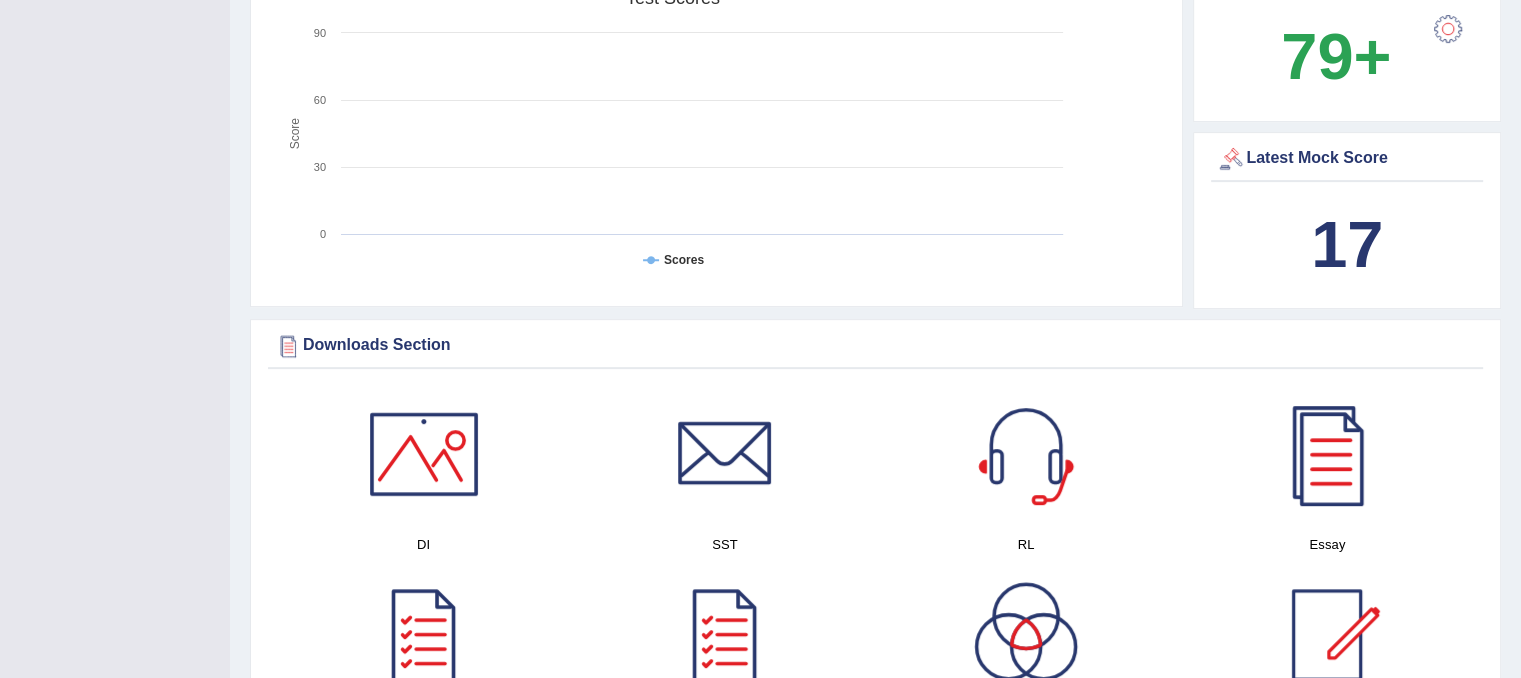 scroll, scrollTop: 0, scrollLeft: 0, axis: both 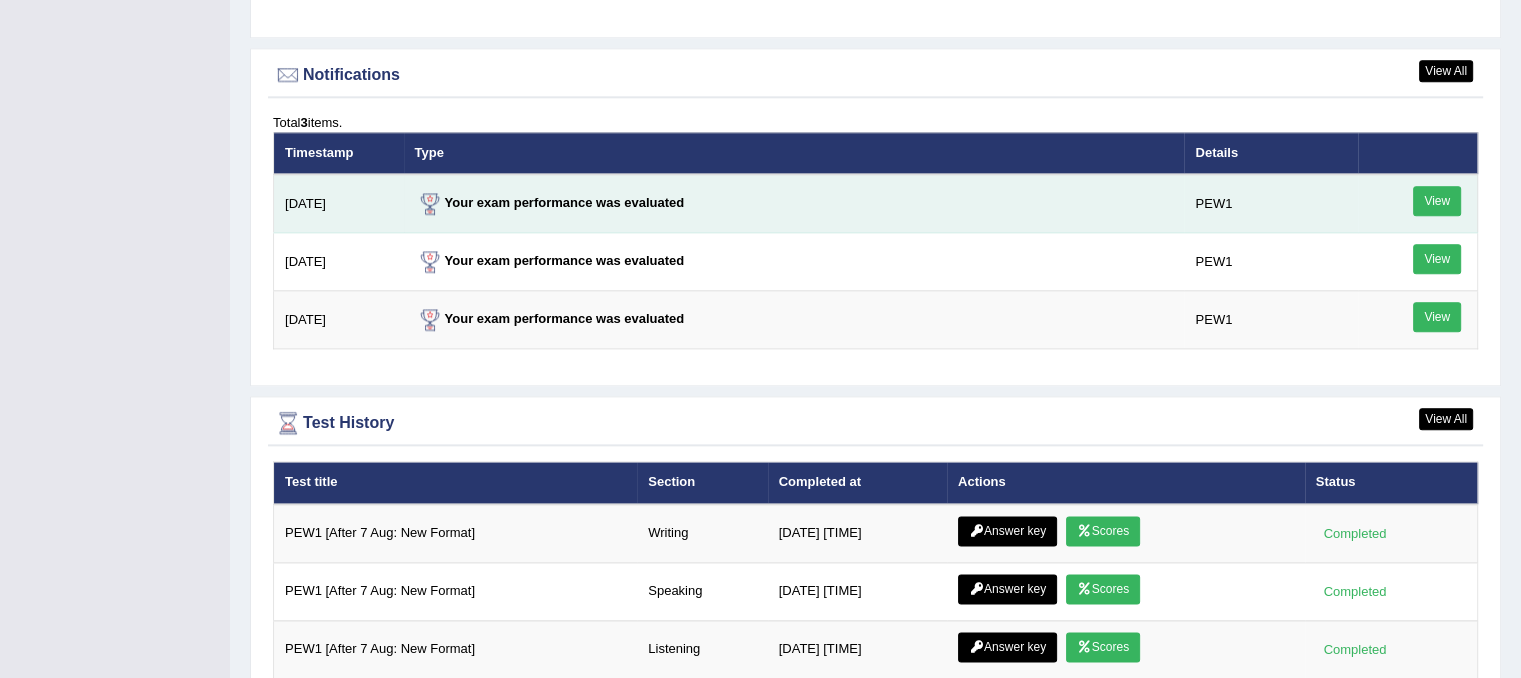 click on "View" at bounding box center (1437, 201) 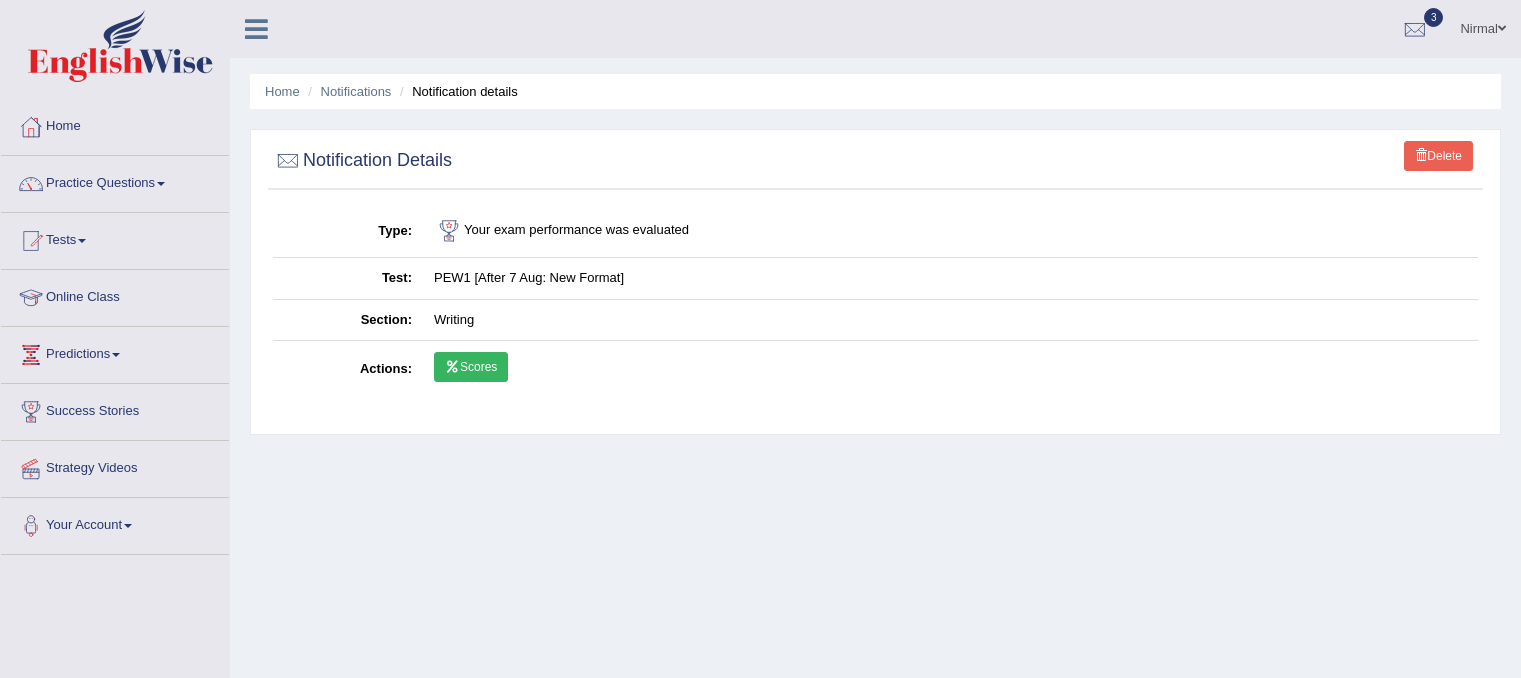 scroll, scrollTop: 0, scrollLeft: 0, axis: both 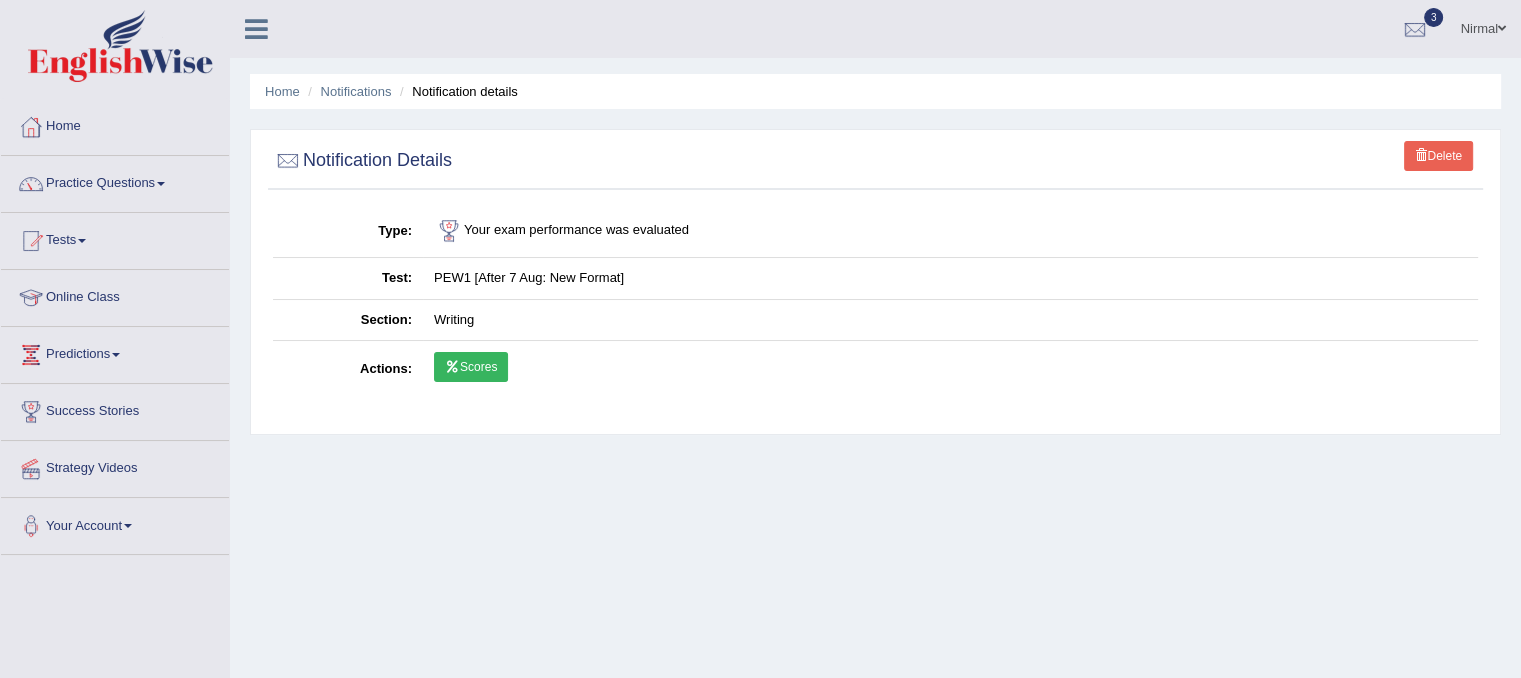 click on "Scores" at bounding box center [471, 367] 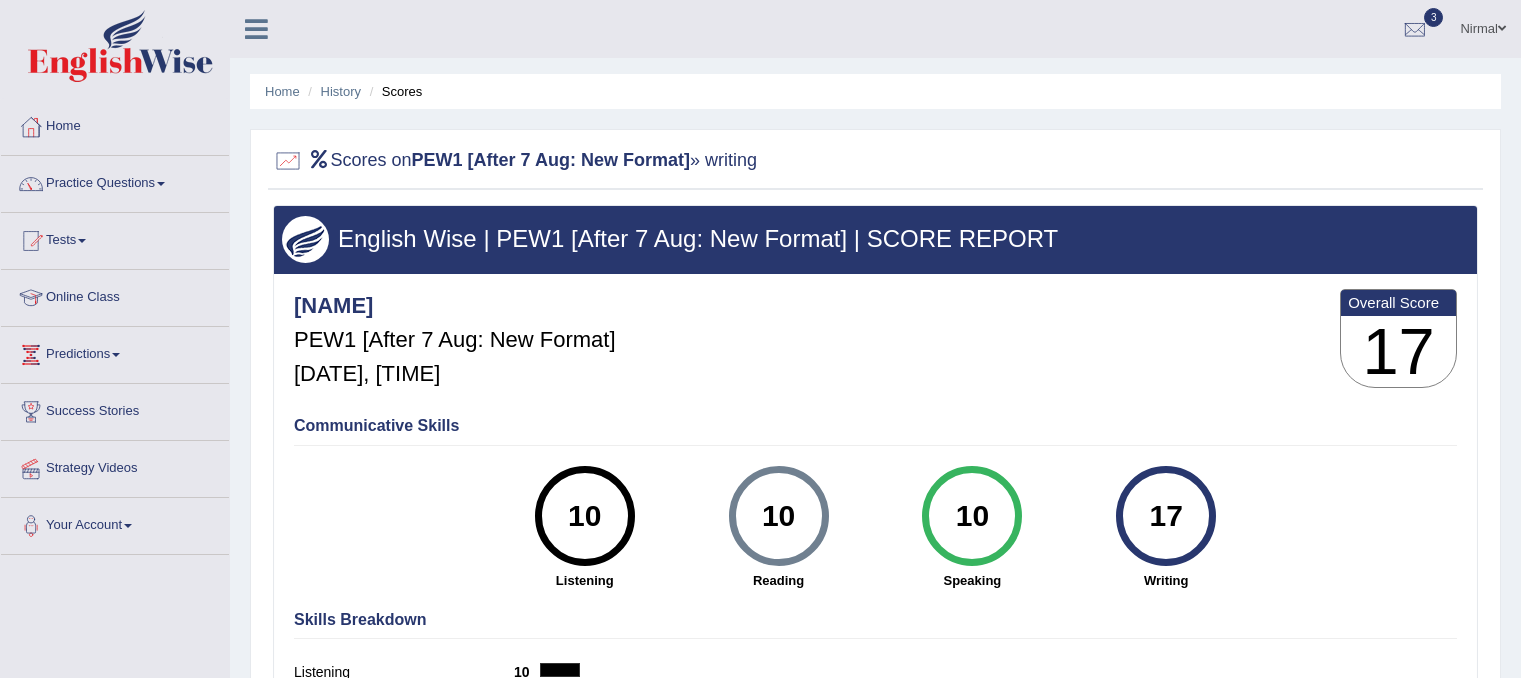 scroll, scrollTop: 0, scrollLeft: 0, axis: both 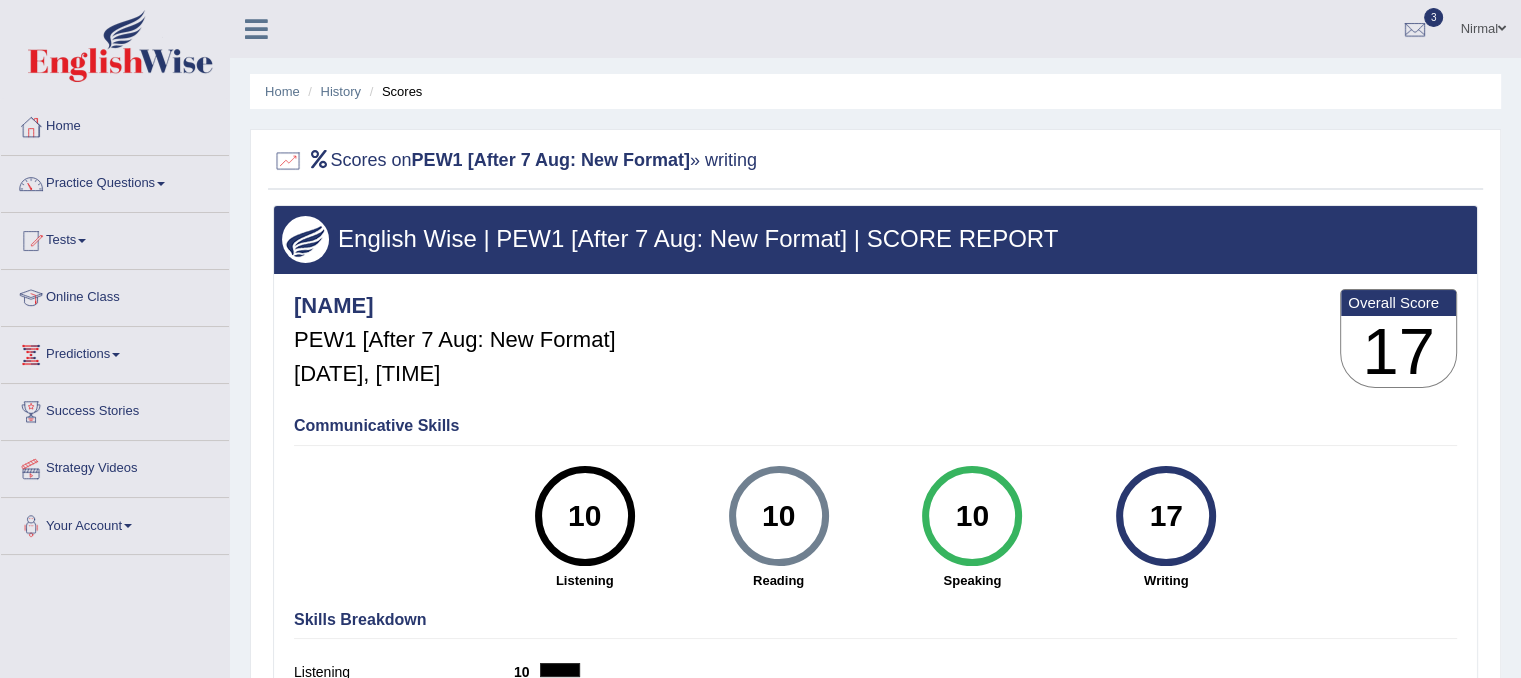 click on "Home" at bounding box center [115, 124] 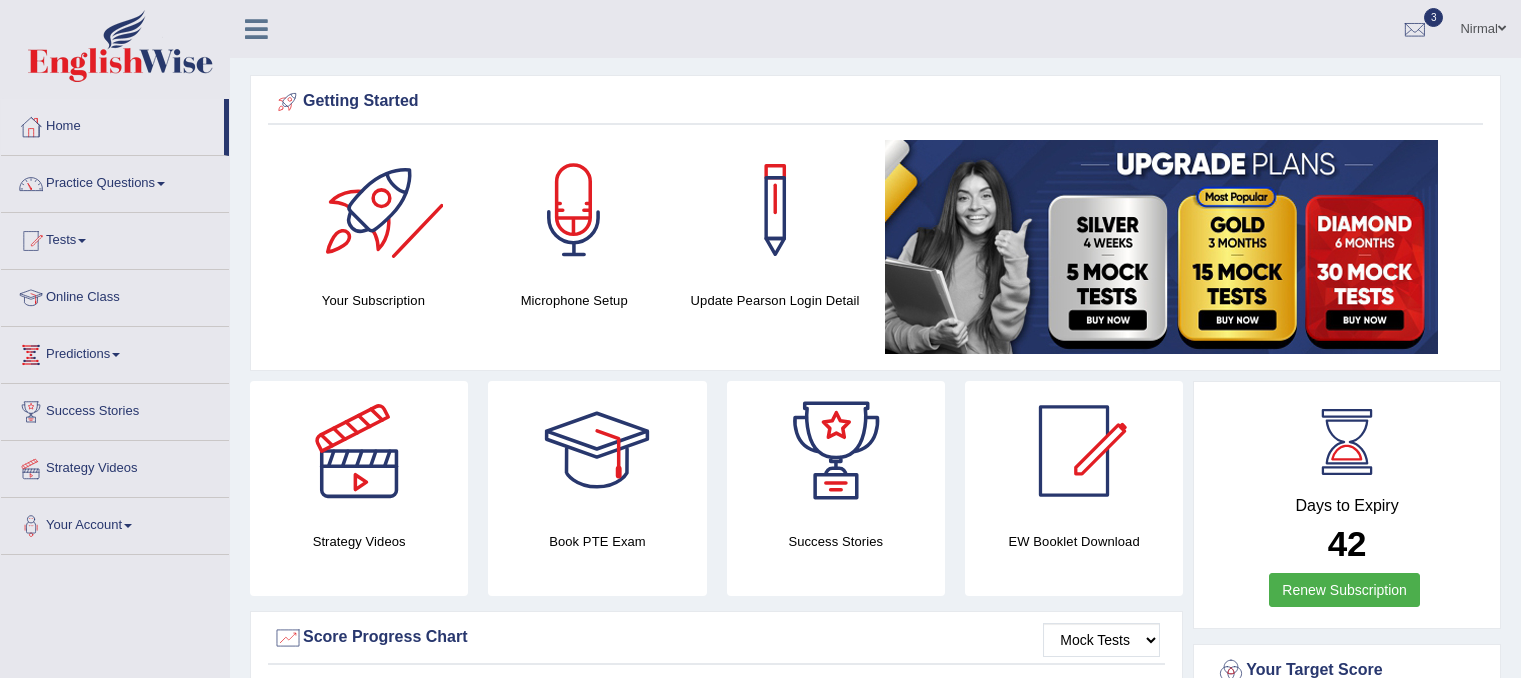 scroll, scrollTop: 0, scrollLeft: 0, axis: both 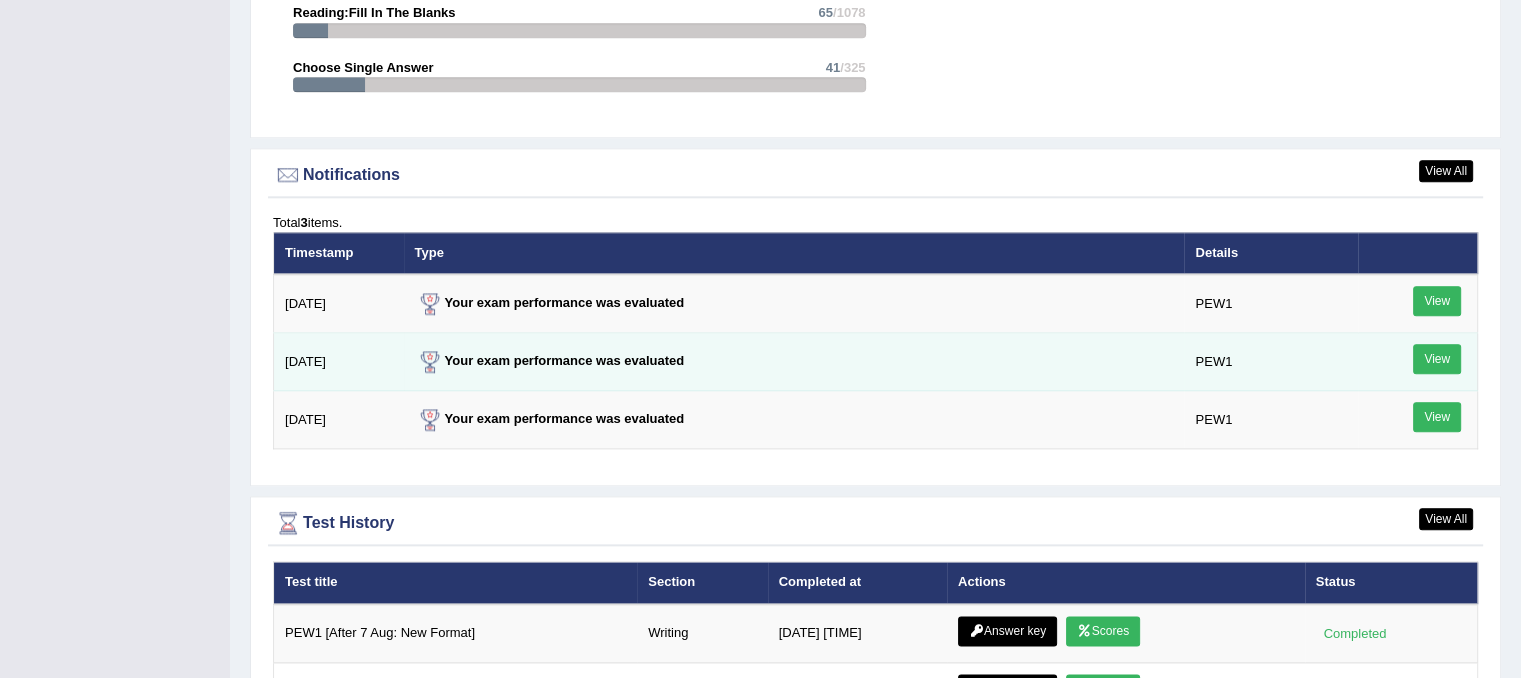 click on "View" at bounding box center [1437, 359] 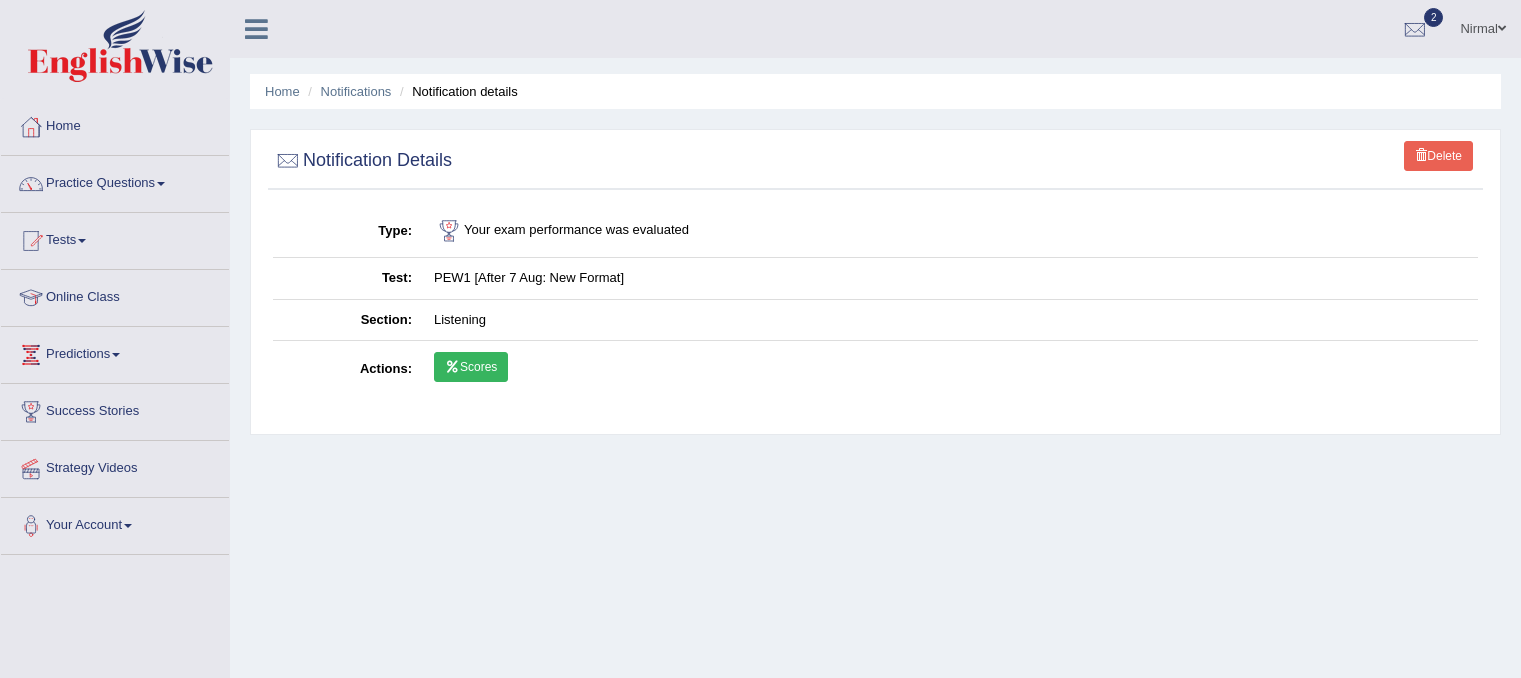 scroll, scrollTop: 0, scrollLeft: 0, axis: both 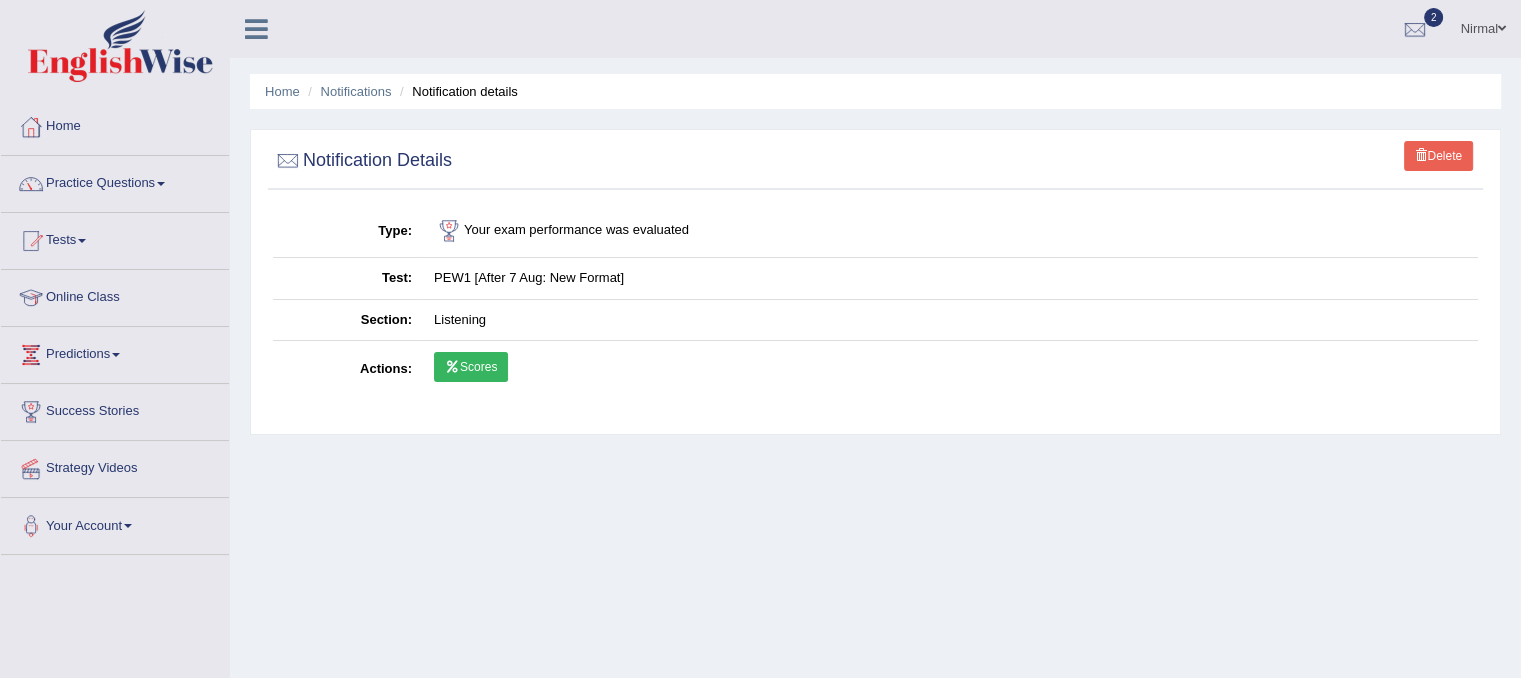 click on "Scores" at bounding box center [471, 367] 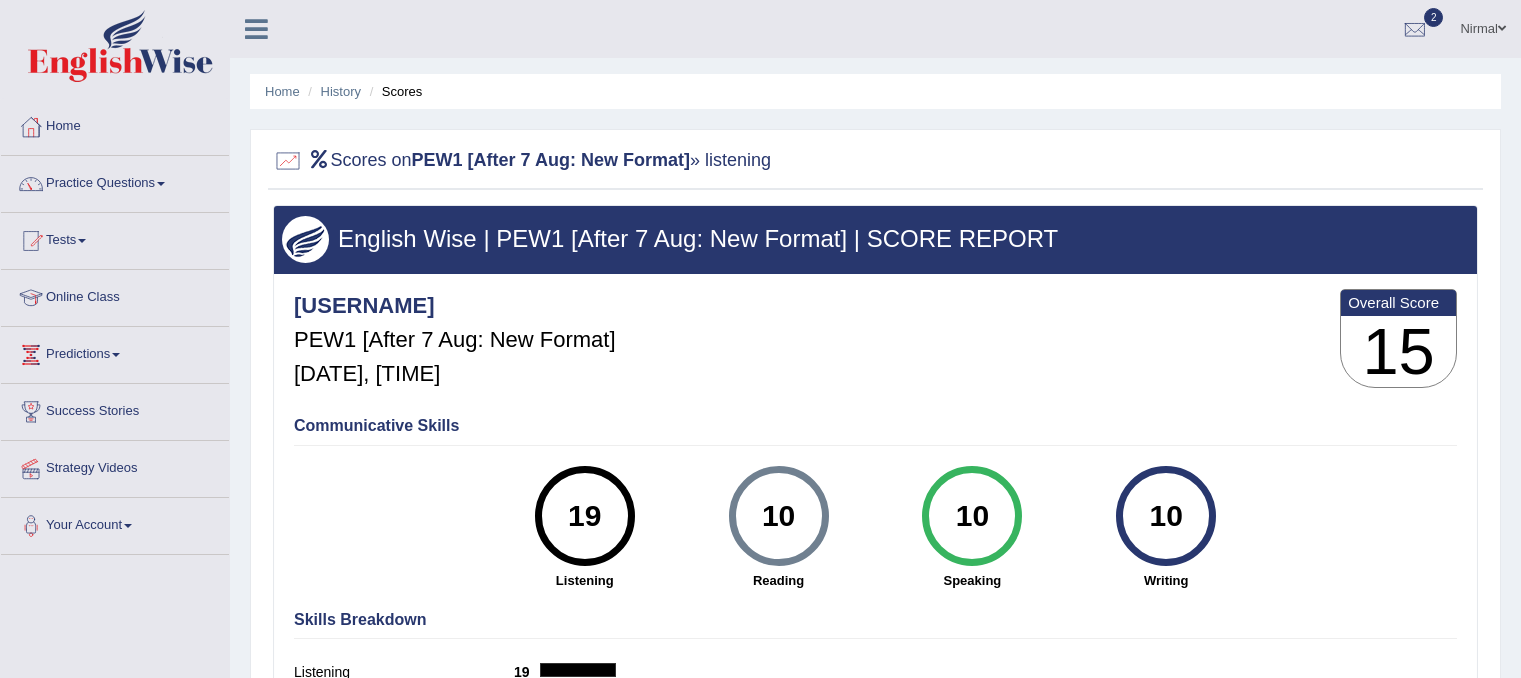 scroll, scrollTop: 0, scrollLeft: 0, axis: both 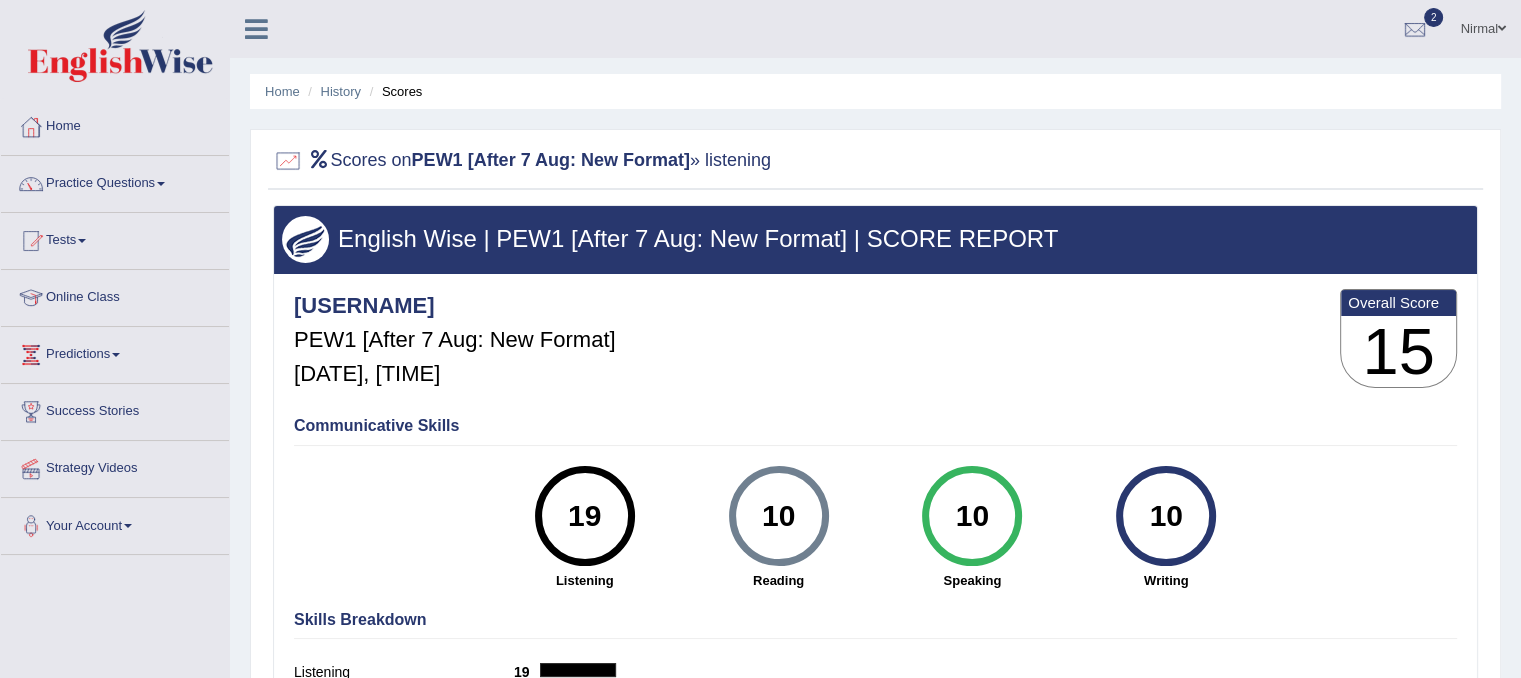 click on "Home" at bounding box center (115, 124) 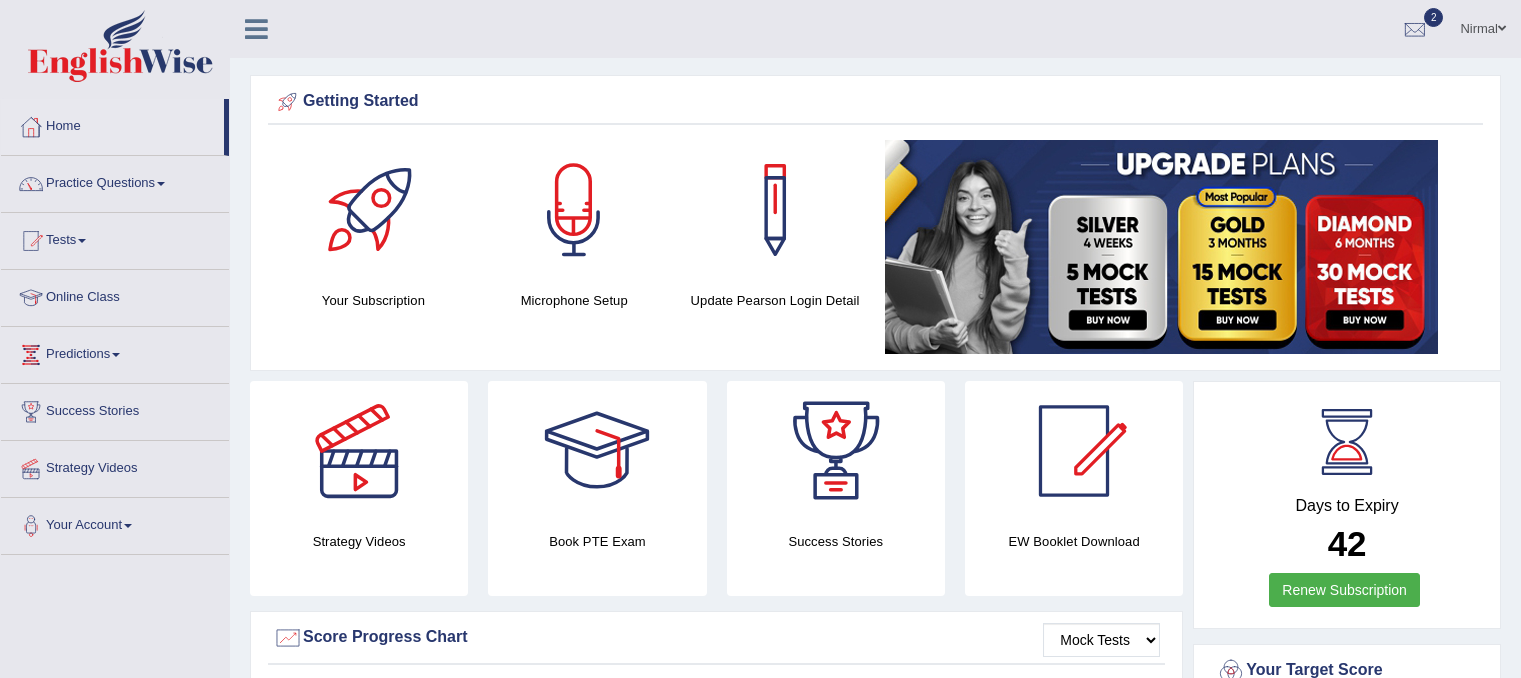 scroll, scrollTop: 650, scrollLeft: 0, axis: vertical 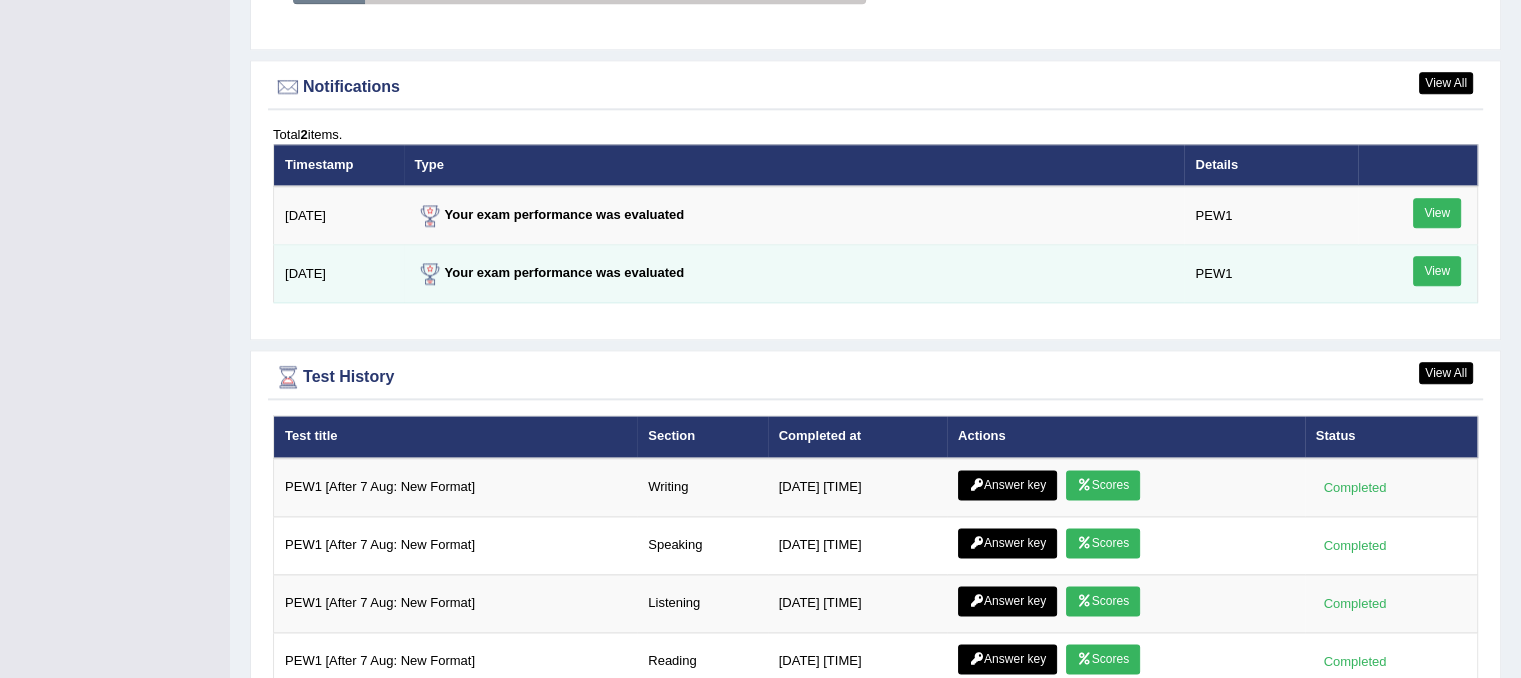 click on "View" at bounding box center [1437, 271] 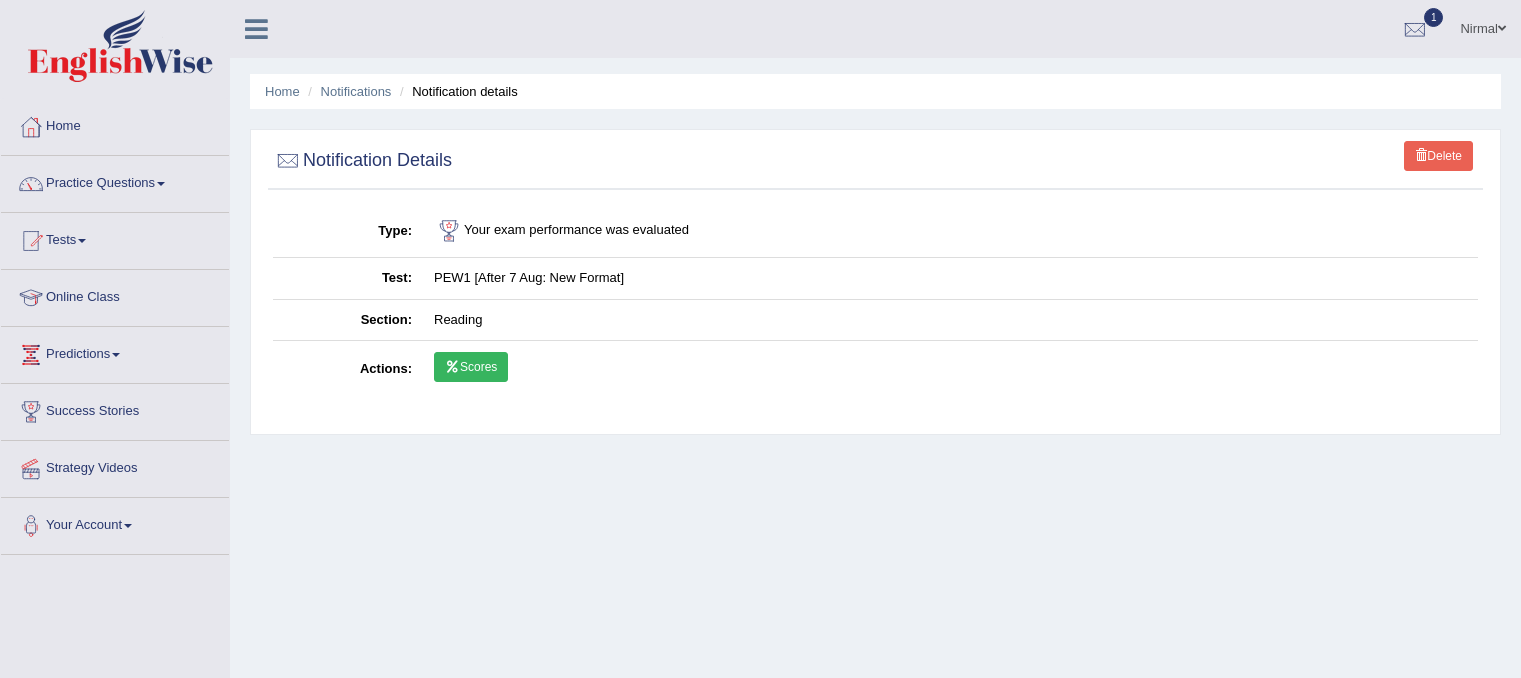 scroll, scrollTop: 0, scrollLeft: 0, axis: both 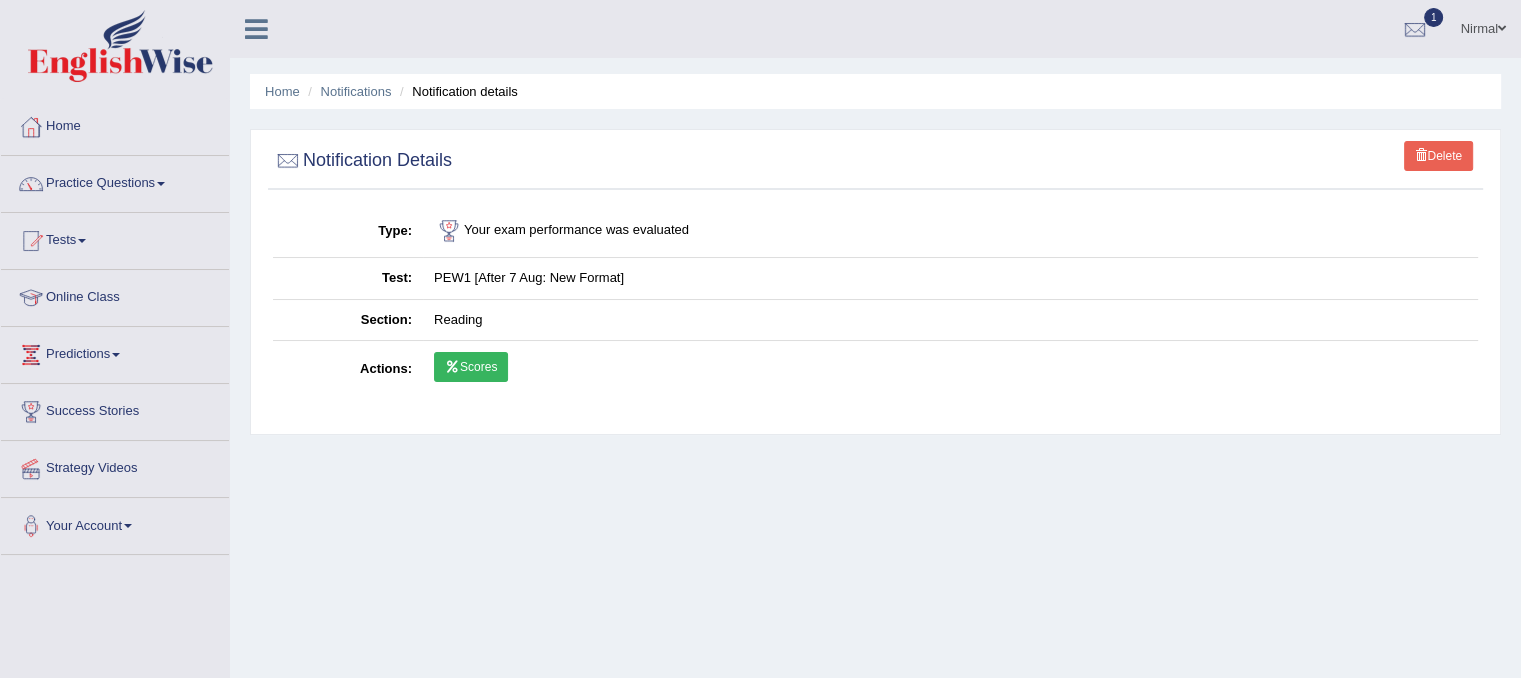 click on "Scores" at bounding box center [471, 367] 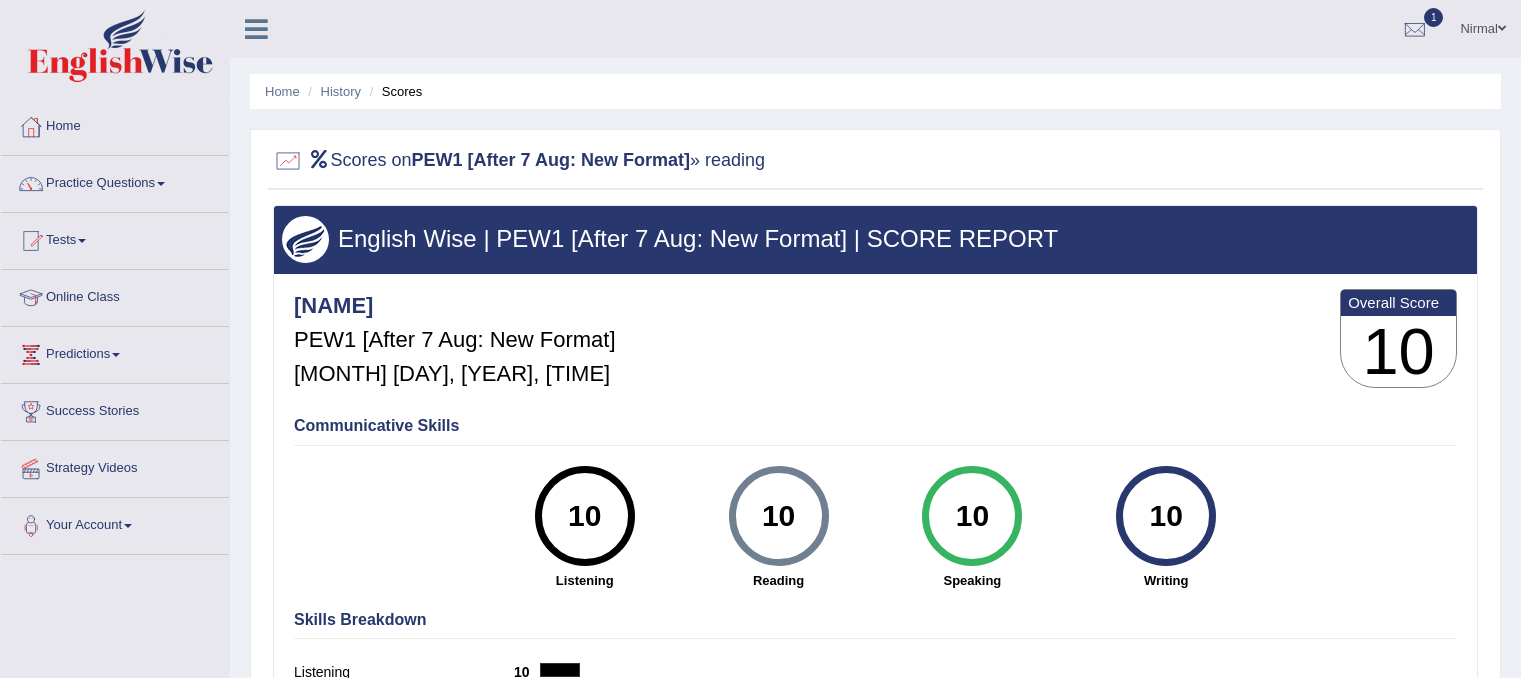 scroll, scrollTop: 0, scrollLeft: 0, axis: both 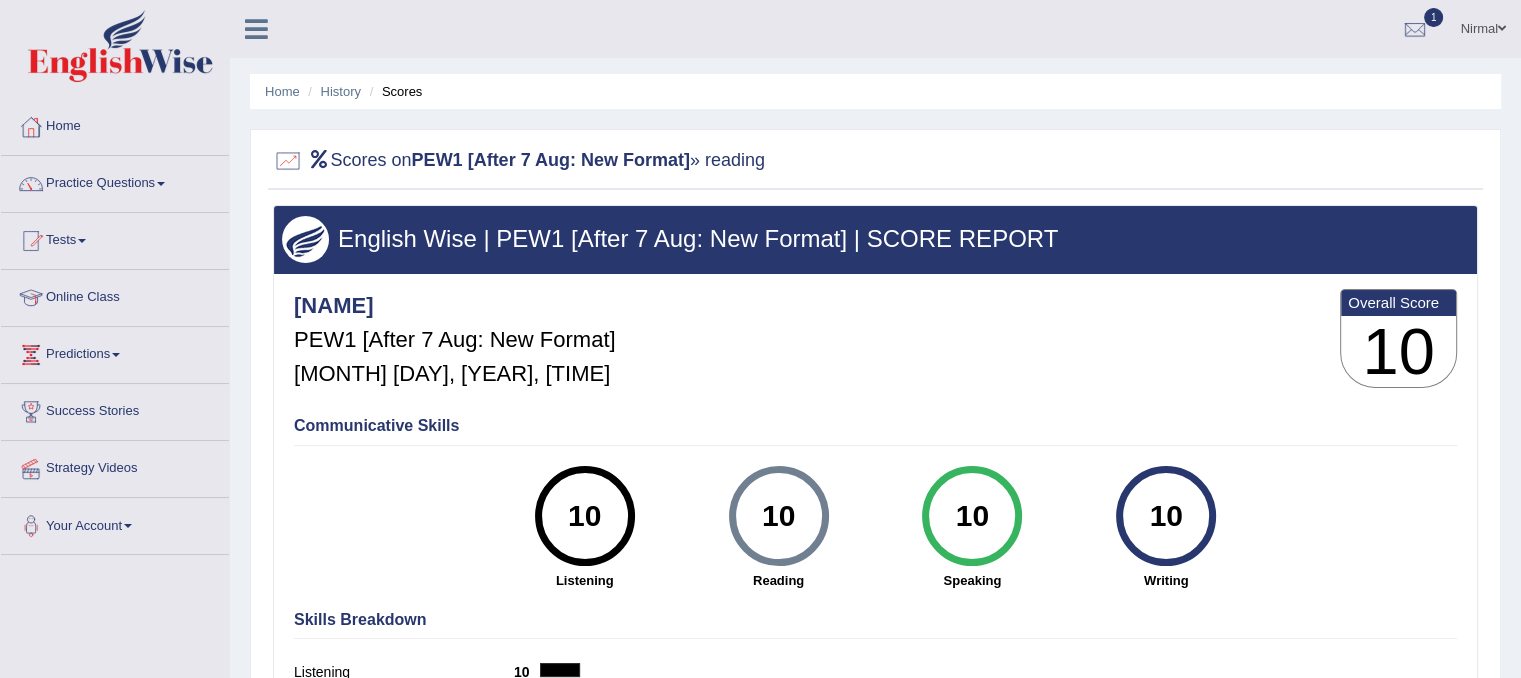click on "Home" at bounding box center (115, 124) 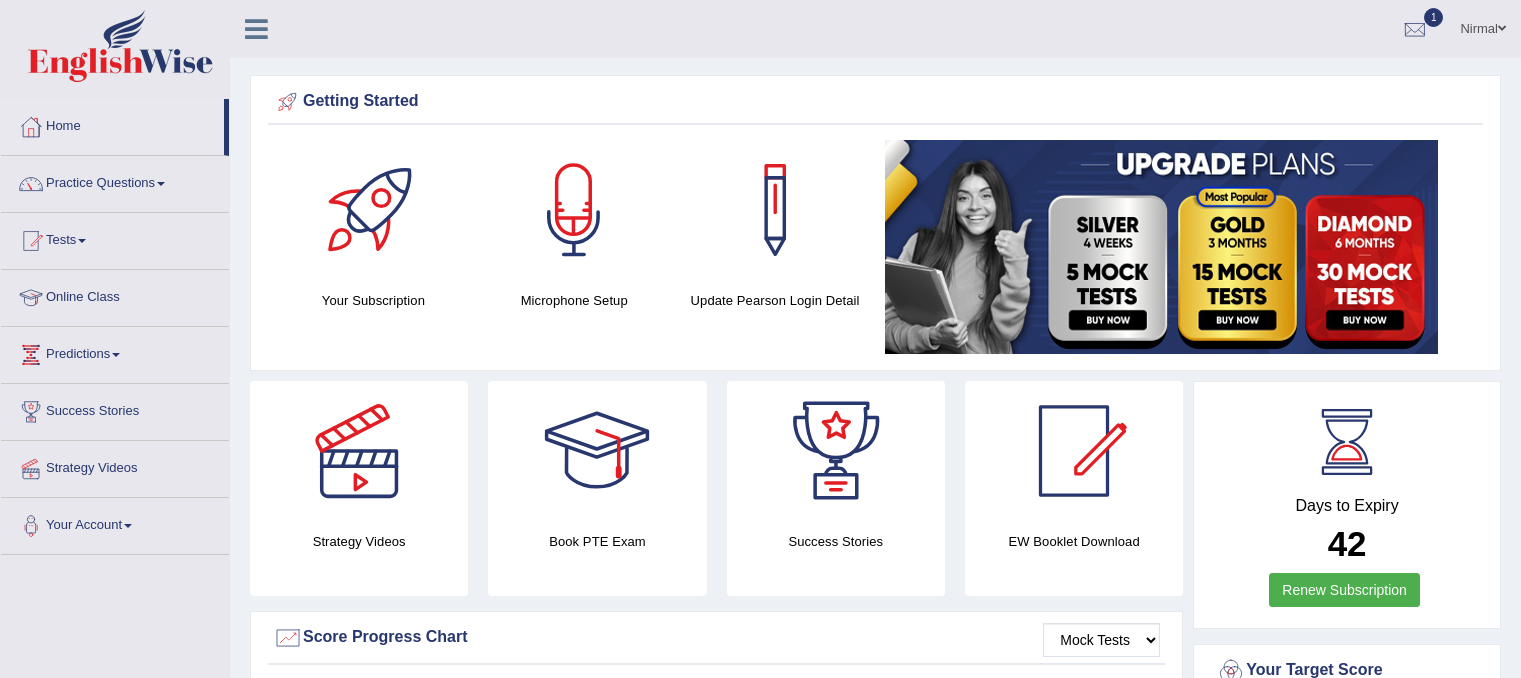 scroll, scrollTop: 700, scrollLeft: 0, axis: vertical 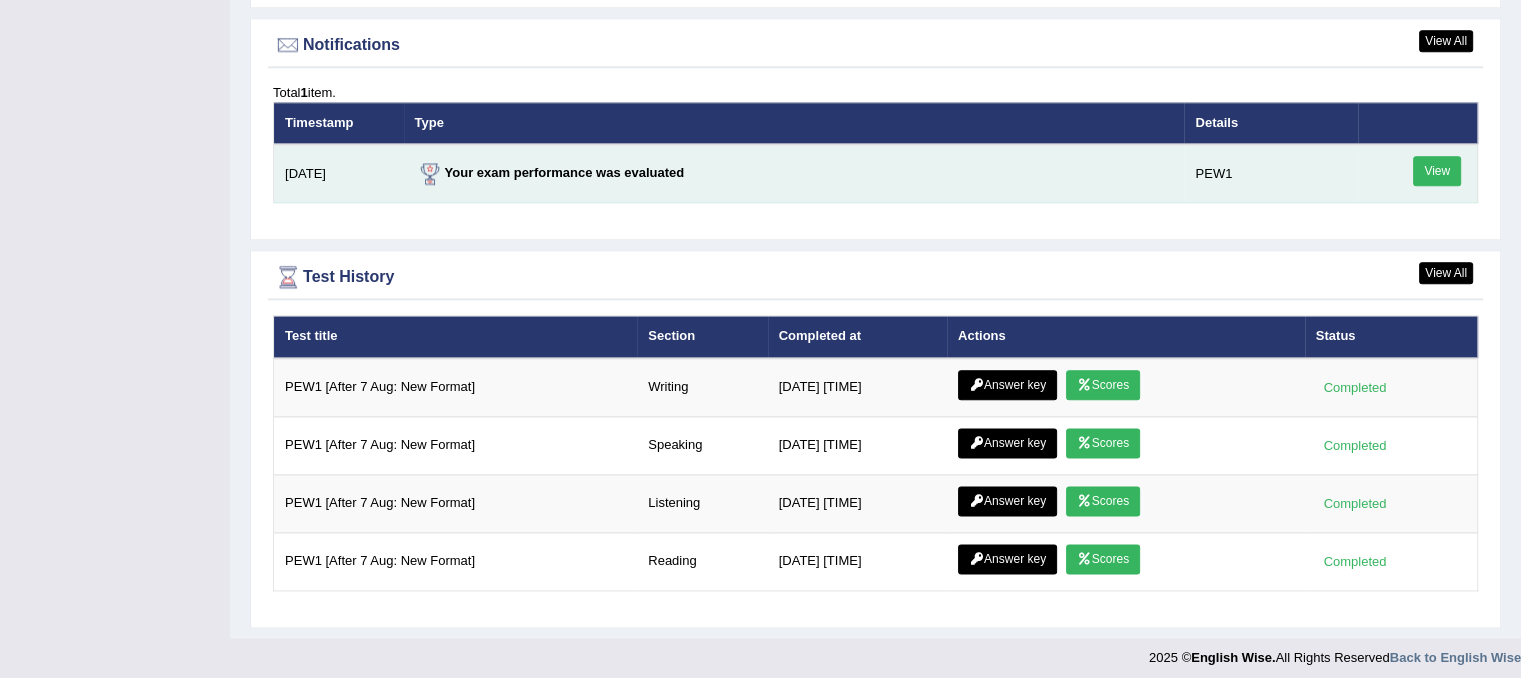 click on "View" at bounding box center [1437, 171] 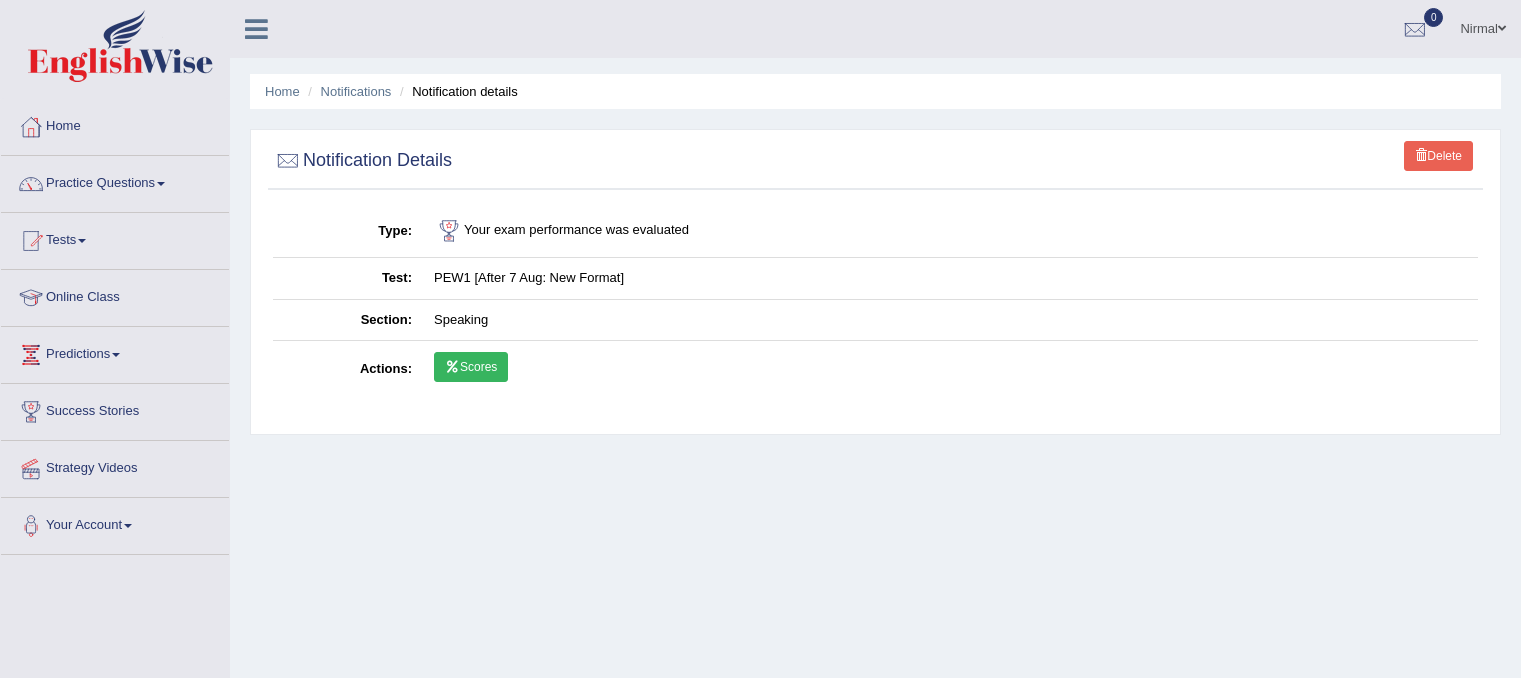 scroll, scrollTop: 0, scrollLeft: 0, axis: both 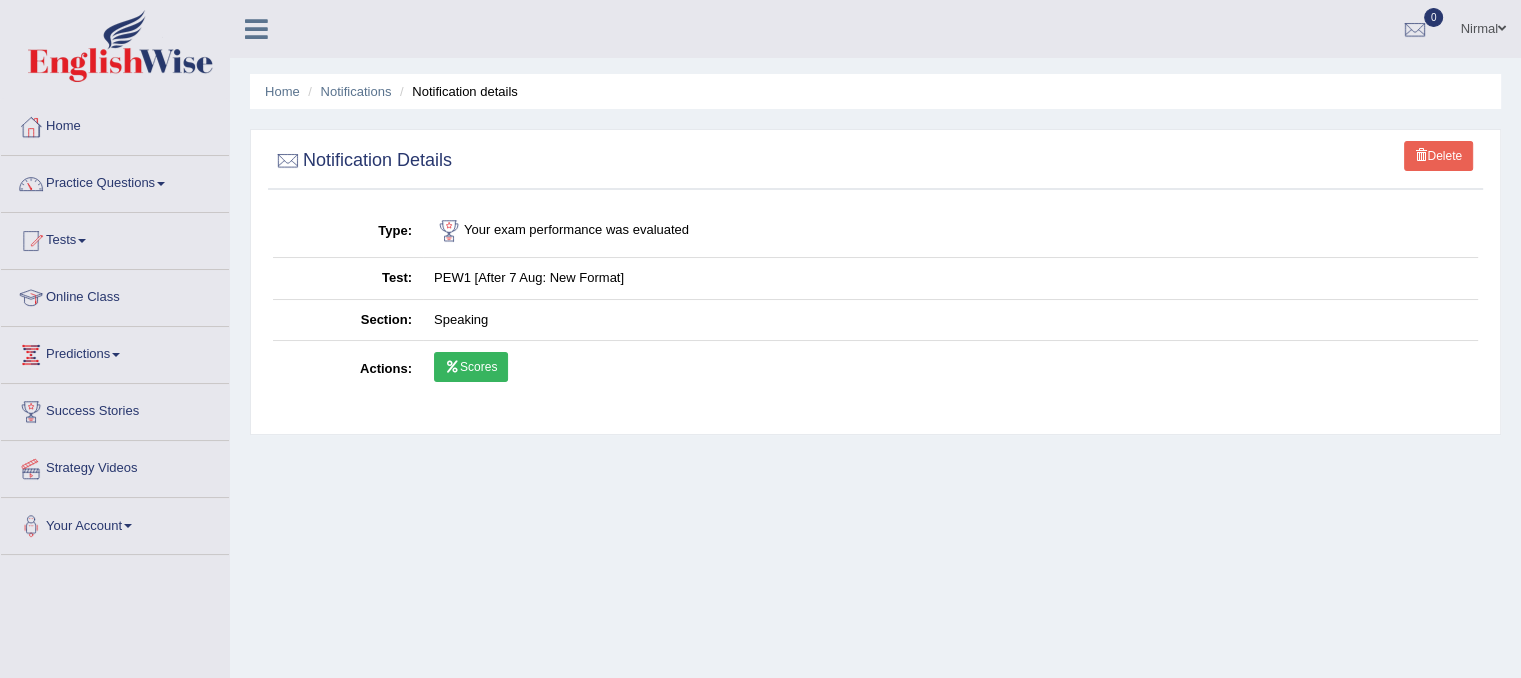 click at bounding box center [452, 367] 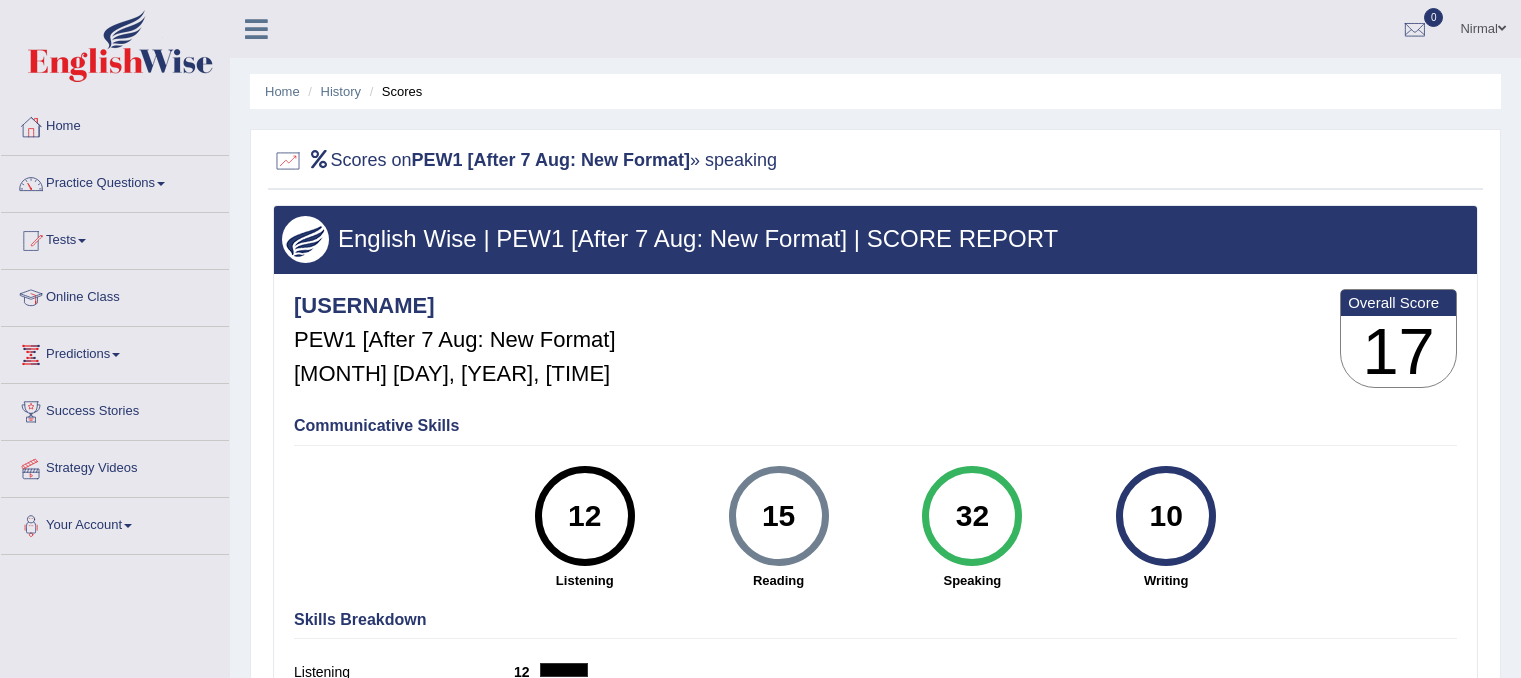 scroll, scrollTop: 0, scrollLeft: 0, axis: both 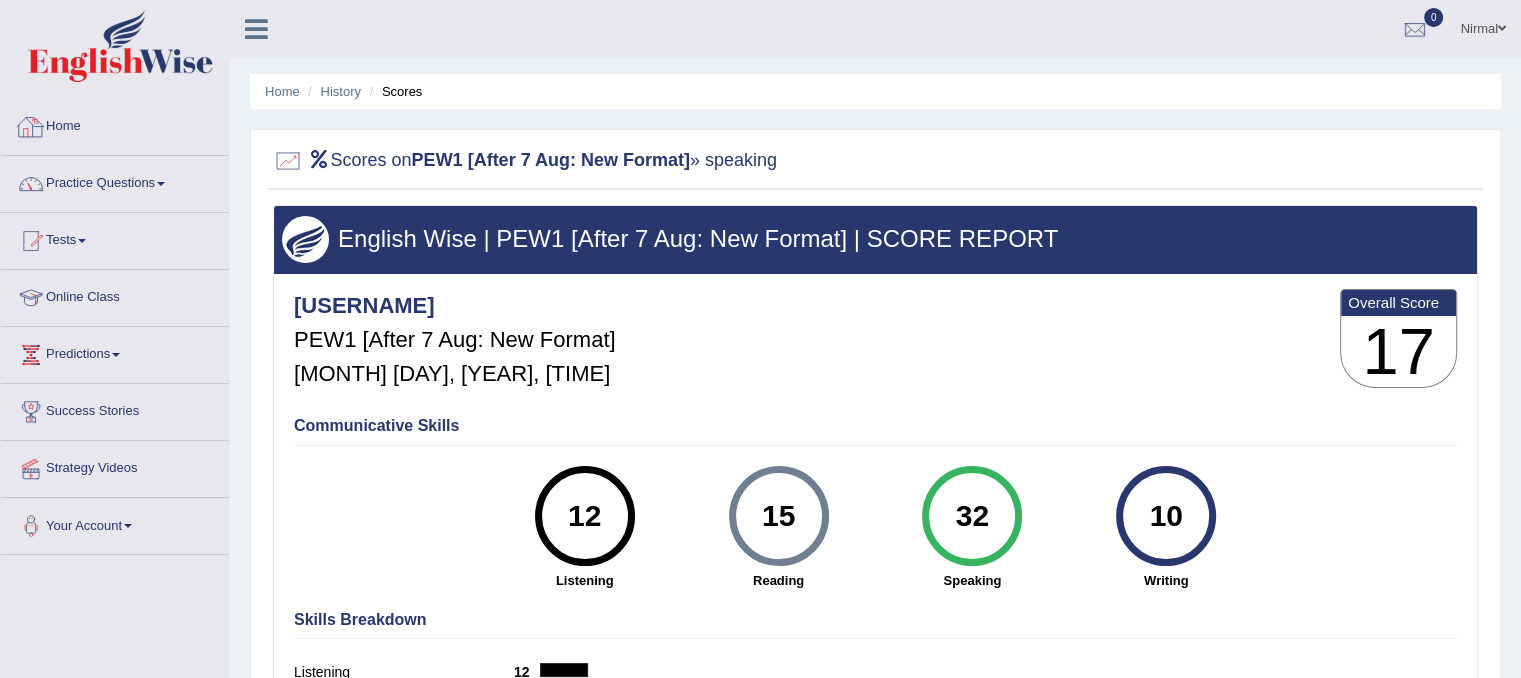 click on "Home" at bounding box center [115, 124] 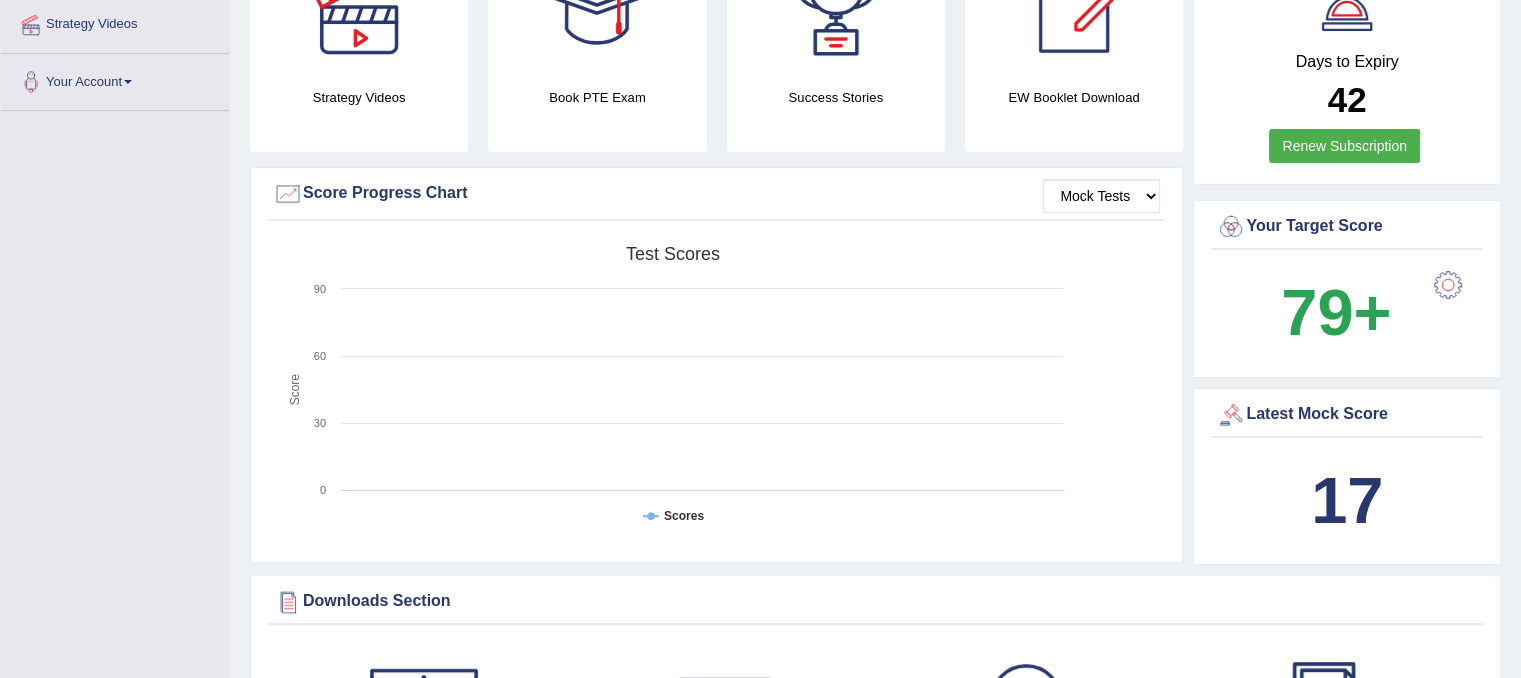 scroll, scrollTop: 600, scrollLeft: 0, axis: vertical 